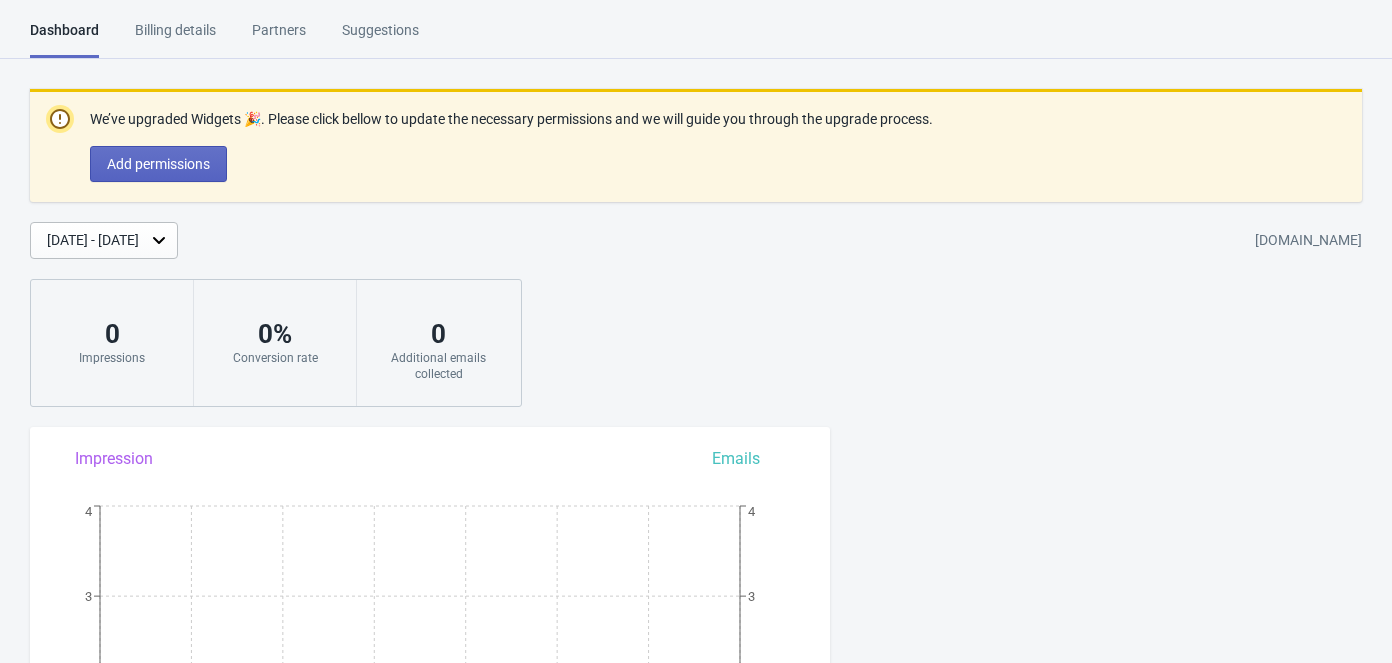 scroll, scrollTop: 0, scrollLeft: 0, axis: both 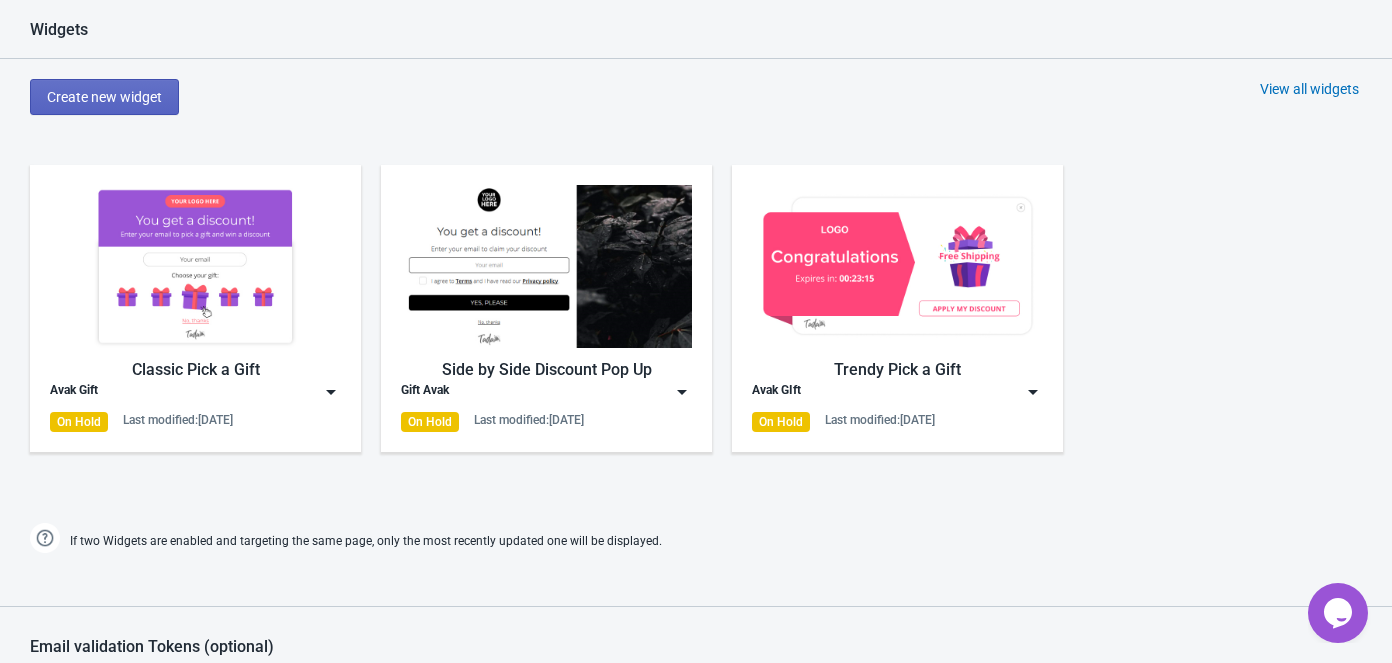 drag, startPoint x: 327, startPoint y: 324, endPoint x: 300, endPoint y: 415, distance: 94.92102 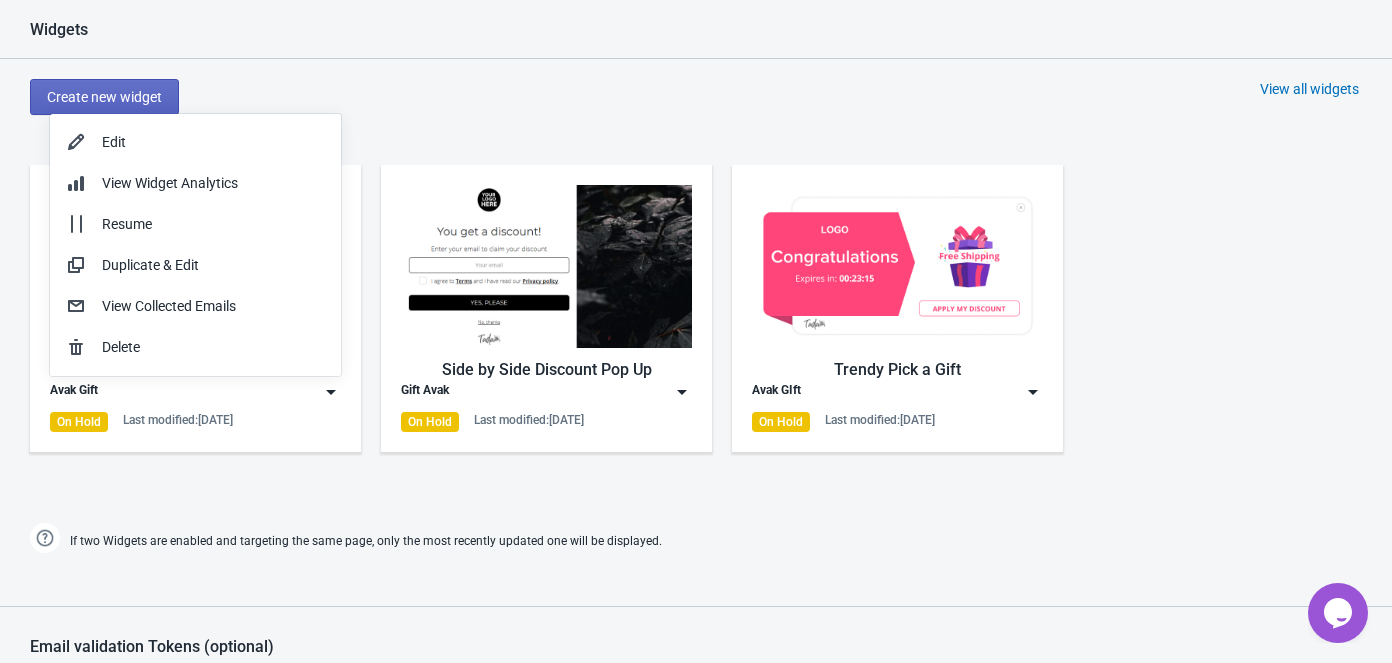 click at bounding box center (331, 392) 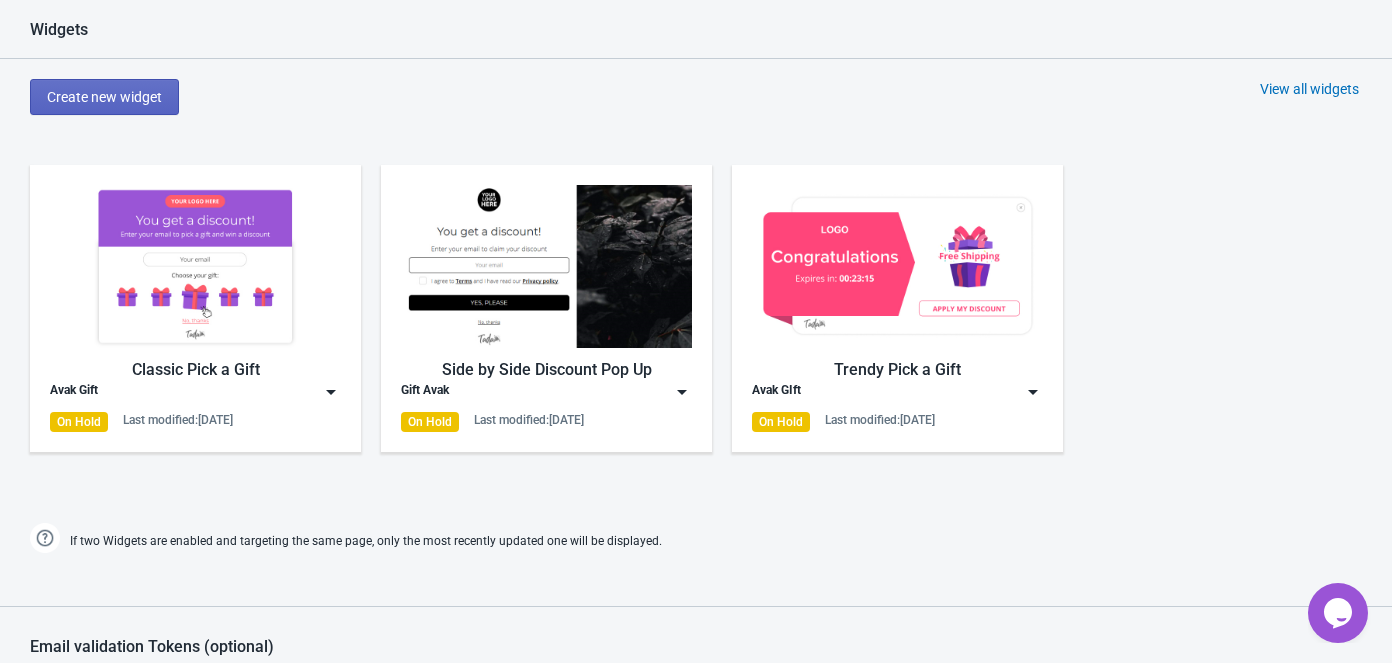 click at bounding box center (331, 392) 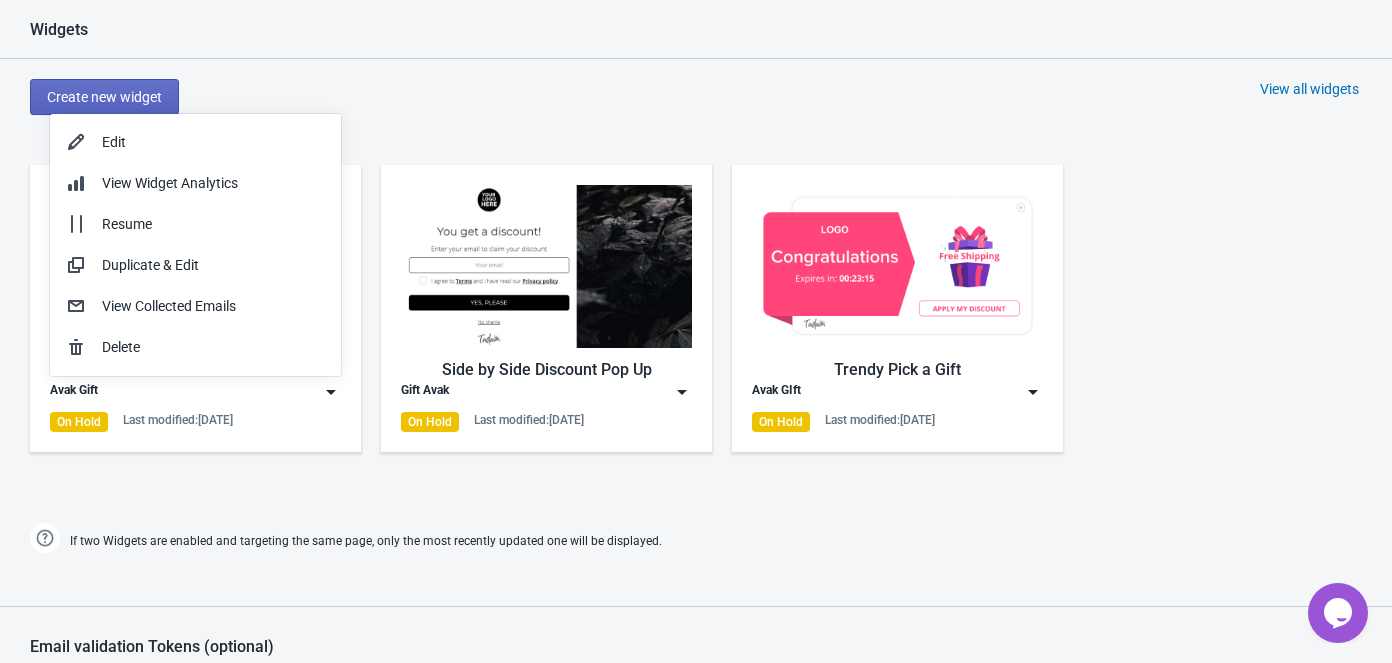 click on "Classic Pick a Gift Avak Gift On Hold Last modified:  [DATE] Side by Side Discount Pop Up Gift Avak On Hold Last modified:  [DATE] Trendy Pick a Gift Avak GIft On Hold Last modified:  [DATE]" at bounding box center [696, 325] 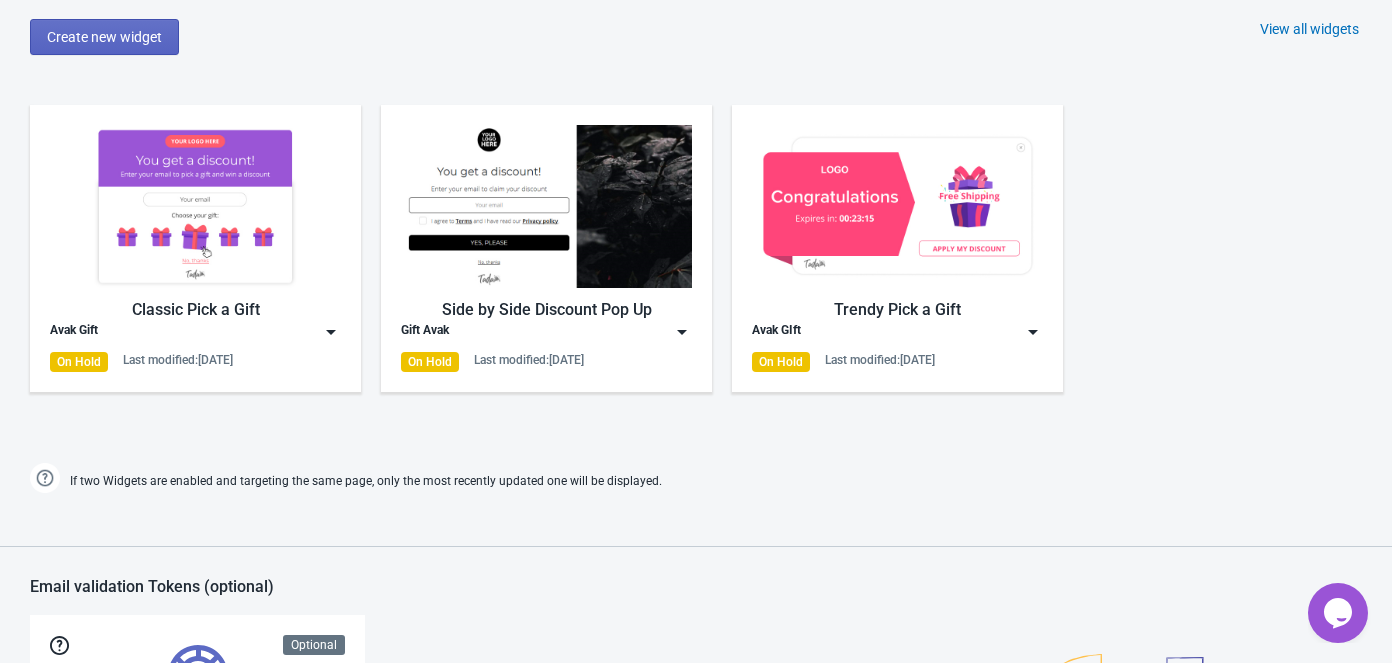 scroll, scrollTop: 1090, scrollLeft: 0, axis: vertical 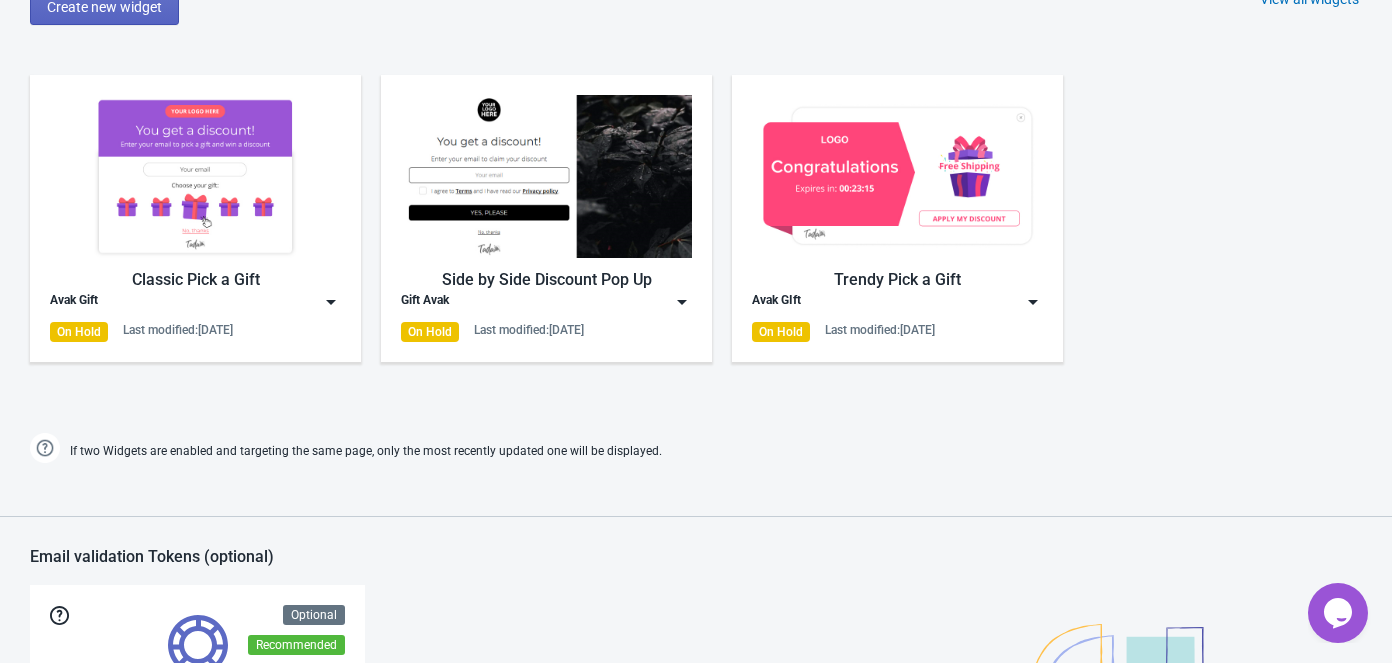 click at bounding box center [331, 302] 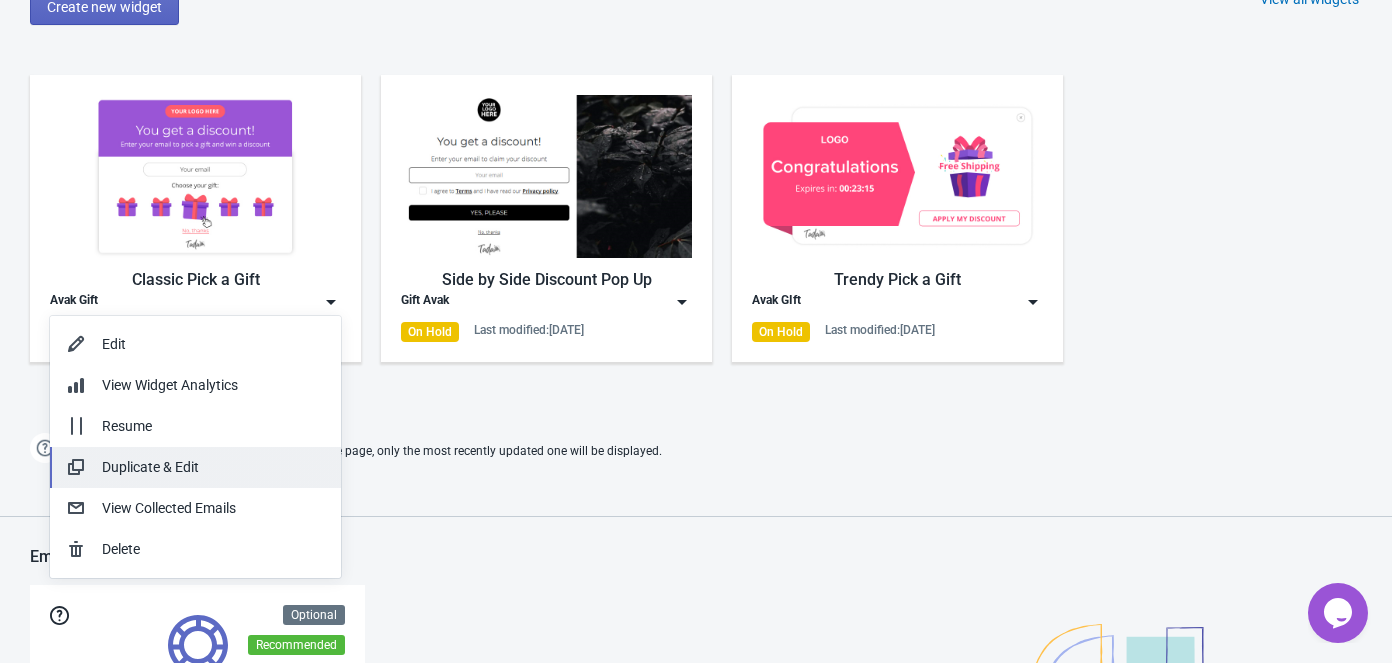 click on "Duplicate & Edit" at bounding box center [213, 467] 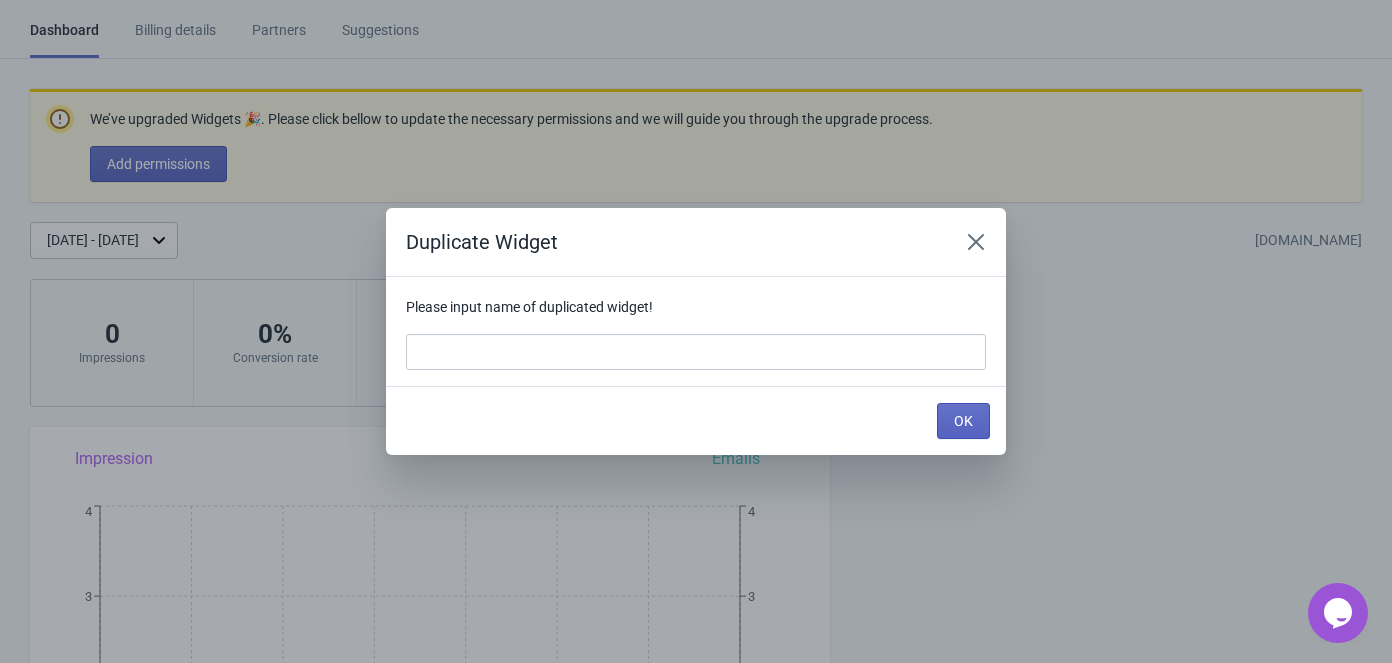scroll, scrollTop: 1090, scrollLeft: 0, axis: vertical 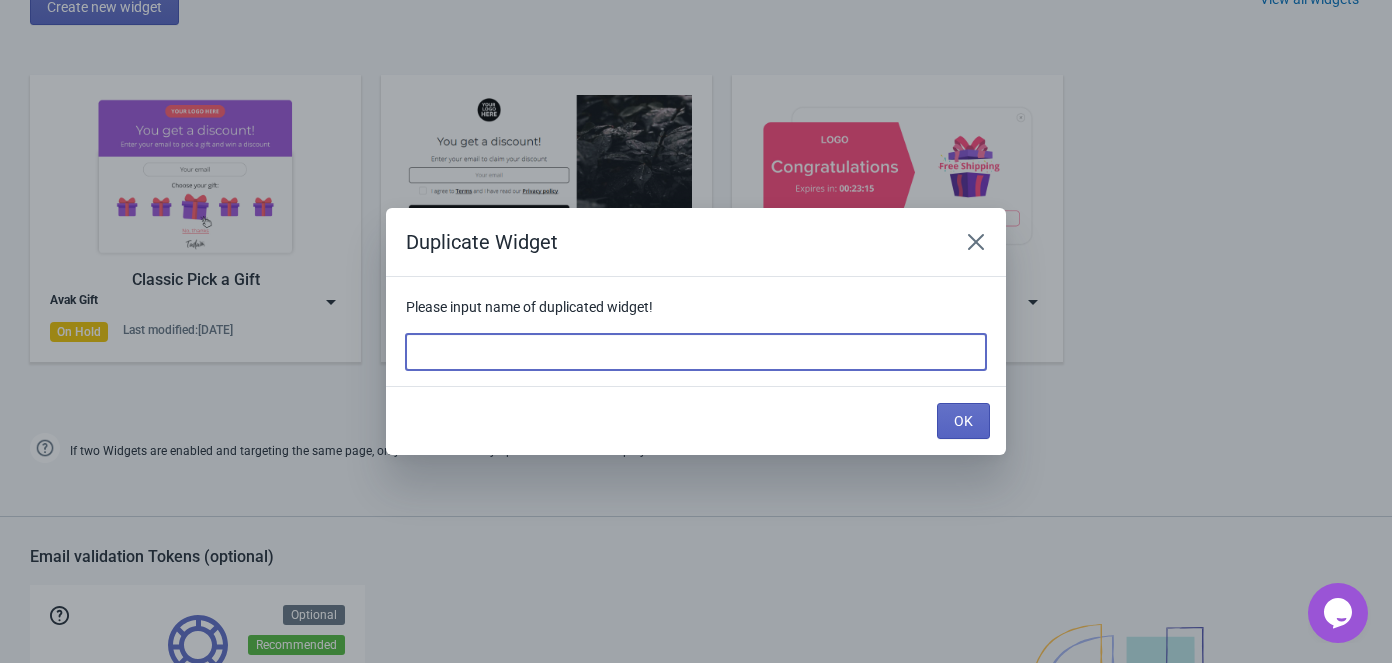 click at bounding box center [696, 352] 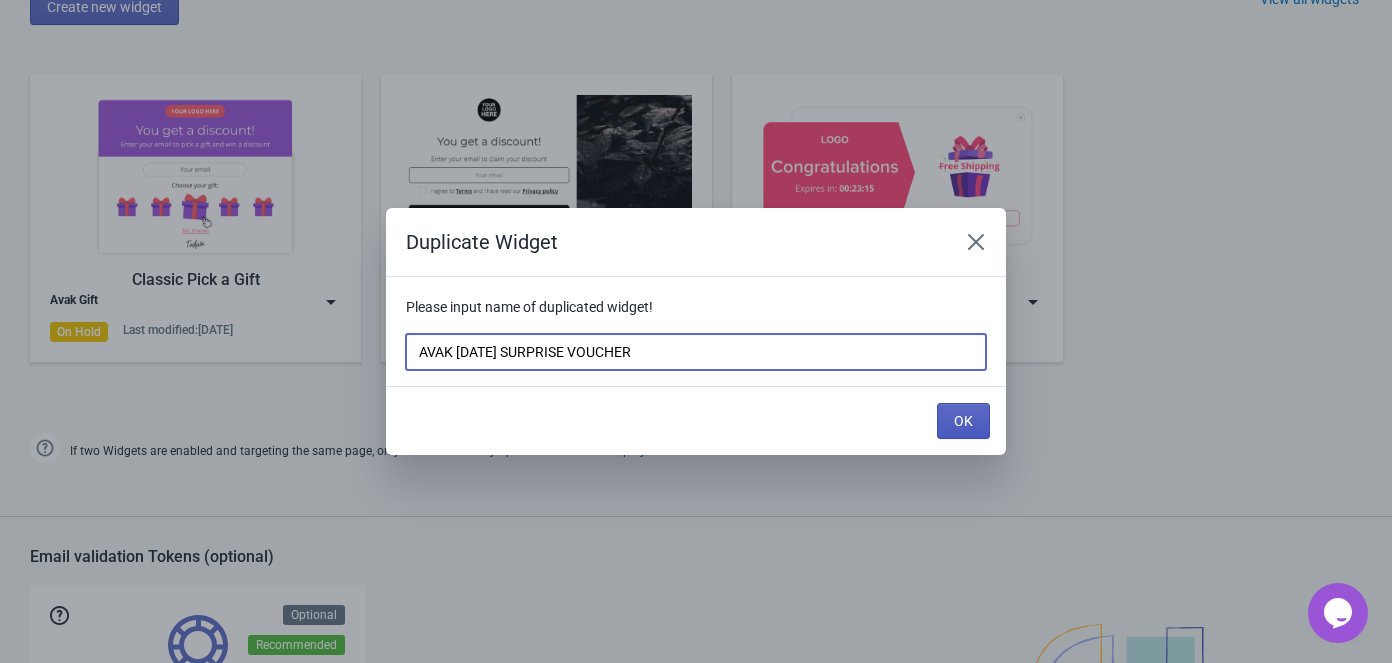 type on "AVAK [DATE] SURPRISE VOUCHER" 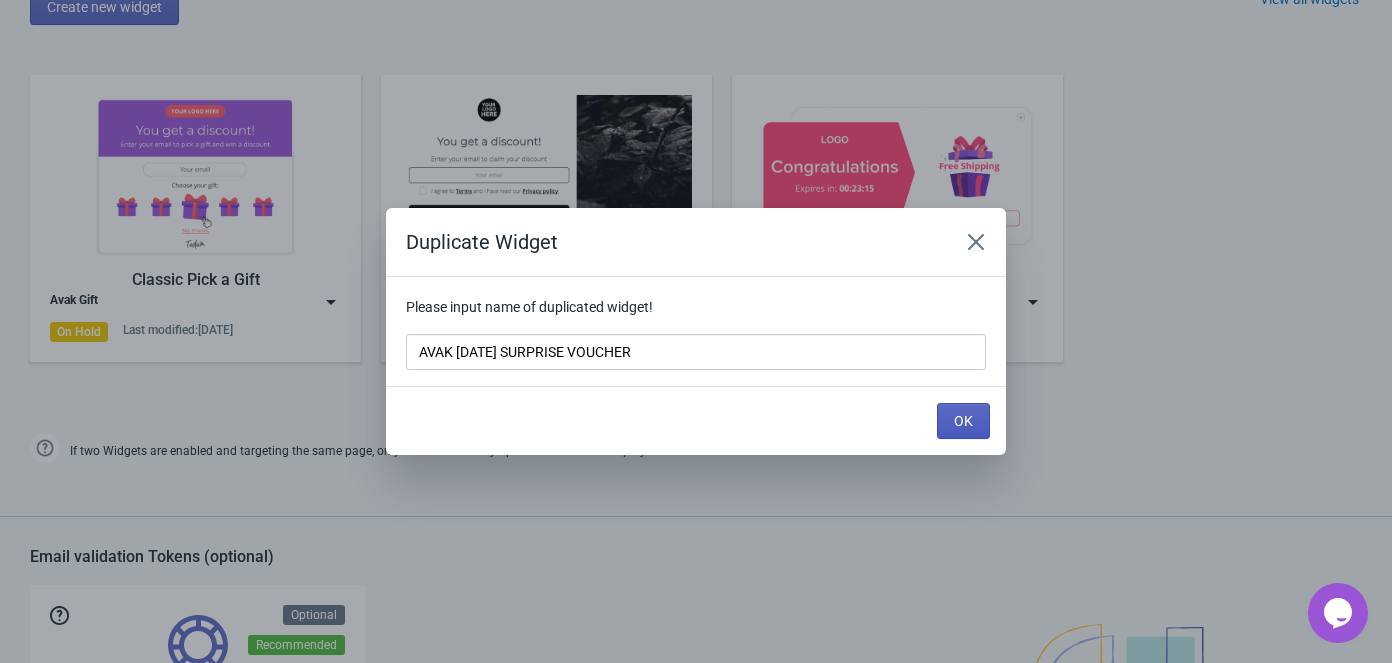 click on "OK" at bounding box center [963, 421] 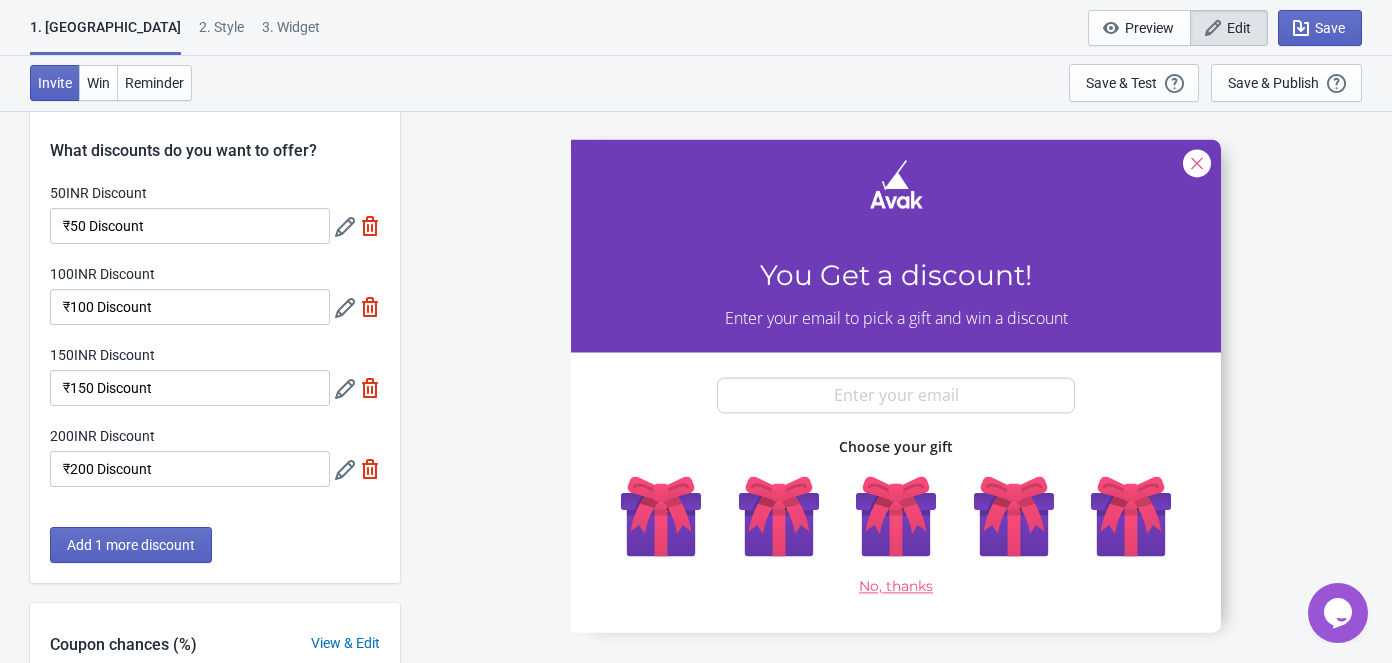 scroll, scrollTop: 0, scrollLeft: 0, axis: both 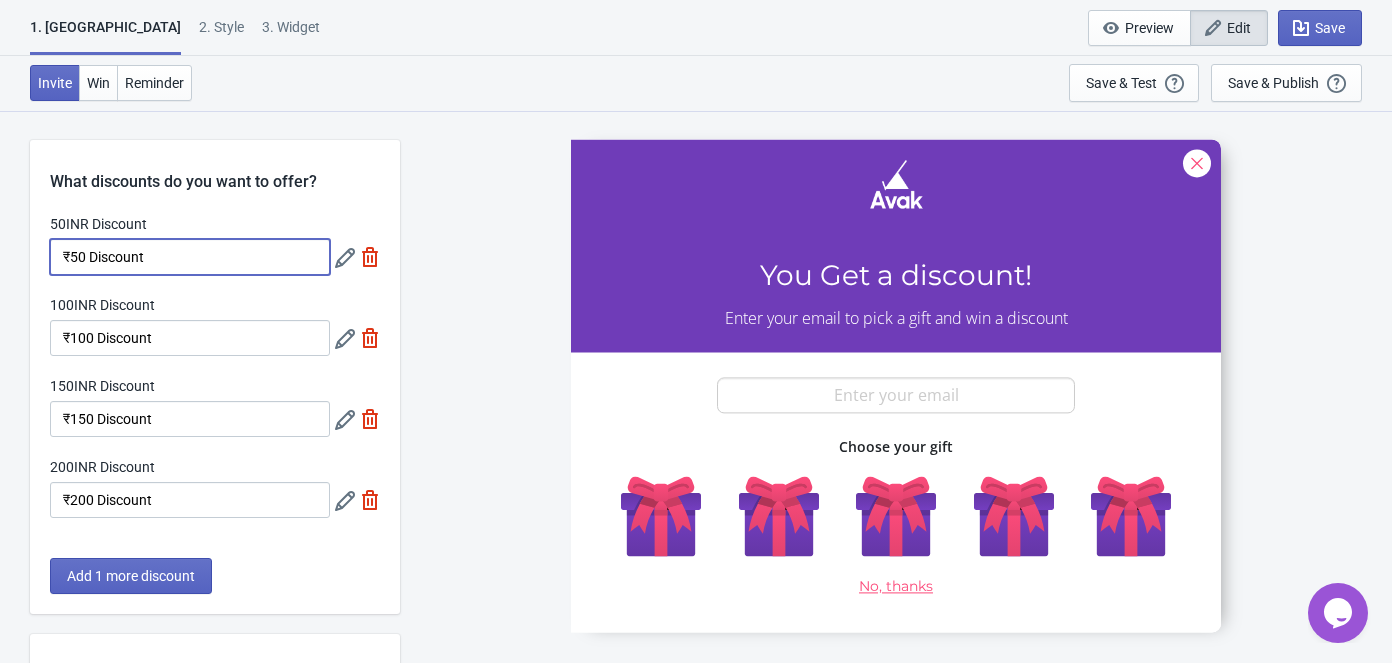 click on "₹50 Discount" at bounding box center (190, 257) 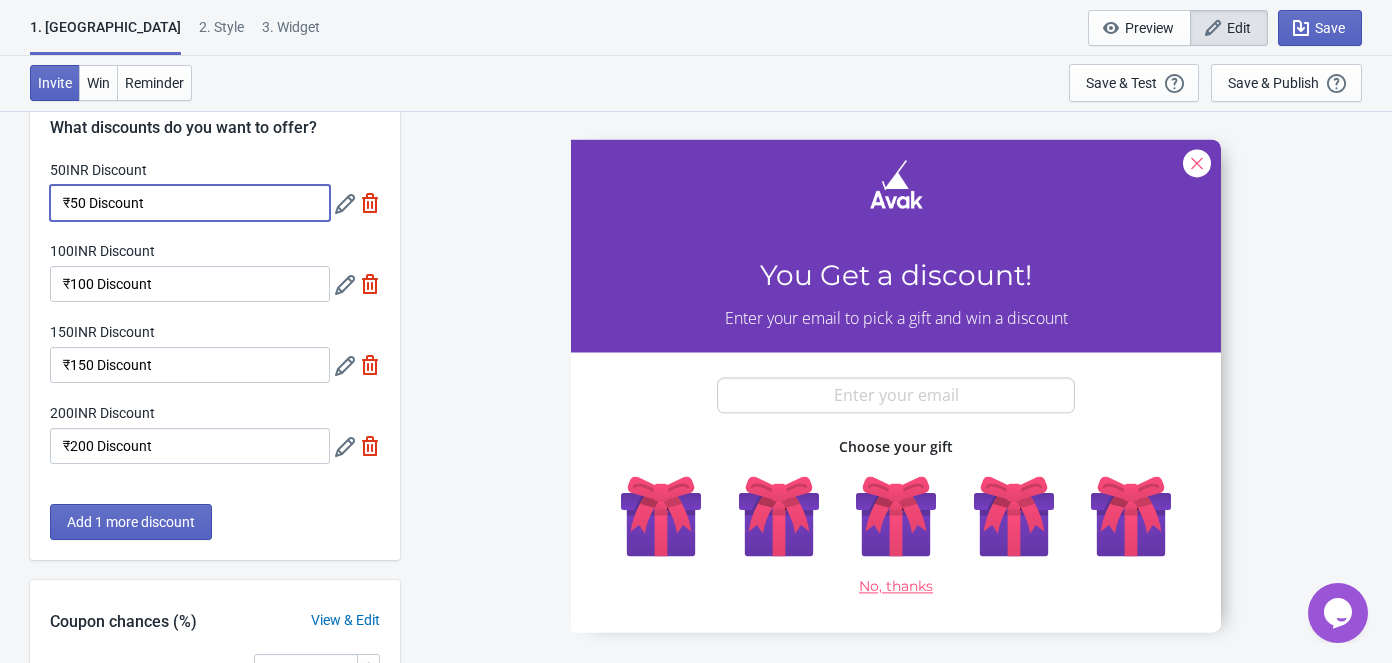 scroll, scrollTop: 0, scrollLeft: 0, axis: both 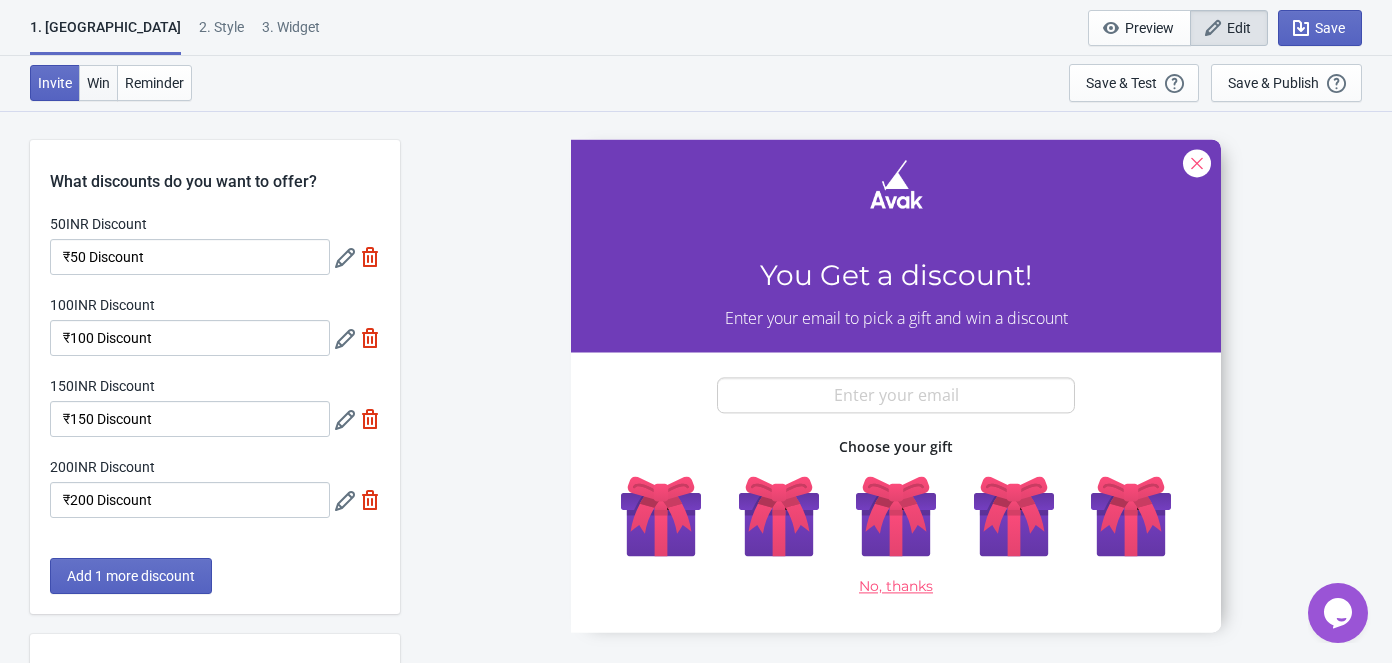 click on "Win" at bounding box center (98, 83) 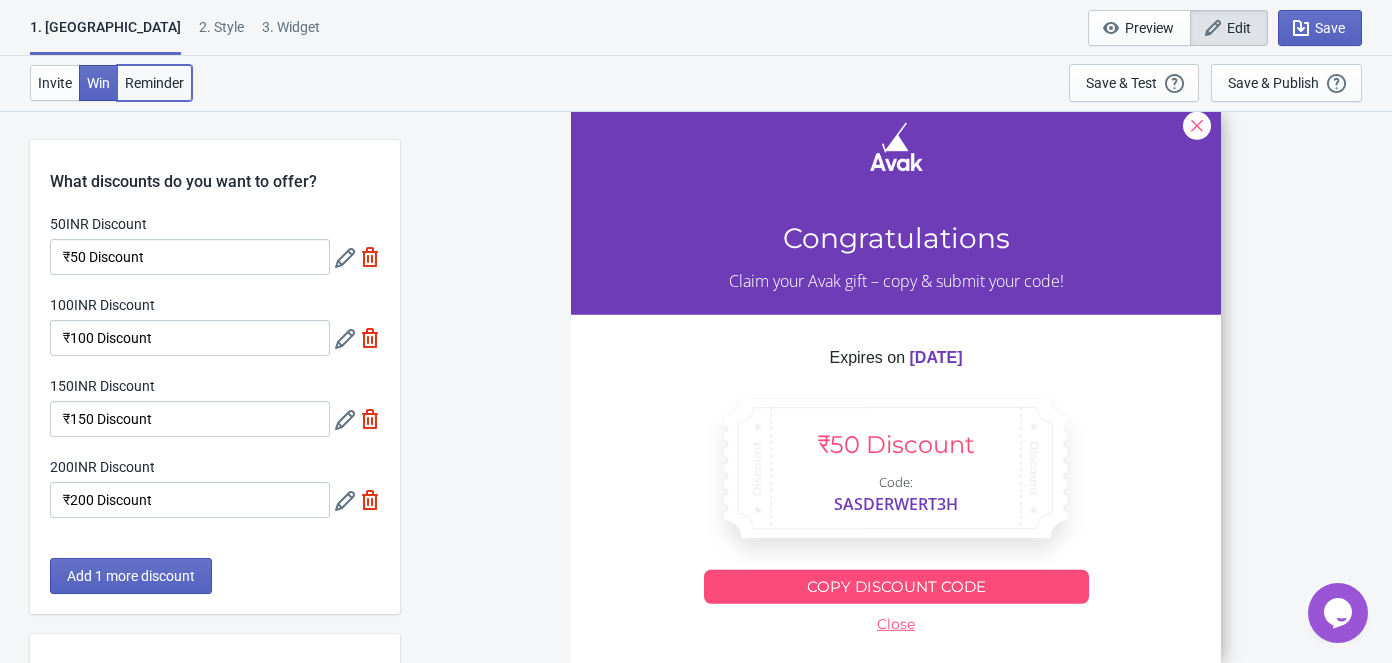 click on "Reminder" at bounding box center (154, 83) 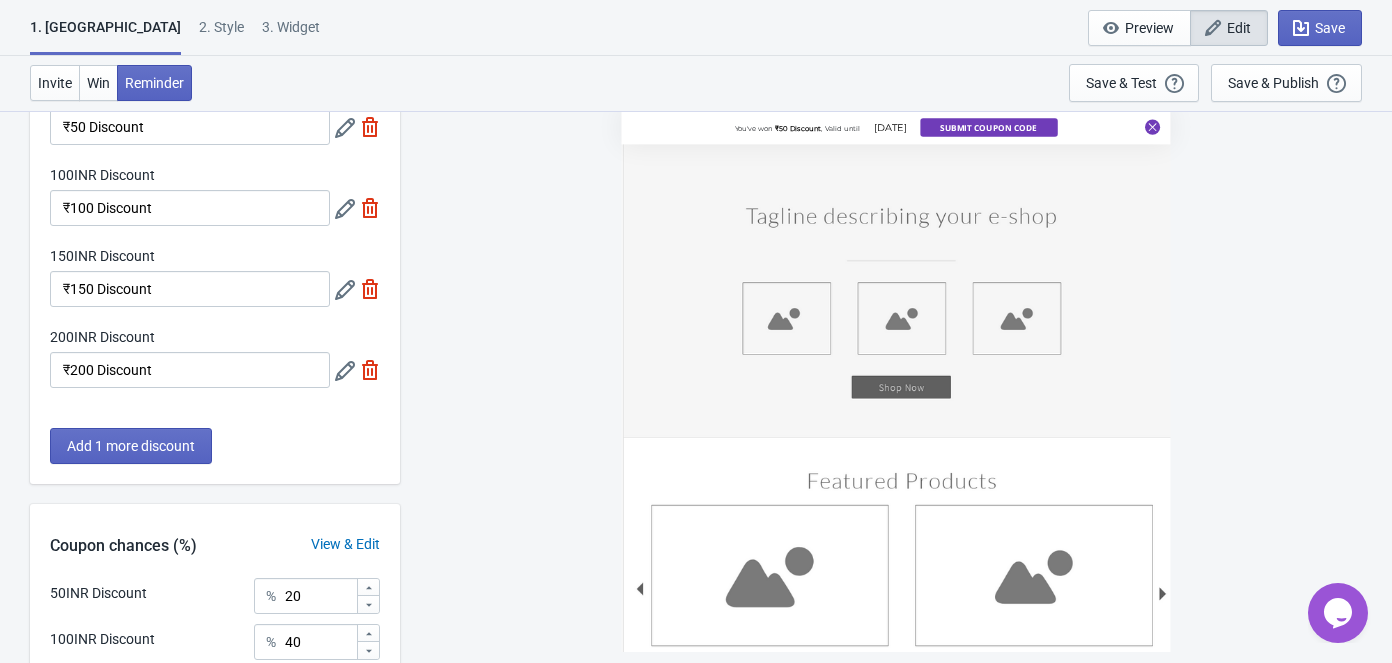 scroll, scrollTop: 0, scrollLeft: 0, axis: both 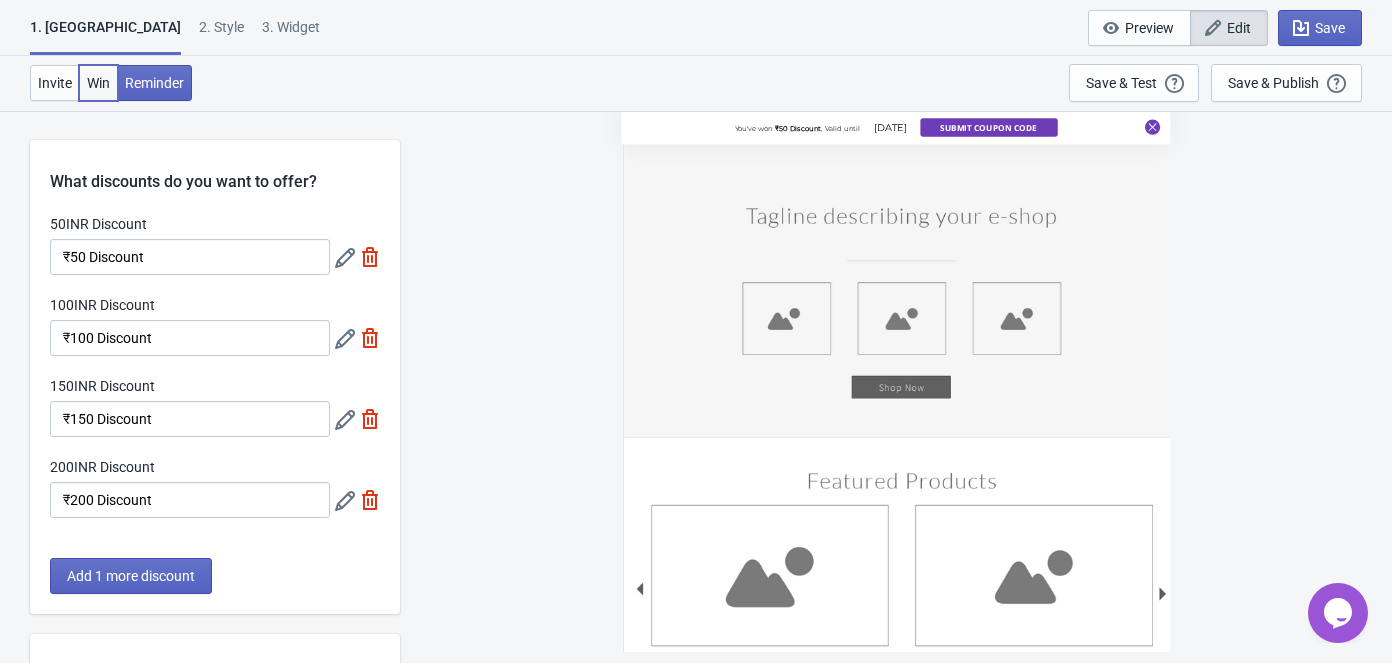 click on "Win" at bounding box center [98, 83] 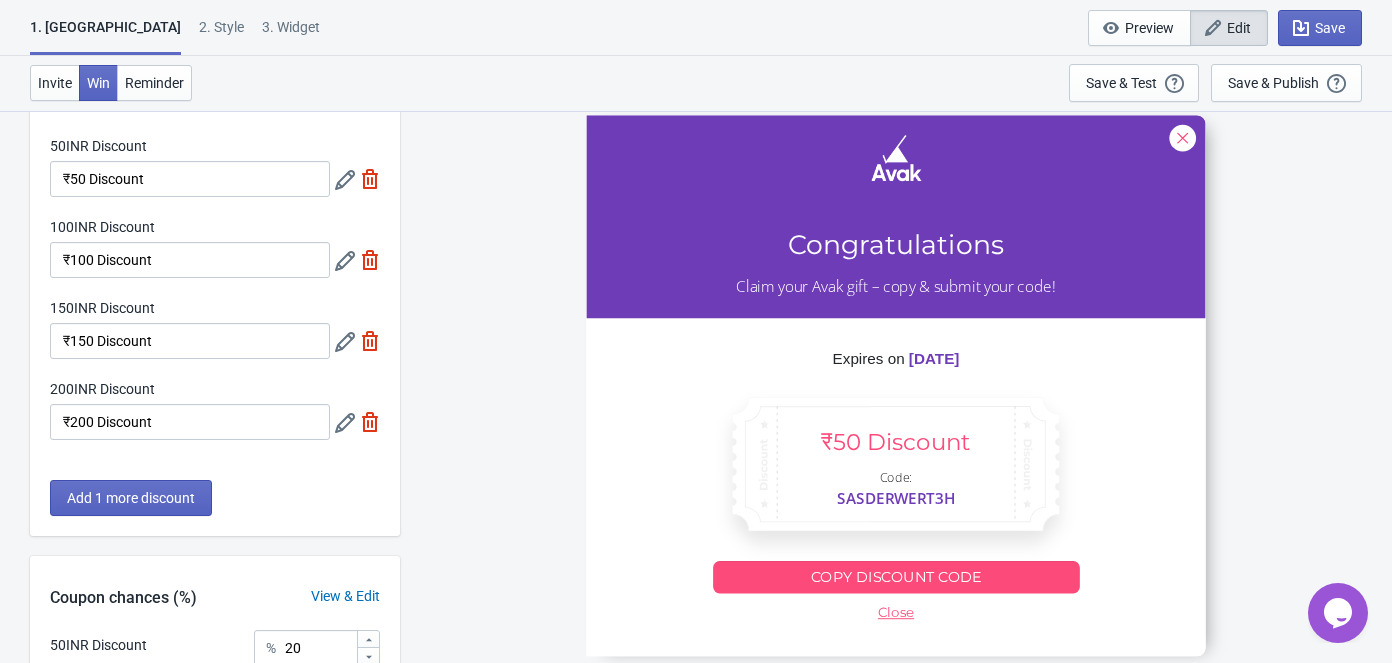 scroll, scrollTop: 181, scrollLeft: 0, axis: vertical 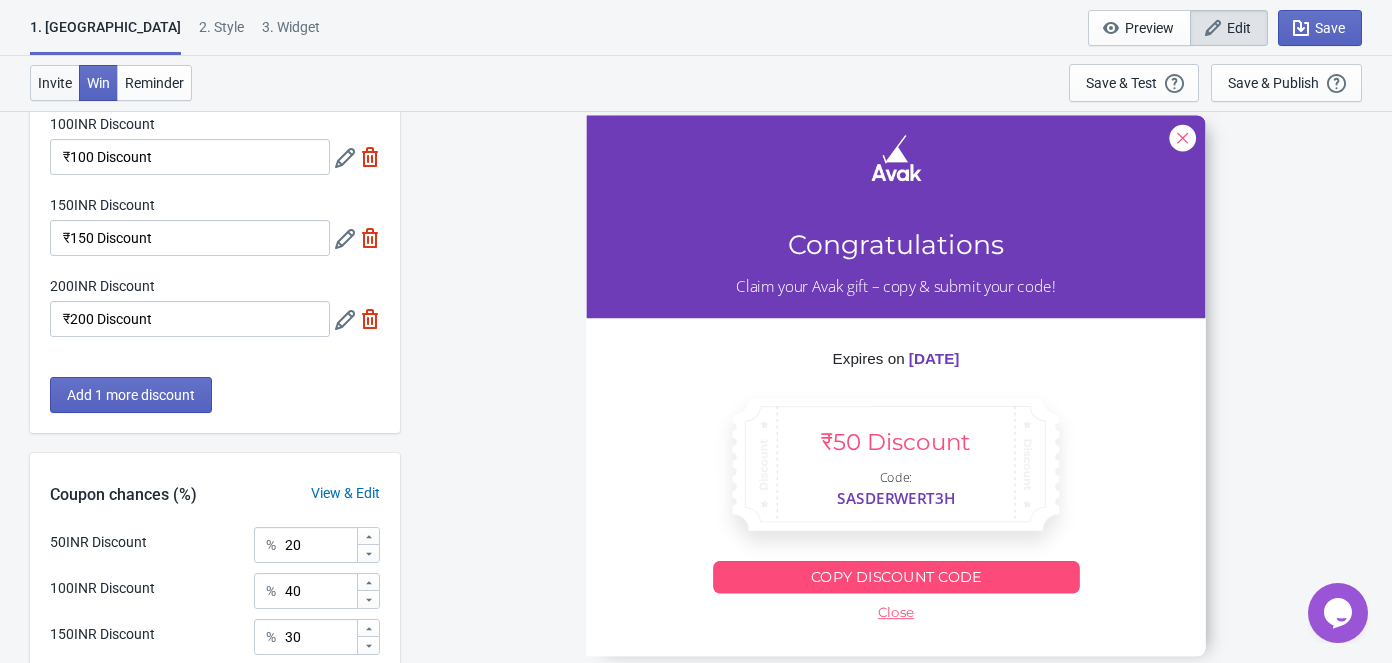 click on "Invite" at bounding box center (55, 83) 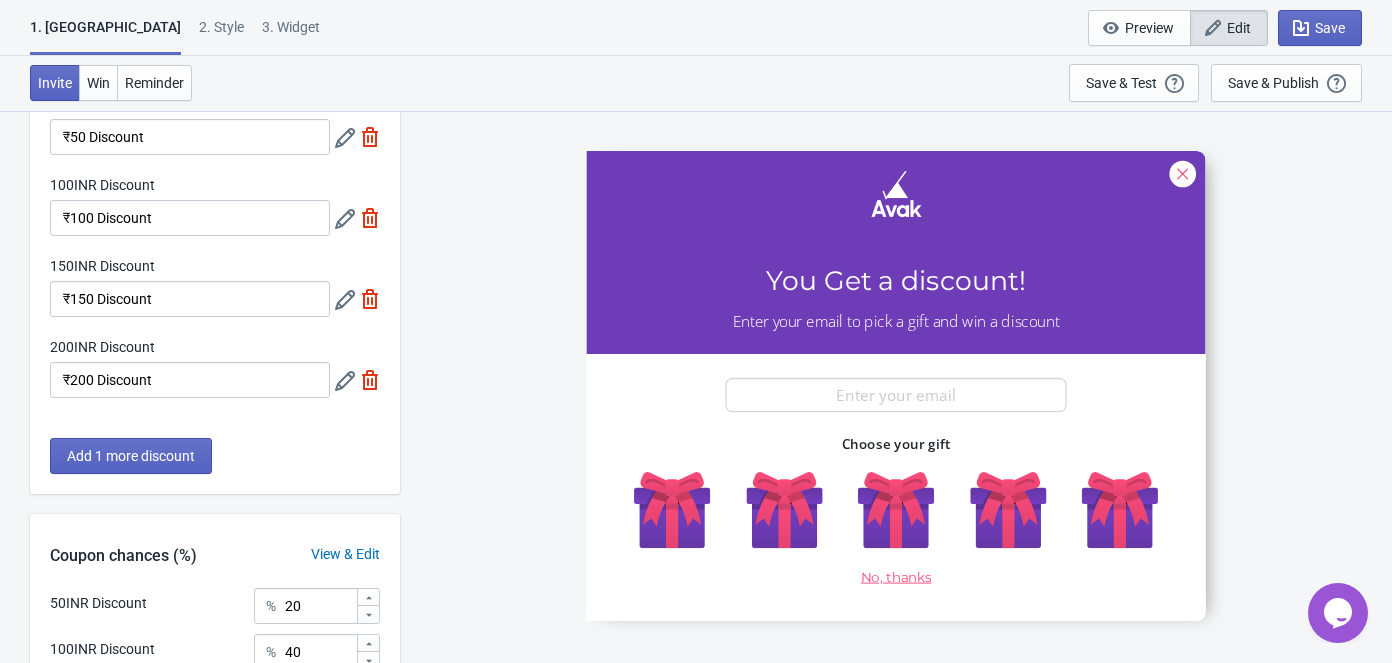 scroll, scrollTop: 0, scrollLeft: 0, axis: both 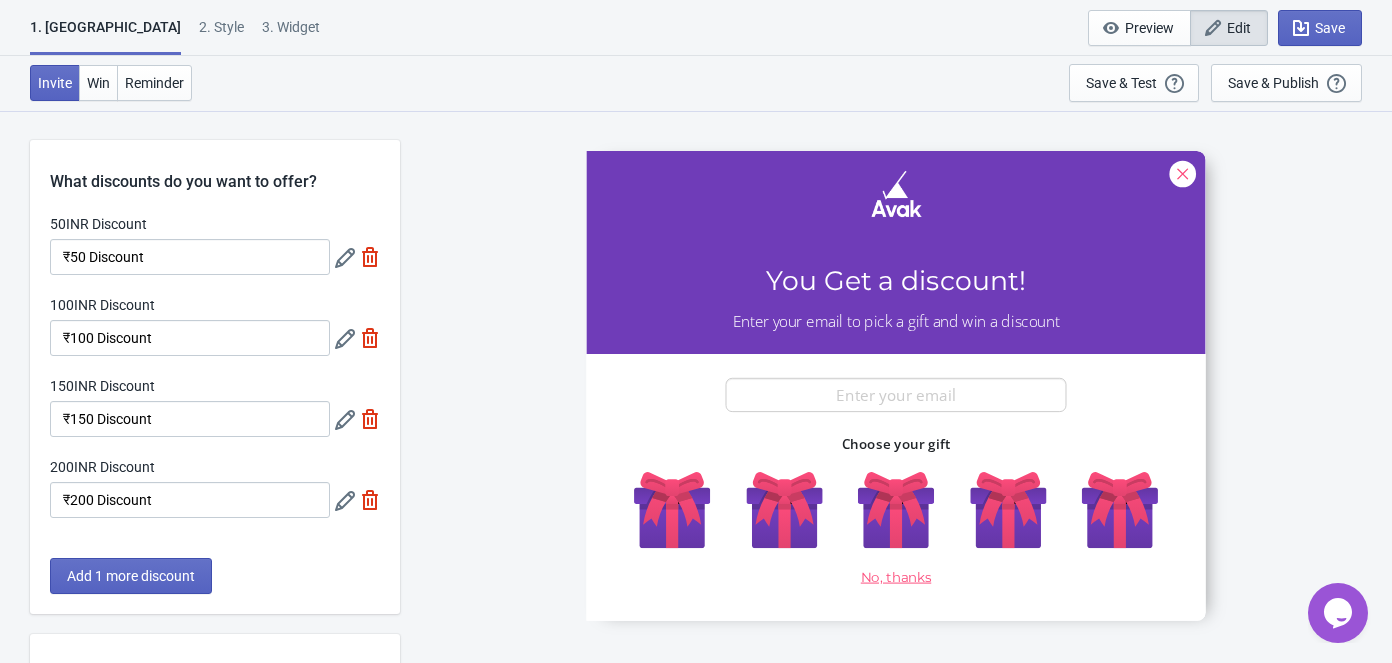 click 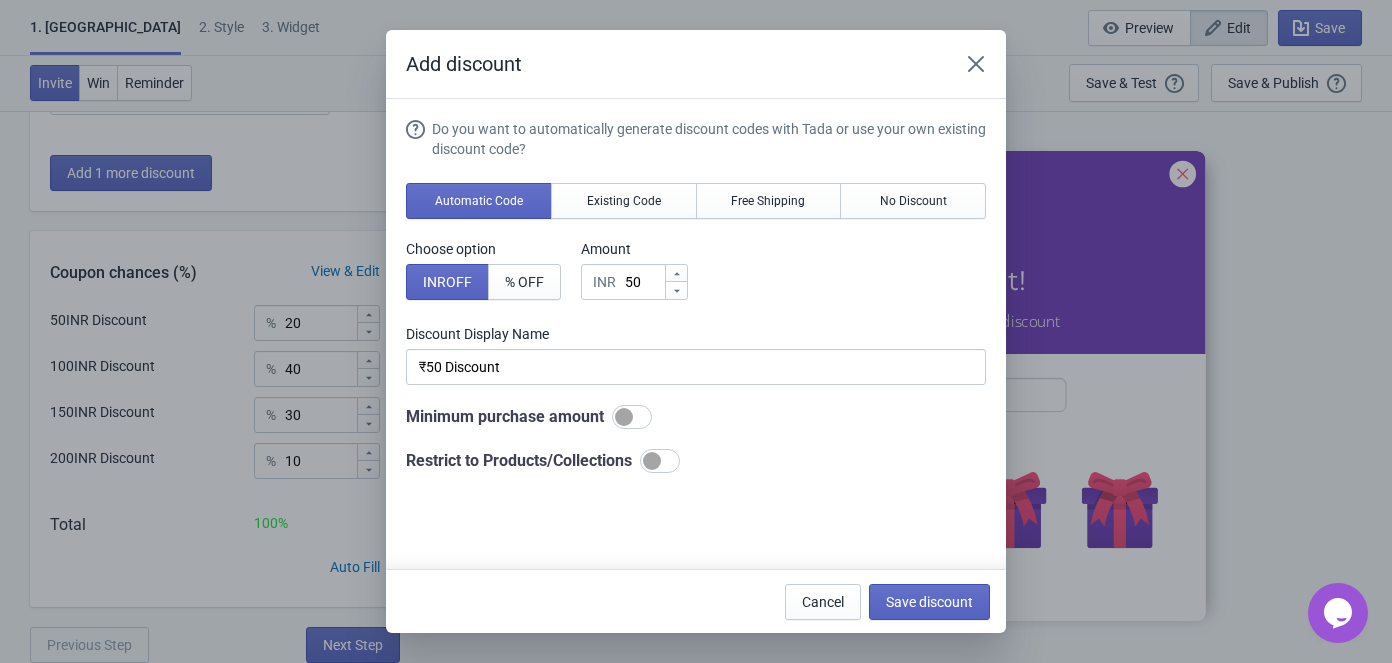 scroll, scrollTop: 0, scrollLeft: 0, axis: both 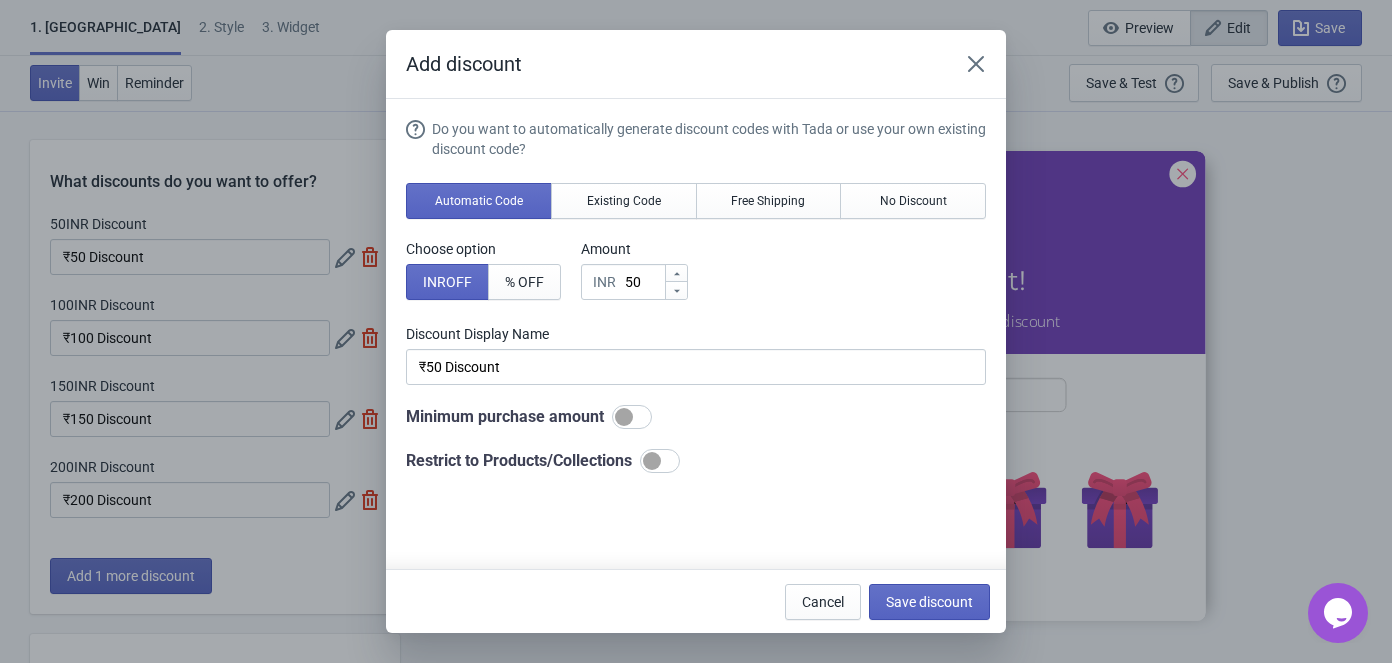 click at bounding box center (624, 417) 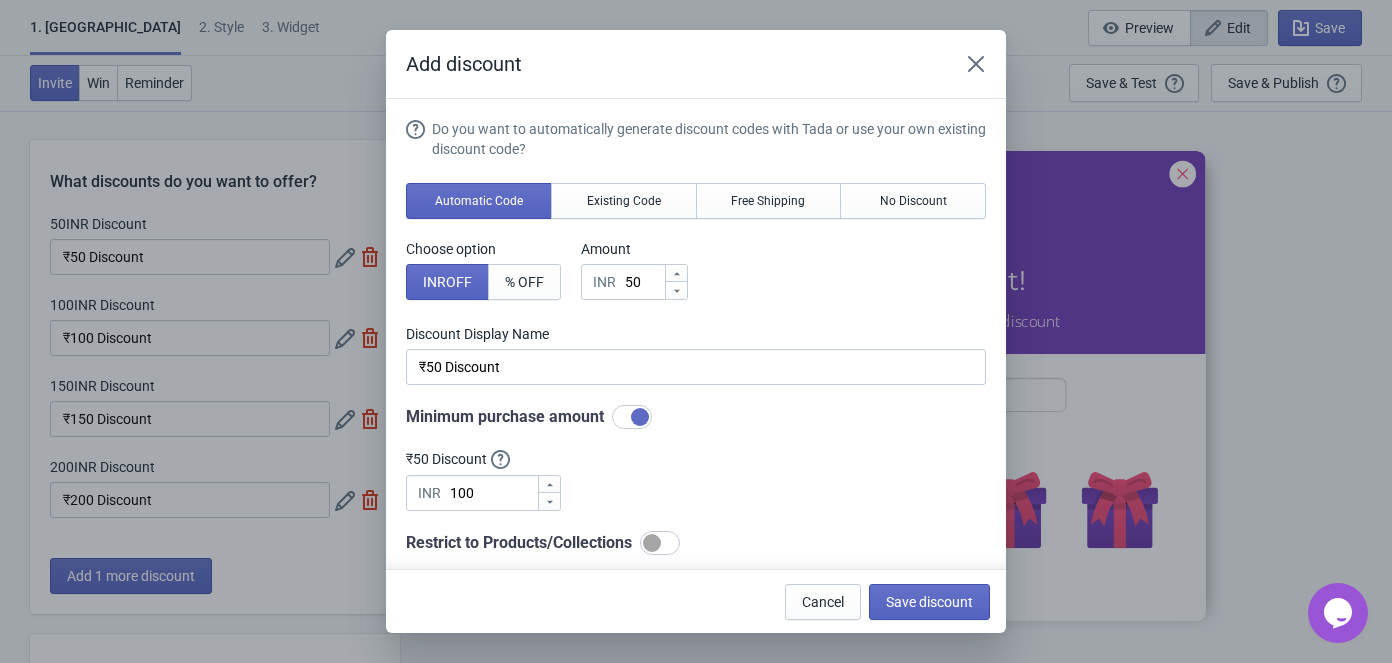 click at bounding box center [640, 417] 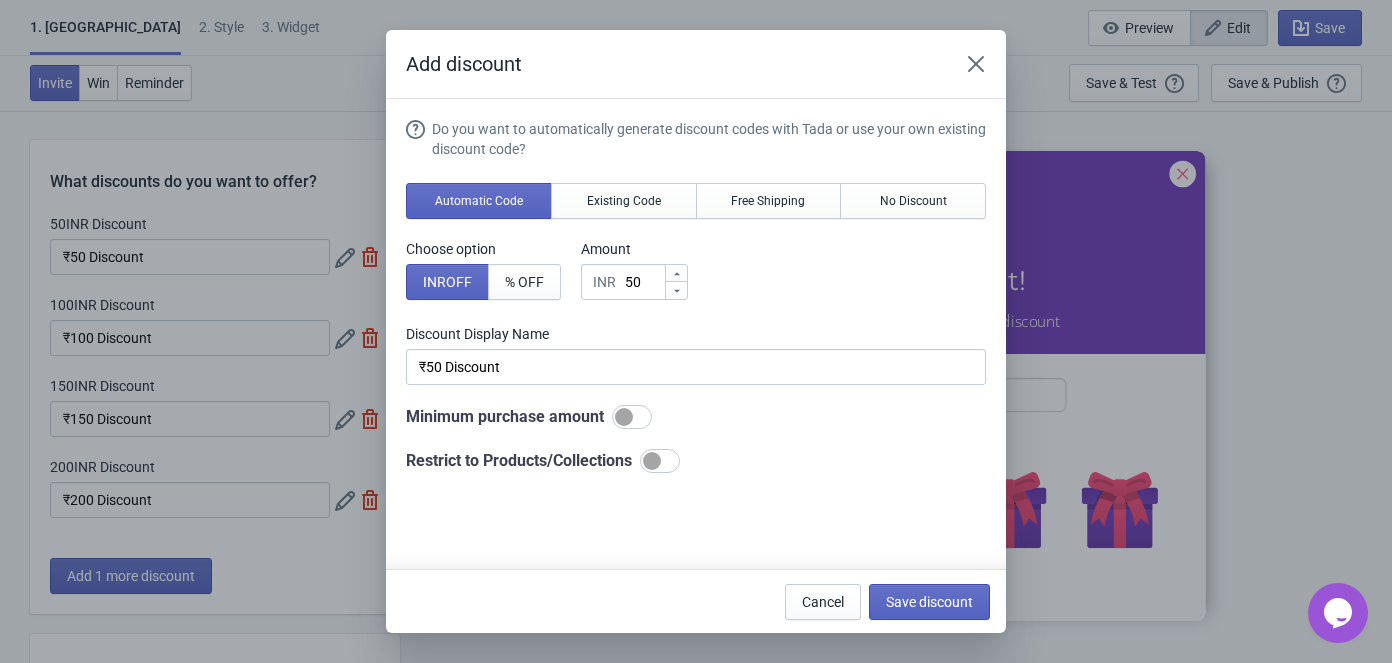 click at bounding box center (652, 461) 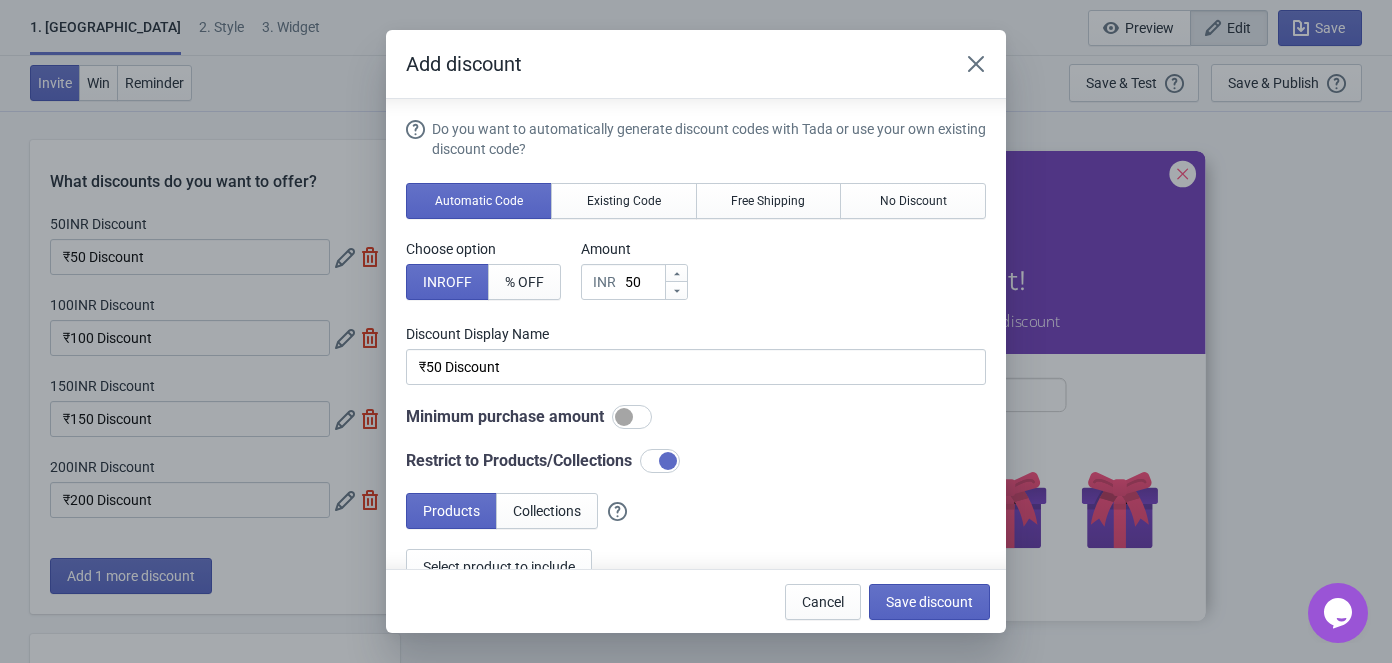scroll, scrollTop: 90, scrollLeft: 0, axis: vertical 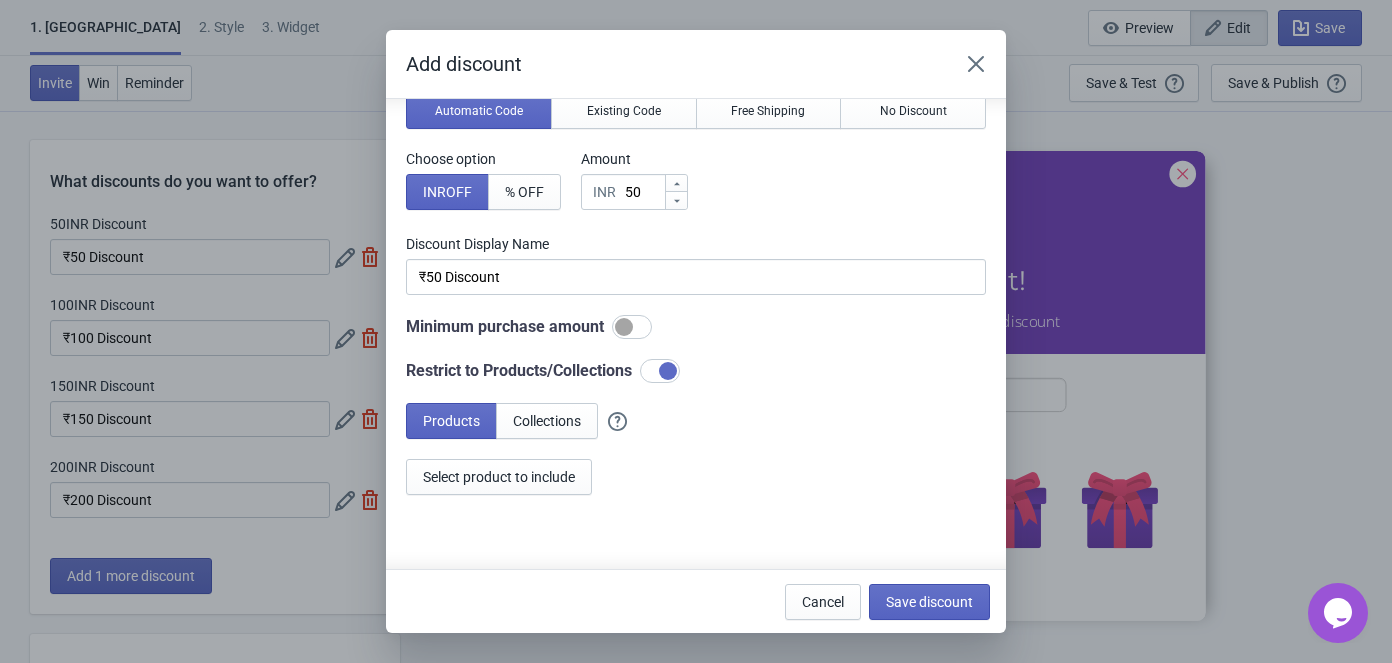 click at bounding box center (668, 371) 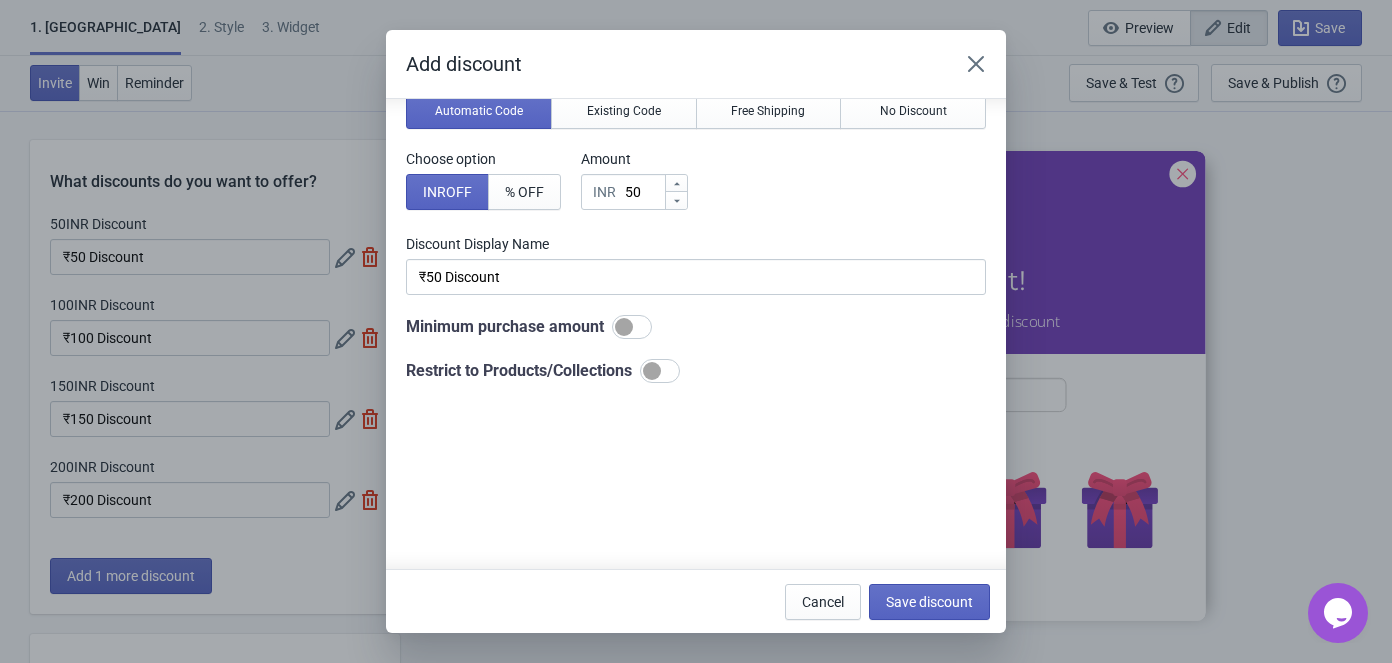 scroll, scrollTop: 0, scrollLeft: 0, axis: both 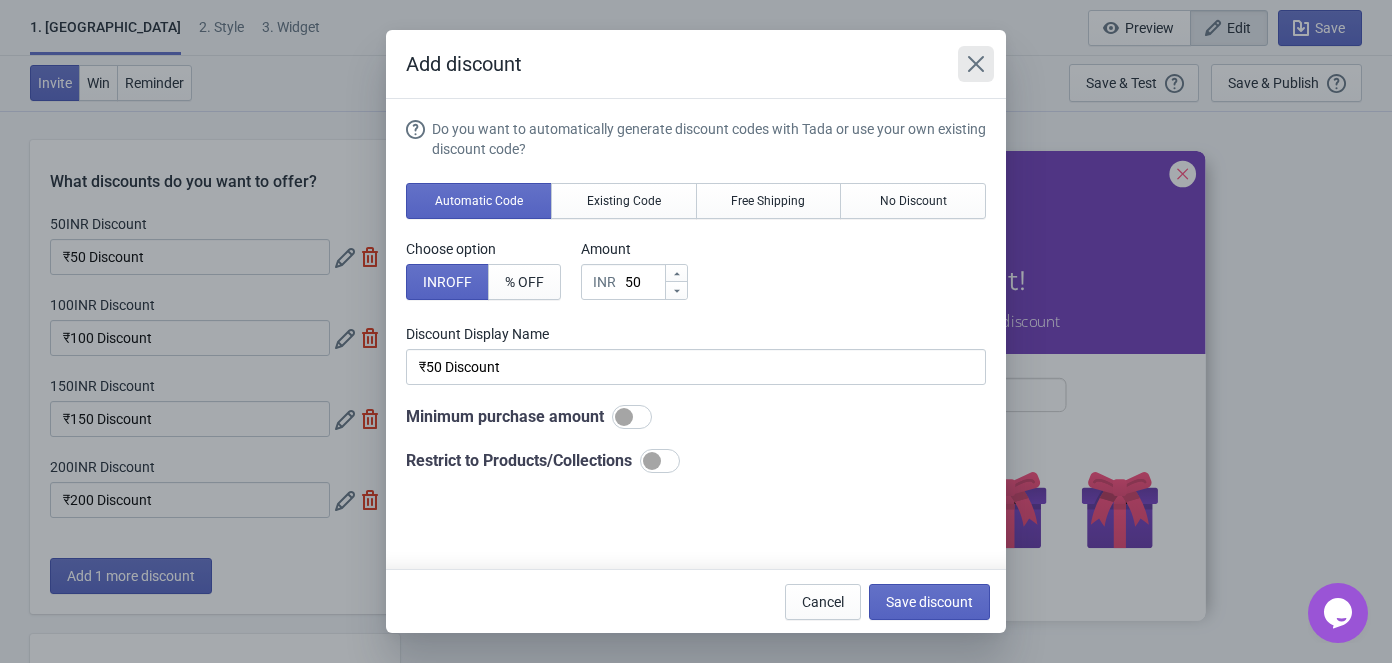 click 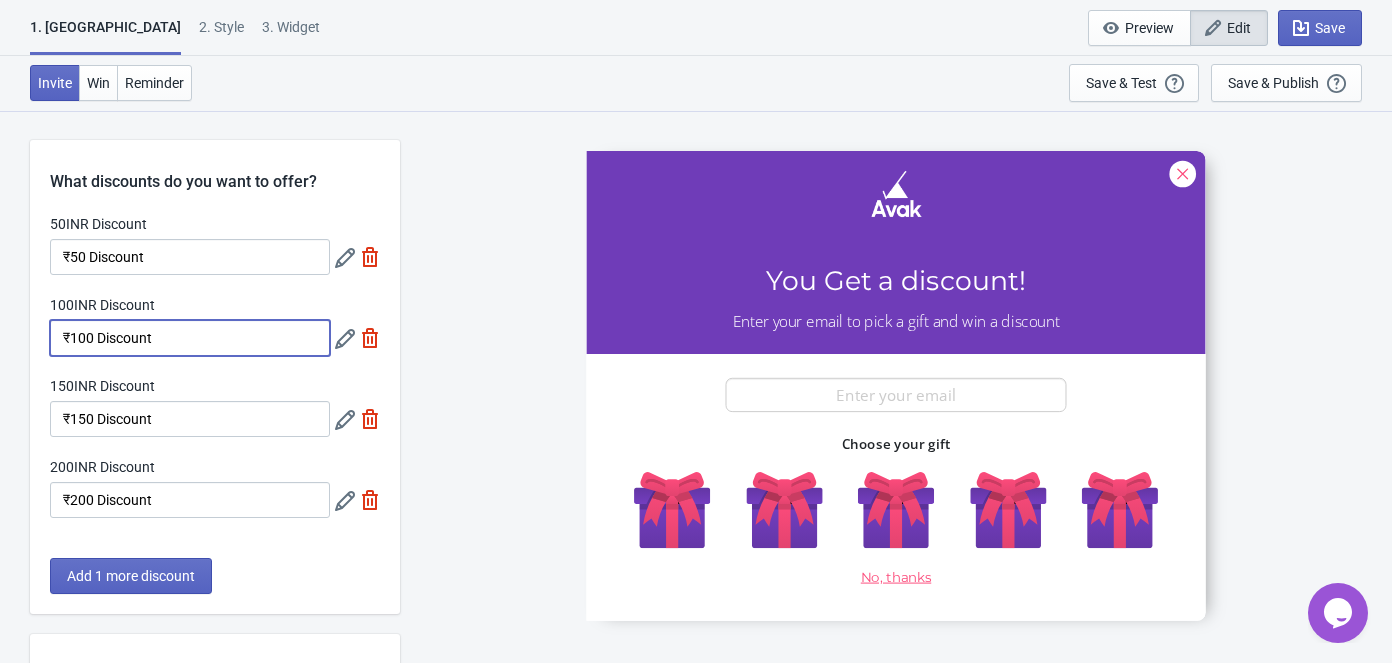 drag, startPoint x: 96, startPoint y: 338, endPoint x: 79, endPoint y: 347, distance: 19.235384 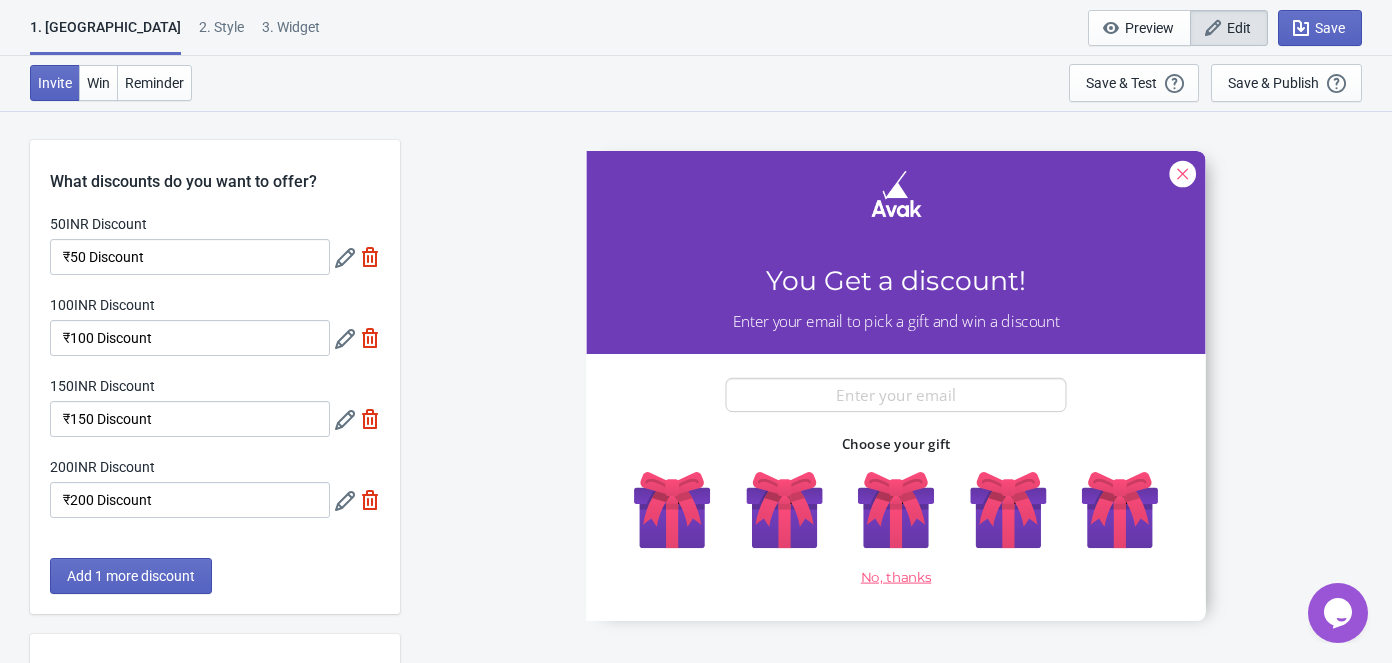 click 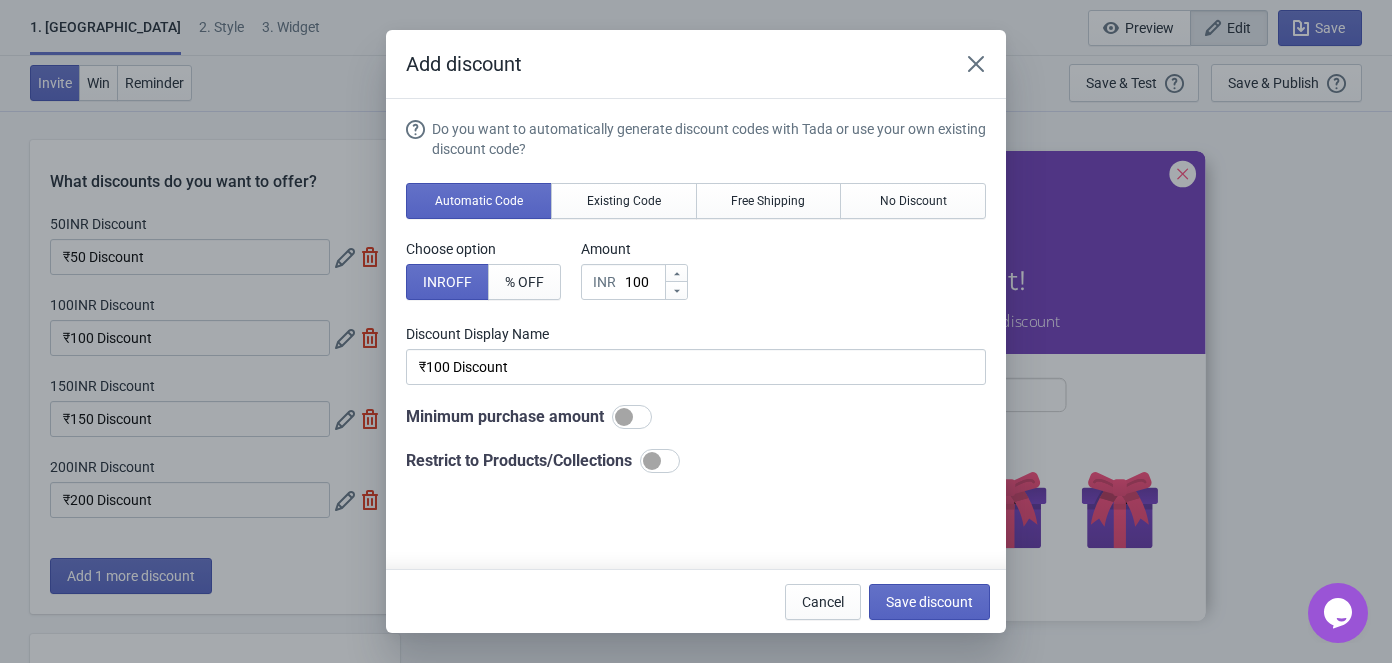 click at bounding box center [624, 417] 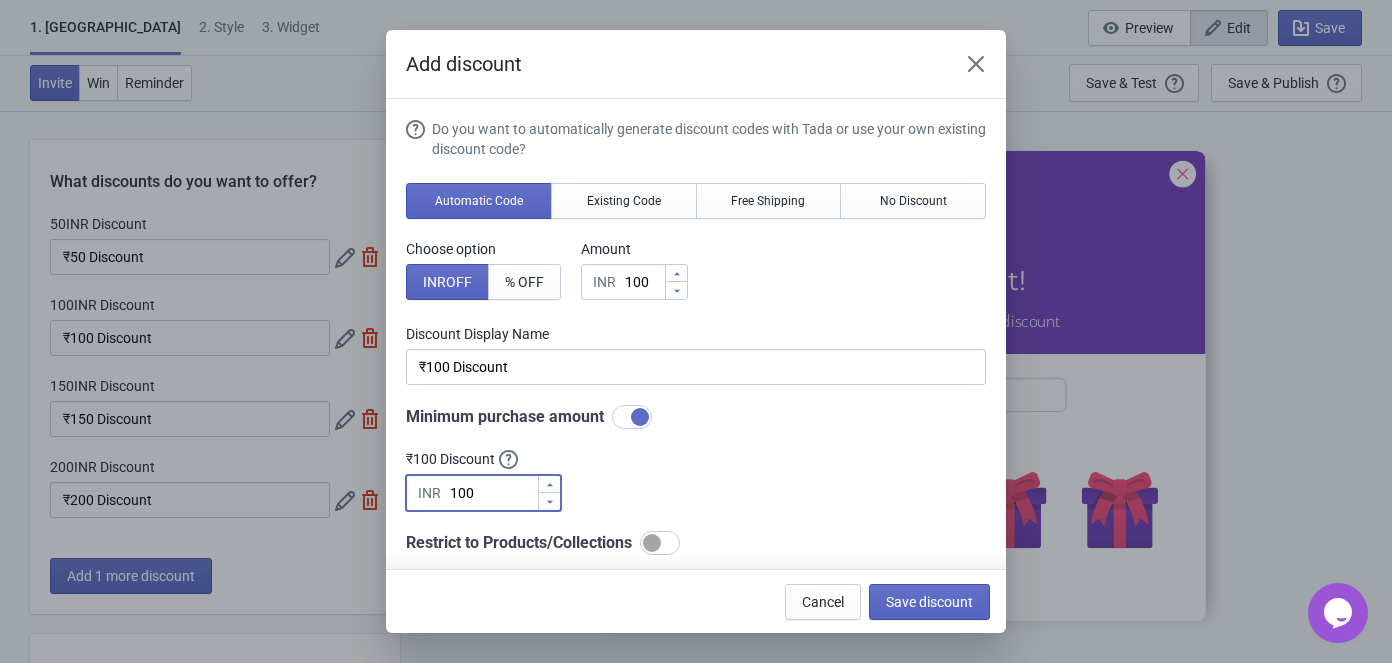 drag, startPoint x: 494, startPoint y: 493, endPoint x: 449, endPoint y: 500, distance: 45.54119 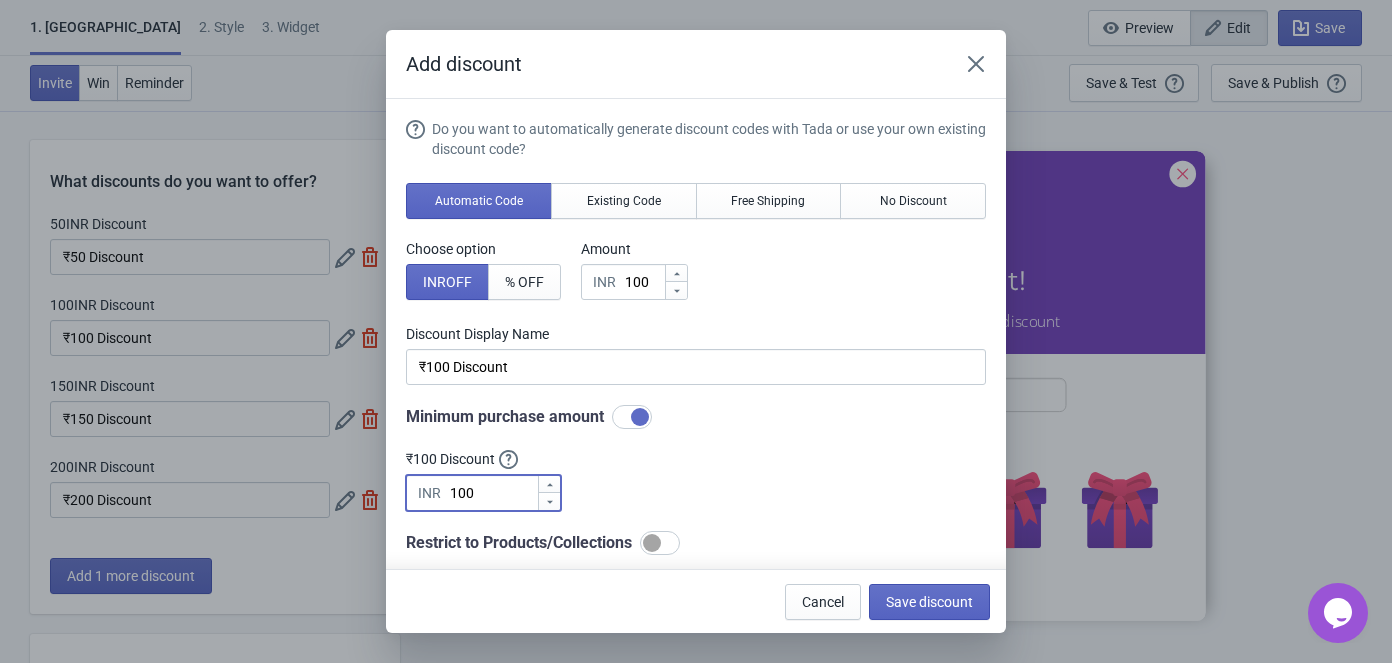 click on "100" at bounding box center [493, 493] 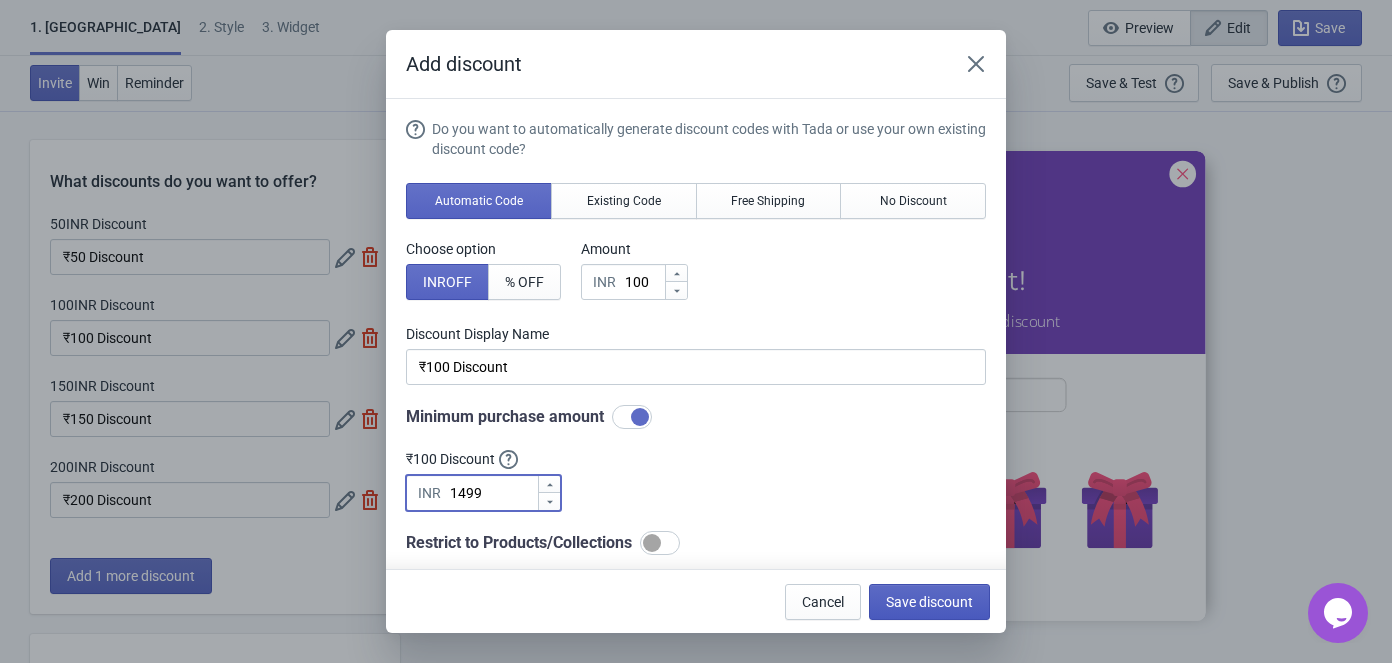 type on "1499" 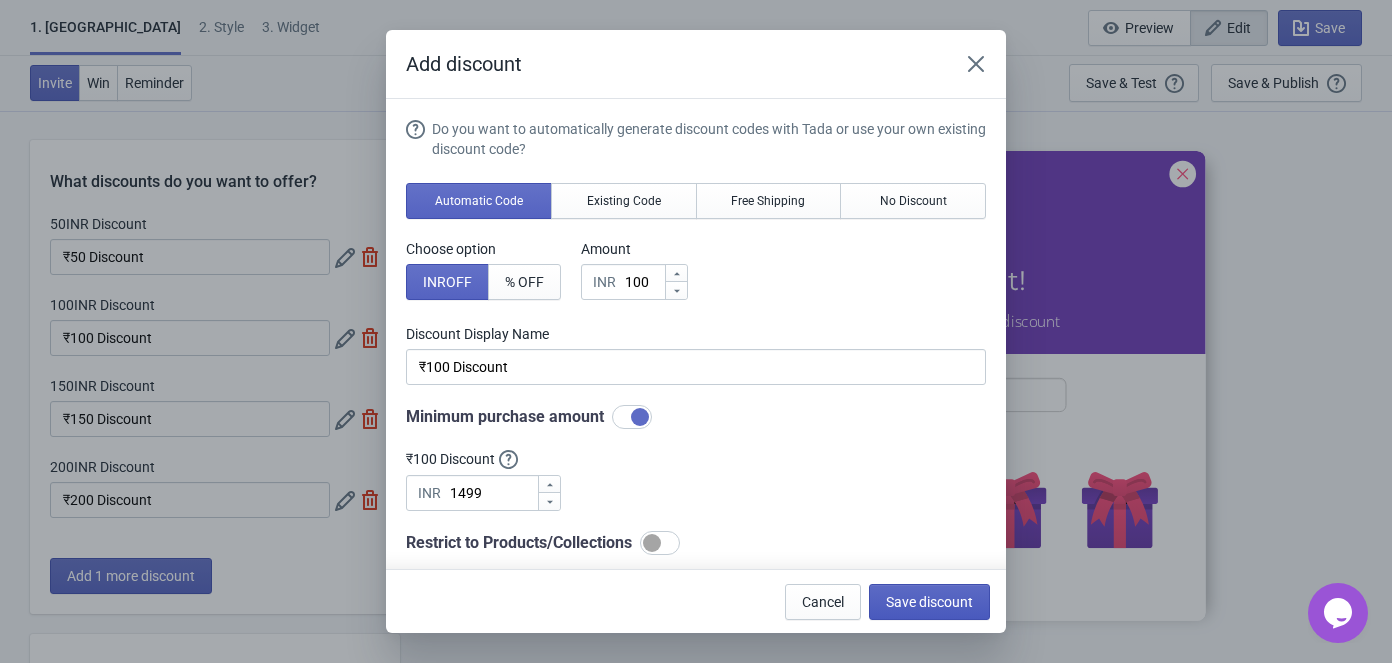 click on "Save discount" at bounding box center [929, 602] 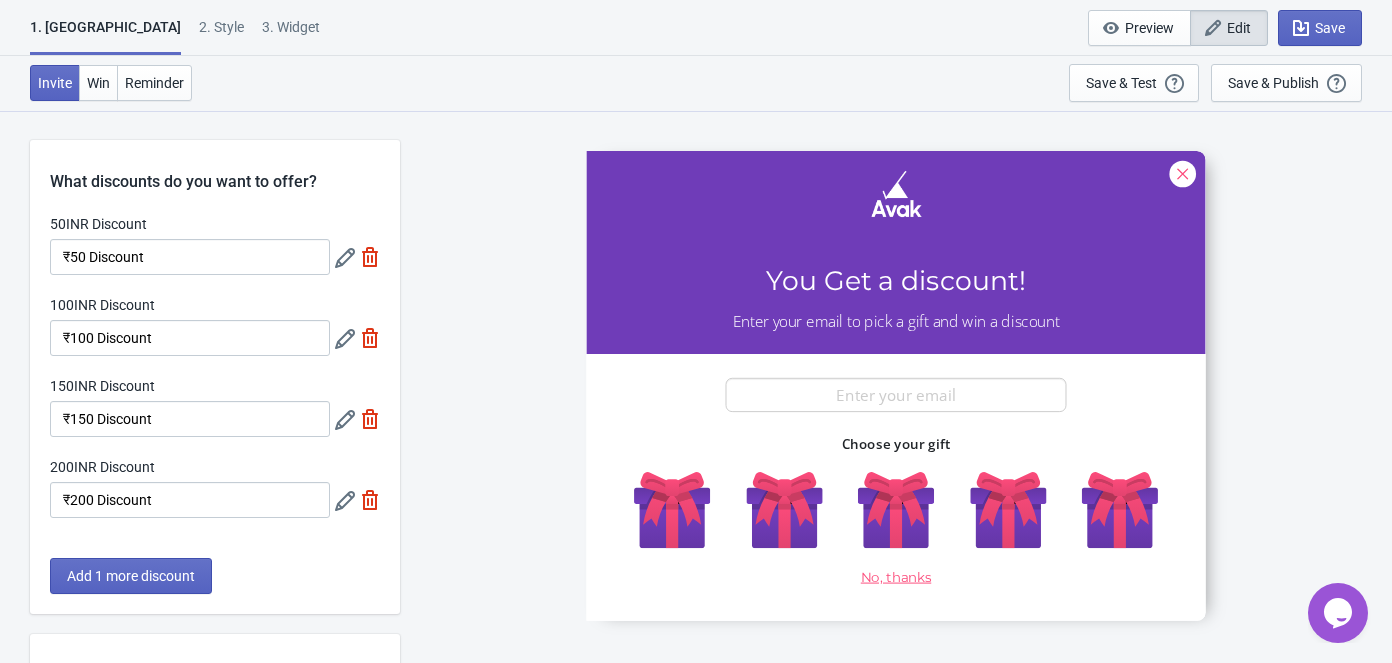 click 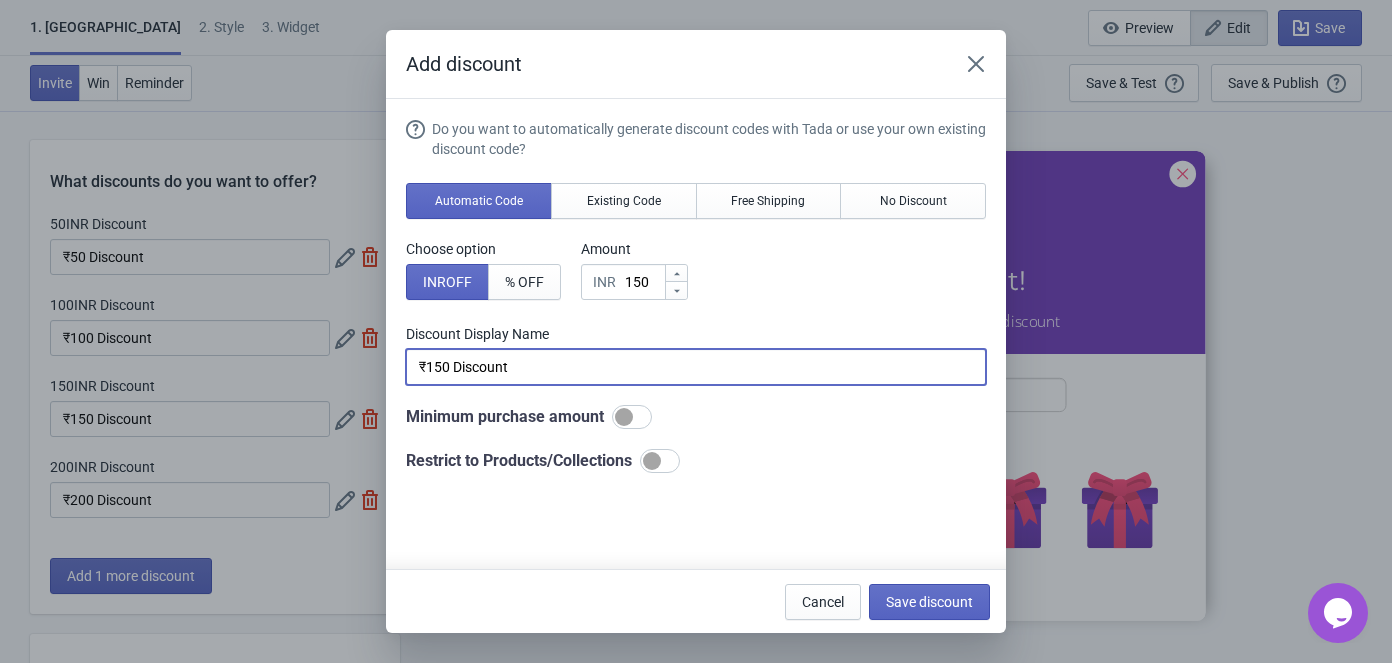drag, startPoint x: 452, startPoint y: 368, endPoint x: 435, endPoint y: 373, distance: 17.720045 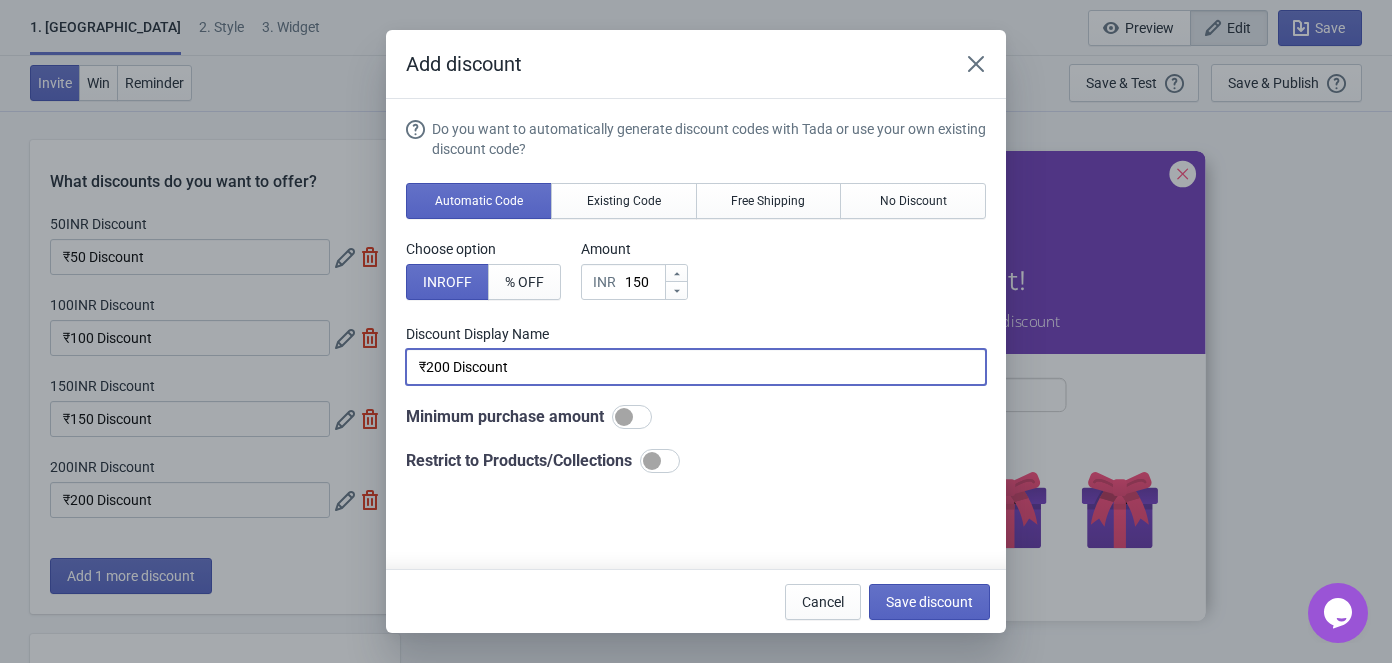 click at bounding box center (632, 417) 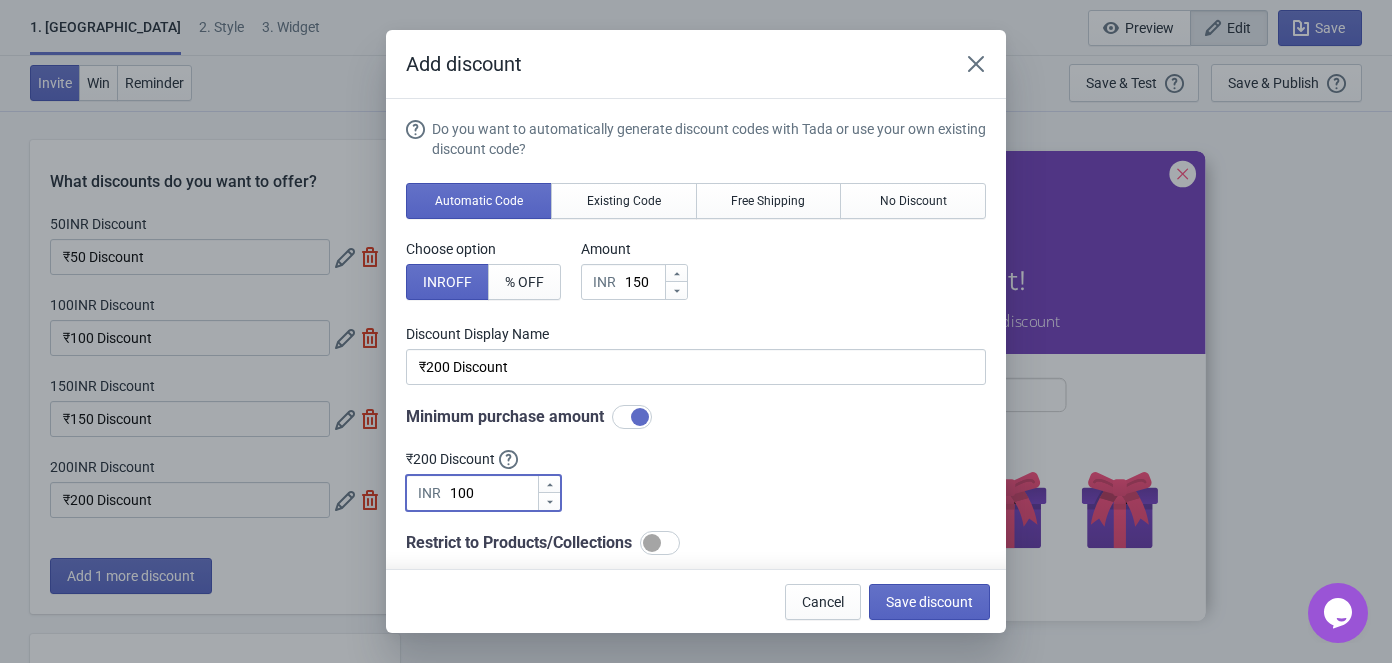 drag, startPoint x: 479, startPoint y: 493, endPoint x: 453, endPoint y: 505, distance: 28.635643 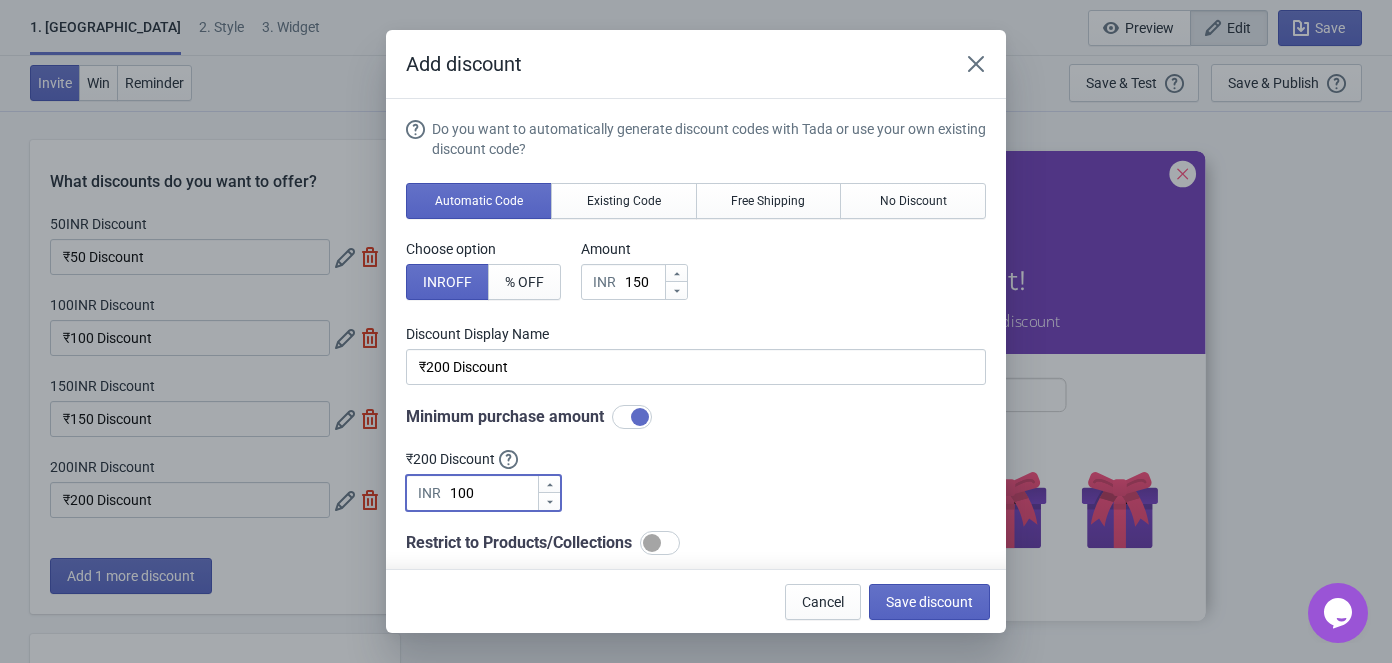 click on "100" at bounding box center (493, 493) 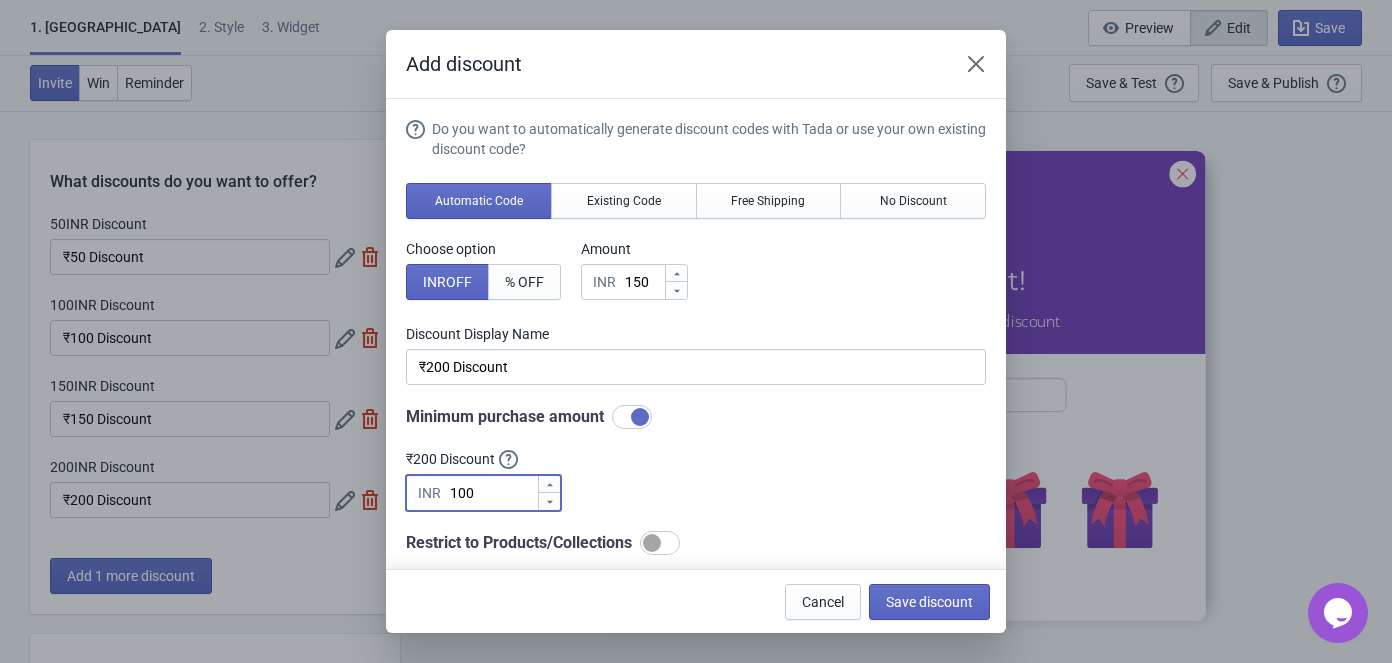 type on "1" 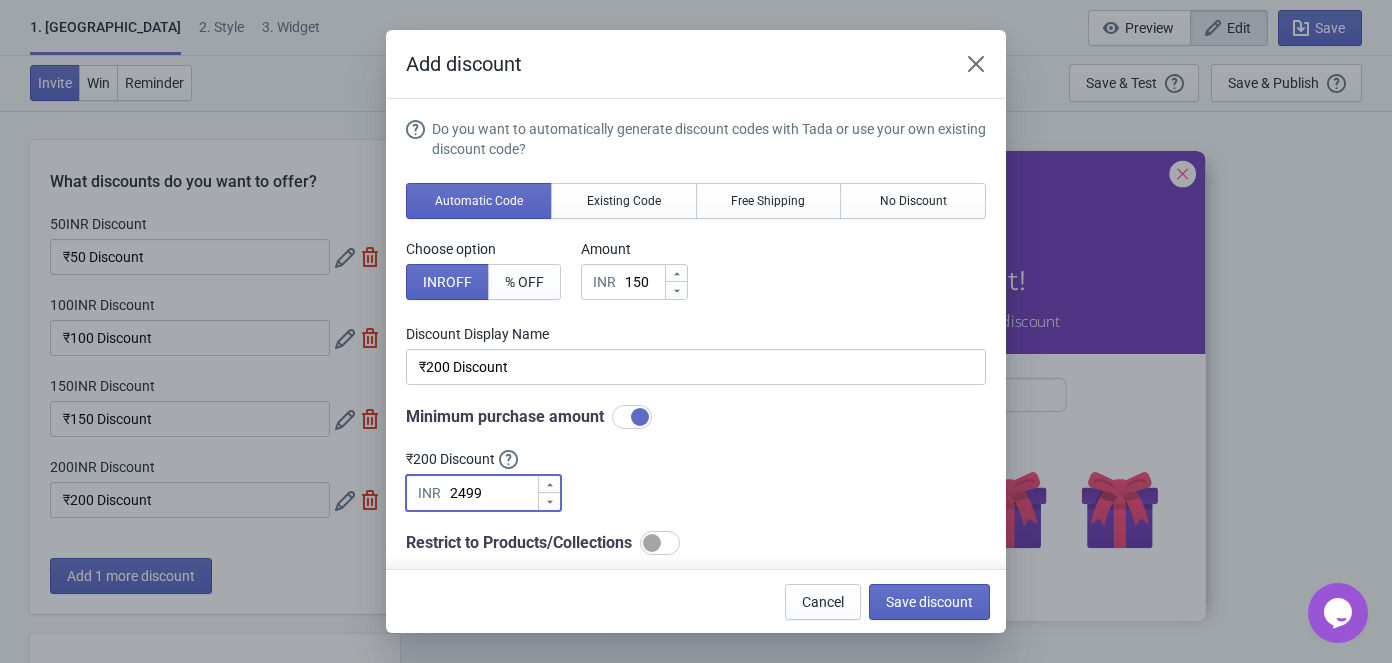 type on "2499" 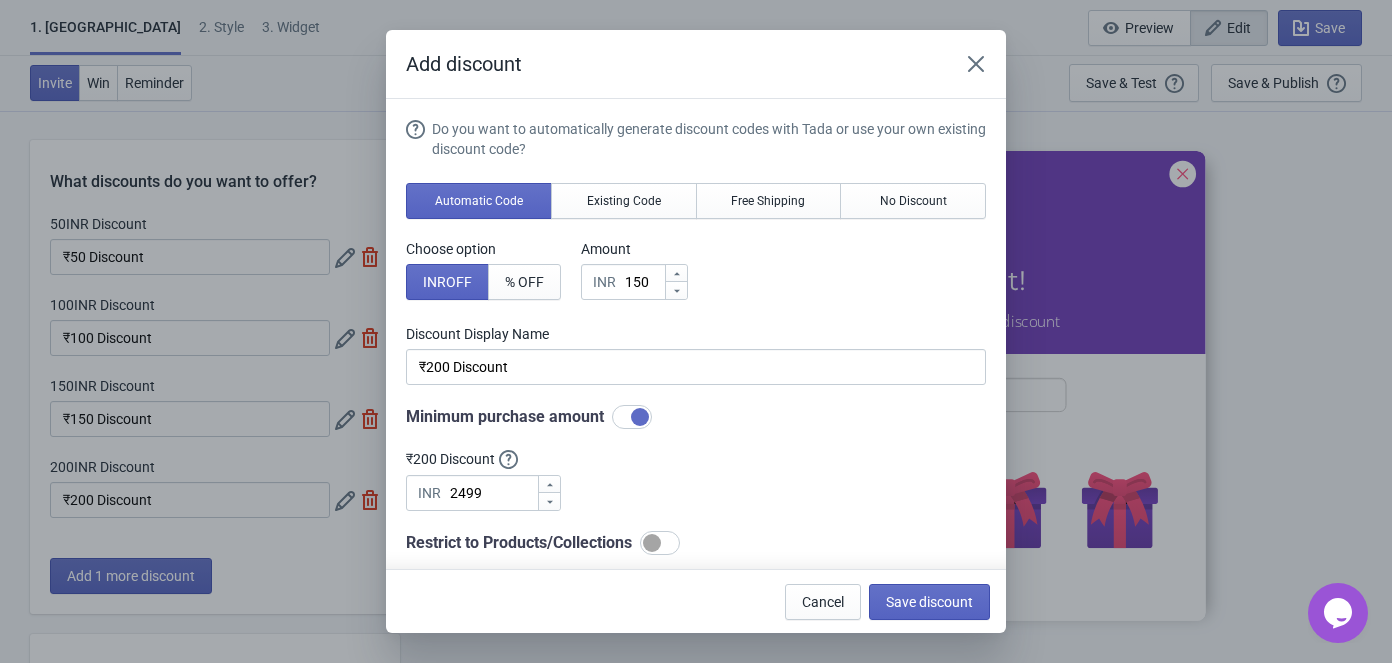 click on "Do you want to automatically generate discount codes with Tada or use your own existing discount code?  Automatic Code Existing Code Free Shipping No Discount Choose option INR  OFF % OFF Amount INR 150 Discount Display Name   ₹200 Discount Minimum purchase amount  ₹200 Discount   INR 2499 Restrict to Products/Collections" at bounding box center (696, 337) 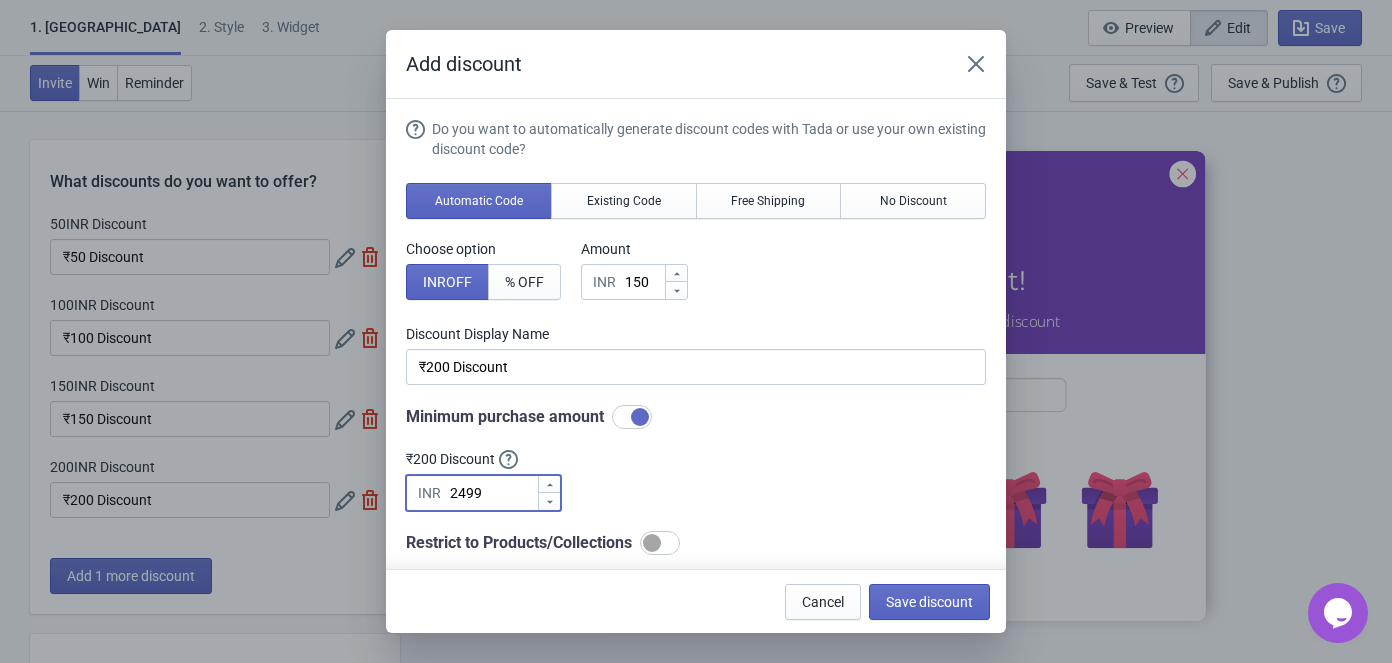 click on "2499" at bounding box center (493, 493) 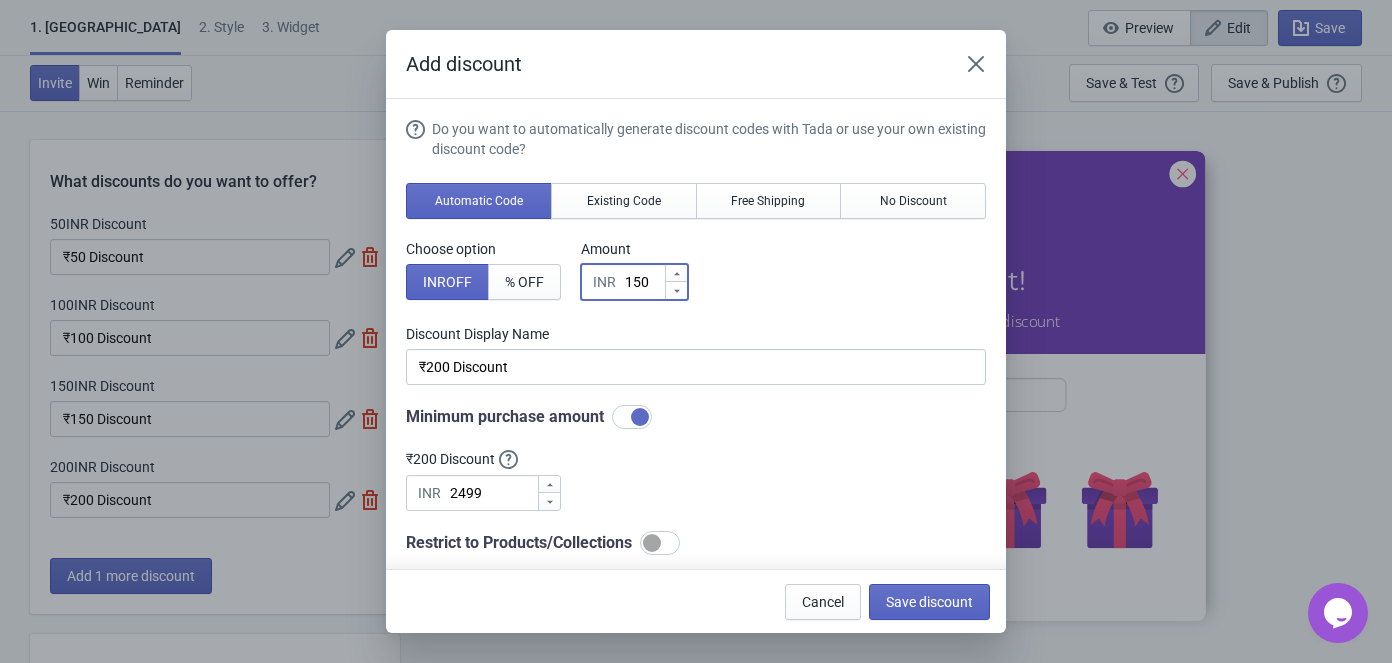 drag, startPoint x: 657, startPoint y: 284, endPoint x: 620, endPoint y: 291, distance: 37.65634 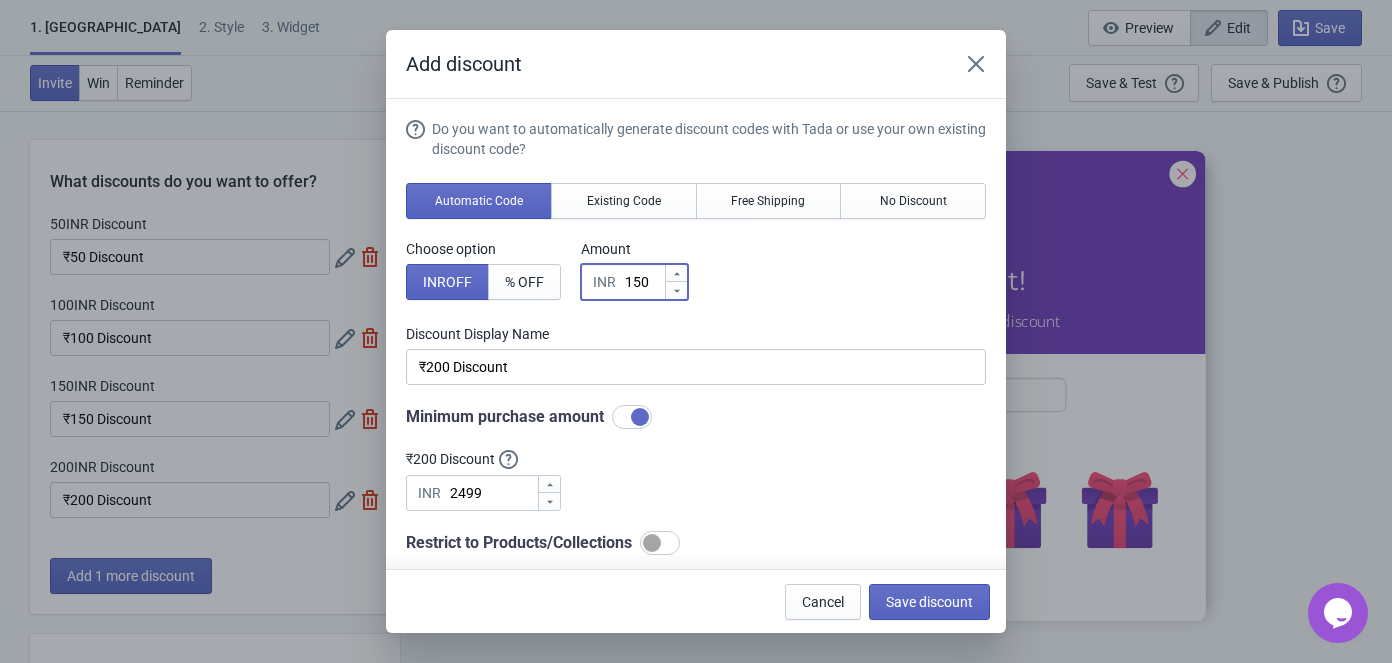 click on "INR 150" at bounding box center [634, 282] 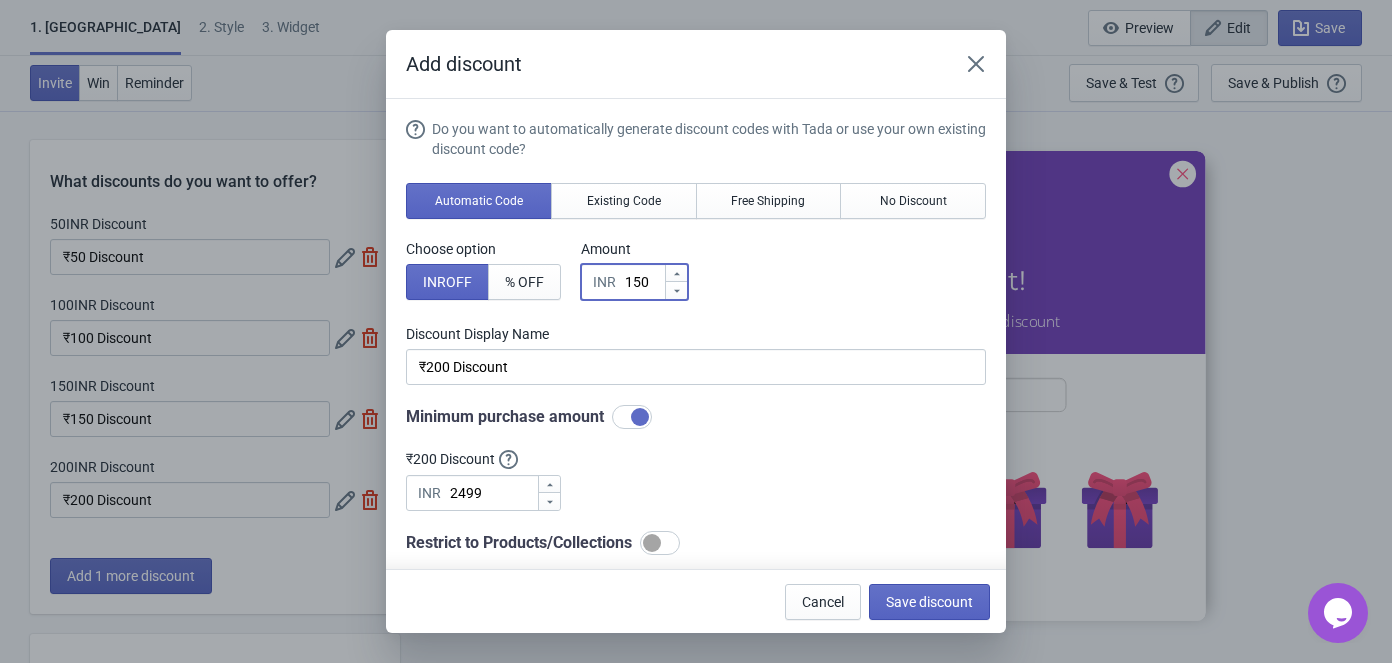 type on "2" 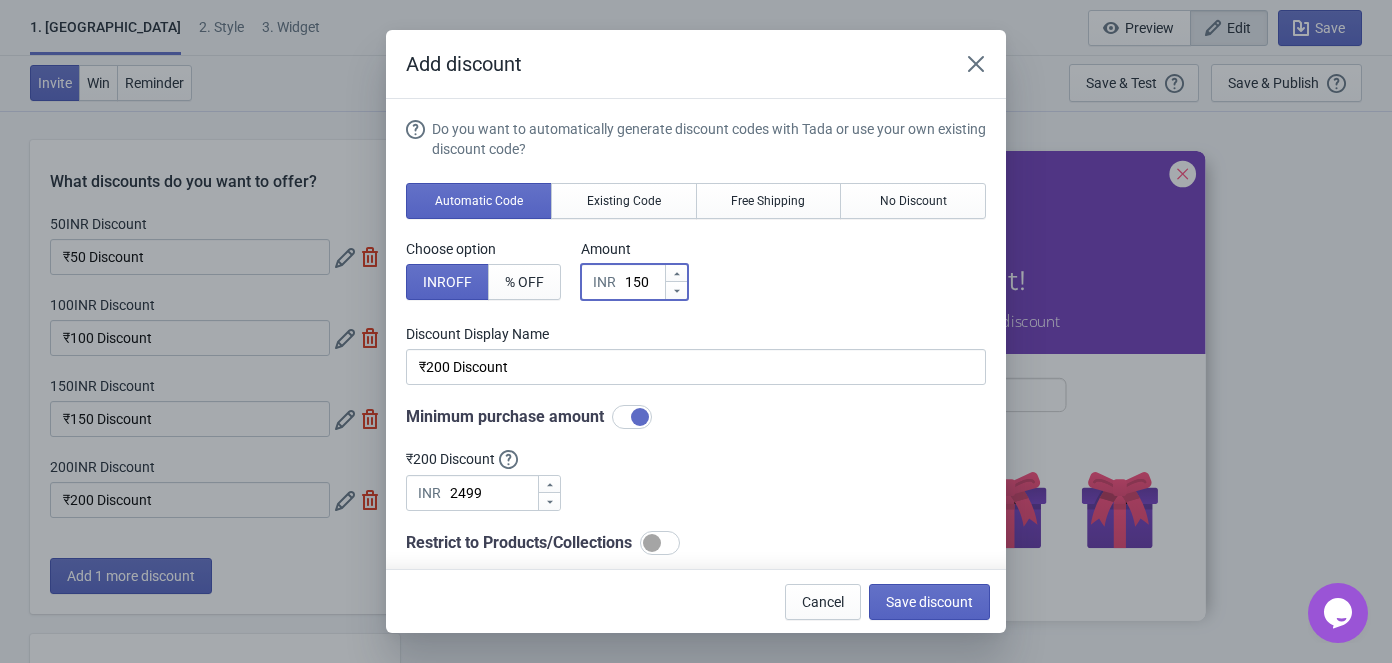 type on "2INR Discount" 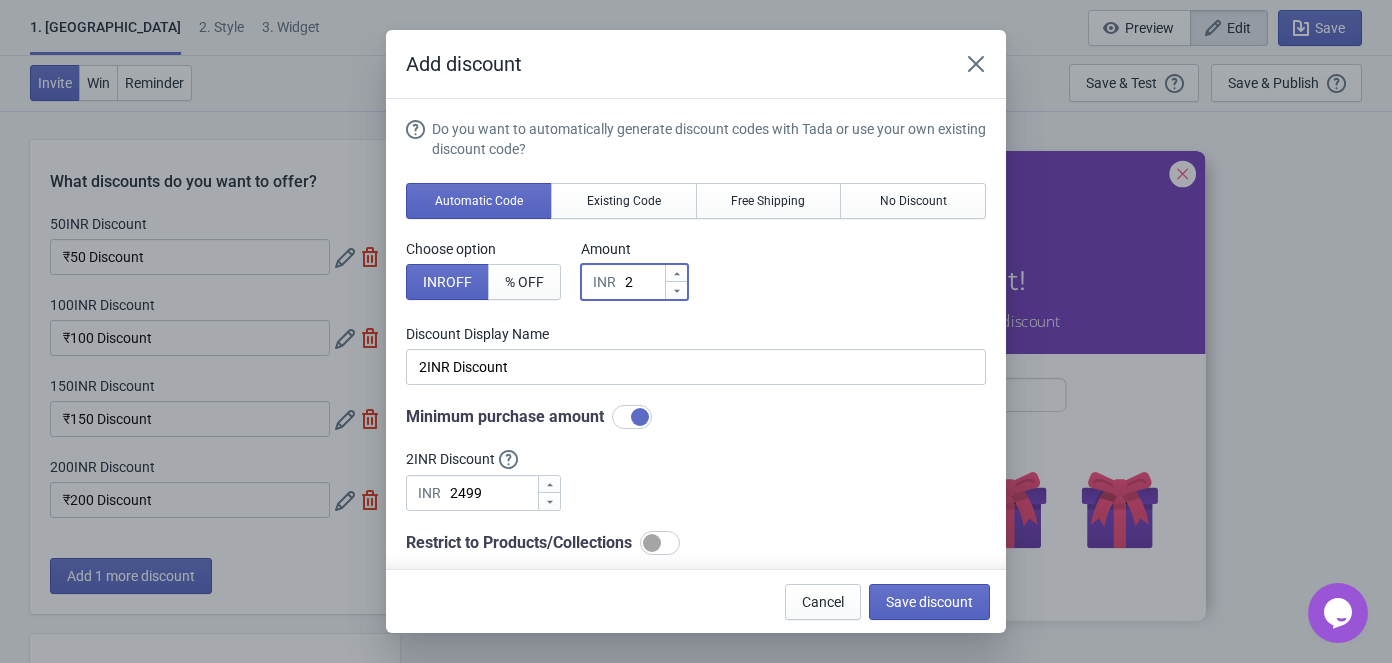 type on "20" 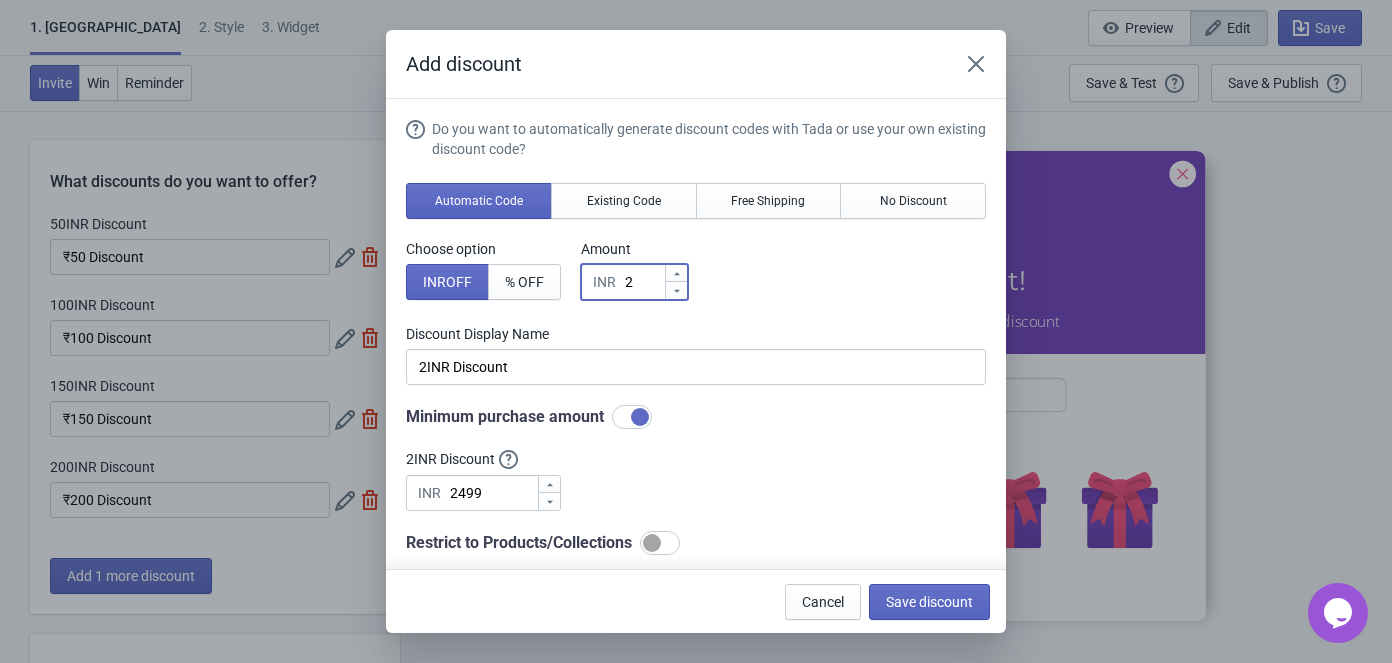 type on "20INR Discount" 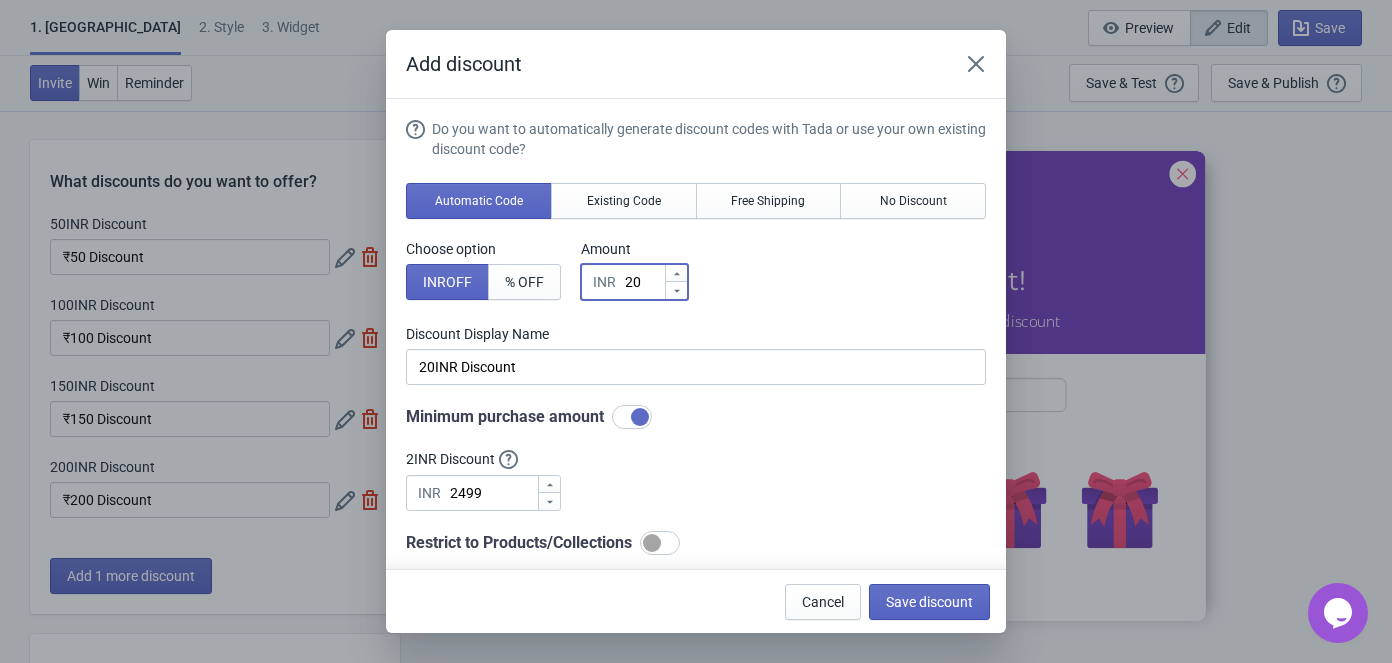 type on "200" 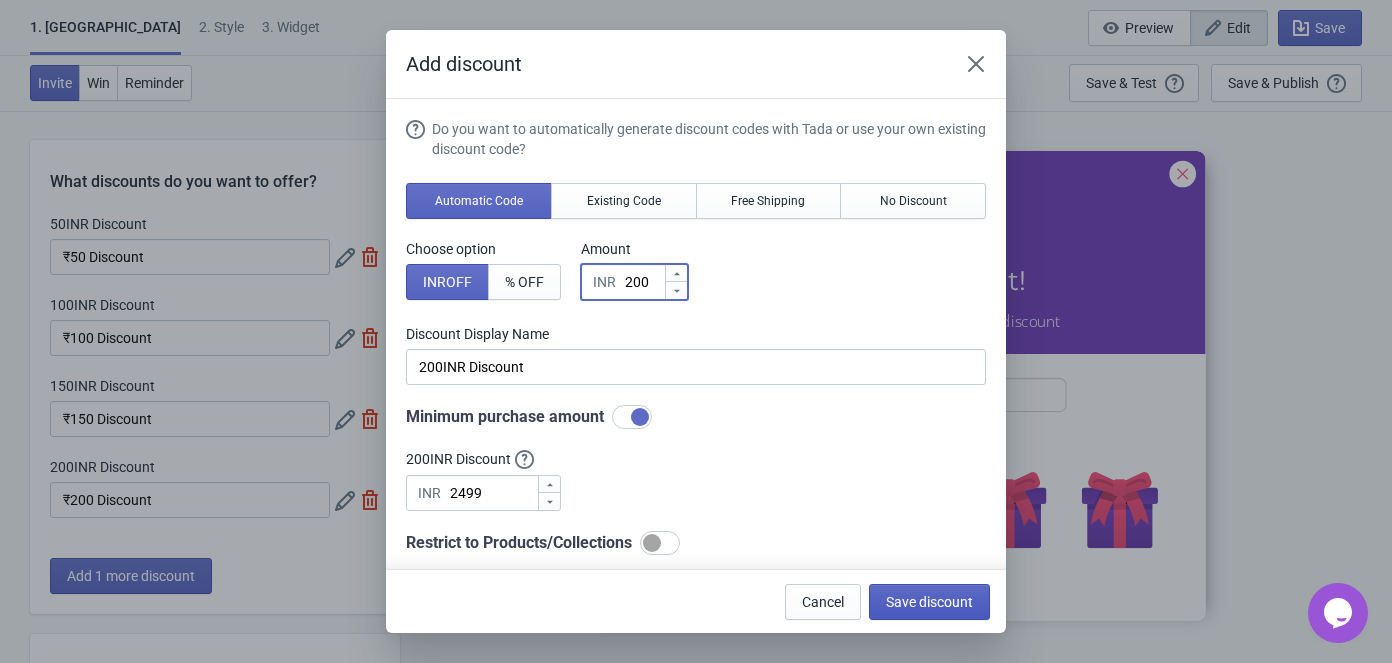 type on "200" 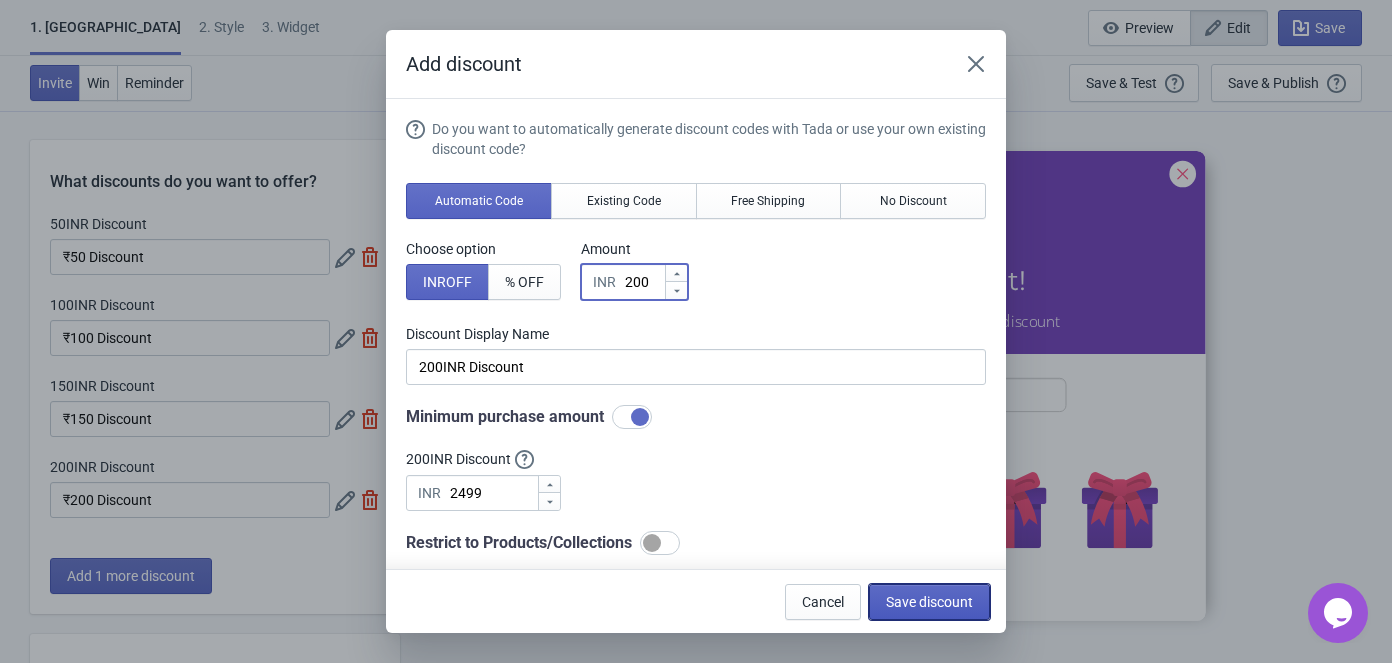 click on "Save discount" at bounding box center [929, 602] 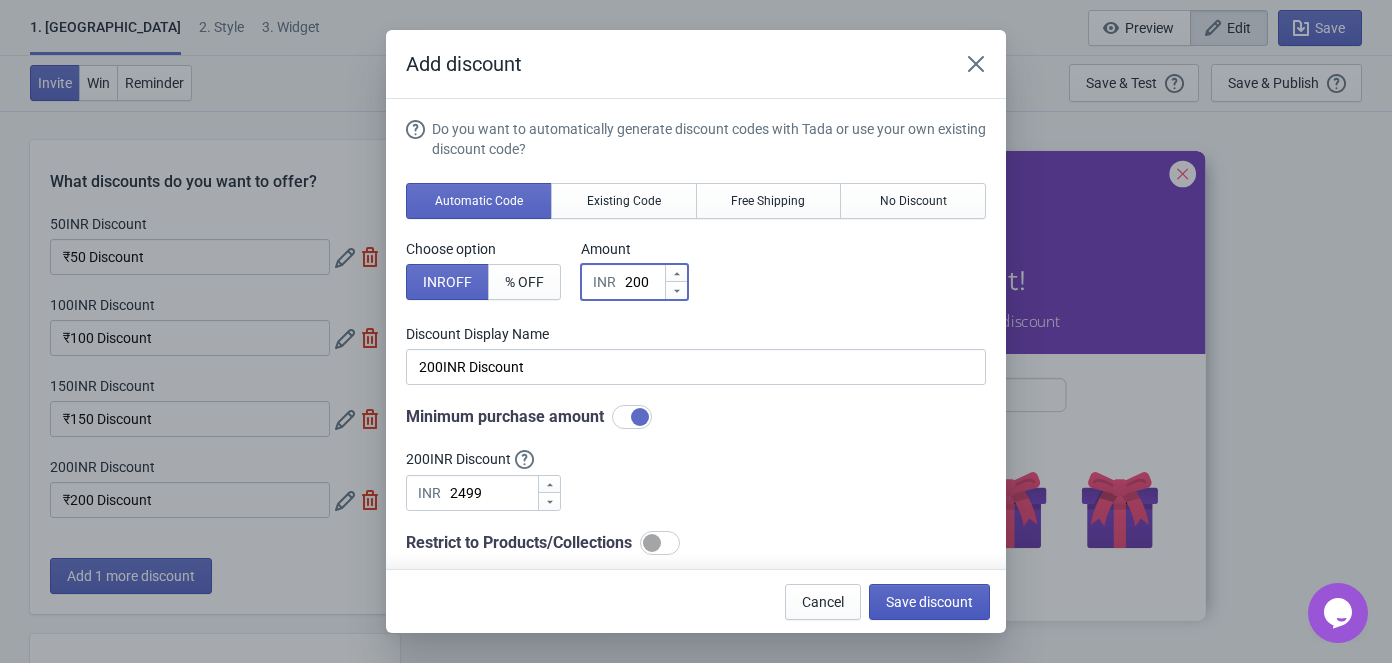 type on "200INR Discount" 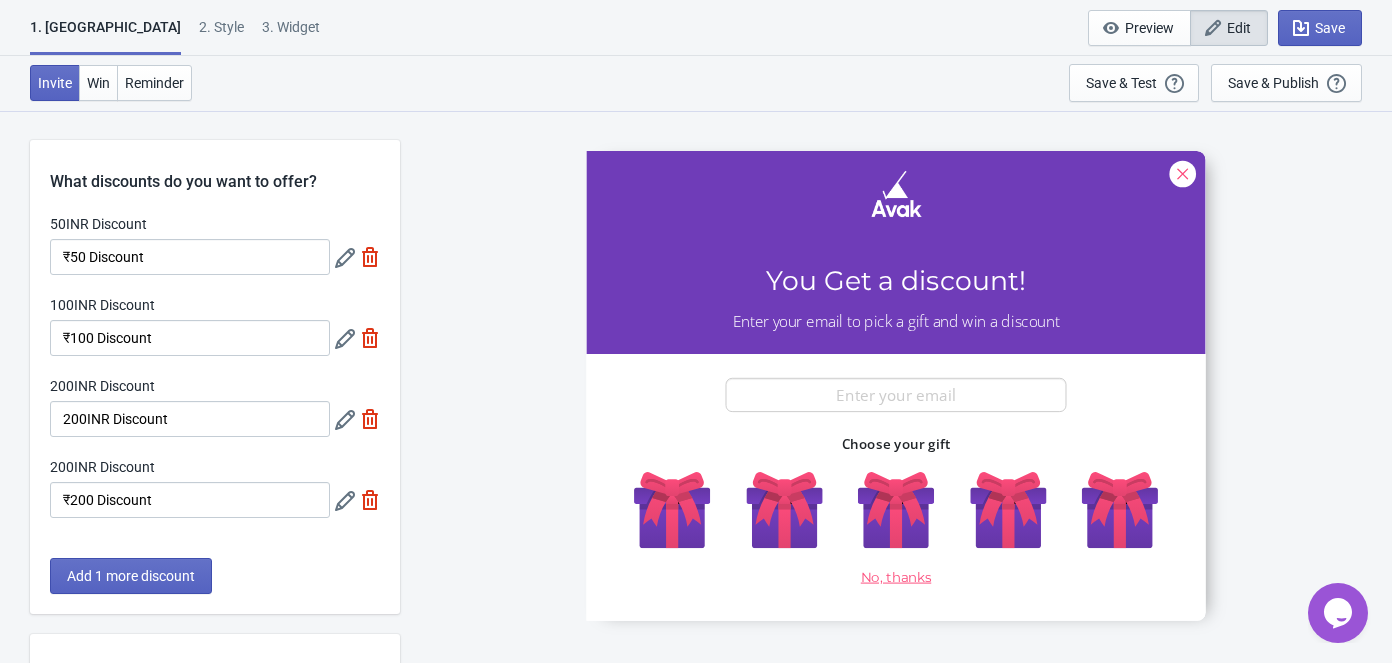 click 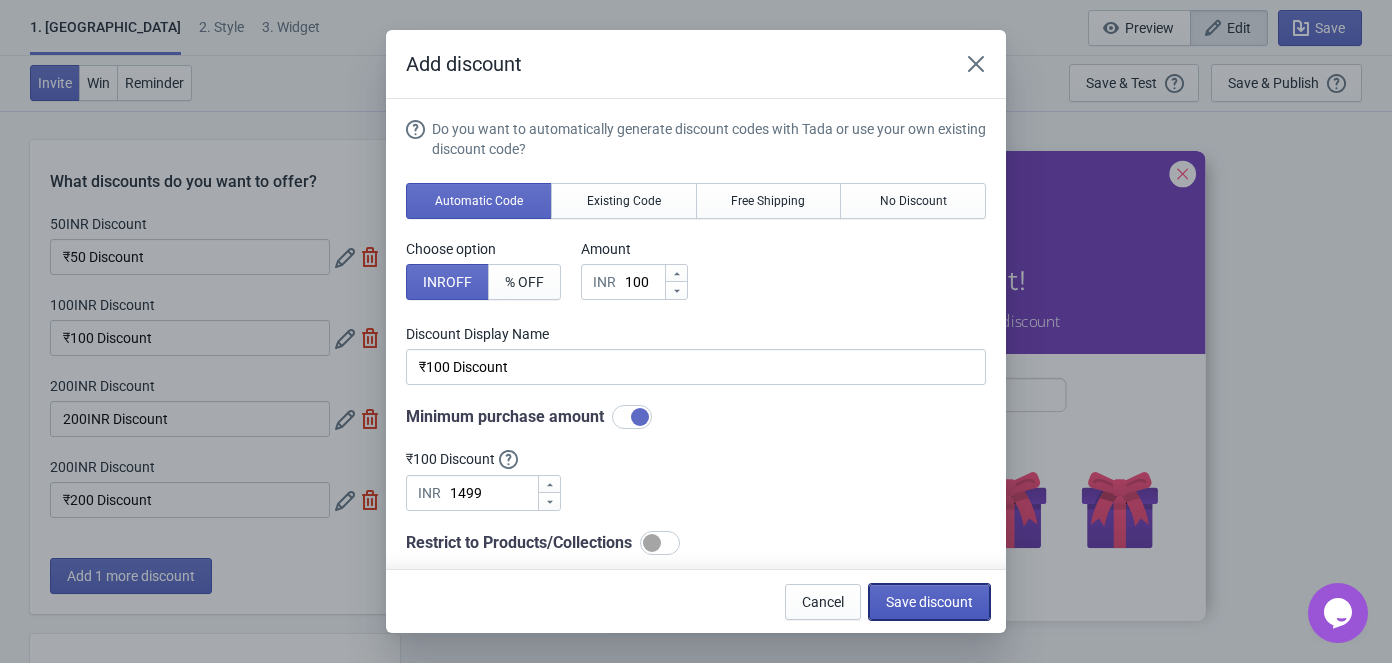click on "Save discount" at bounding box center (929, 602) 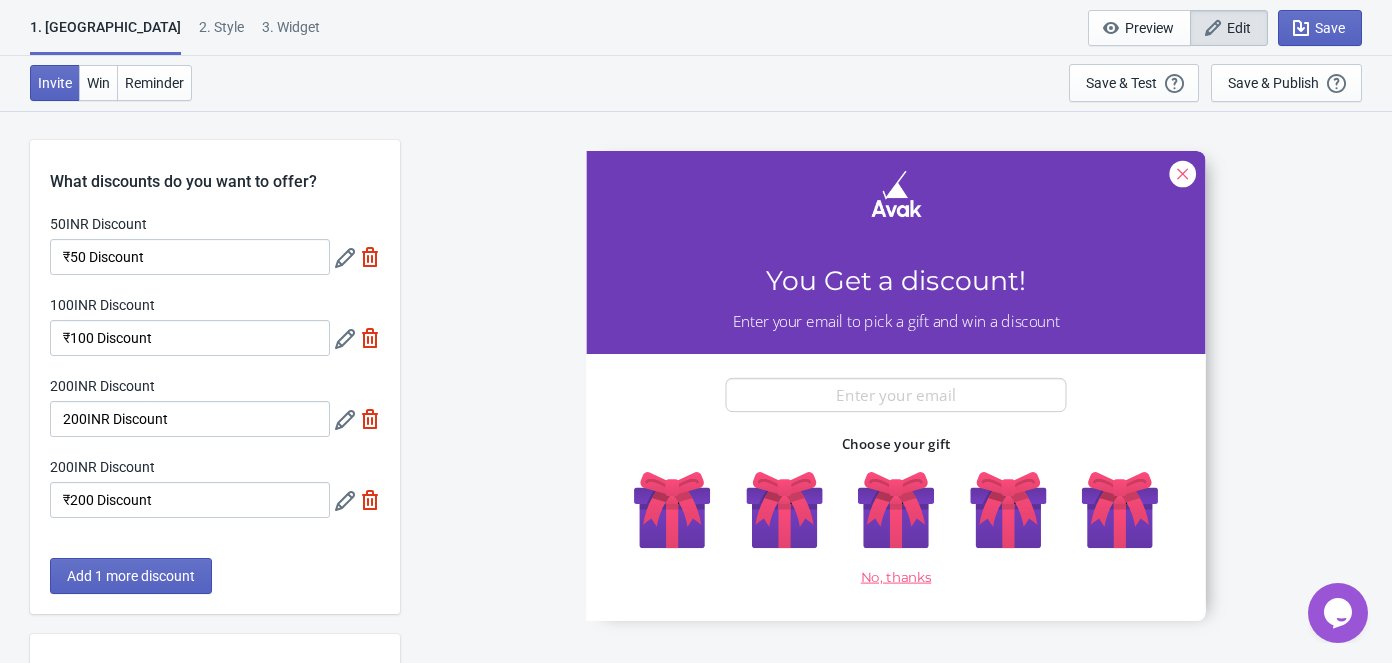 click at bounding box center [357, 500] 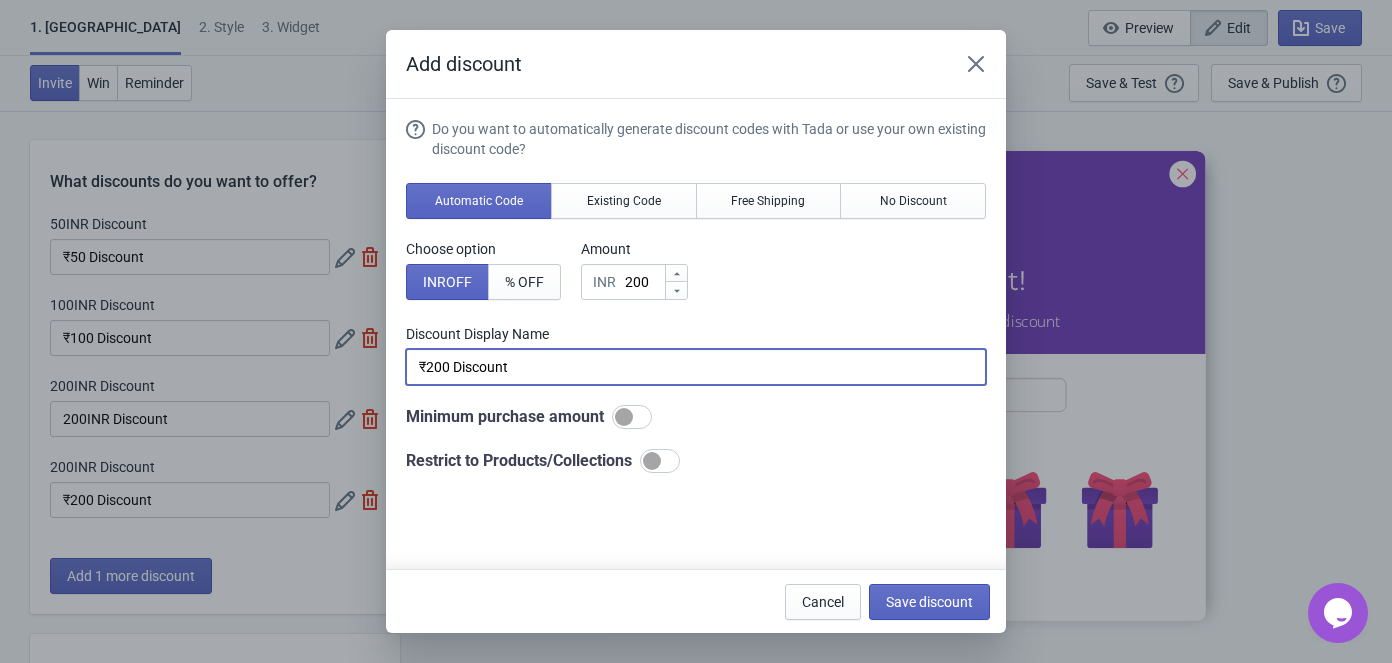 drag, startPoint x: 451, startPoint y: 368, endPoint x: 427, endPoint y: 380, distance: 26.832815 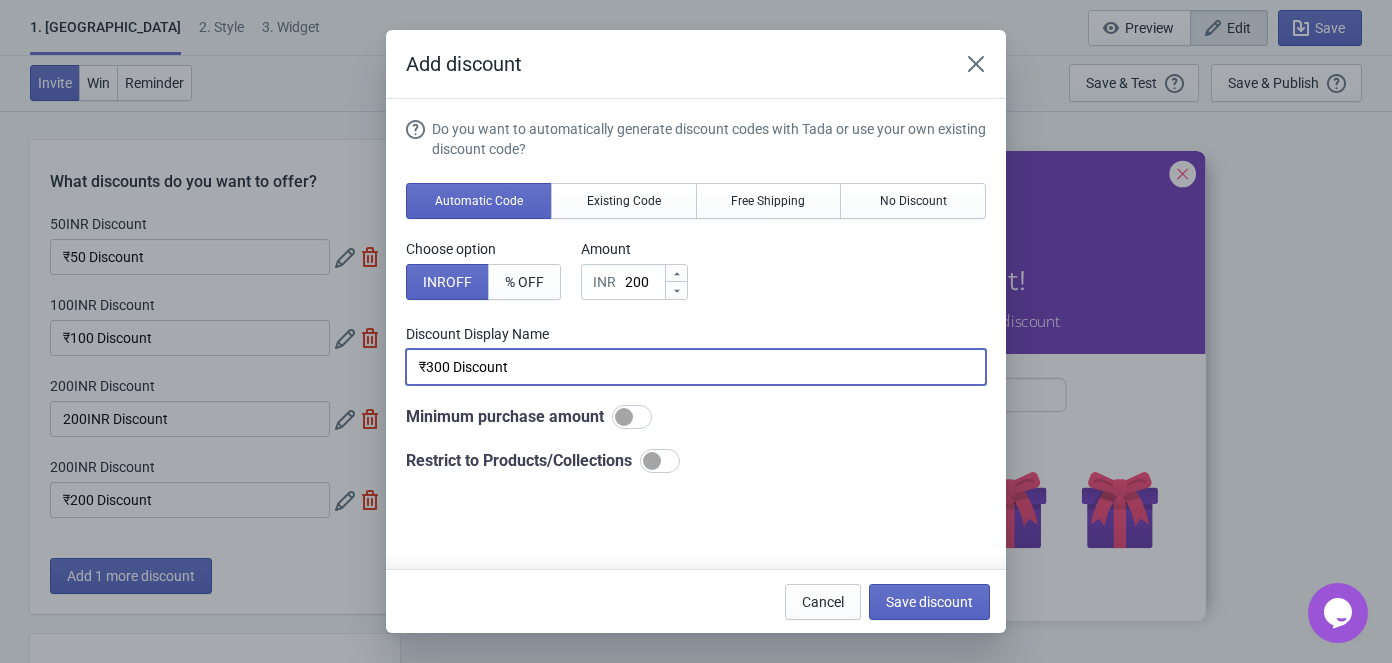 type on "₹300 Discount" 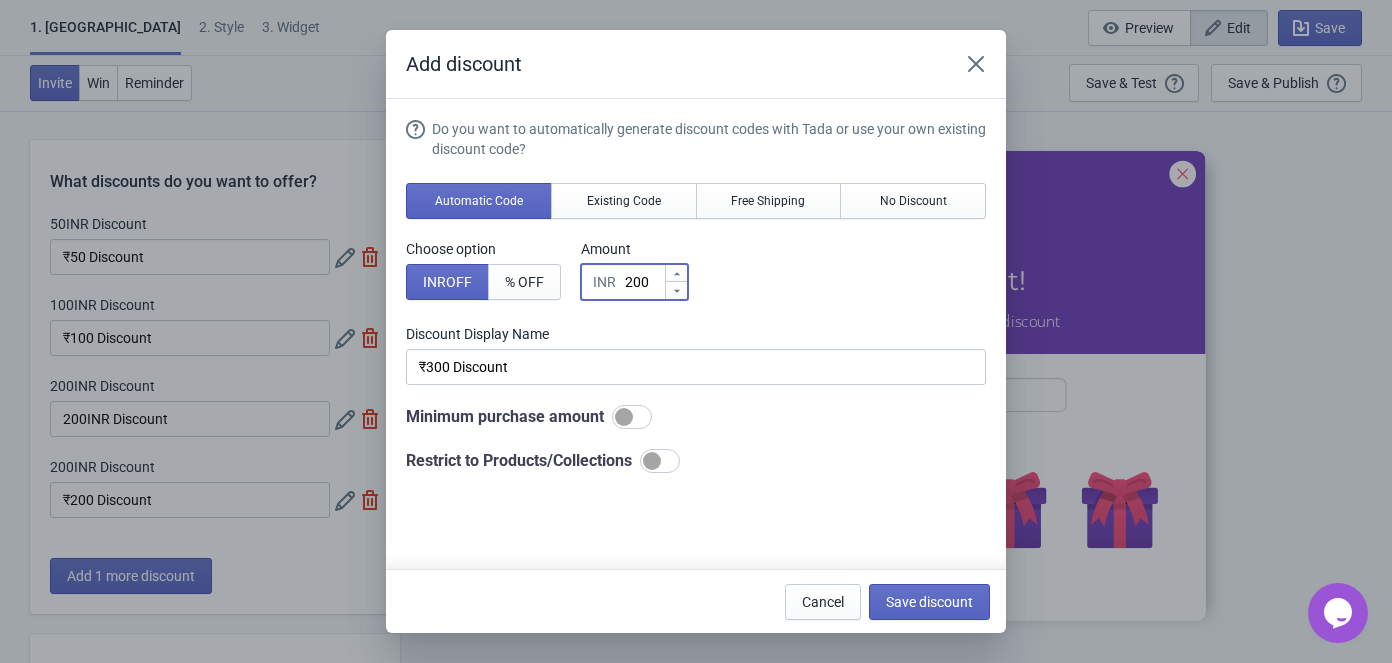 drag, startPoint x: 651, startPoint y: 282, endPoint x: 609, endPoint y: 290, distance: 42.755116 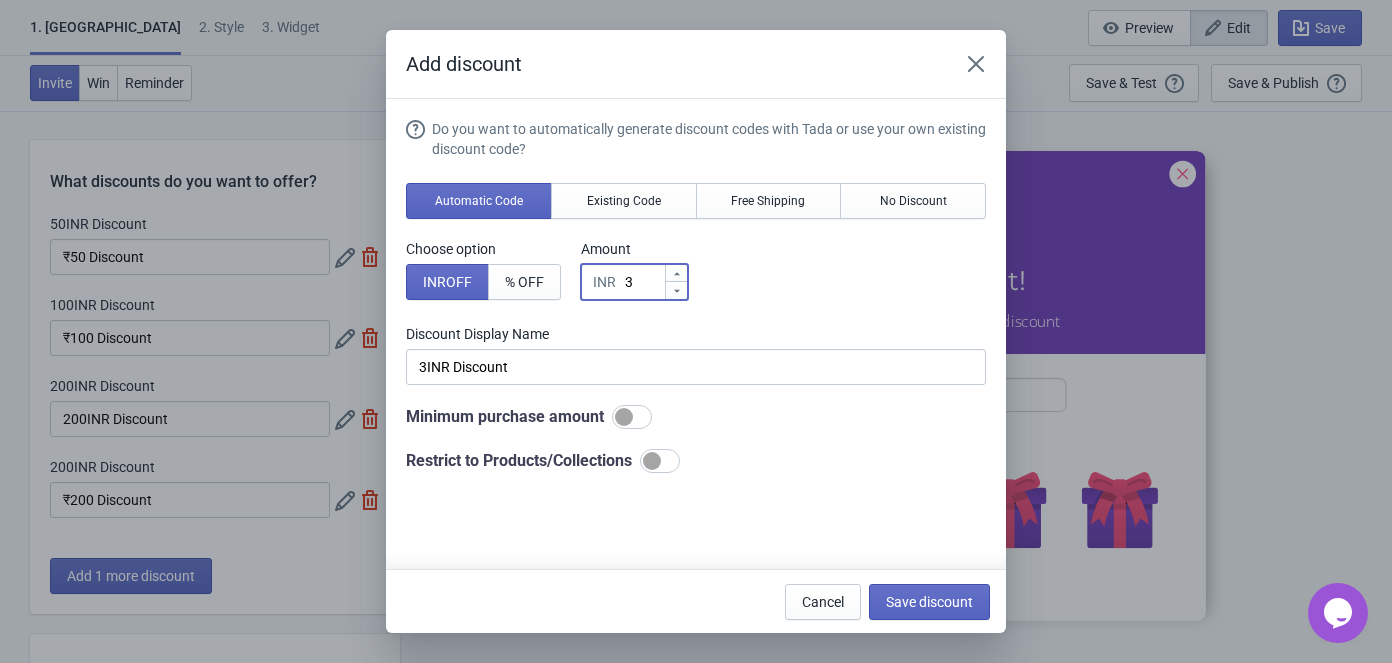 type on "30" 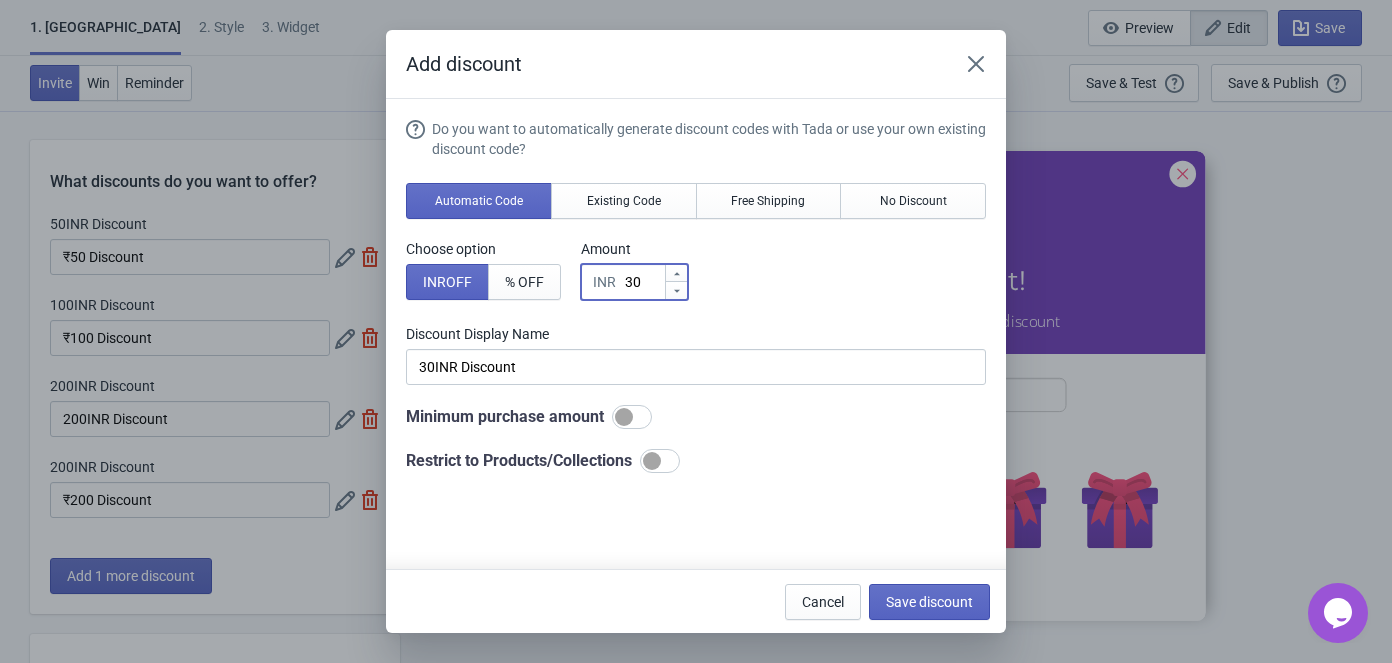 type on "300" 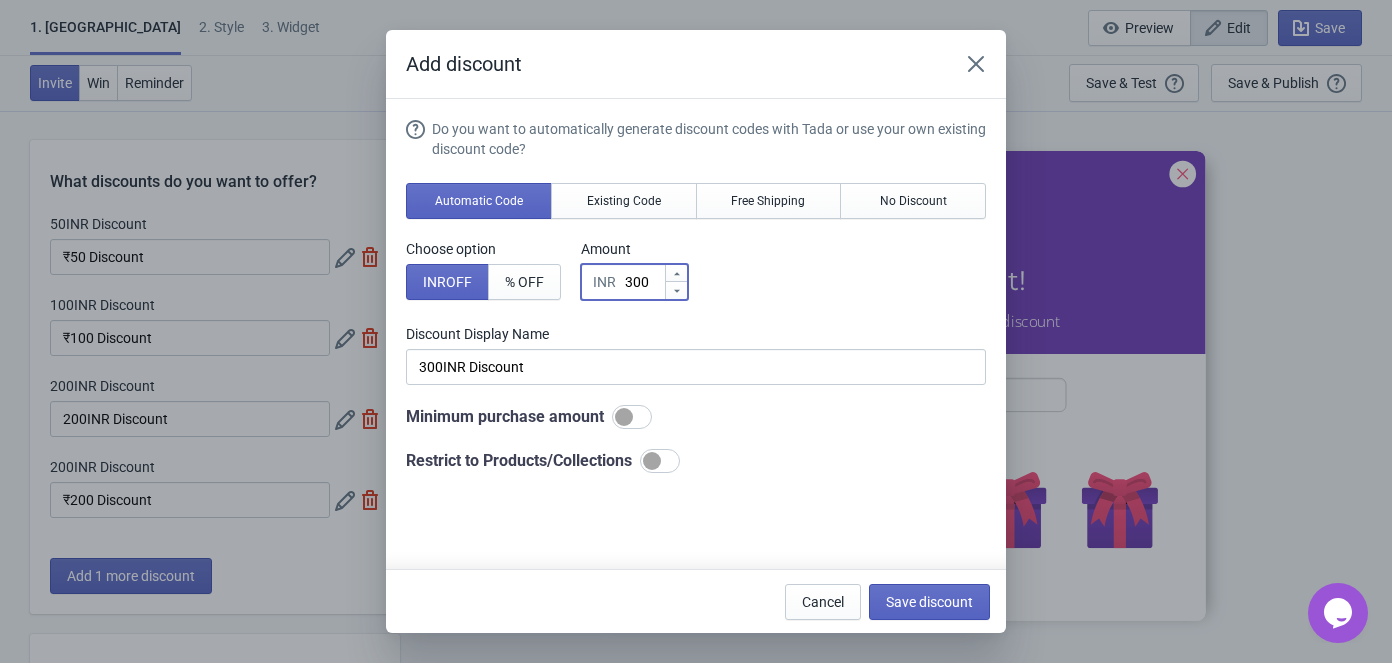 type on "300" 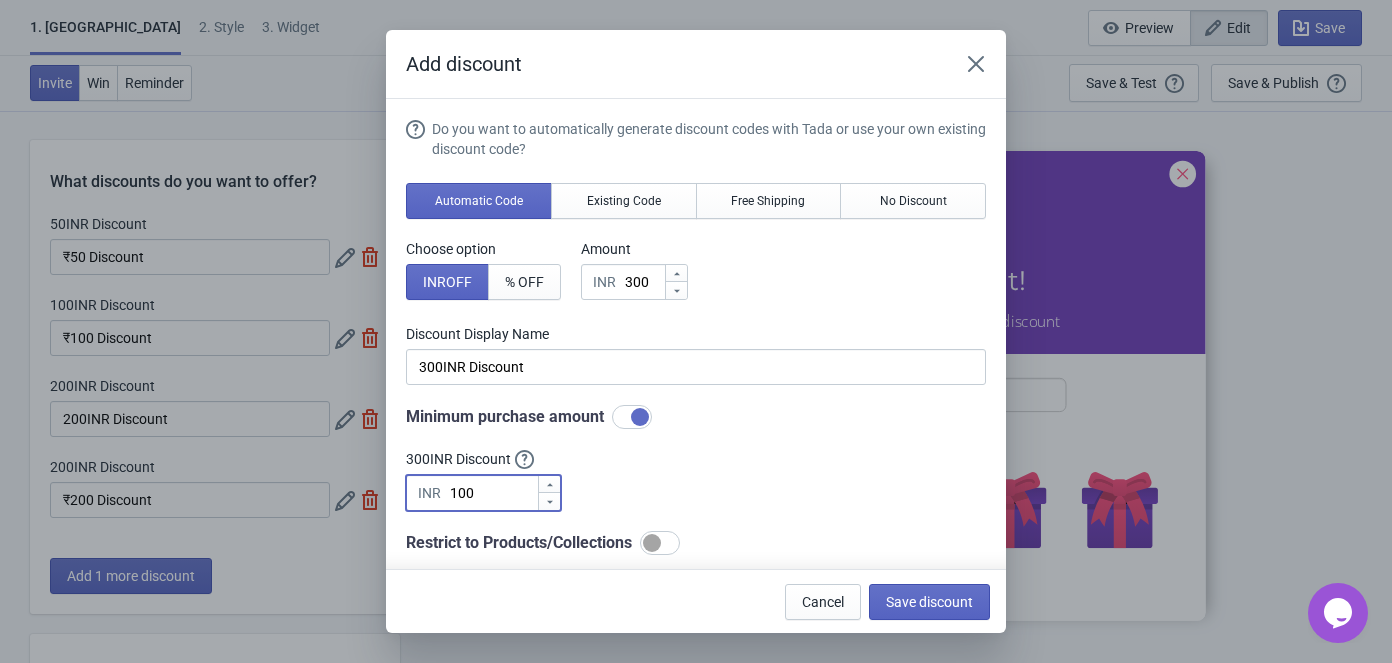 drag, startPoint x: 488, startPoint y: 495, endPoint x: 453, endPoint y: 501, distance: 35.510563 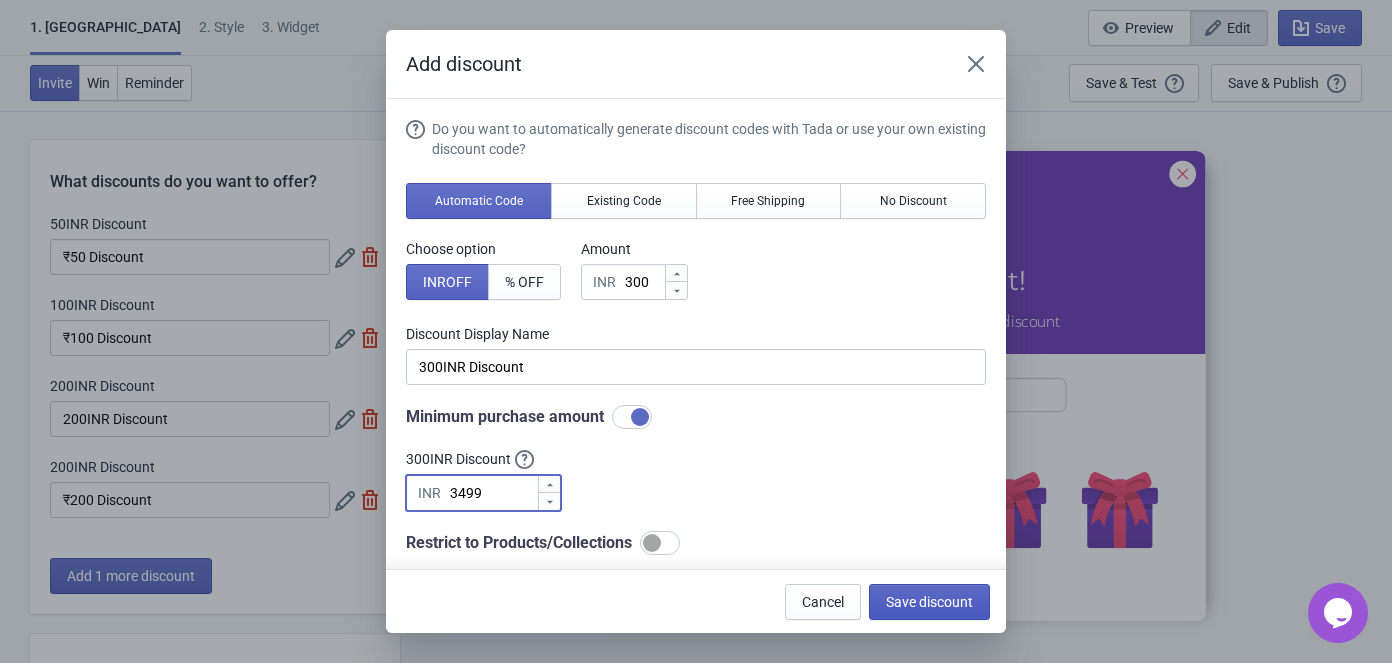 type on "3499" 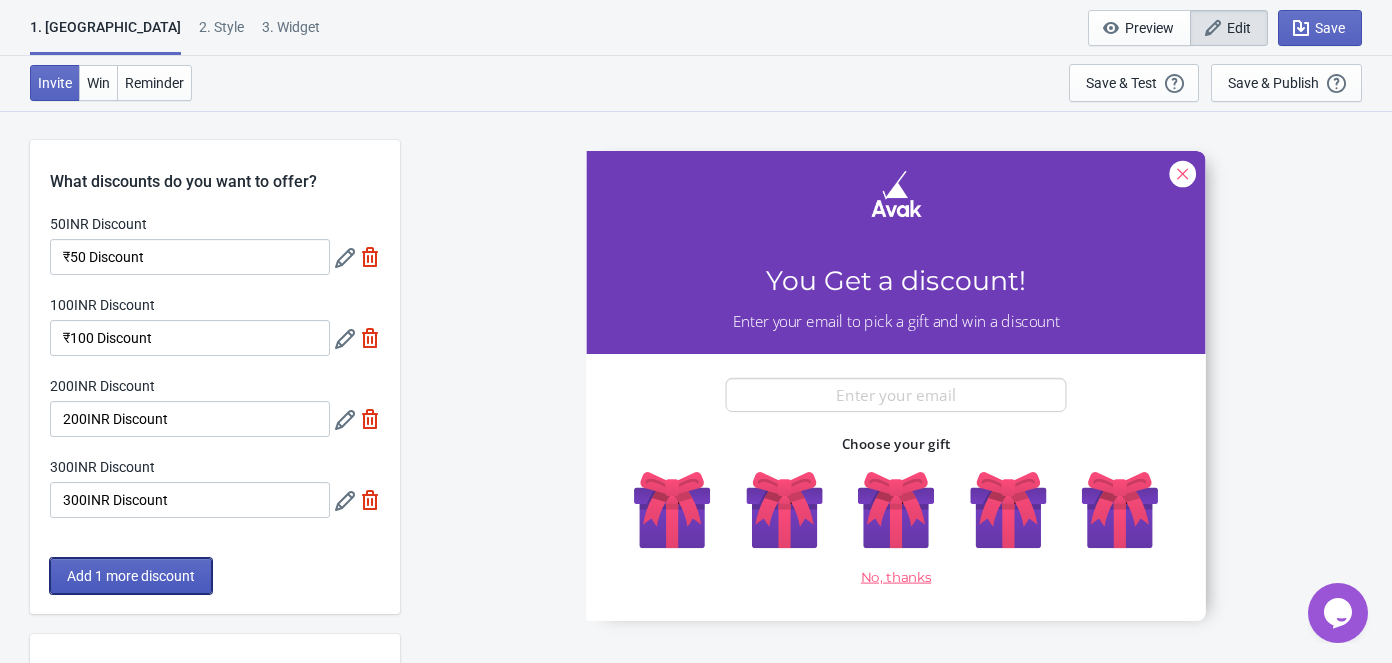 click on "Add 1 more discount" at bounding box center [131, 576] 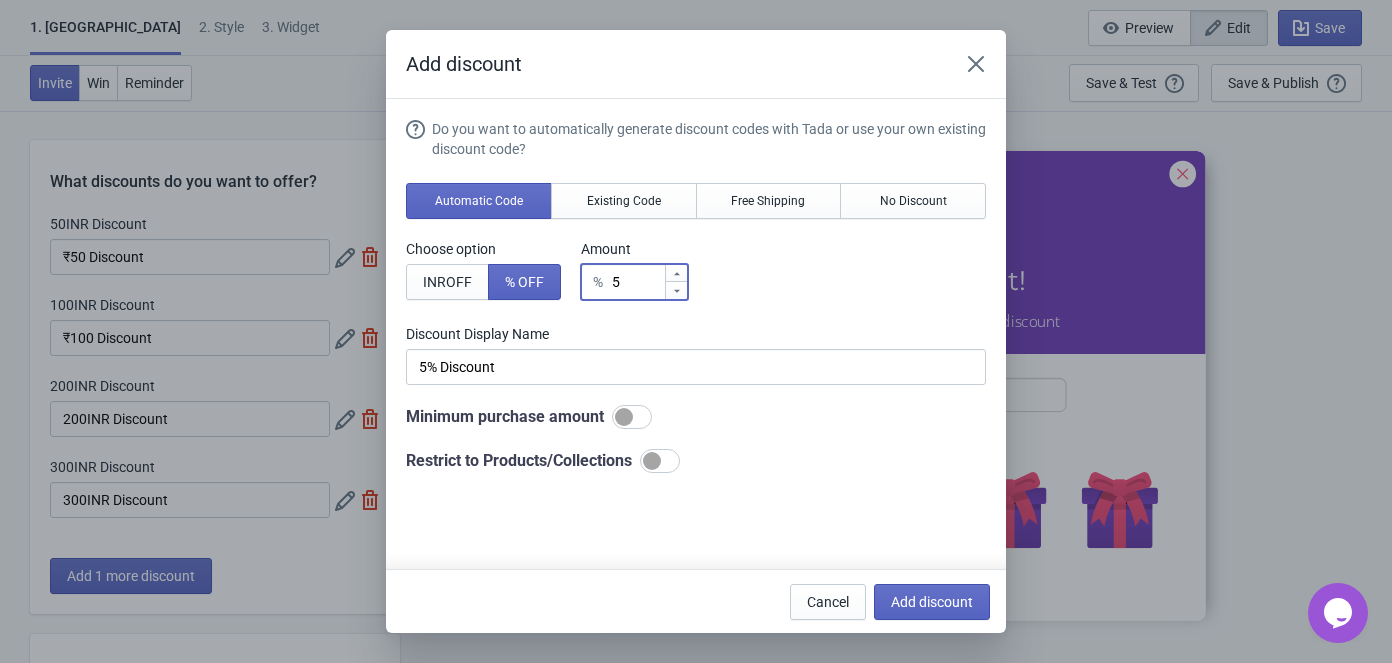 drag, startPoint x: 652, startPoint y: 280, endPoint x: 585, endPoint y: 288, distance: 67.47592 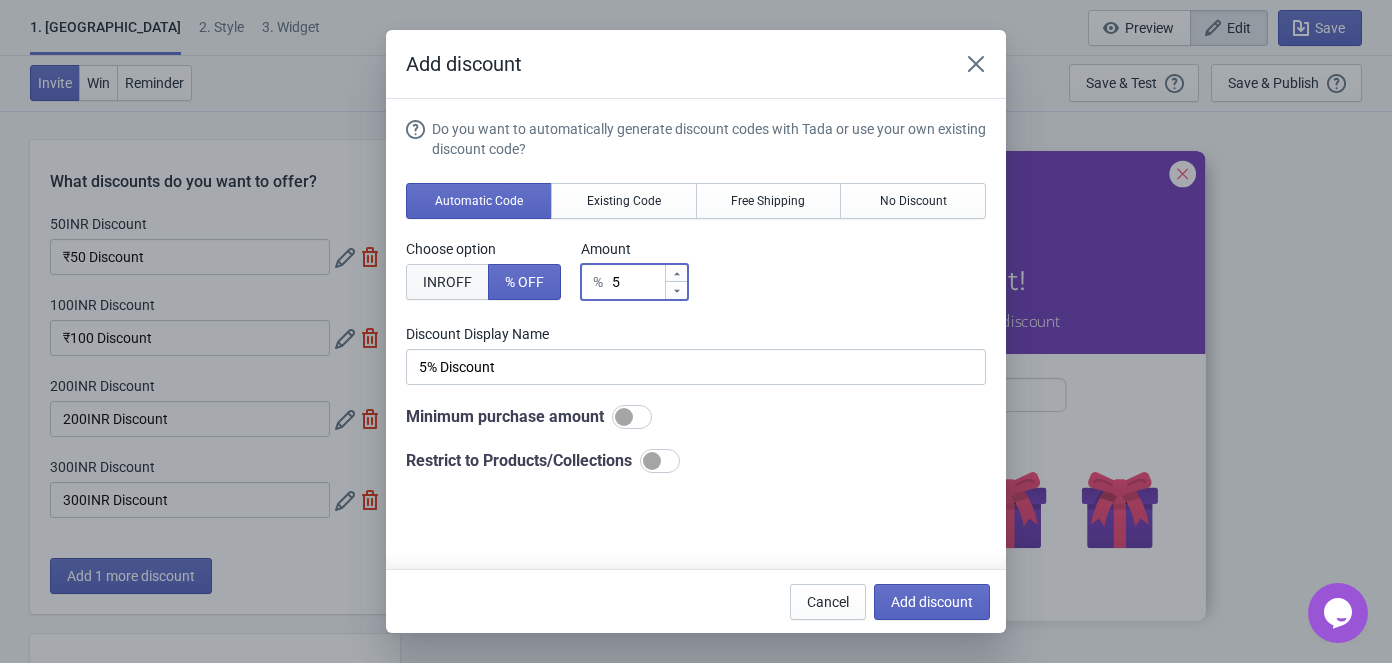 click on "INR  OFF" at bounding box center [447, 282] 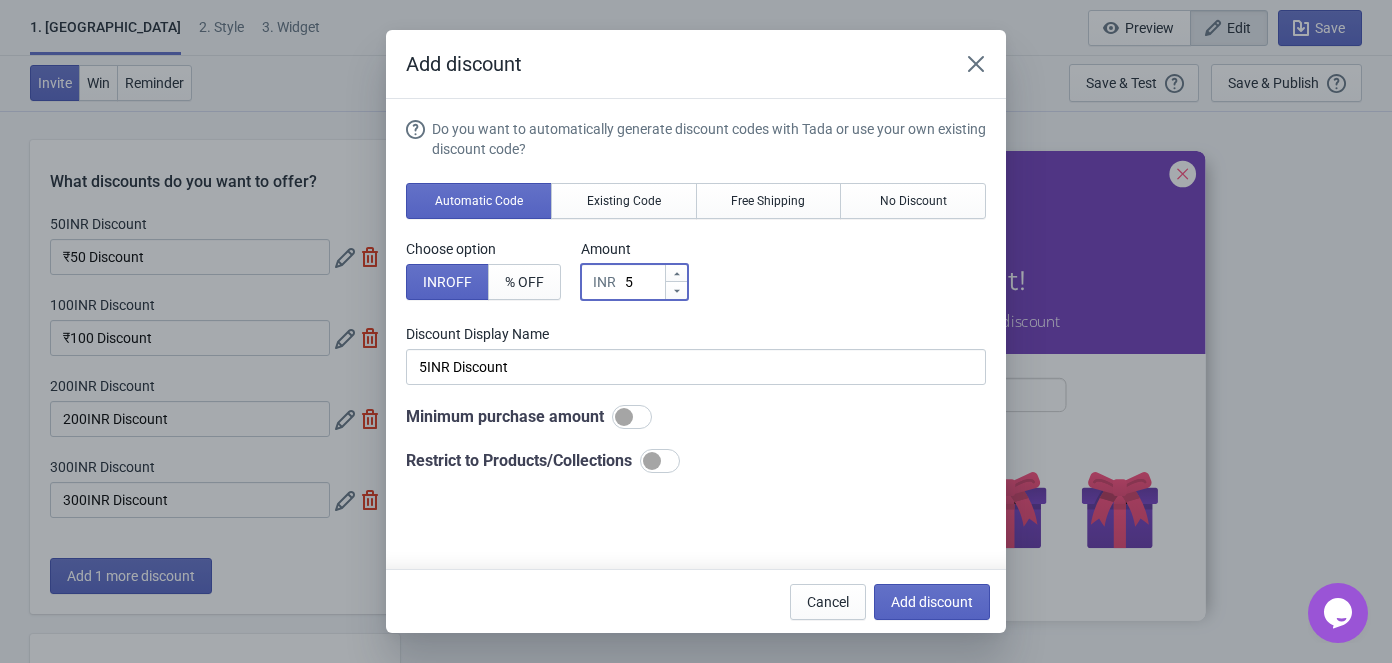 type on "50" 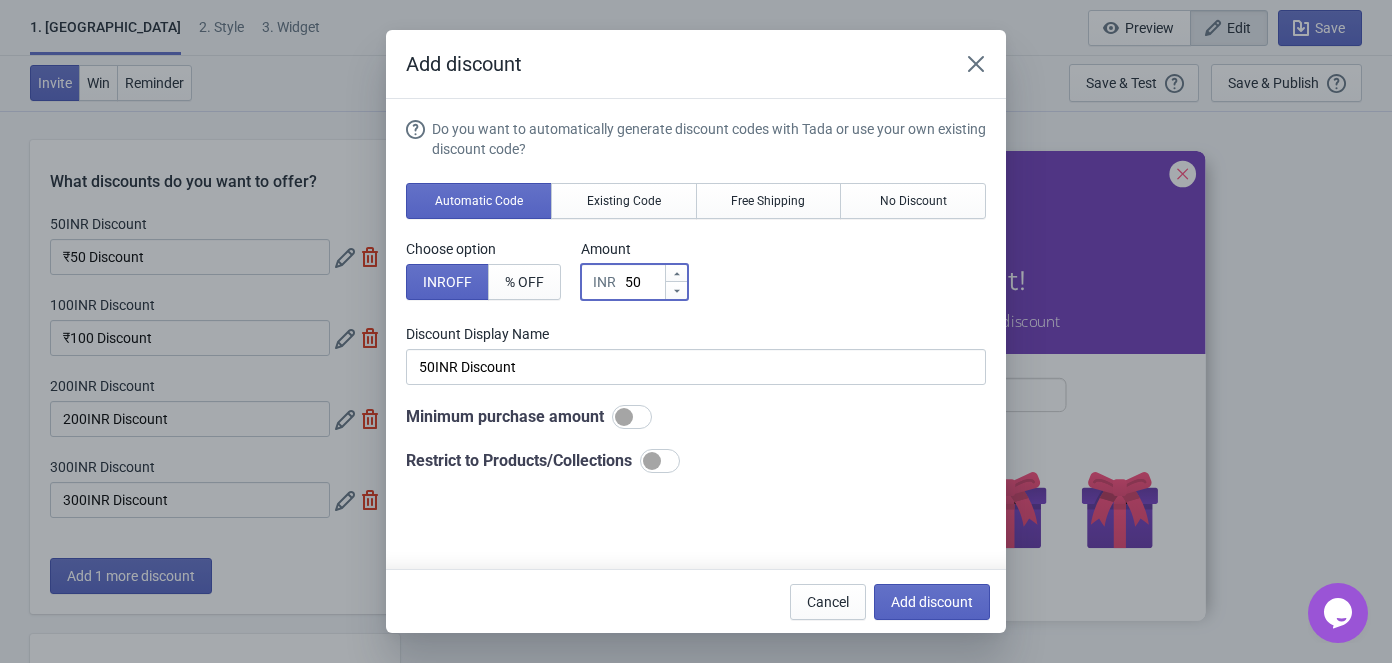 type on "500" 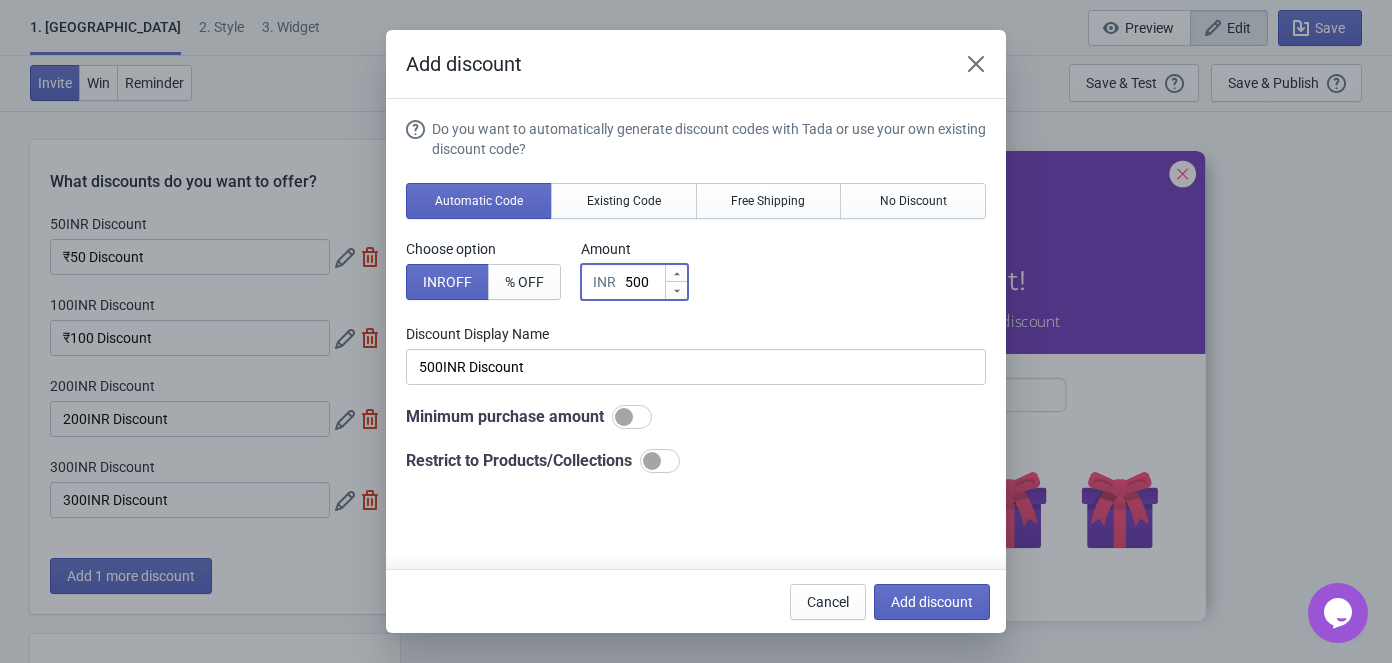 type on "500" 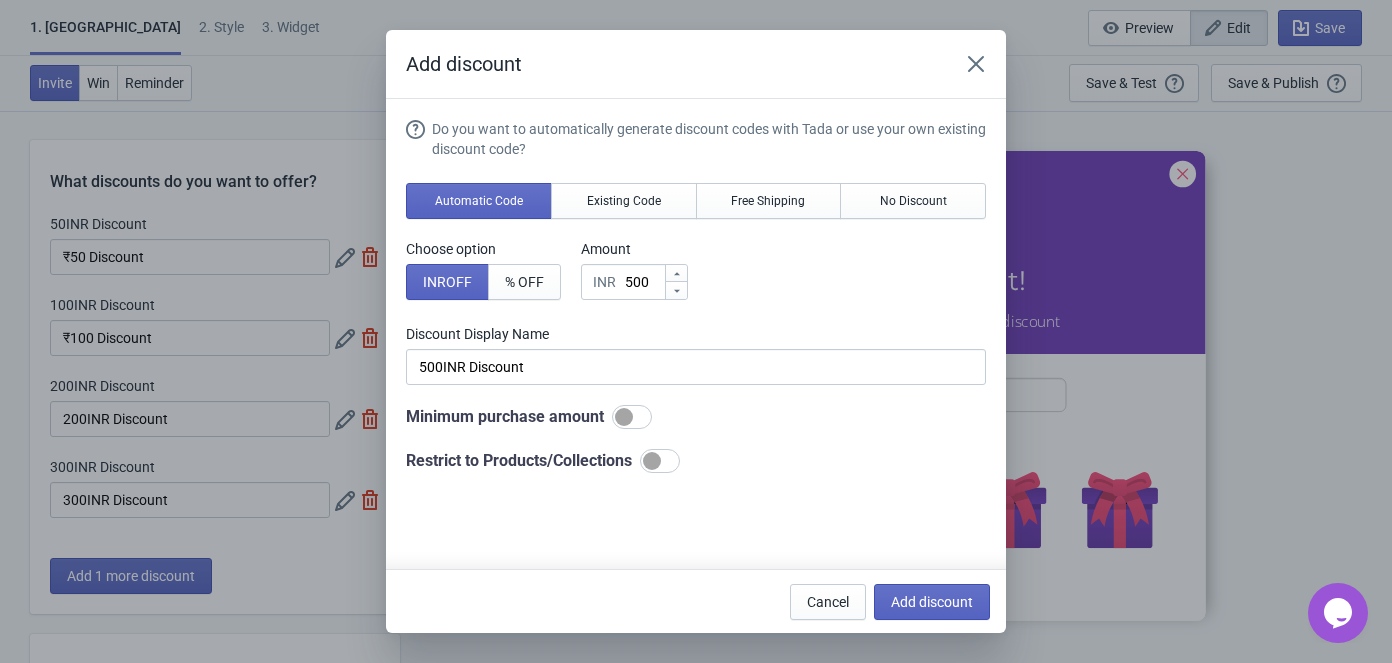click at bounding box center [624, 417] 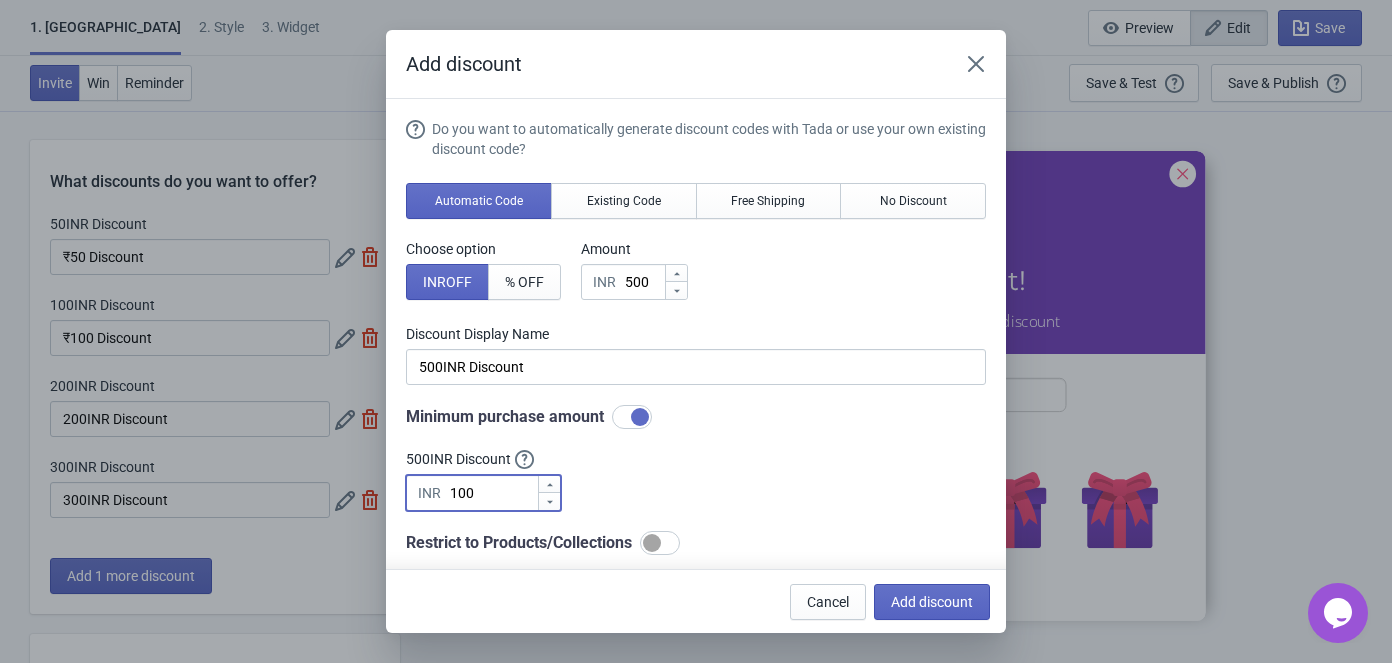 drag, startPoint x: 497, startPoint y: 494, endPoint x: 457, endPoint y: 509, distance: 42.72002 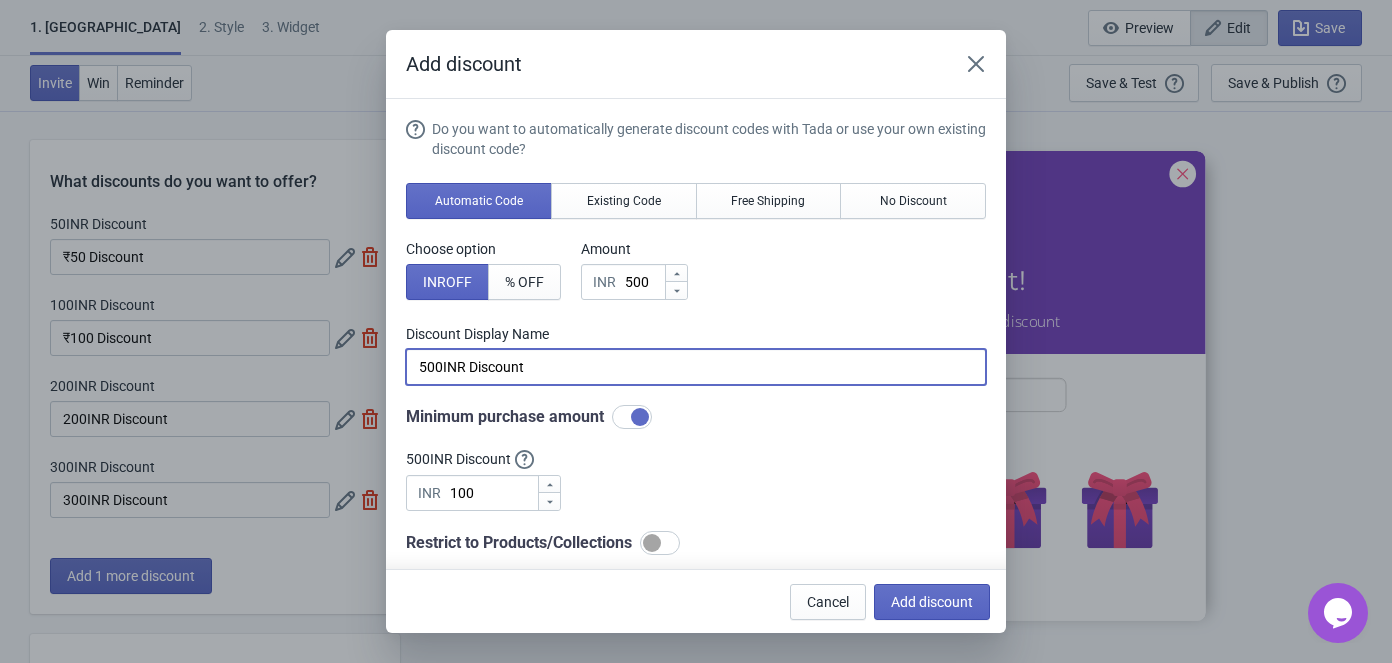 drag, startPoint x: 439, startPoint y: 362, endPoint x: 411, endPoint y: 371, distance: 29.410883 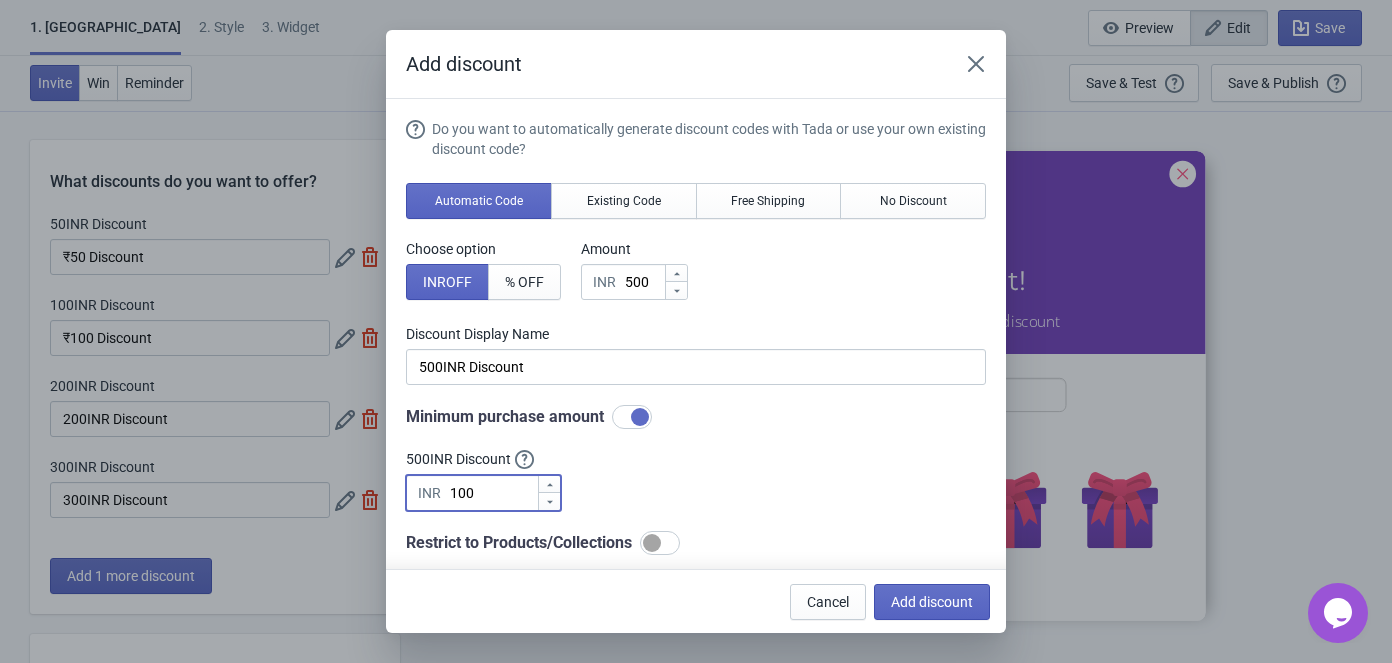 drag, startPoint x: 487, startPoint y: 494, endPoint x: 448, endPoint y: 498, distance: 39.20459 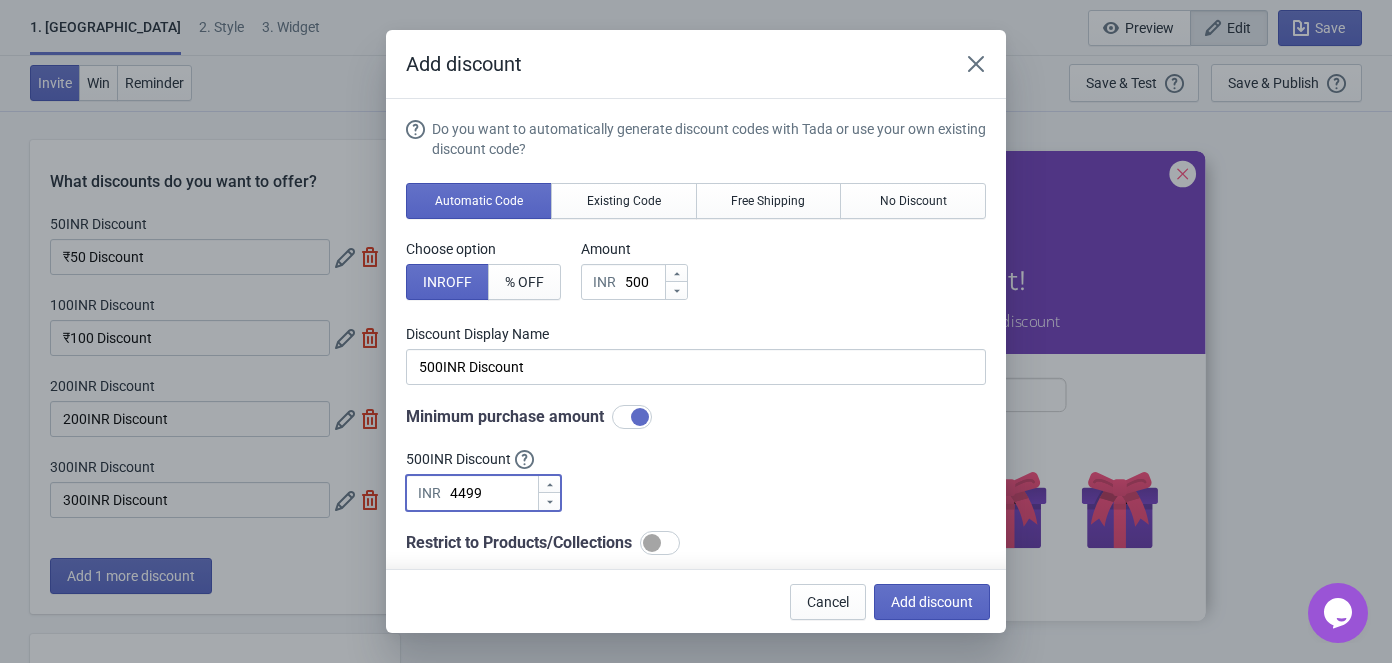 type on "4499" 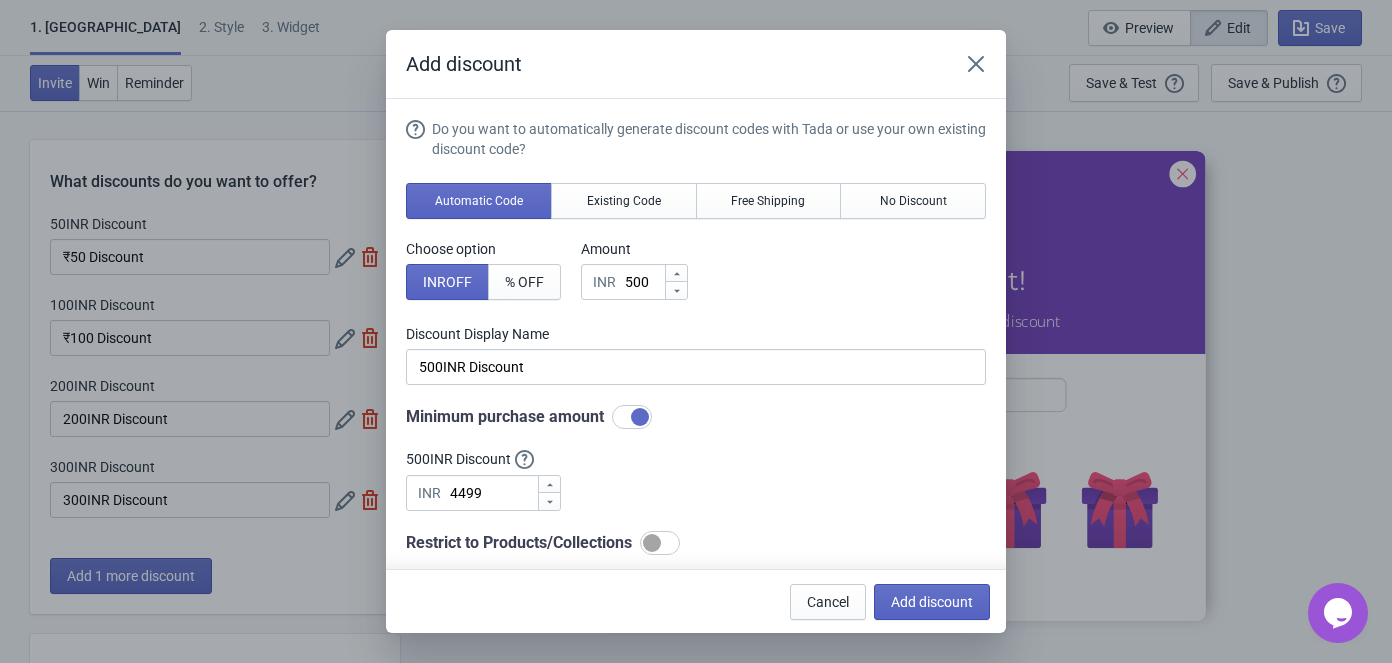 click on "Do you want to automatically generate discount codes with Tada or use your own existing discount code?  Automatic Code Existing Code Free Shipping No Discount Choose option INR  OFF % OFF Amount INR 500 Discount Display Name   500INR Discount Minimum purchase amount  500INR Discount   INR 4499 Restrict to Products/Collections" at bounding box center (696, 337) 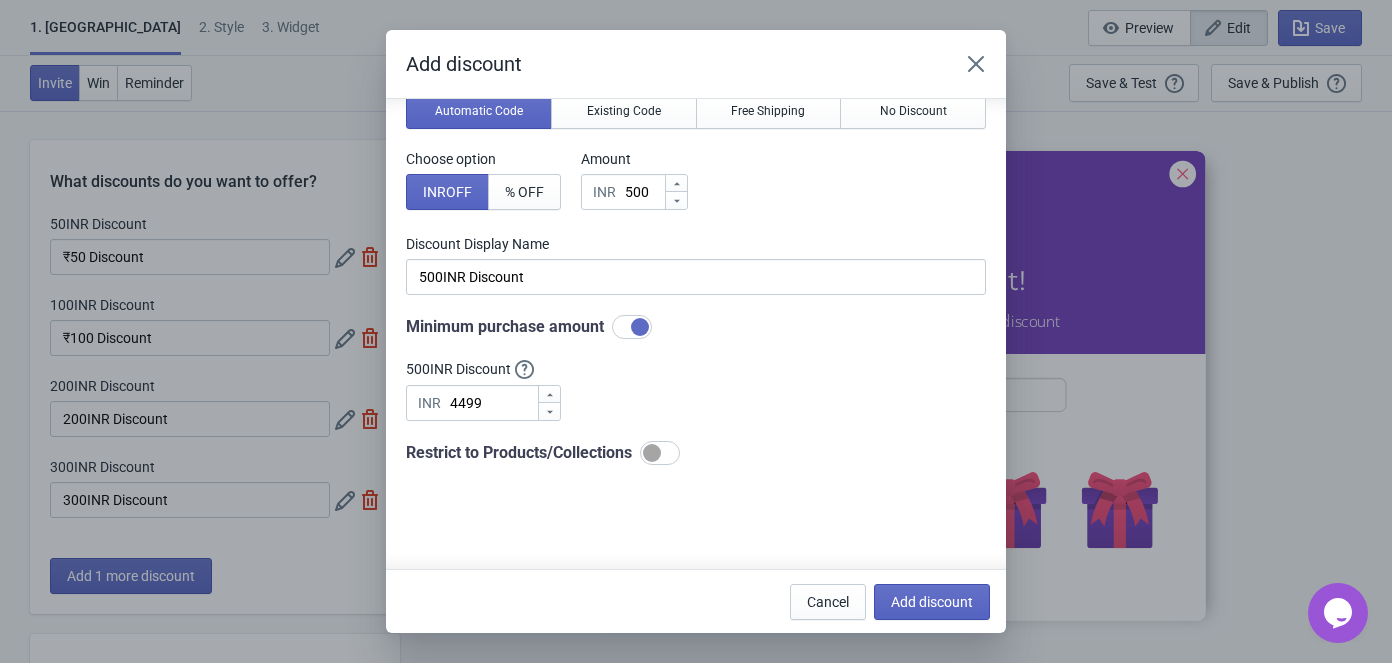 scroll, scrollTop: 149, scrollLeft: 0, axis: vertical 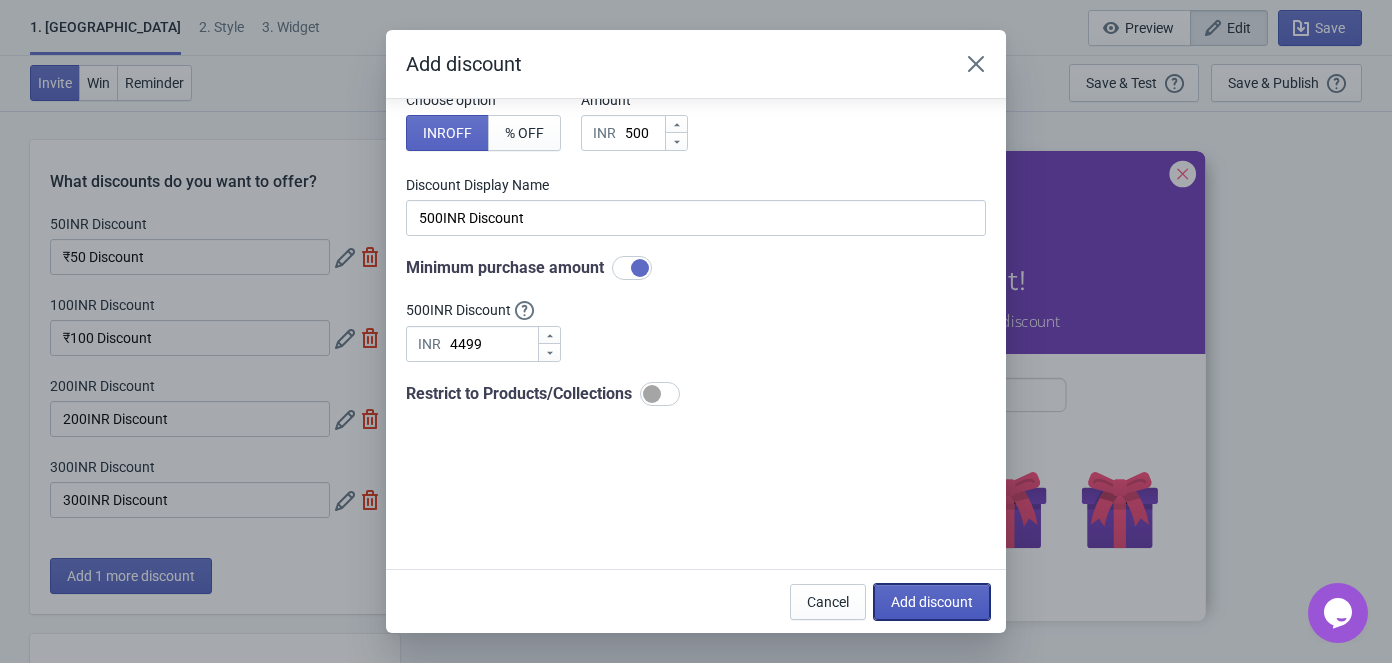 click on "Add discount" at bounding box center (932, 602) 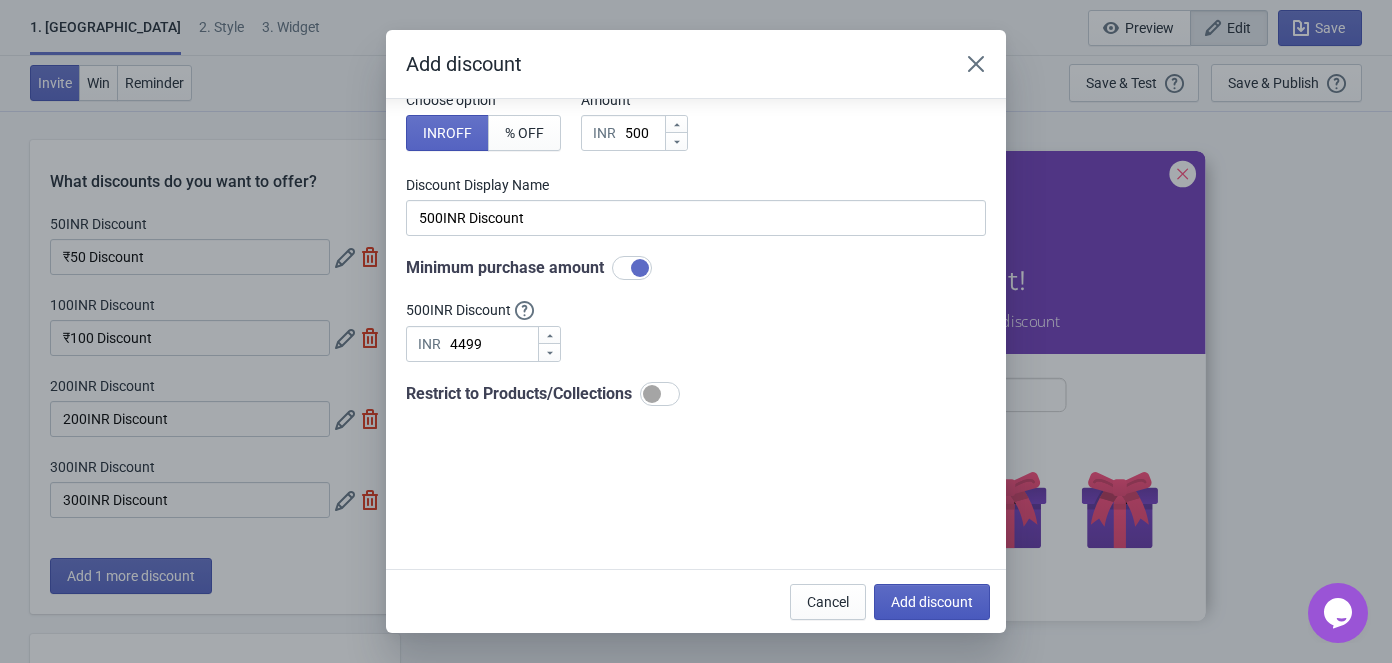 type on "20" 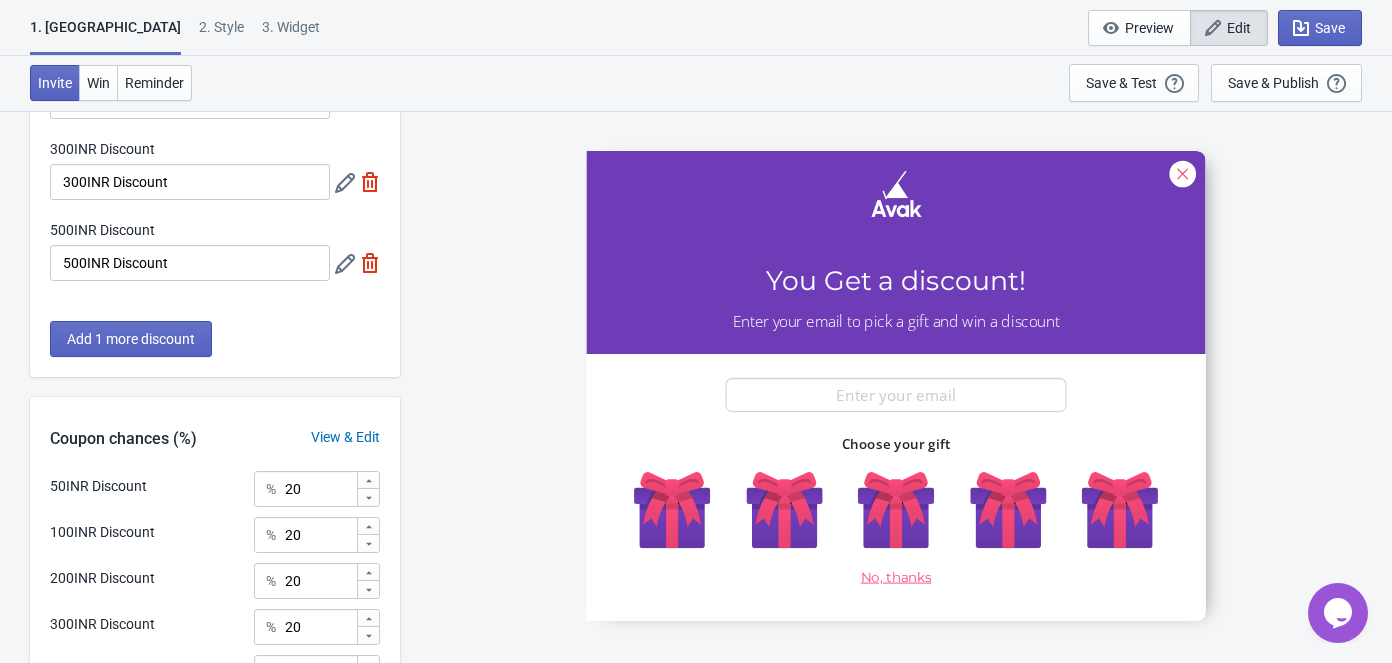 scroll, scrollTop: 363, scrollLeft: 0, axis: vertical 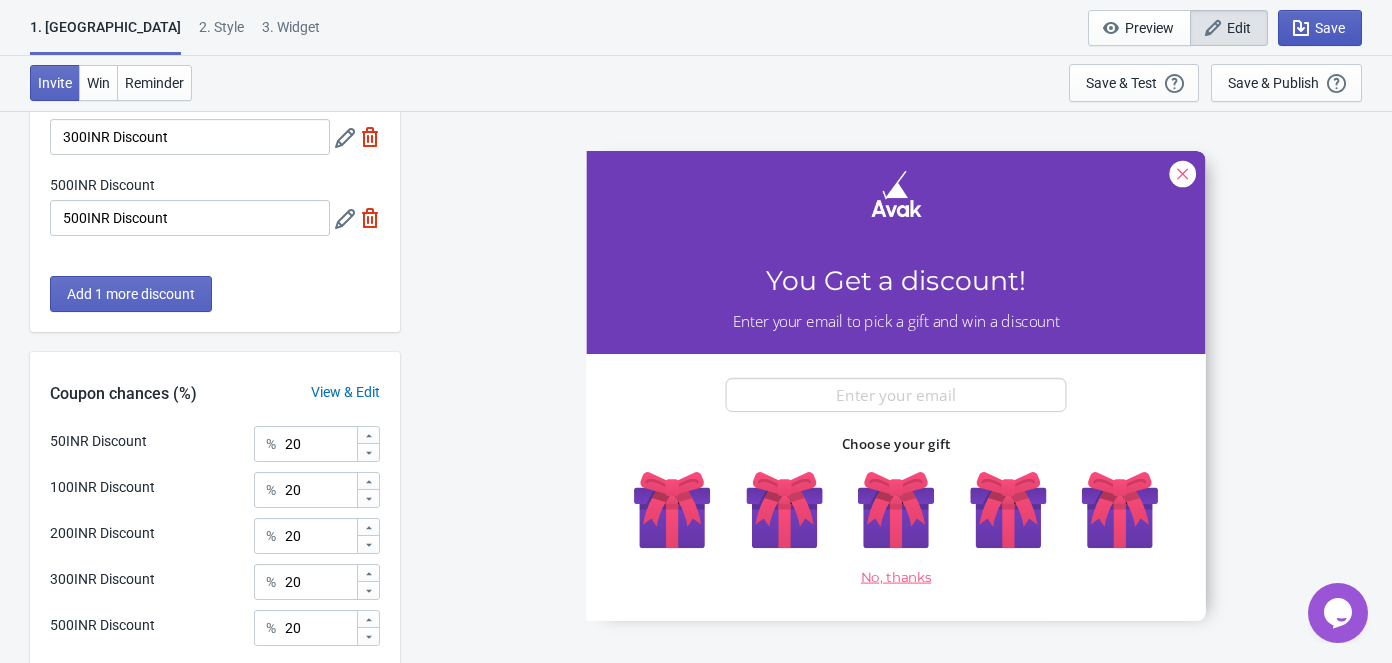click on "Save" at bounding box center (1320, 28) 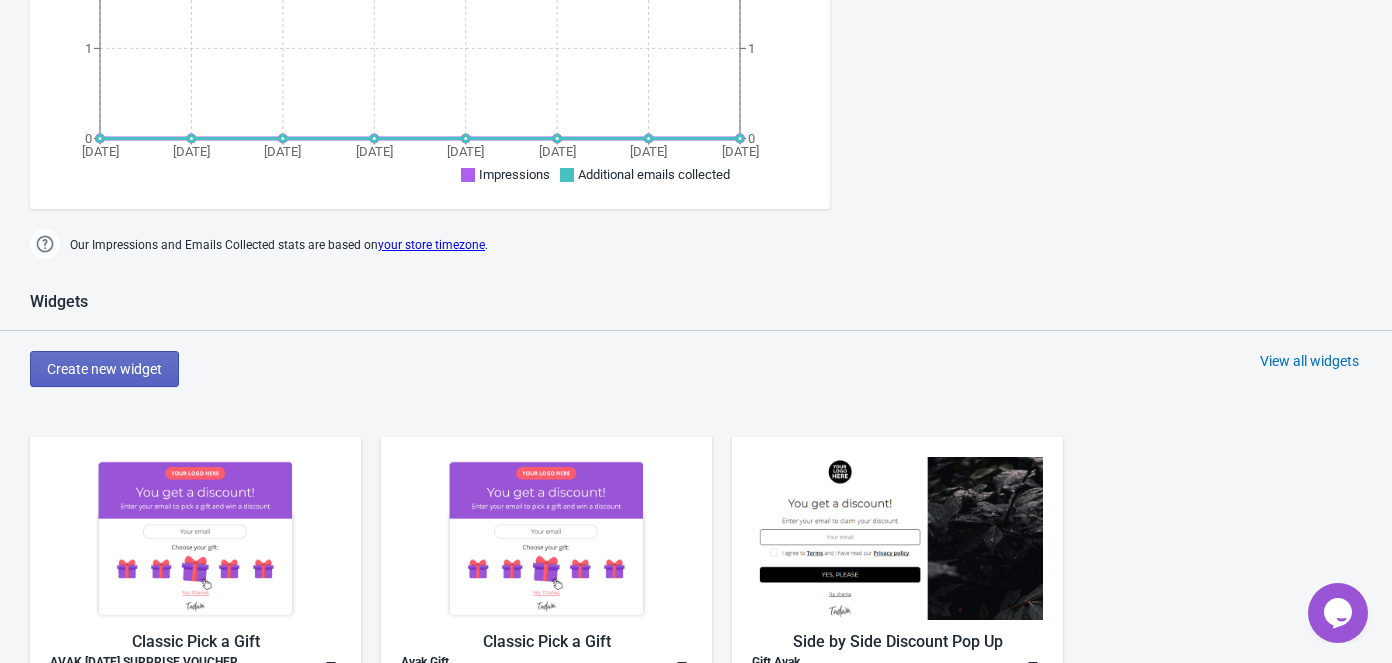 scroll, scrollTop: 909, scrollLeft: 0, axis: vertical 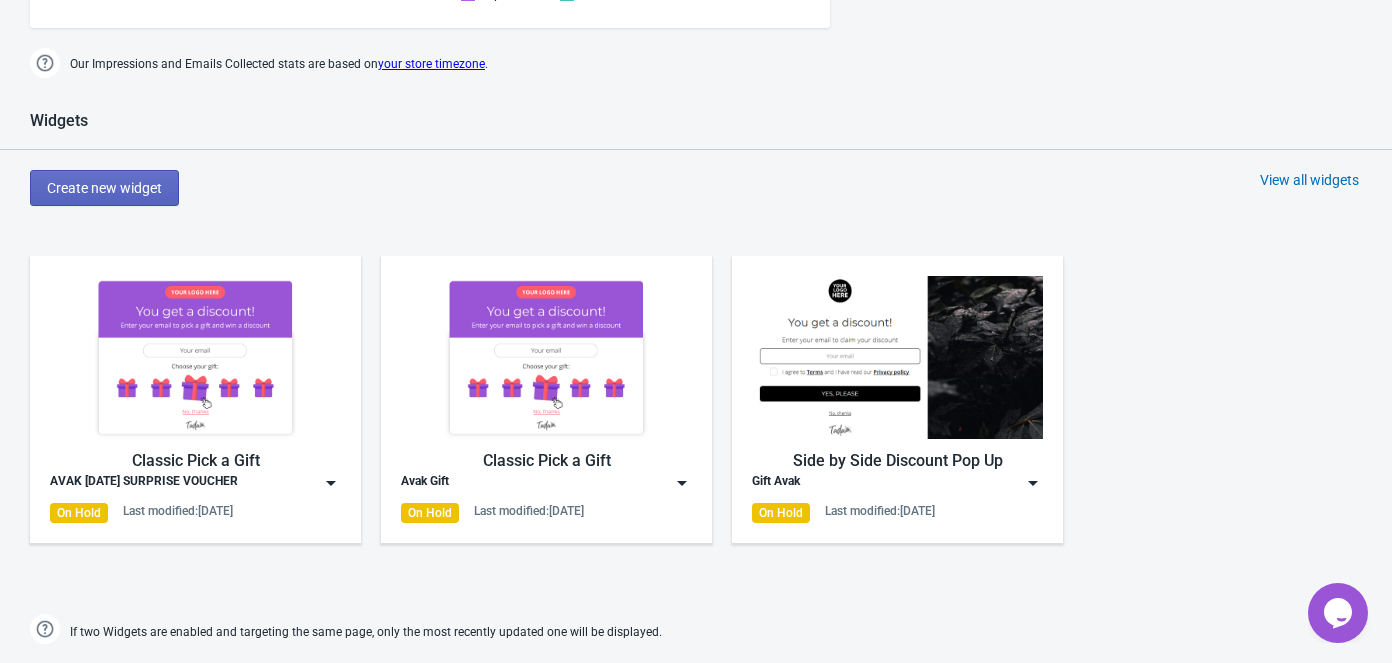 click at bounding box center [331, 483] 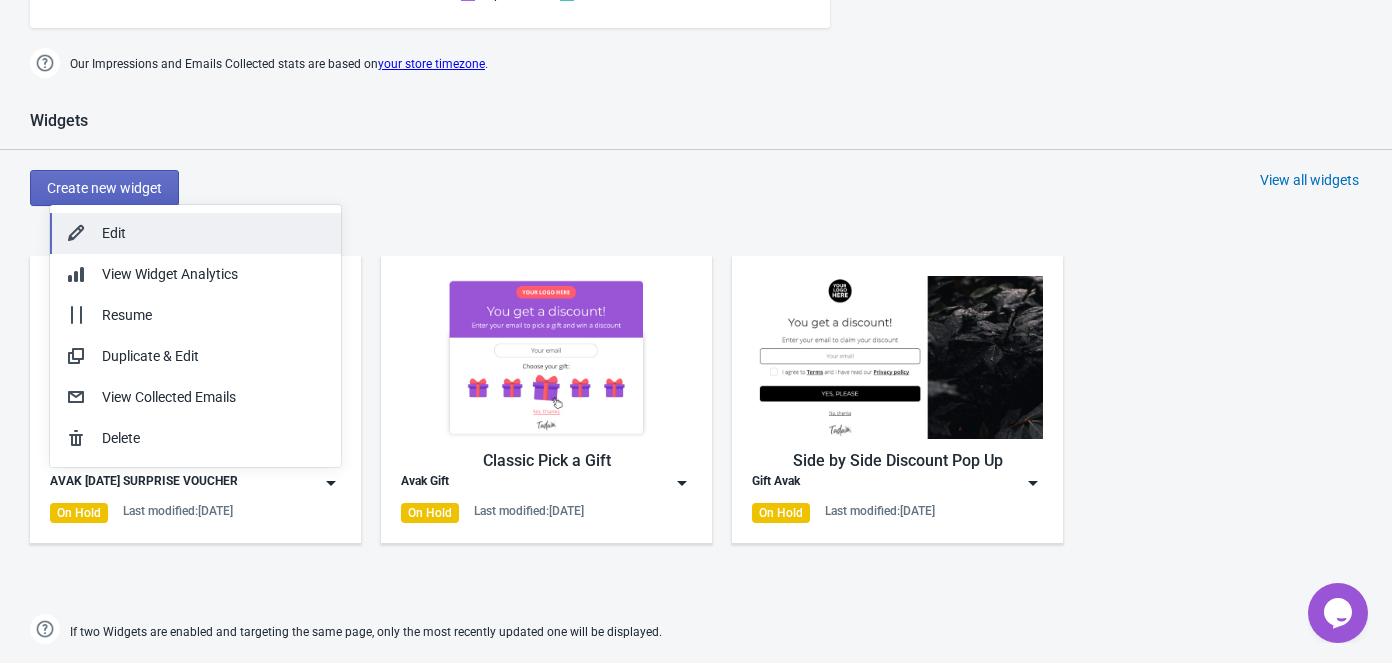 click on "Edit" at bounding box center [213, 233] 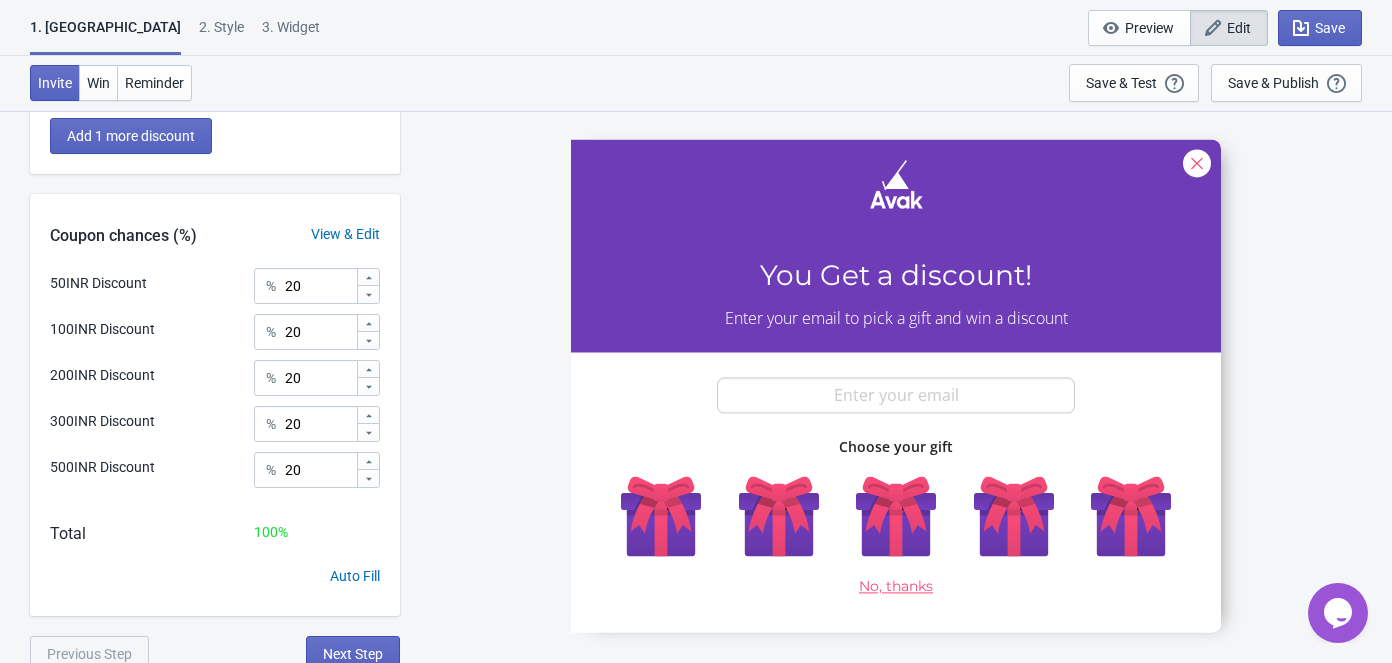 scroll, scrollTop: 530, scrollLeft: 0, axis: vertical 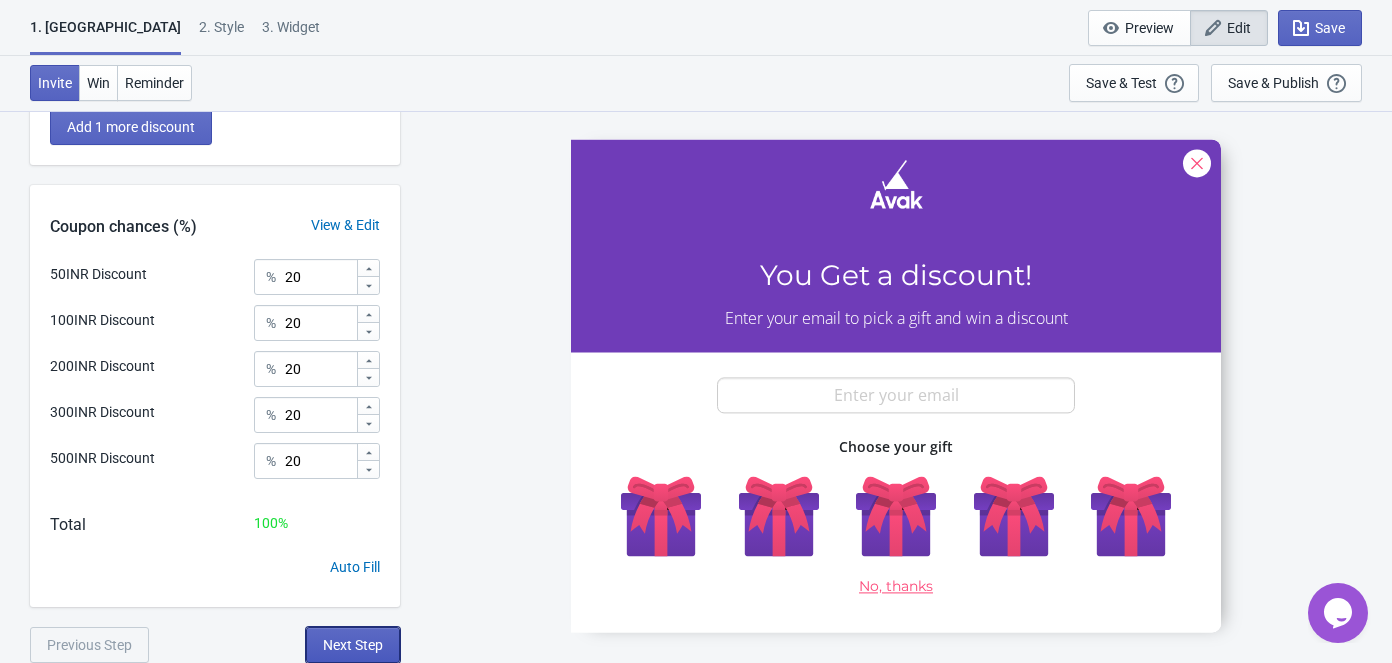 click on "Next Step" at bounding box center (353, 645) 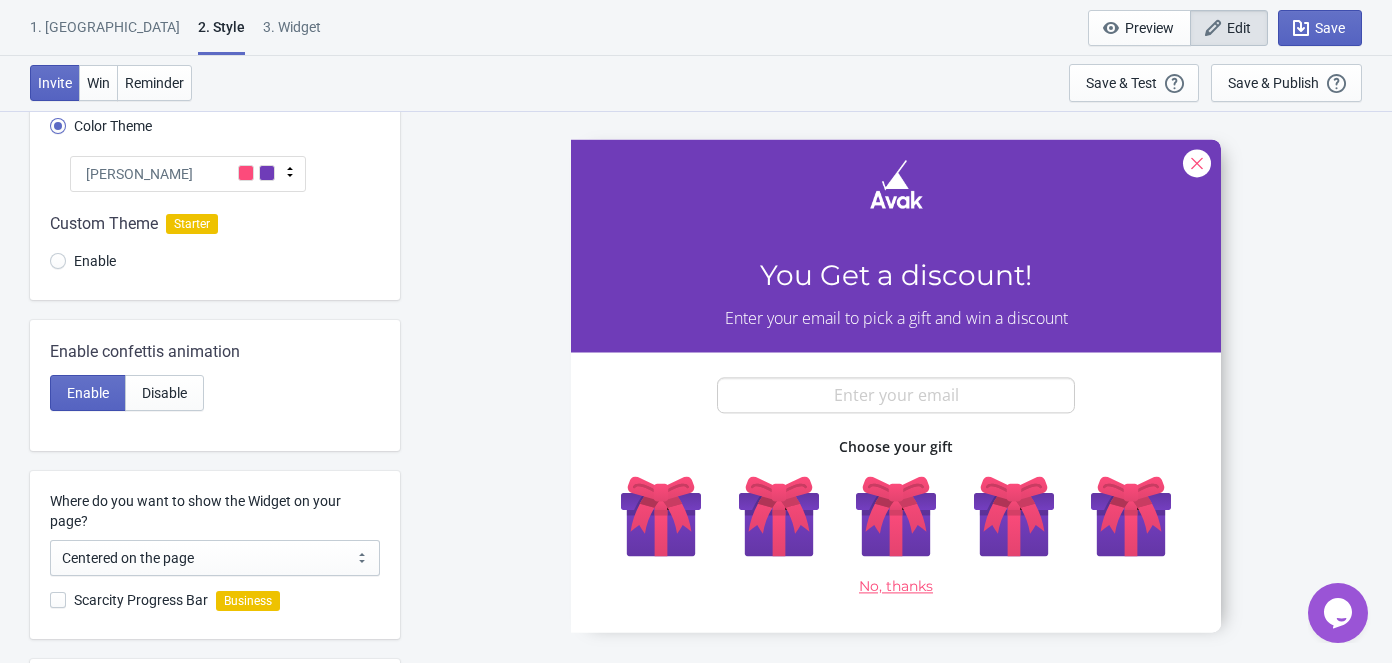 scroll, scrollTop: 90, scrollLeft: 0, axis: vertical 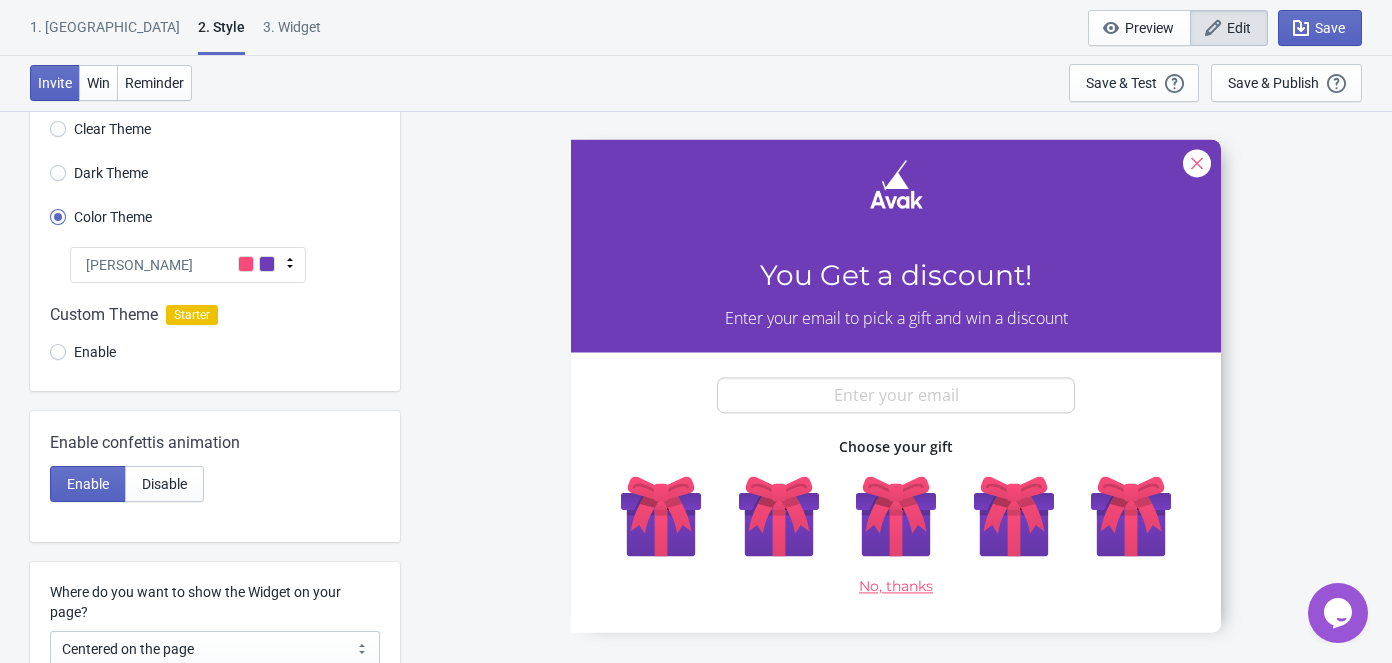click 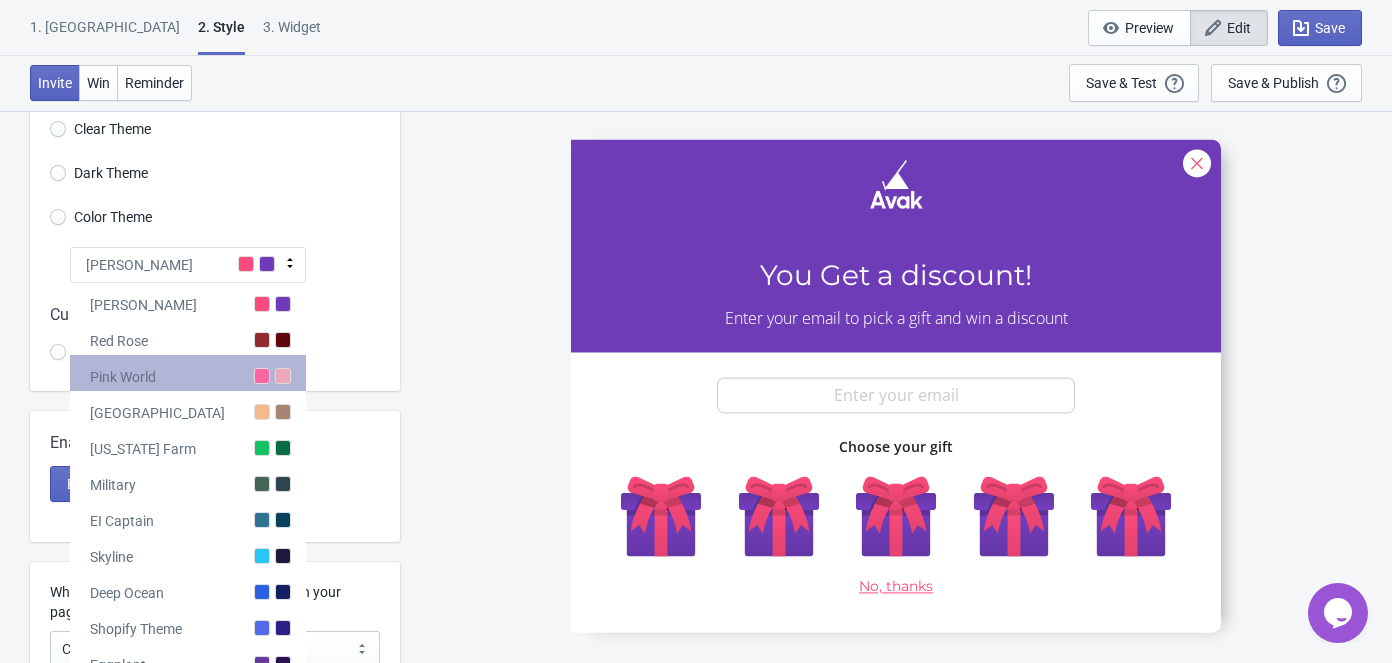 click at bounding box center (283, 376) 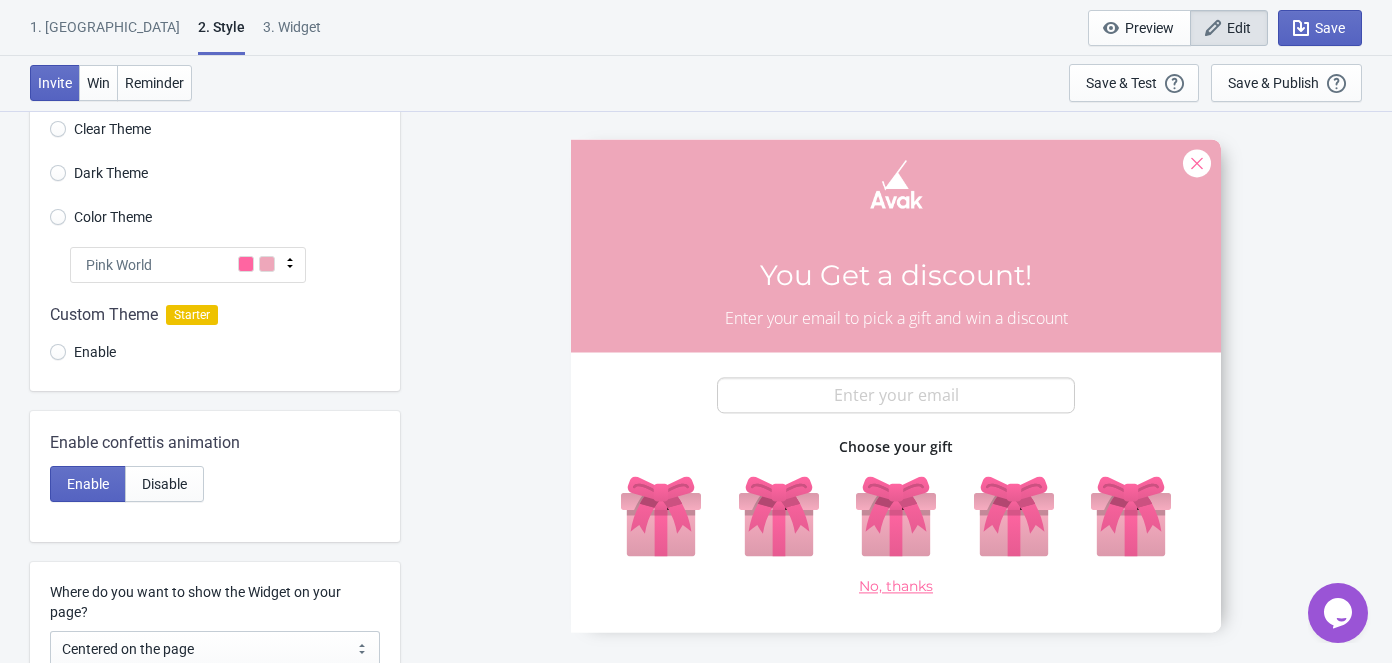 click 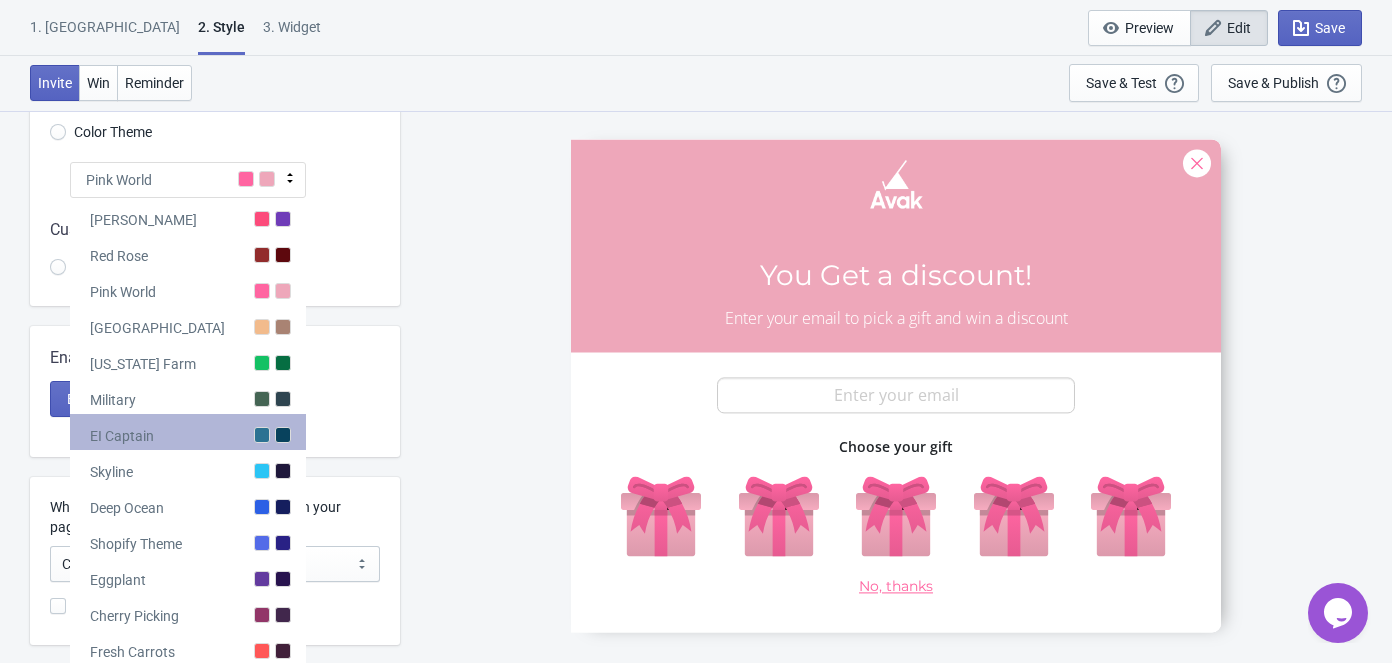 scroll, scrollTop: 363, scrollLeft: 0, axis: vertical 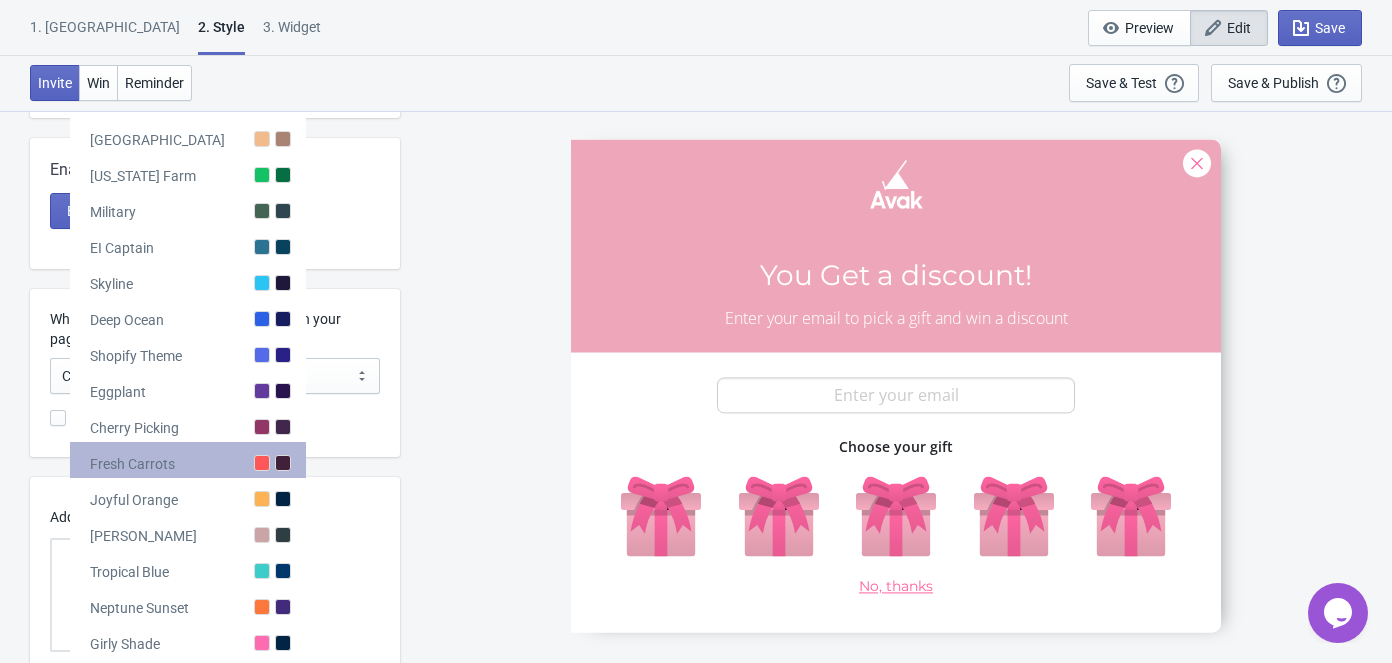 click at bounding box center [283, 463] 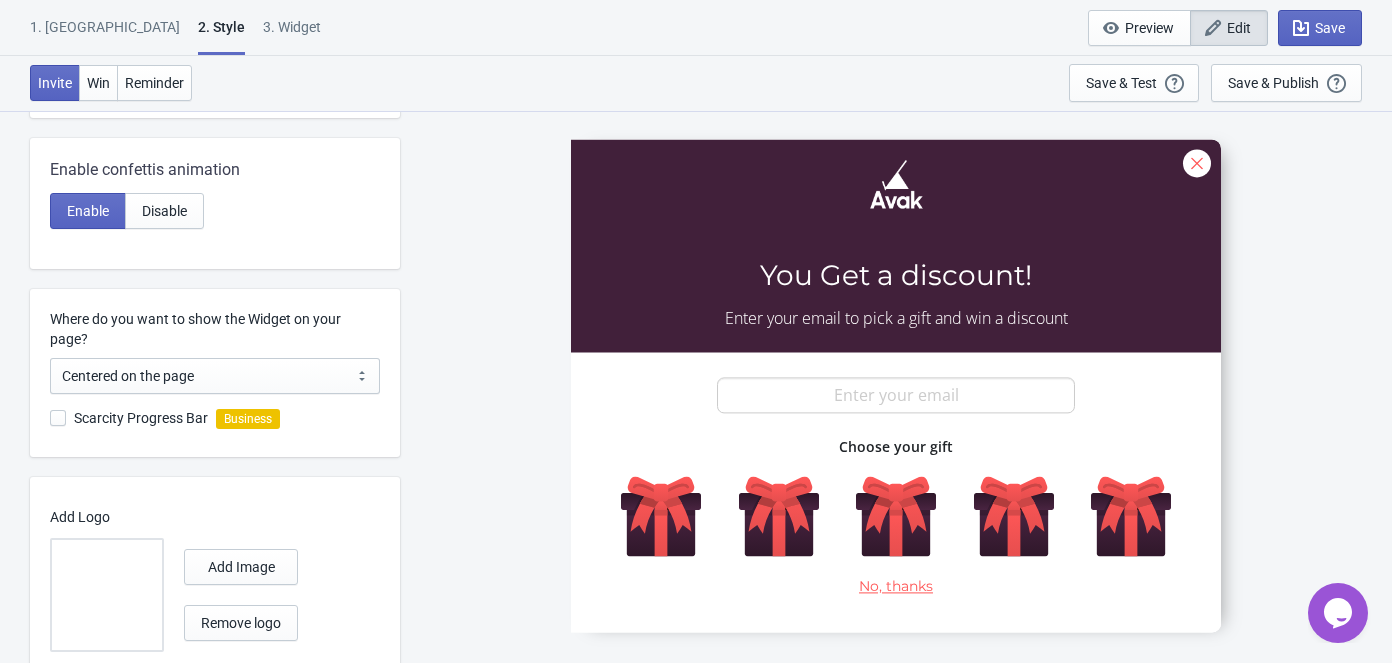 scroll, scrollTop: 181, scrollLeft: 0, axis: vertical 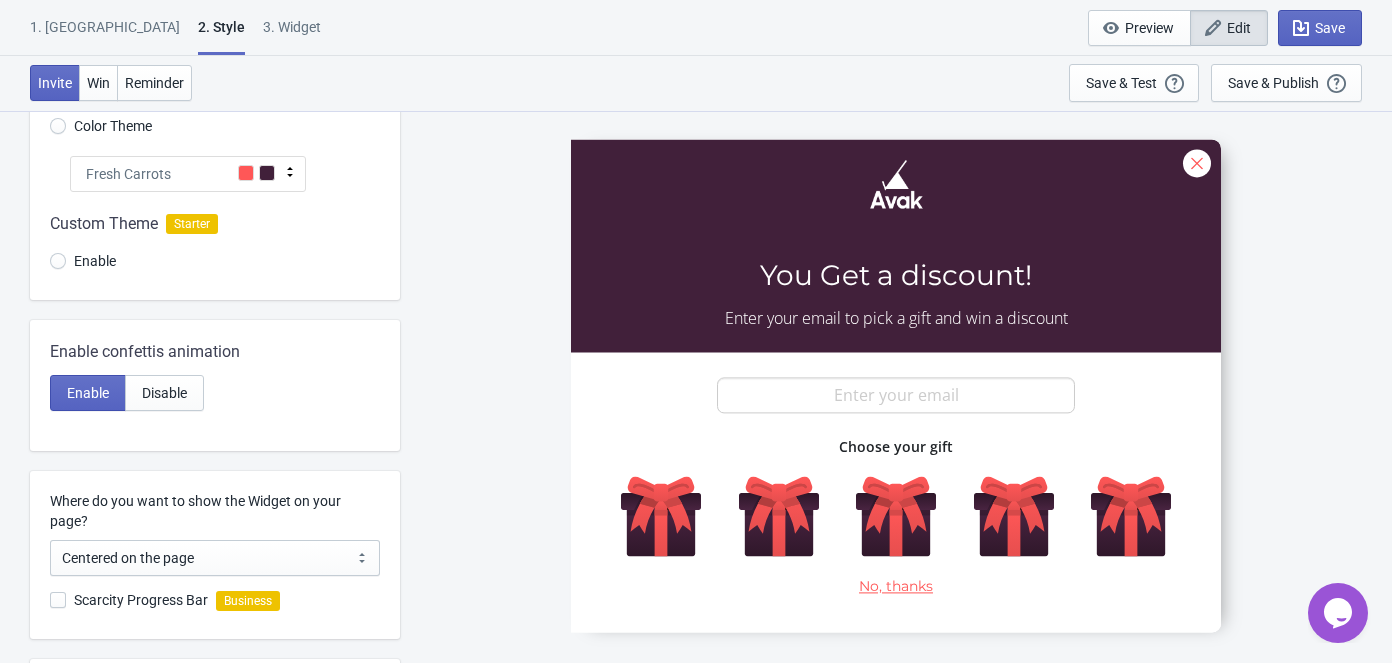 click on "Fresh Carrots" at bounding box center (188, 174) 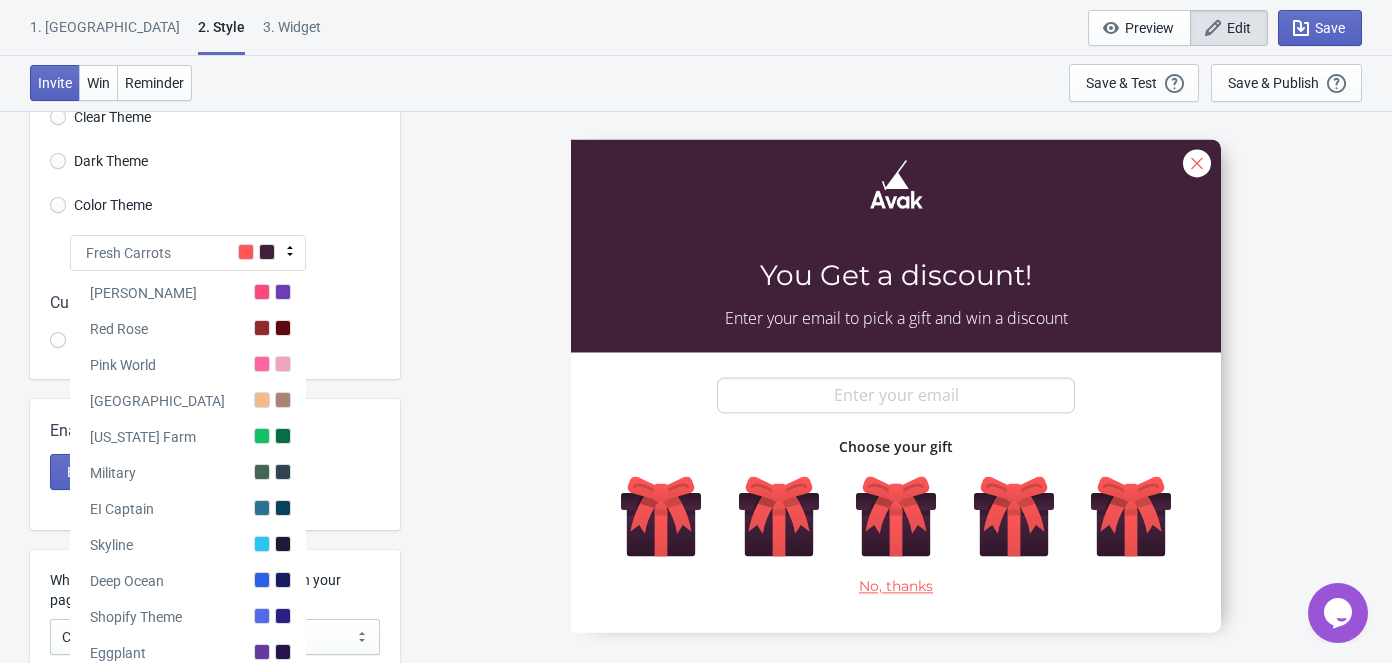 scroll, scrollTop: 0, scrollLeft: 0, axis: both 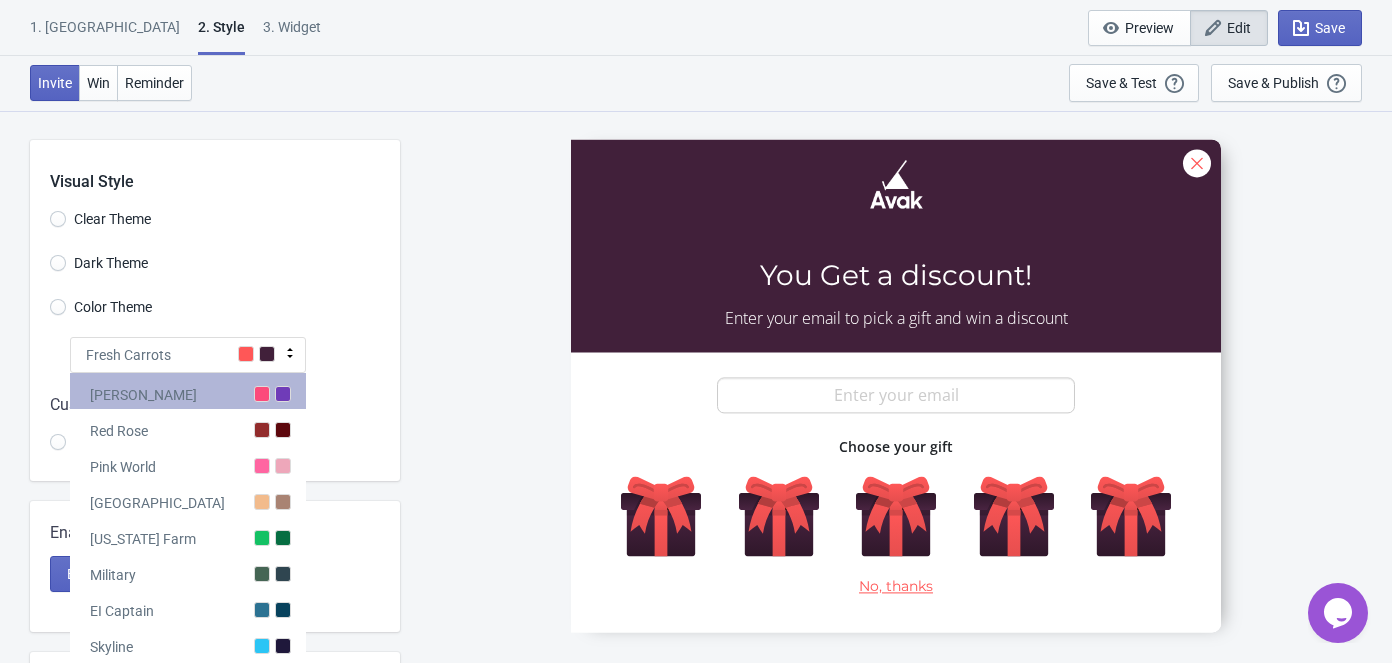 click at bounding box center (283, 394) 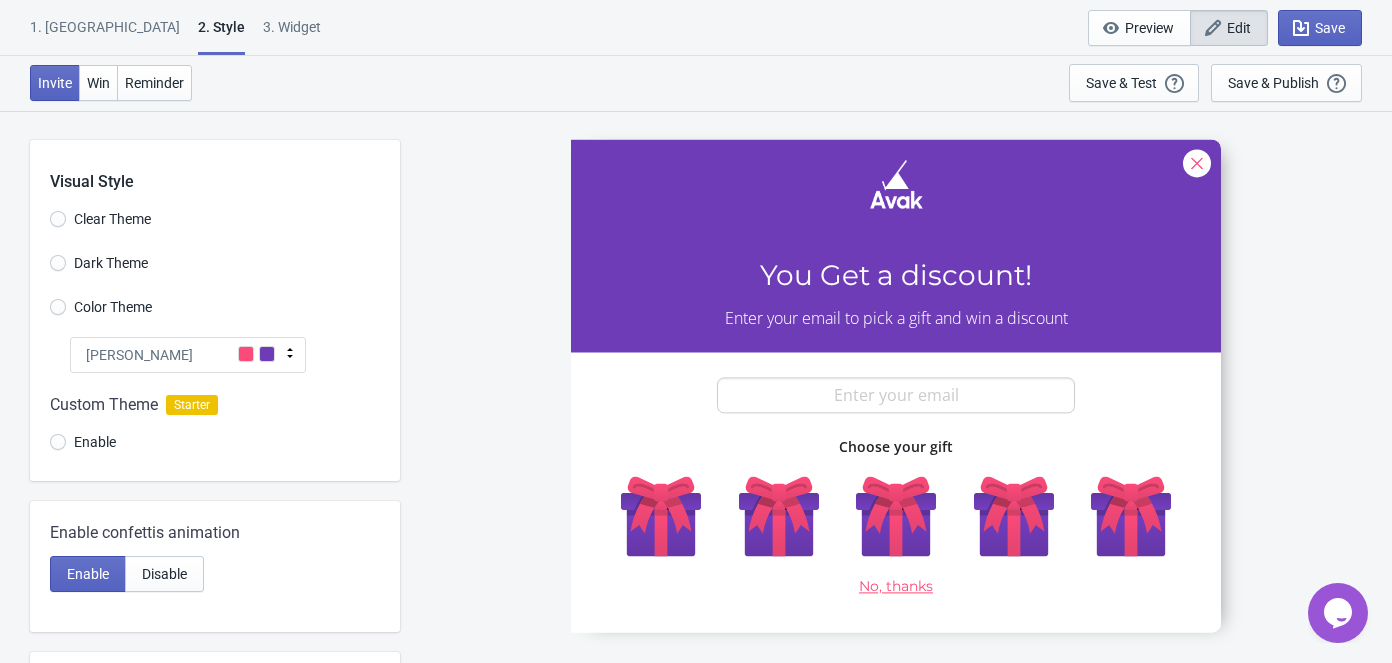 click on "Color Theme" at bounding box center [225, 309] 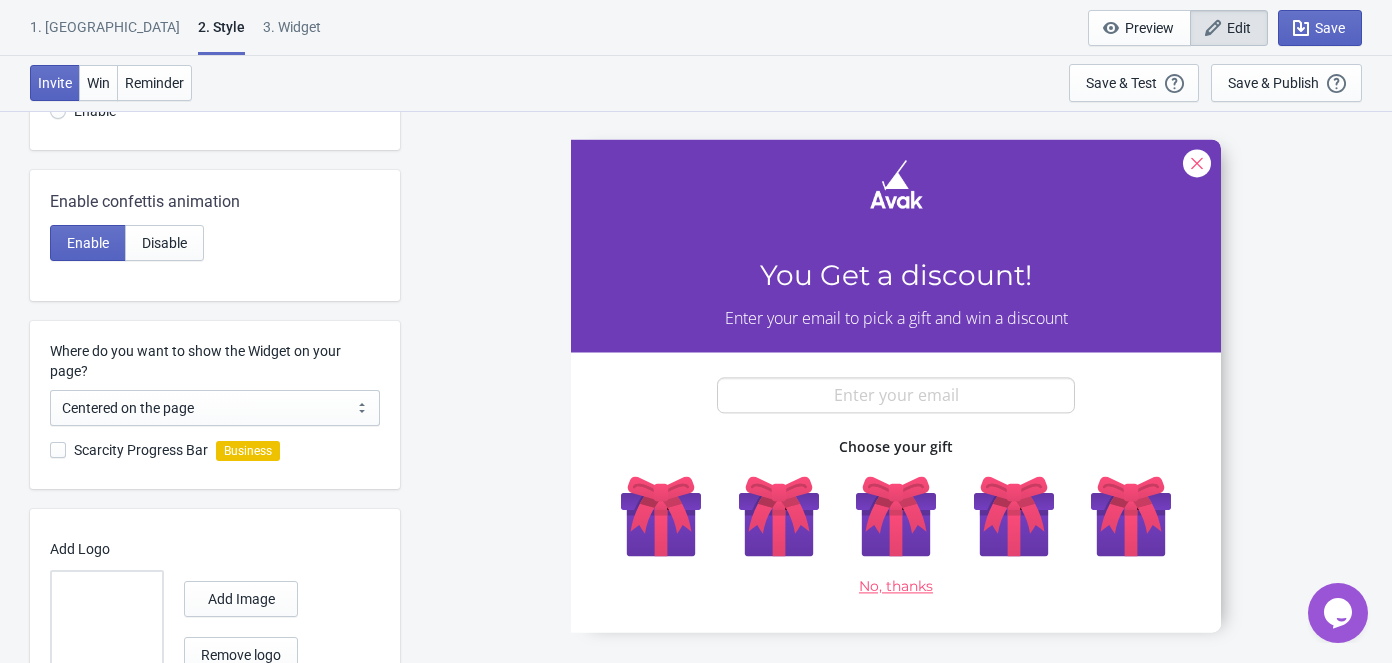scroll, scrollTop: 363, scrollLeft: 0, axis: vertical 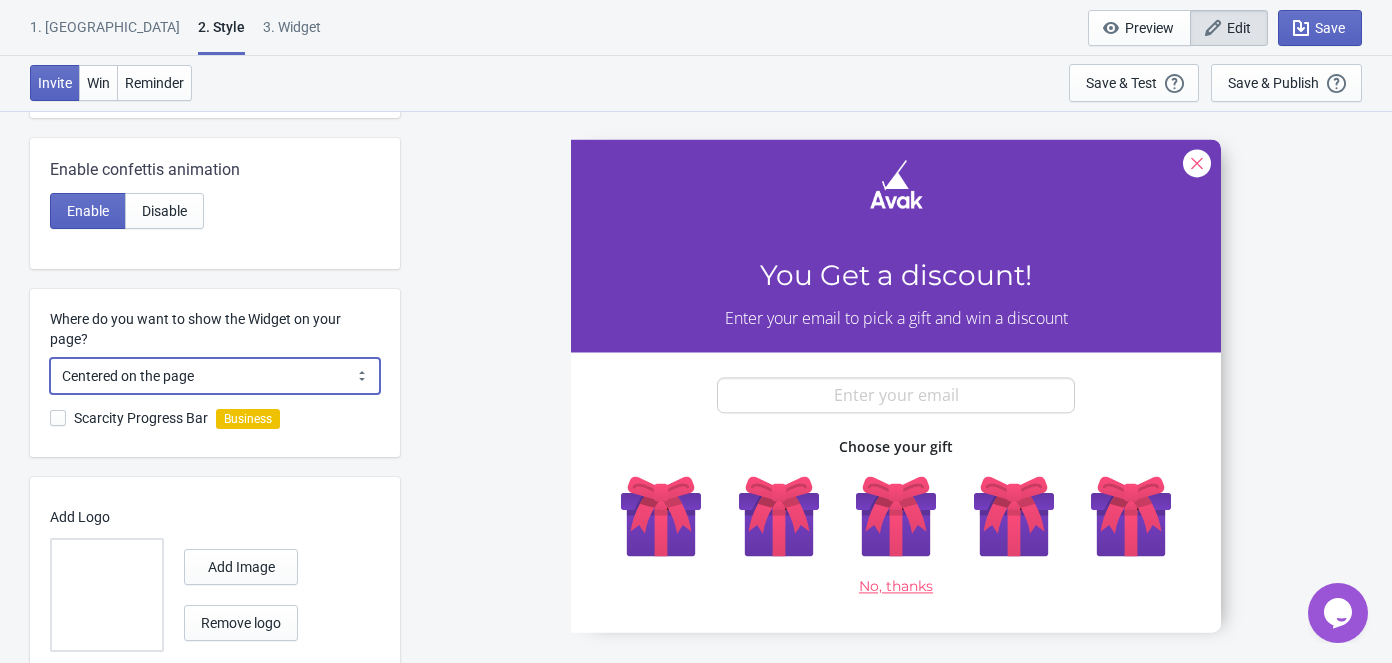click on "Centered on the page Left side of the page" at bounding box center (215, 376) 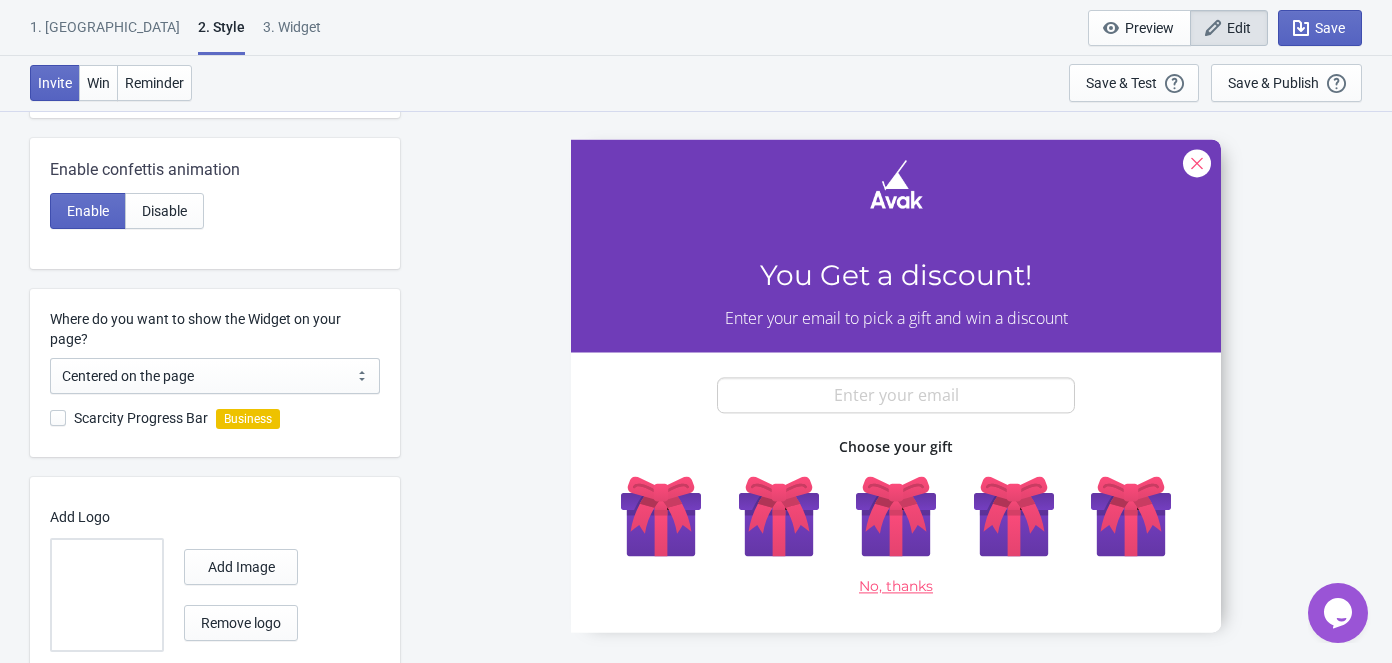 click on "Visual Style Clear Theme Dark Theme Color Theme Tada Tada Red Rose Pink World [GEOGRAPHIC_DATA] [US_STATE] Farm Military EI Captain Skyline Deep Ocean Shopify Theme Eggplant Cherry Picking Fresh Carrots Joyful Orange [PERSON_NAME] Tropical Blue Neptune Sunset Girly Shade Sweet berries Custom Theme Starter Enable Enable confettis animation Enable Disable Where do you want to show the Widget on your page? Centered on the page Left side of the page Centered on the page Scarcity Progress Bar Business Add Logo Add Image Remove logo Adjust logo size Previous Step Next Step" at bounding box center (215, 285) 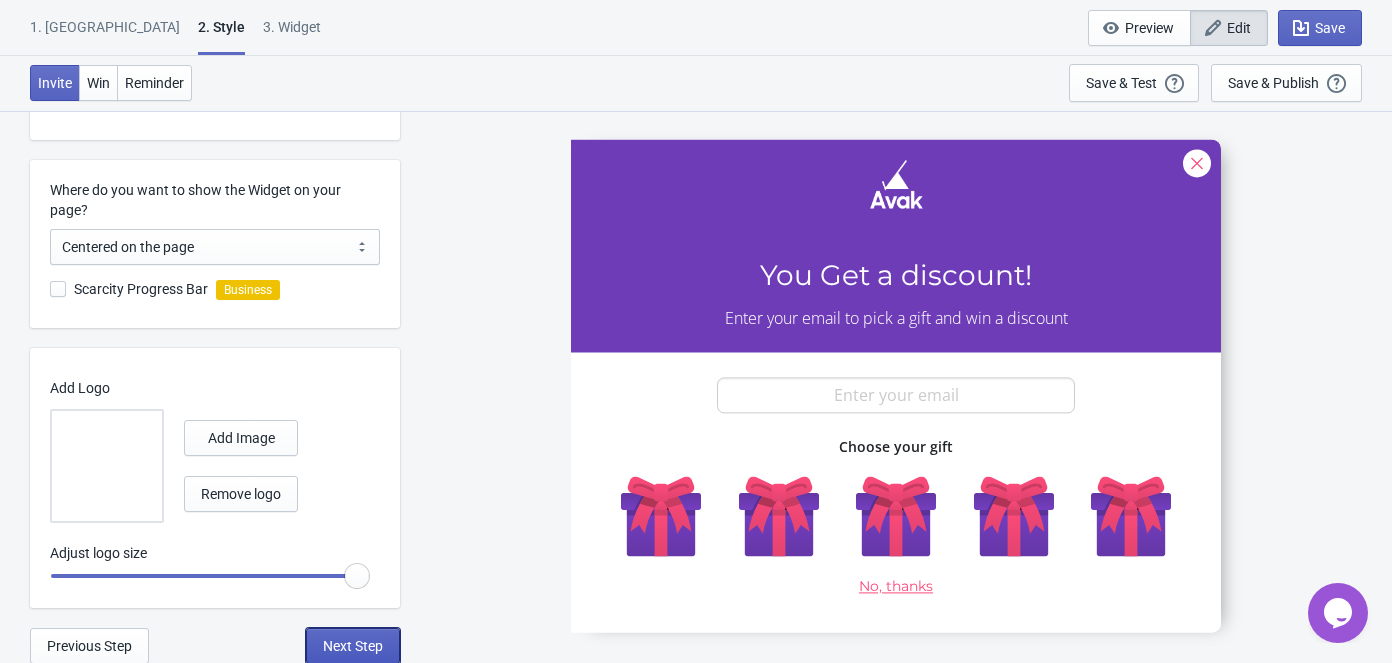 click on "Next Step" at bounding box center [353, 646] 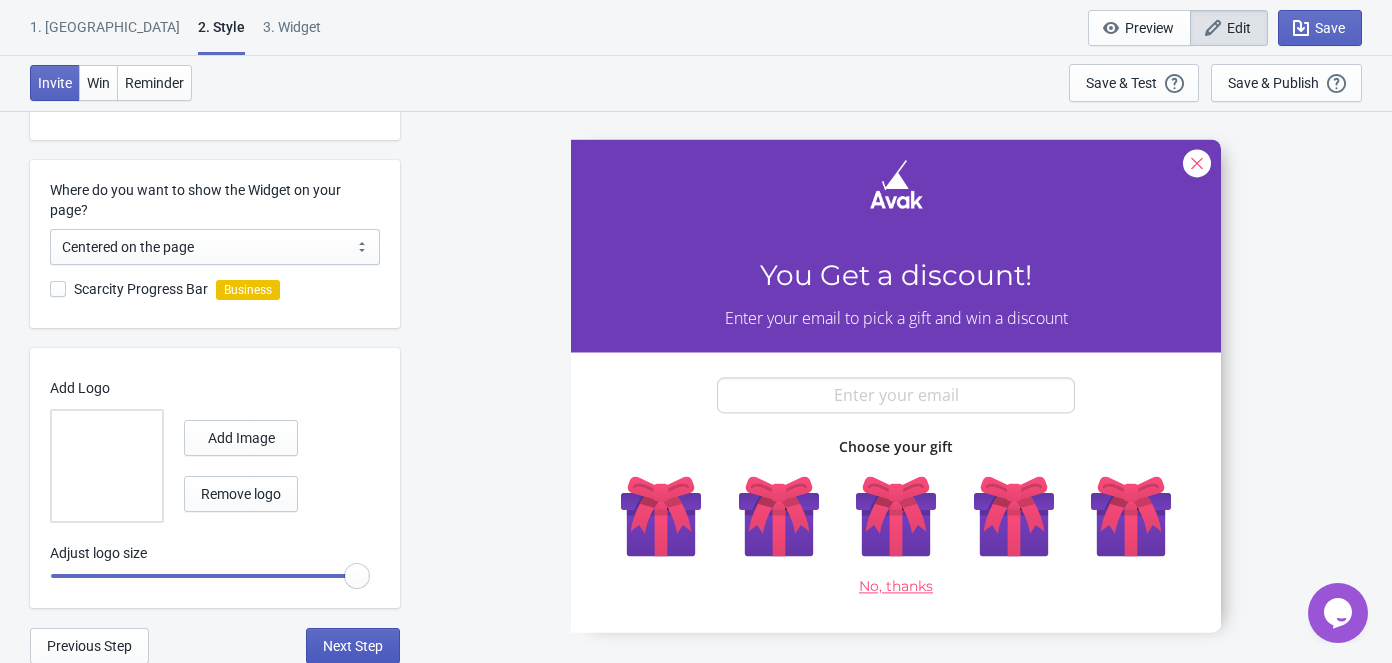 scroll, scrollTop: 0, scrollLeft: 0, axis: both 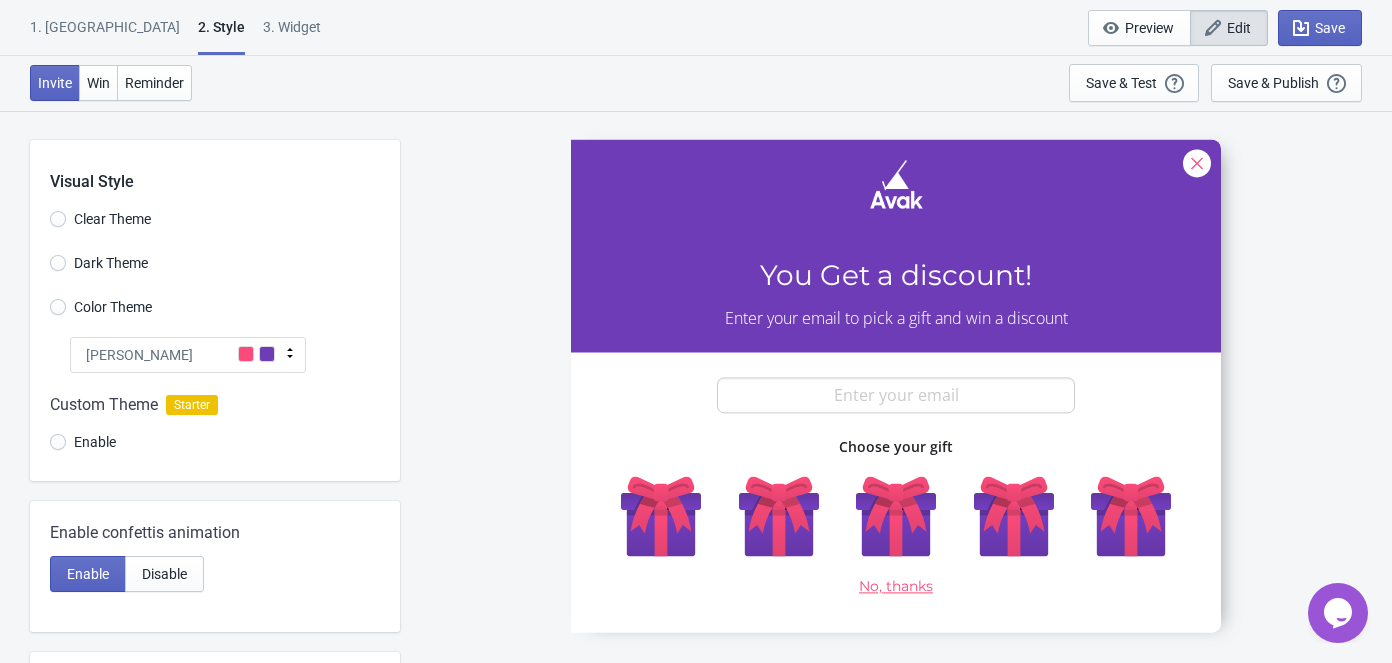 select on "specificURL" 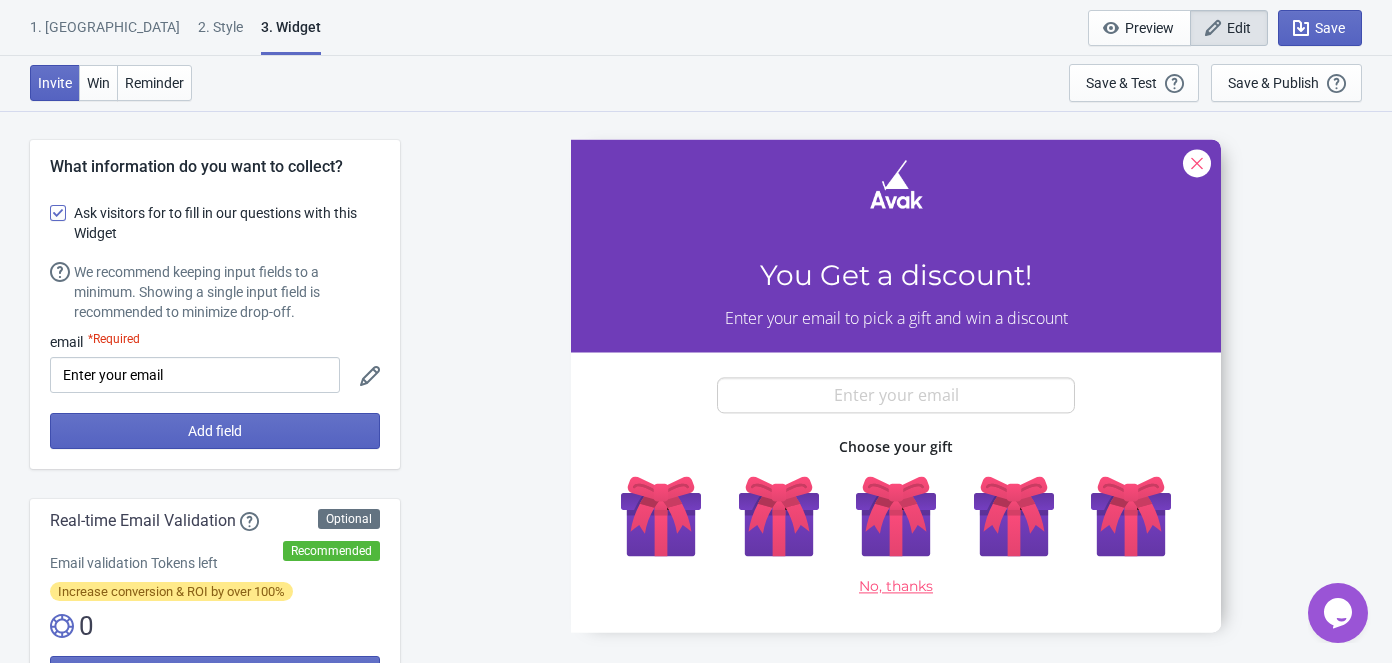 click 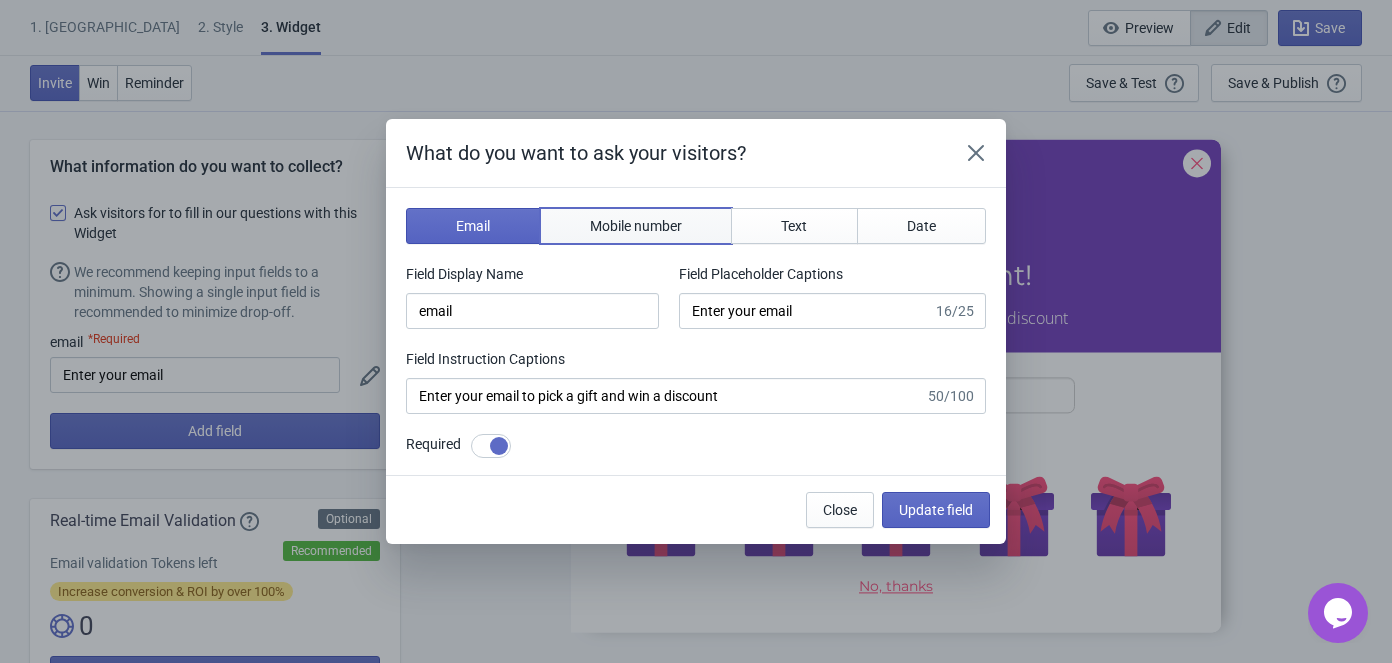 click on "Mobile number" at bounding box center (636, 226) 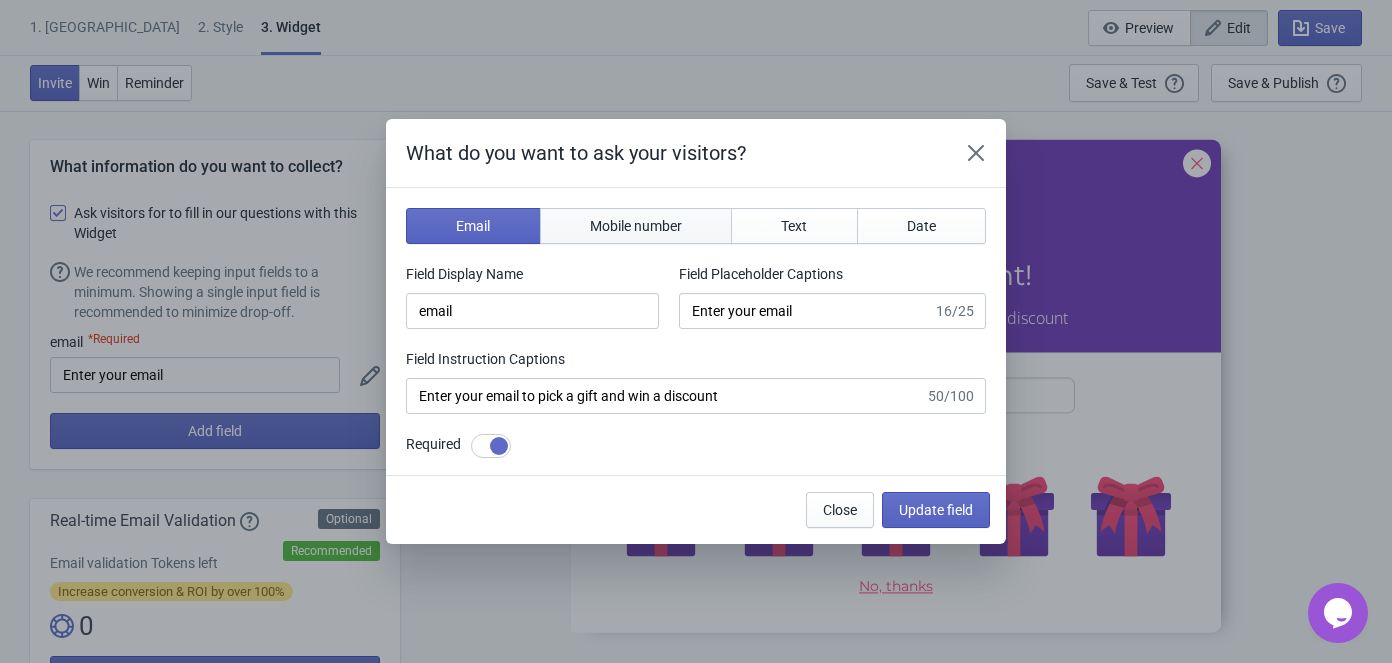 type on "phone" 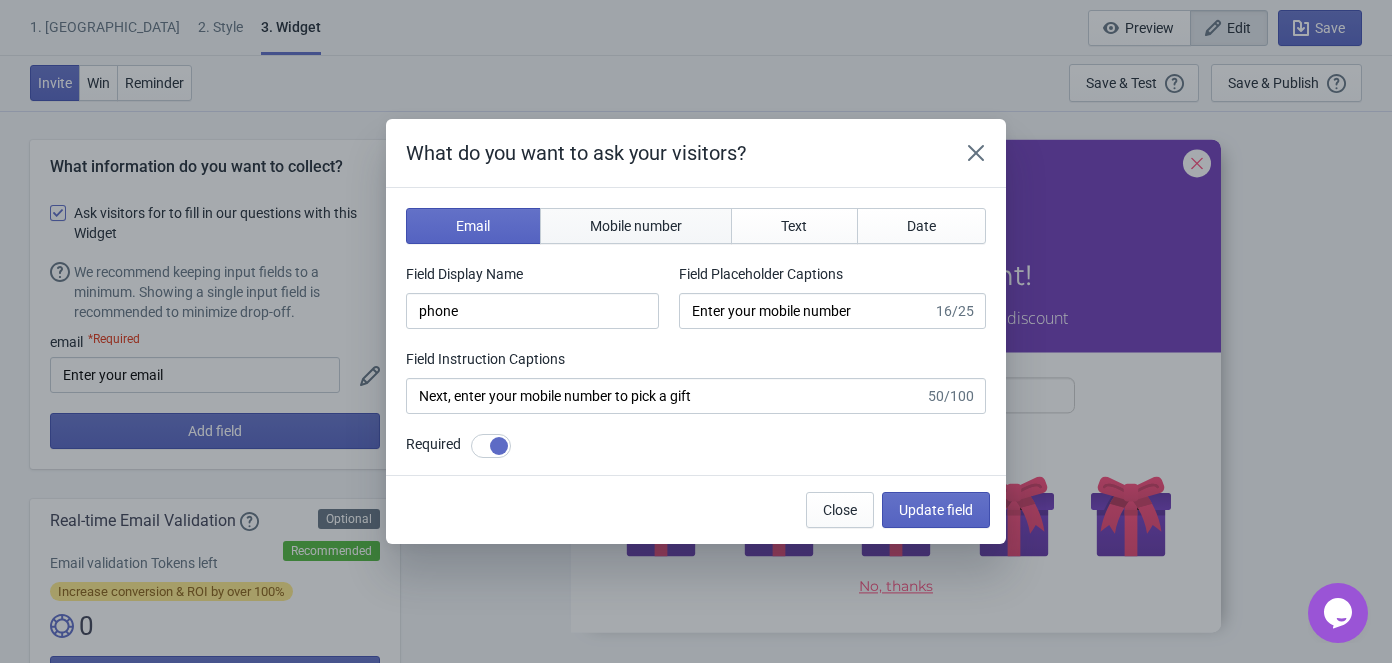 select on "in" 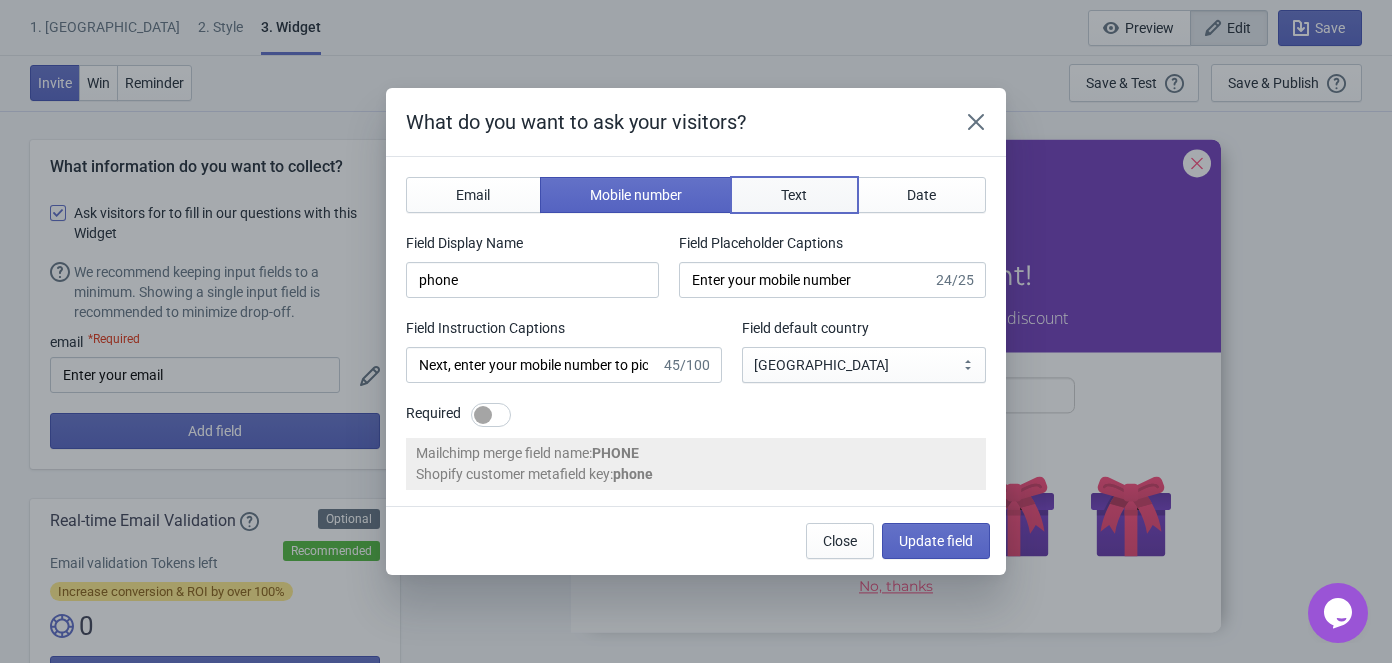 click on "Text" at bounding box center [794, 195] 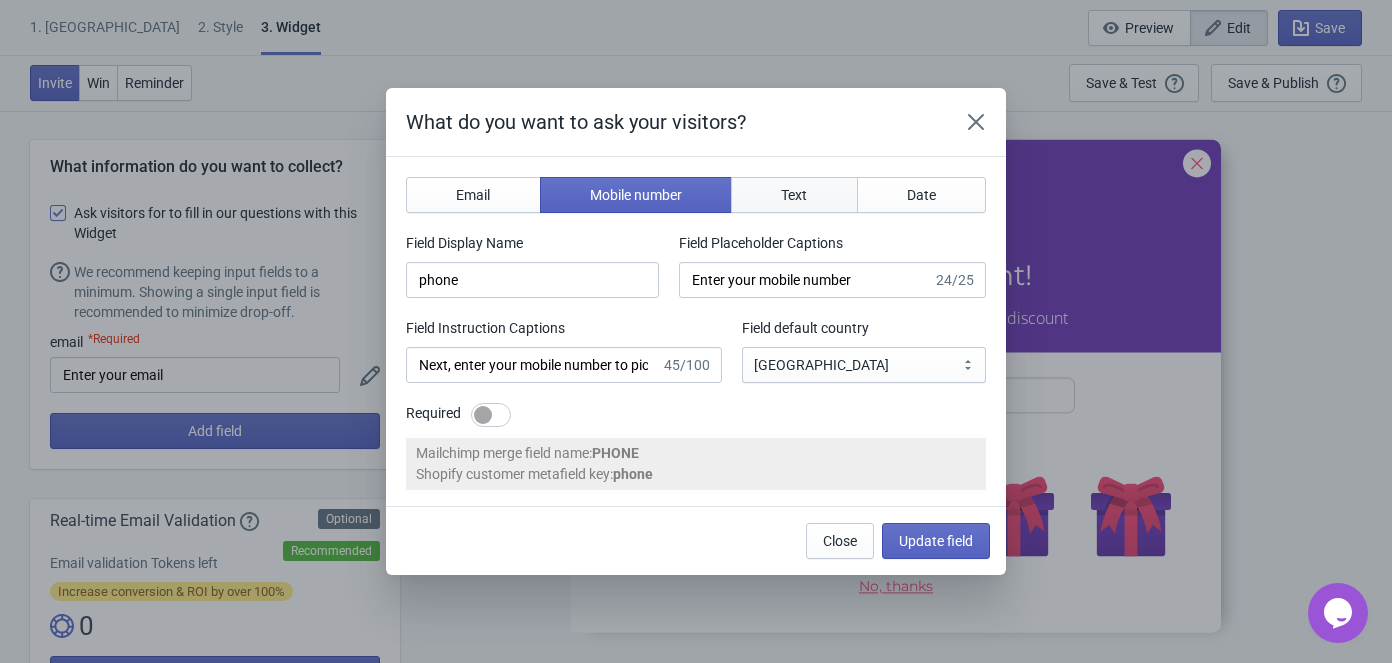 type on "name" 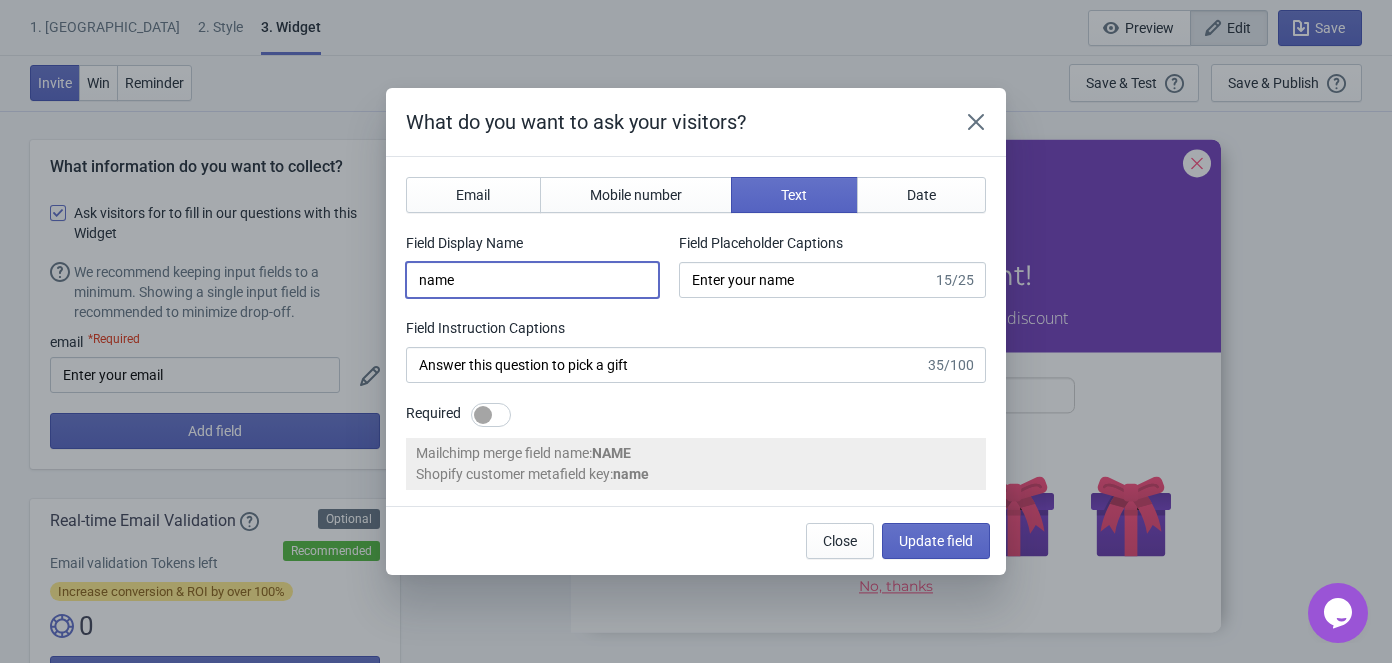 drag, startPoint x: 424, startPoint y: 284, endPoint x: 414, endPoint y: 288, distance: 10.770329 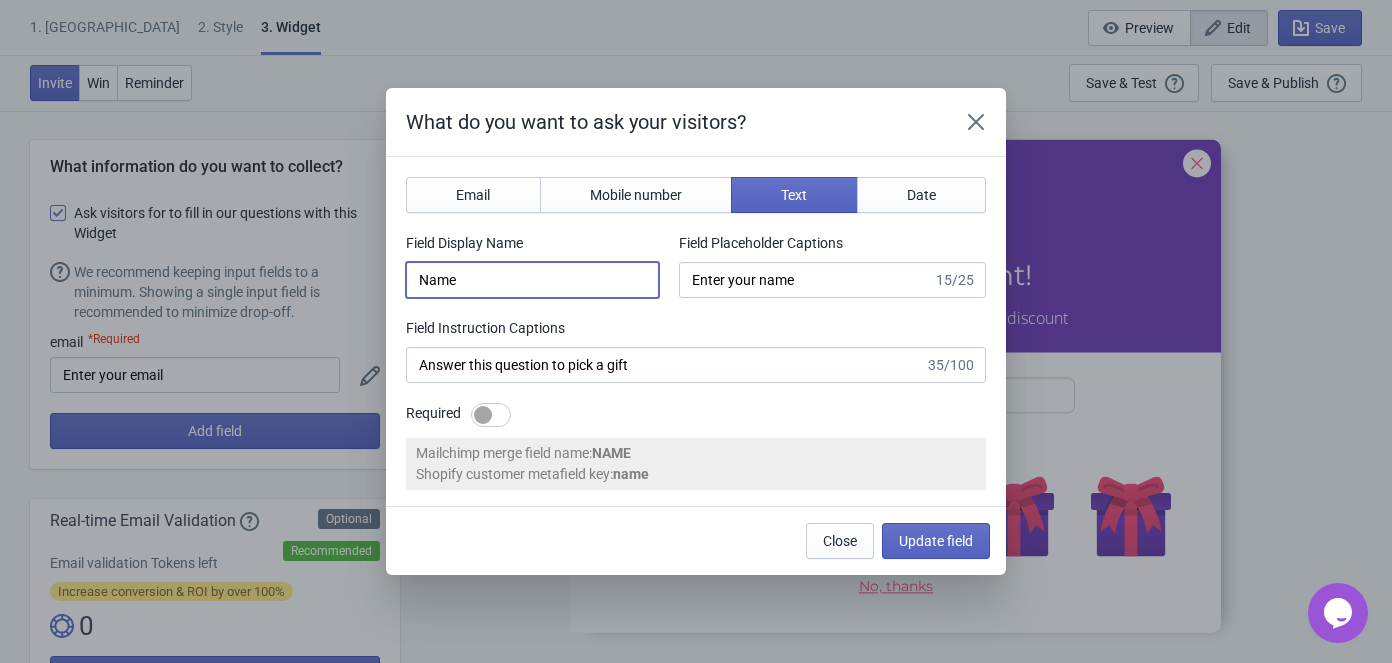 click on "Name" at bounding box center (532, 280) 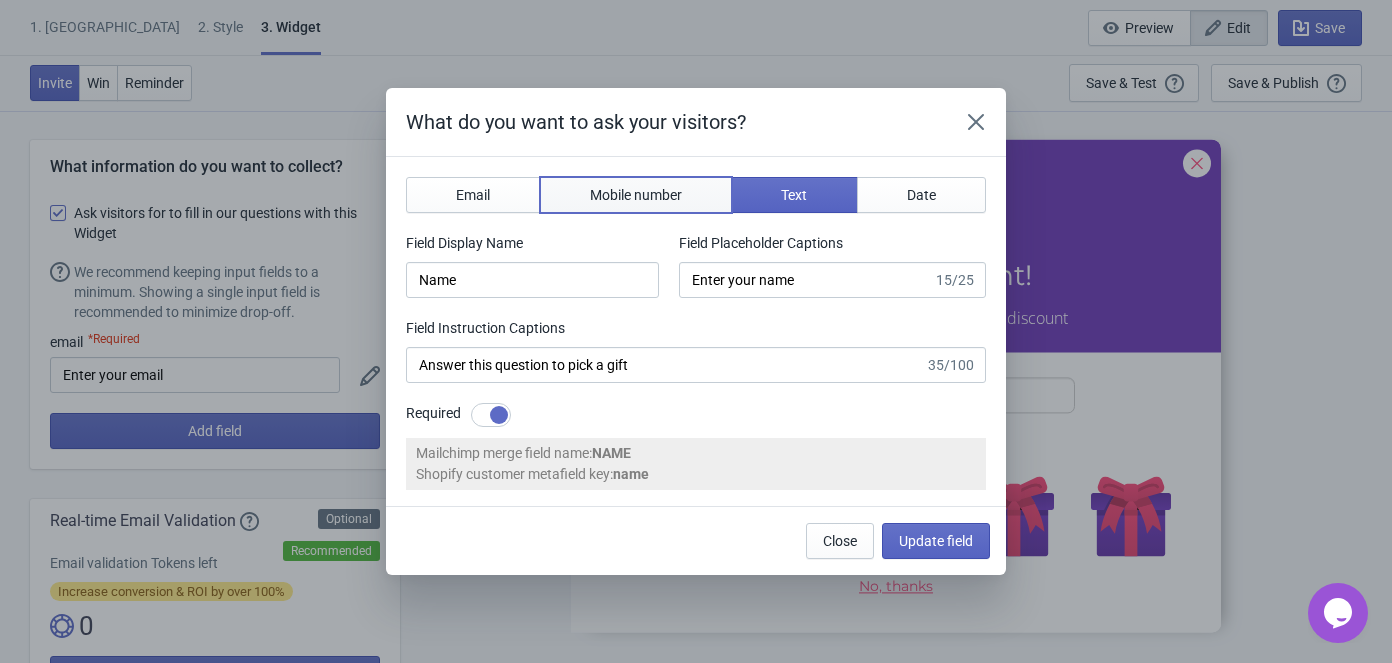 click on "Mobile number" at bounding box center [636, 195] 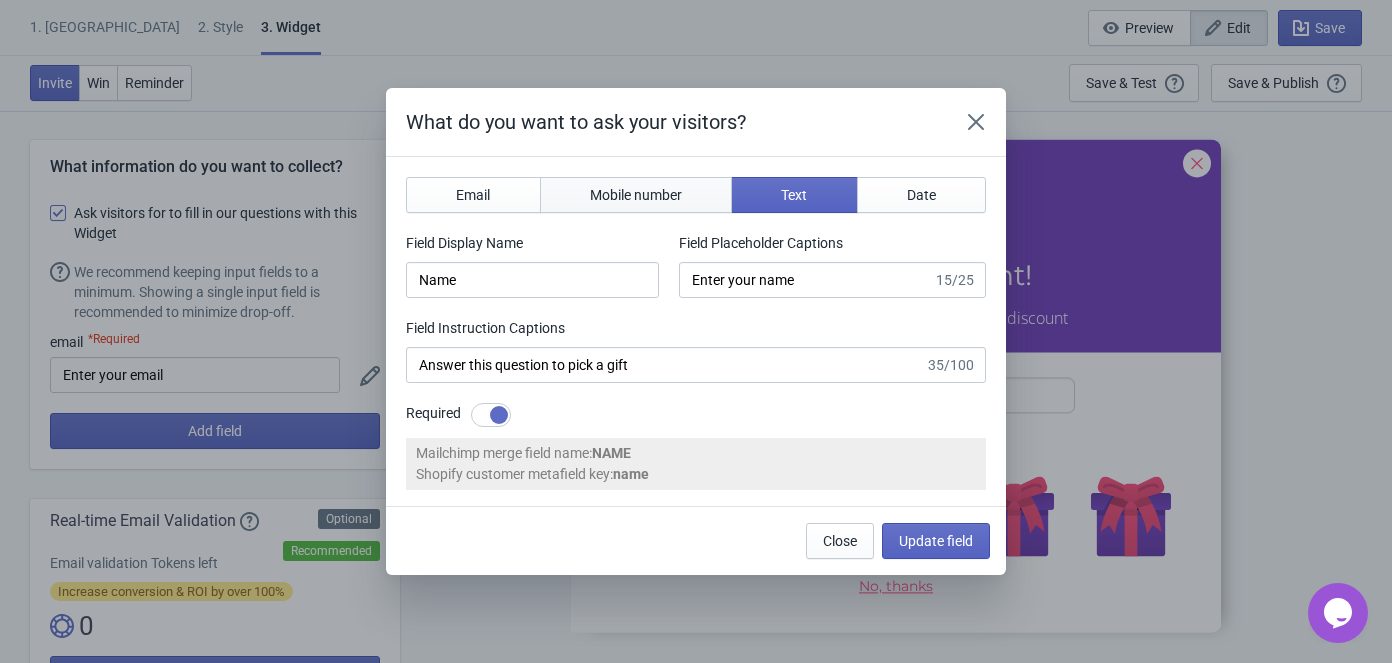 type on "phone" 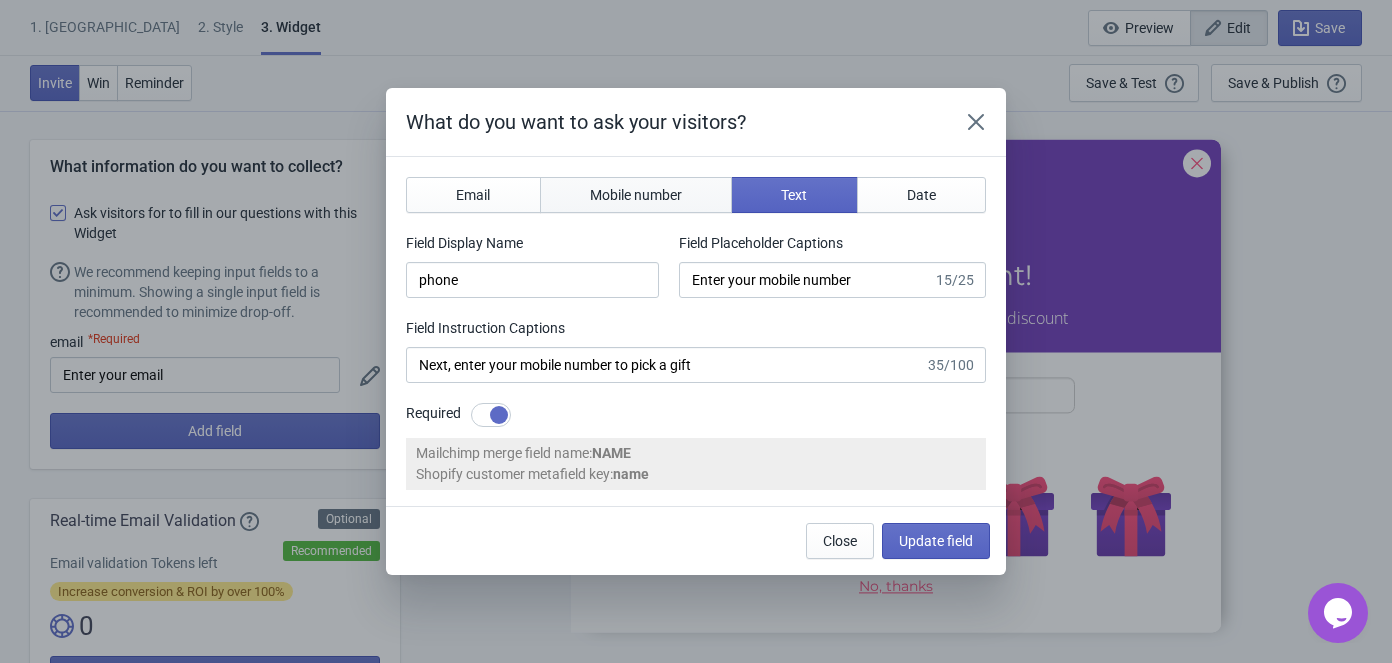 select on "in" 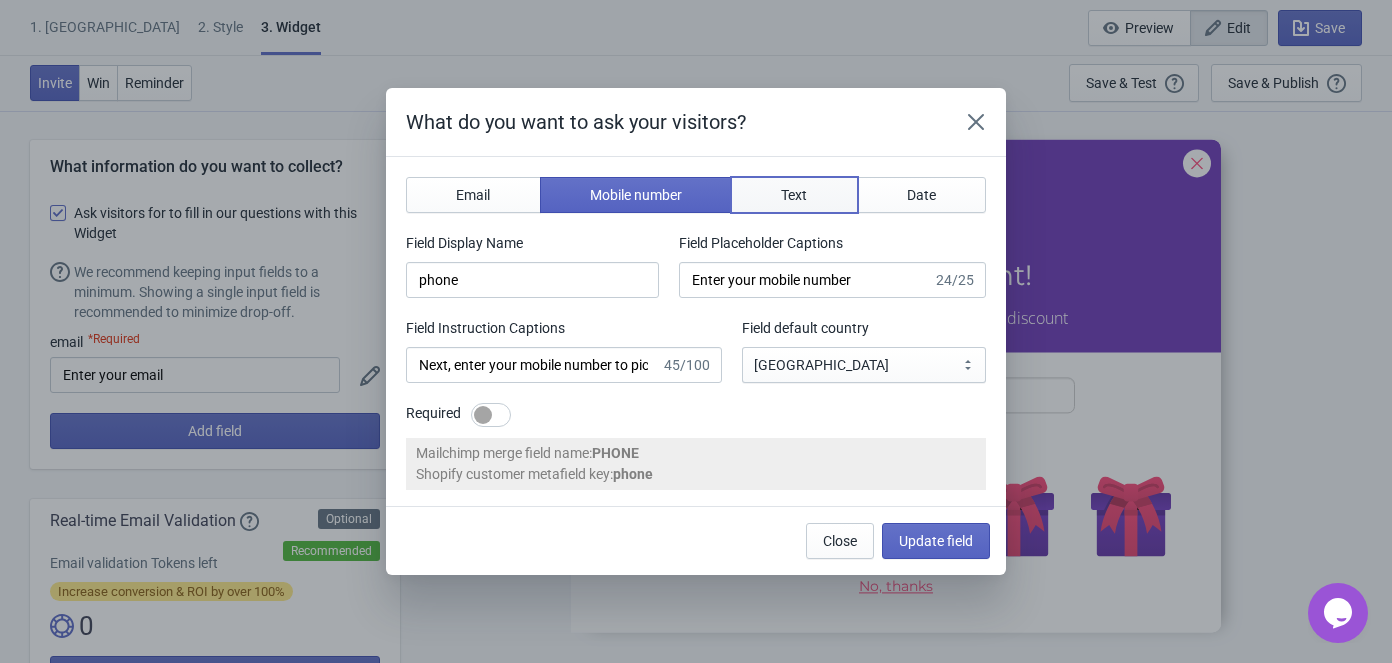 click on "Text" at bounding box center (794, 195) 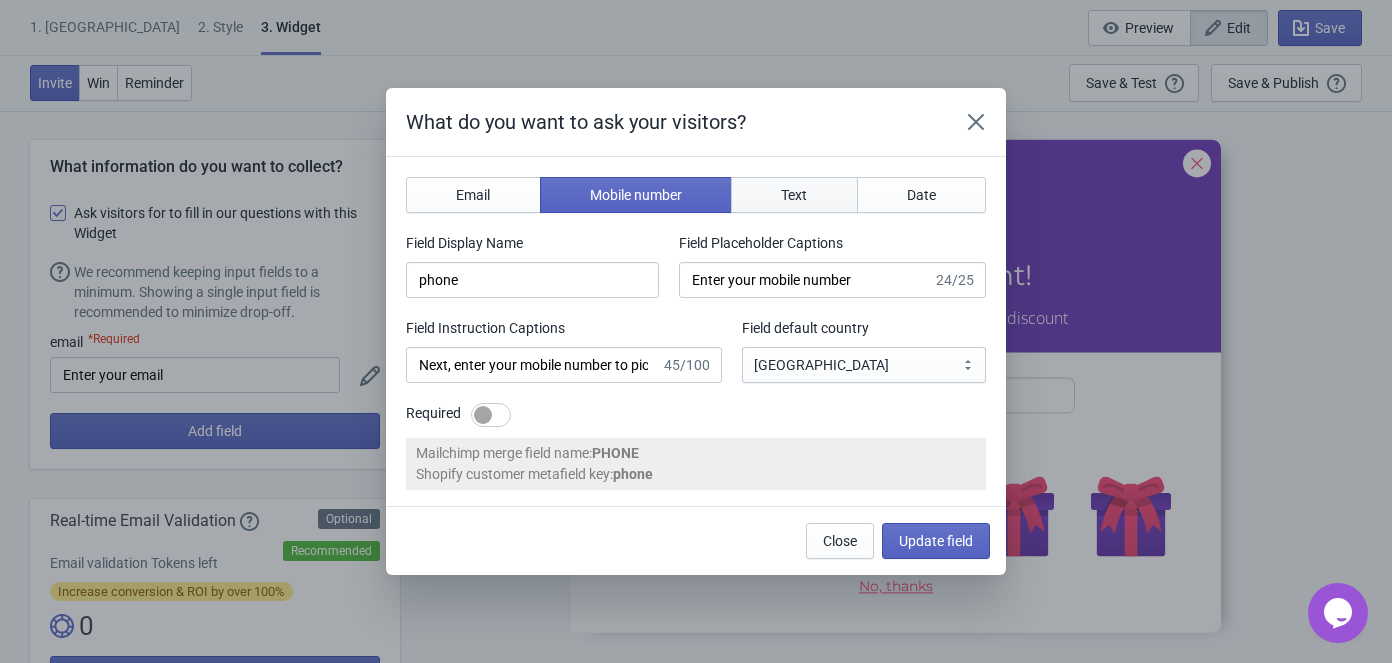 type on "name" 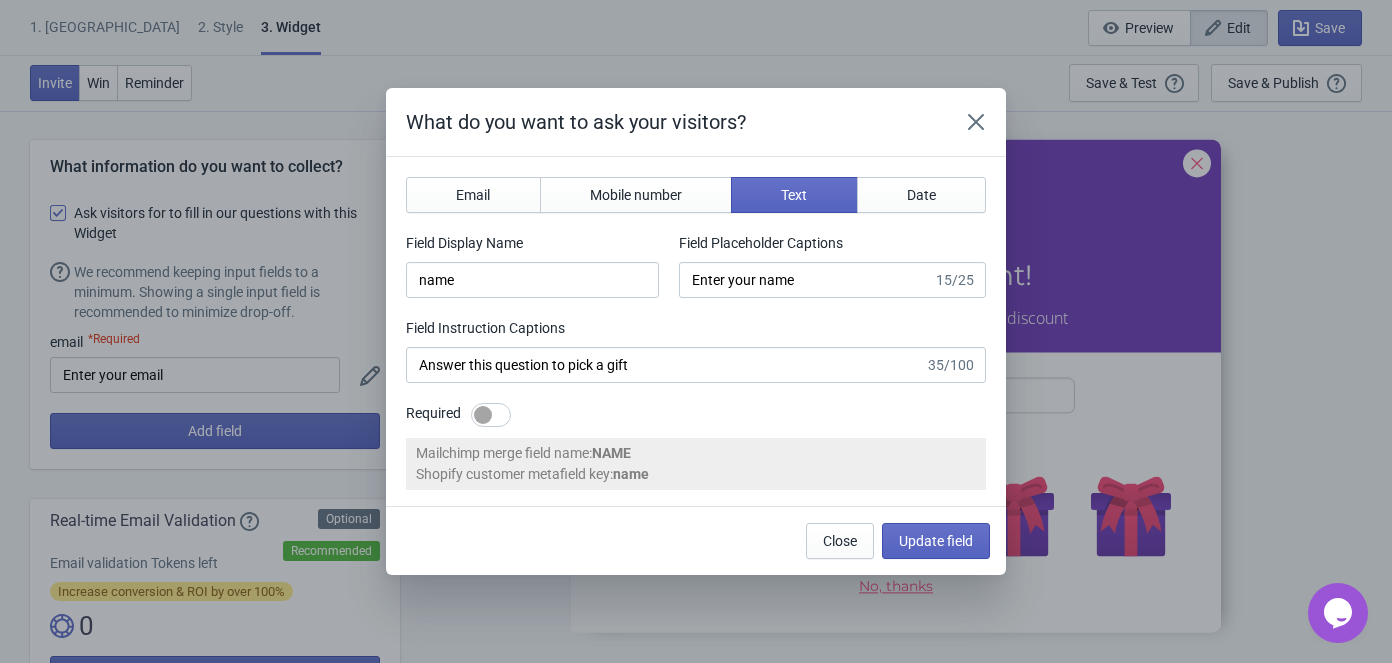 click at bounding box center [491, 415] 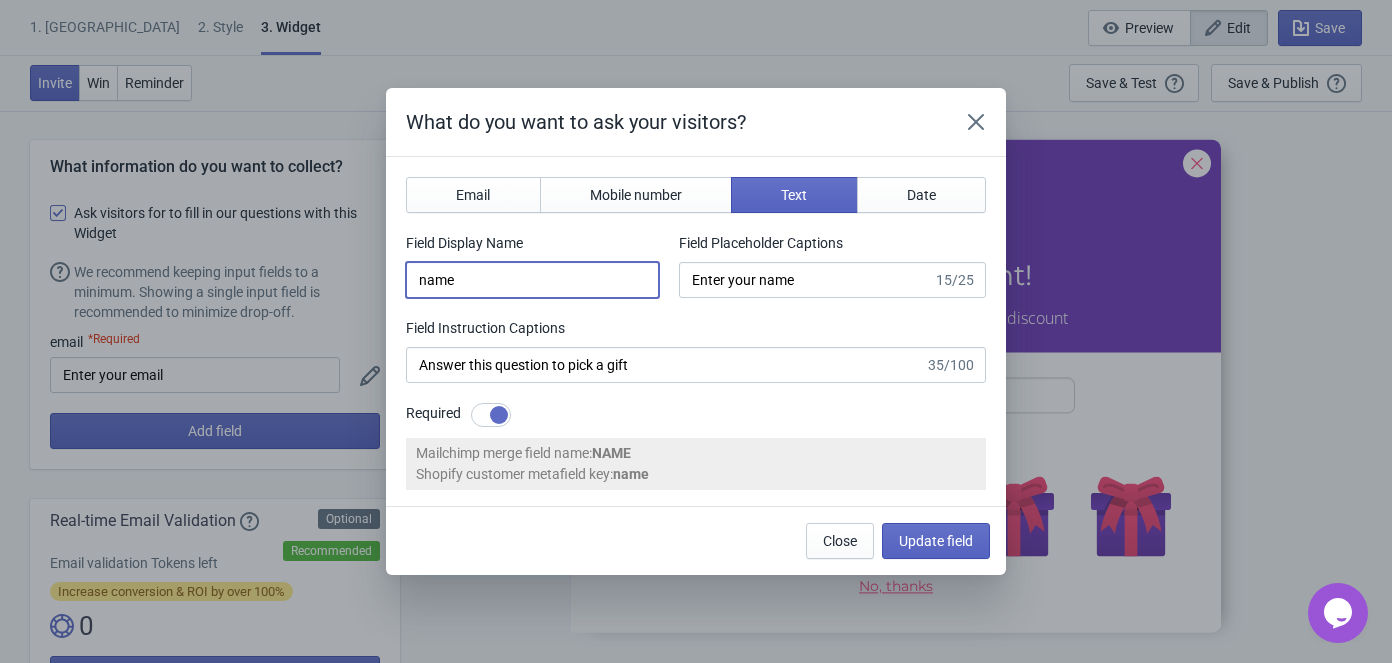 click on "name" at bounding box center [532, 280] 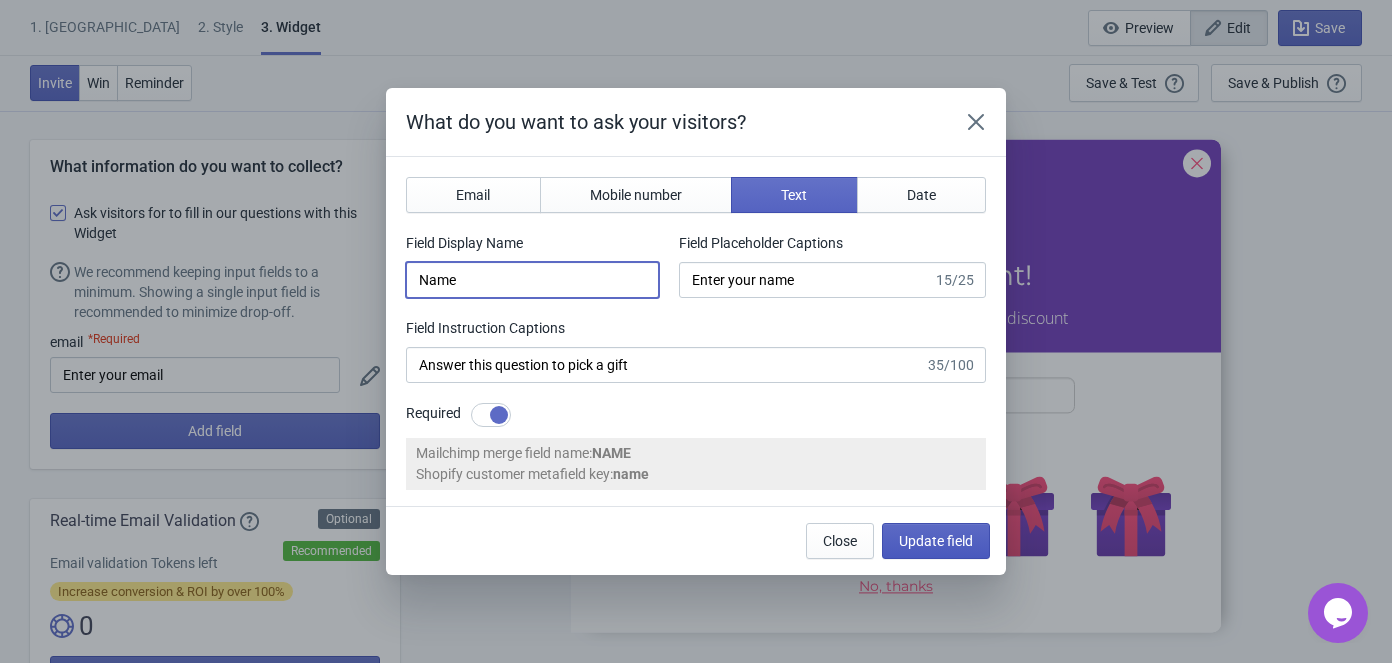 type on "Name" 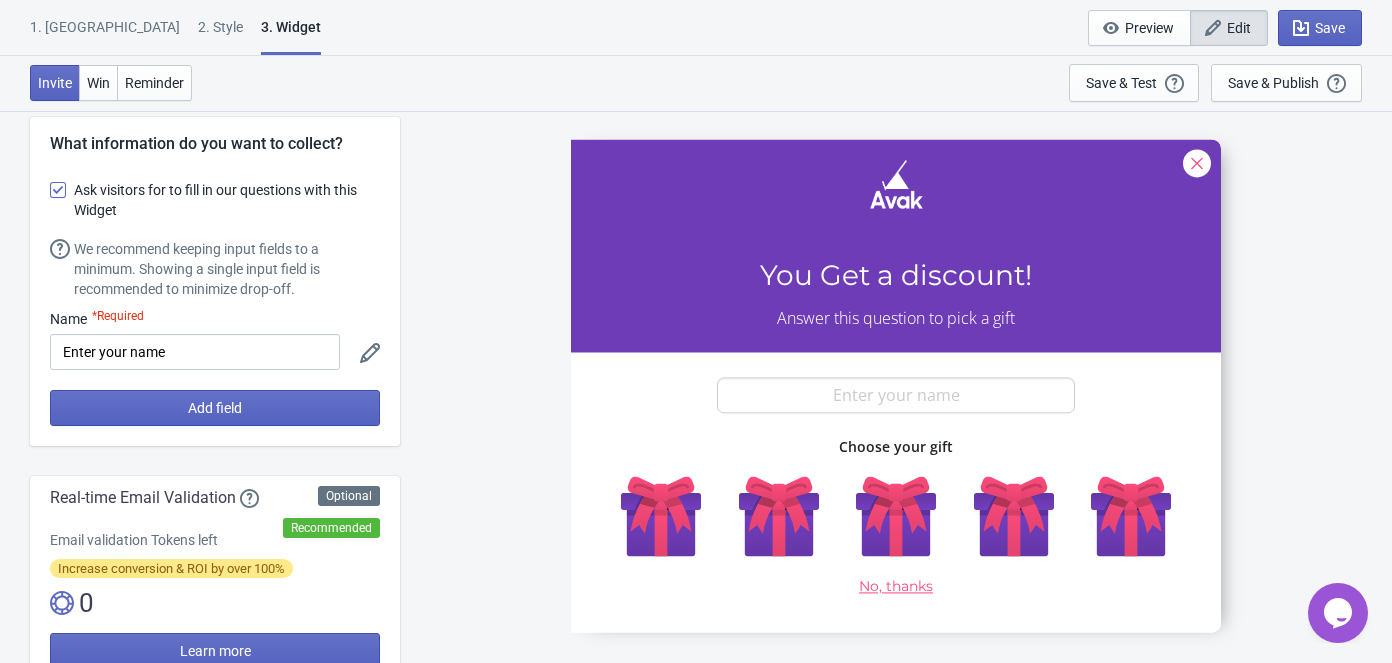 scroll, scrollTop: 0, scrollLeft: 0, axis: both 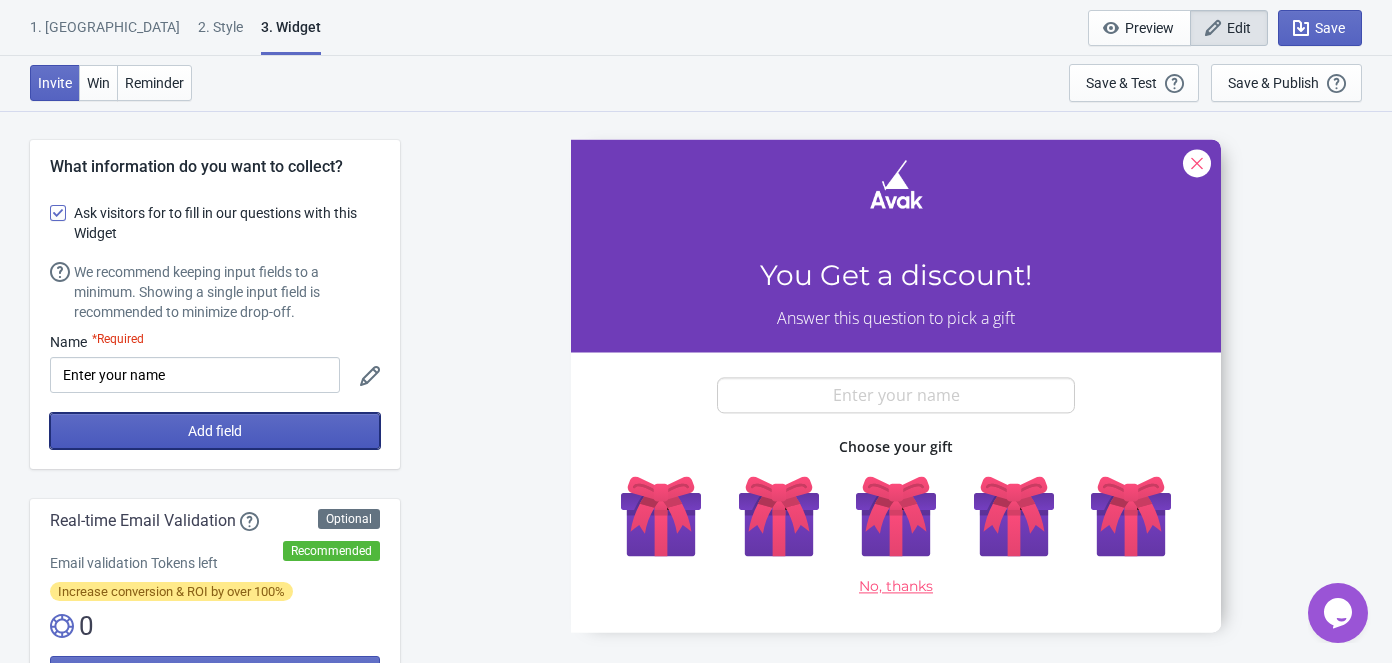 click on "Add field" at bounding box center [215, 431] 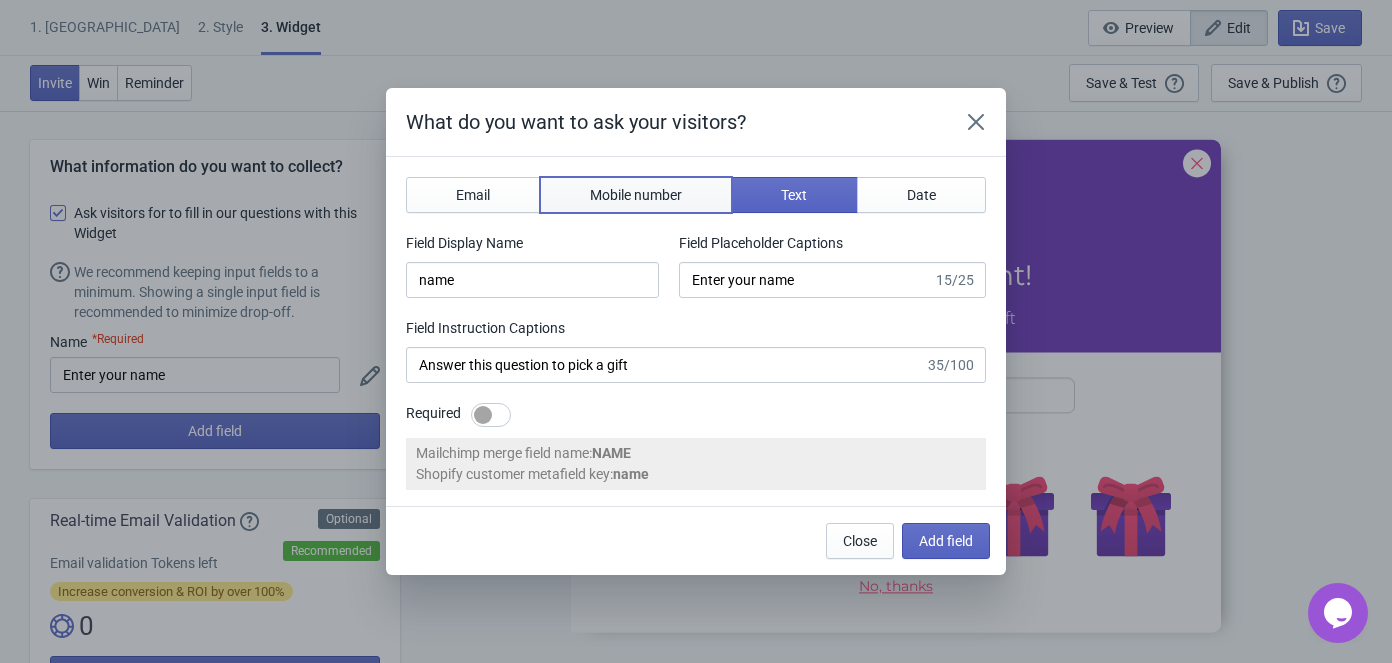 click on "Mobile number" at bounding box center [636, 195] 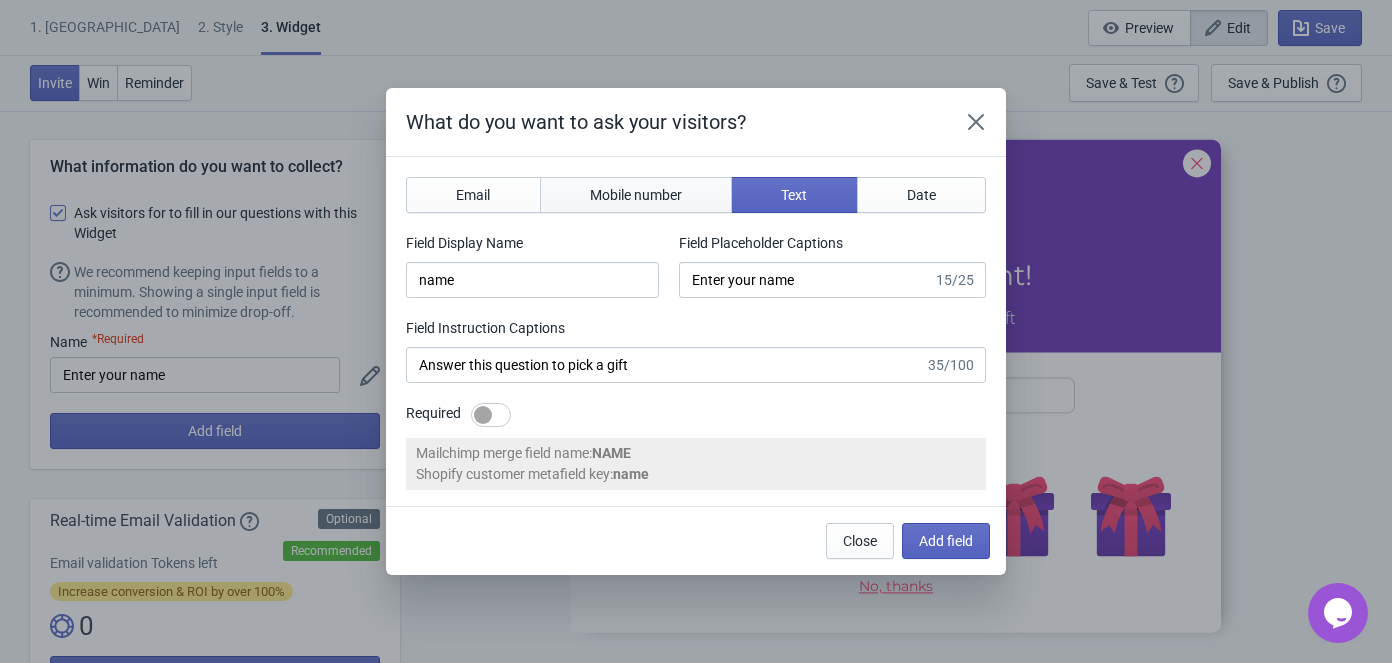 type on "phone" 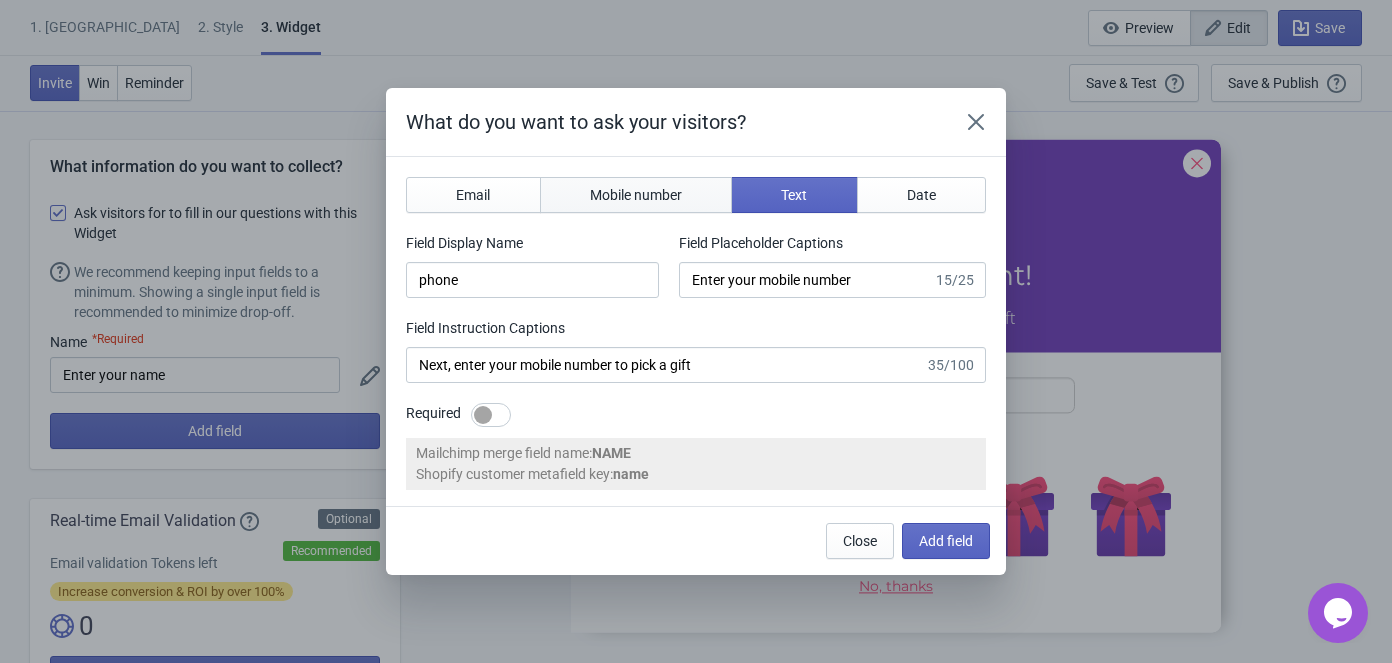 select on "in" 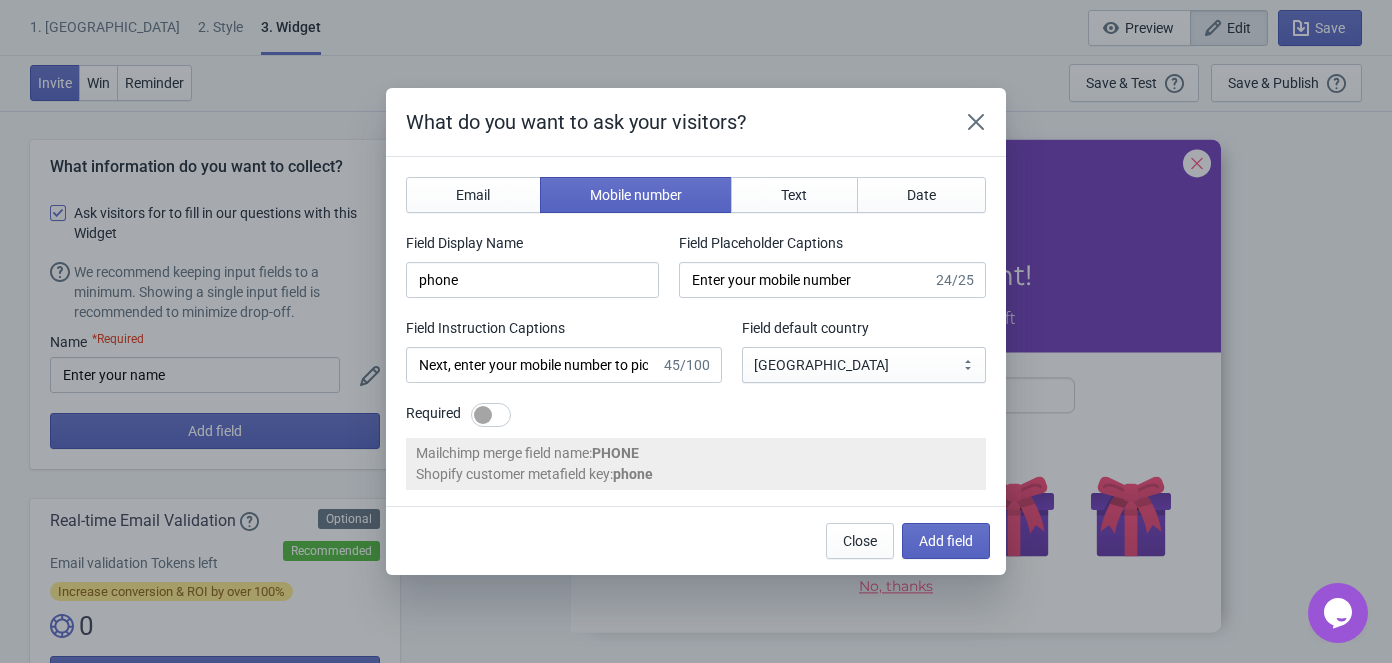 click at bounding box center (483, 415) 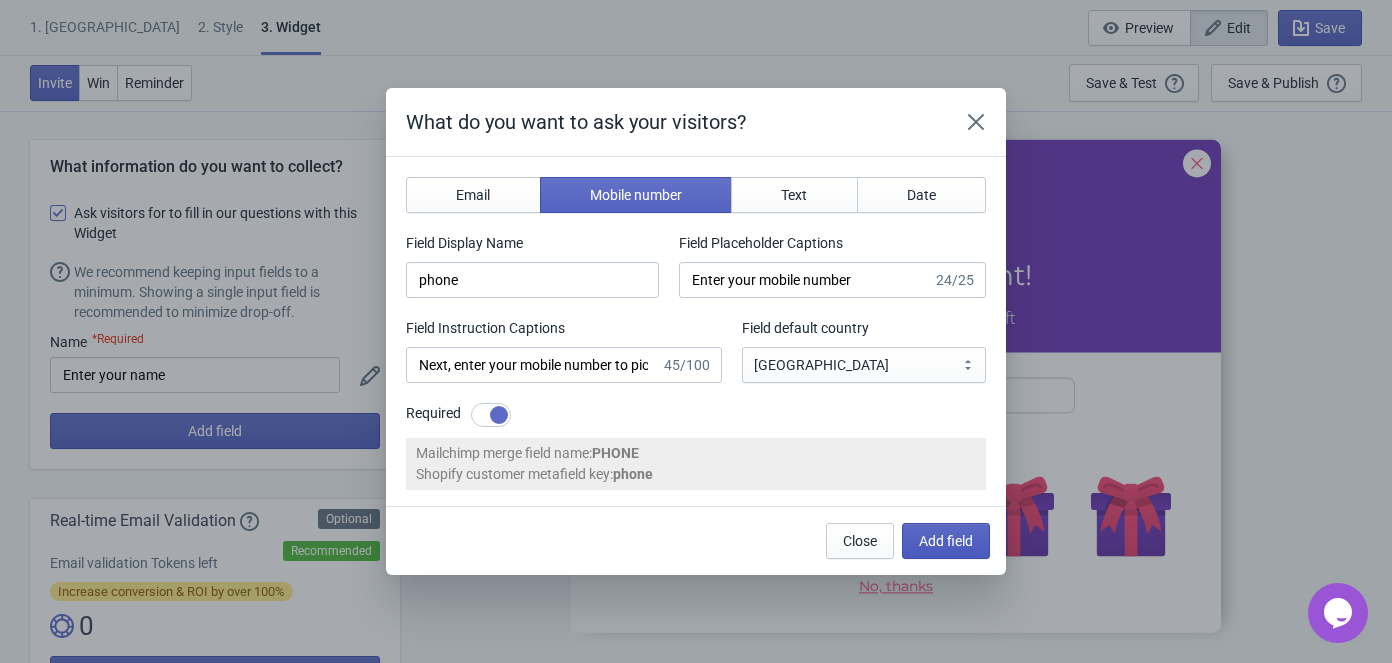 click on "Add field" at bounding box center [946, 541] 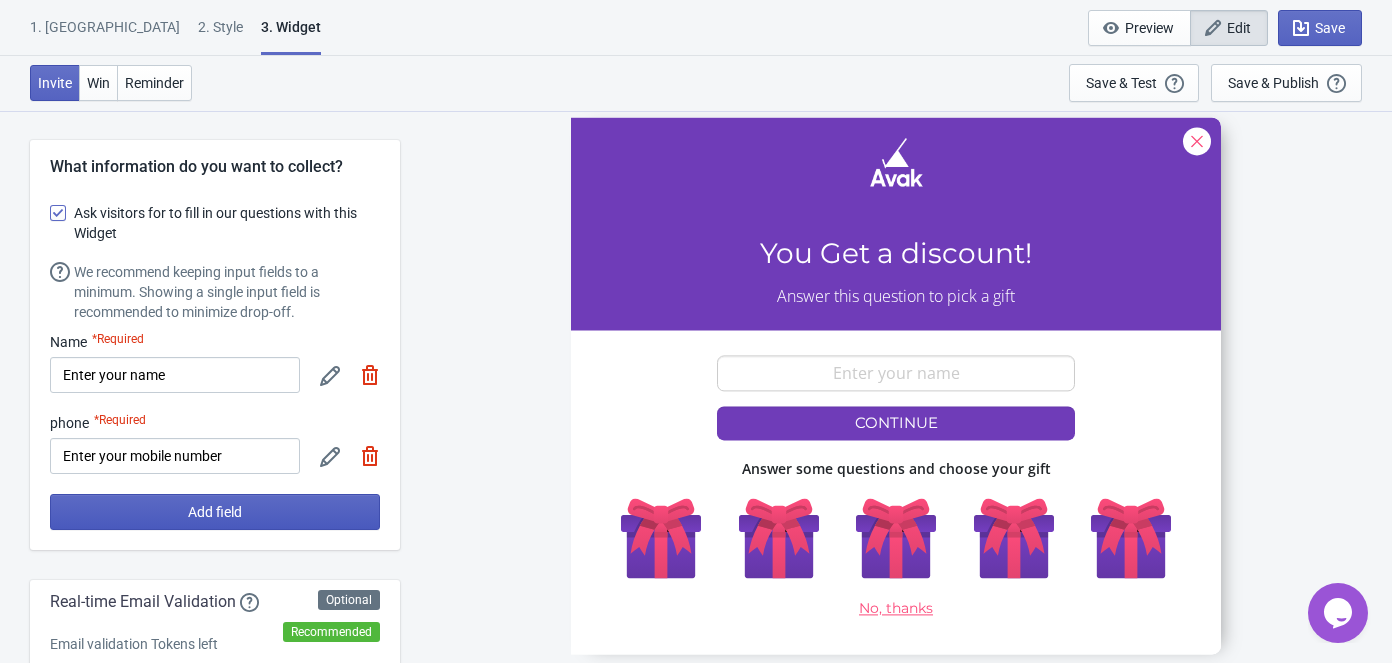 click on "Add field" at bounding box center (215, 512) 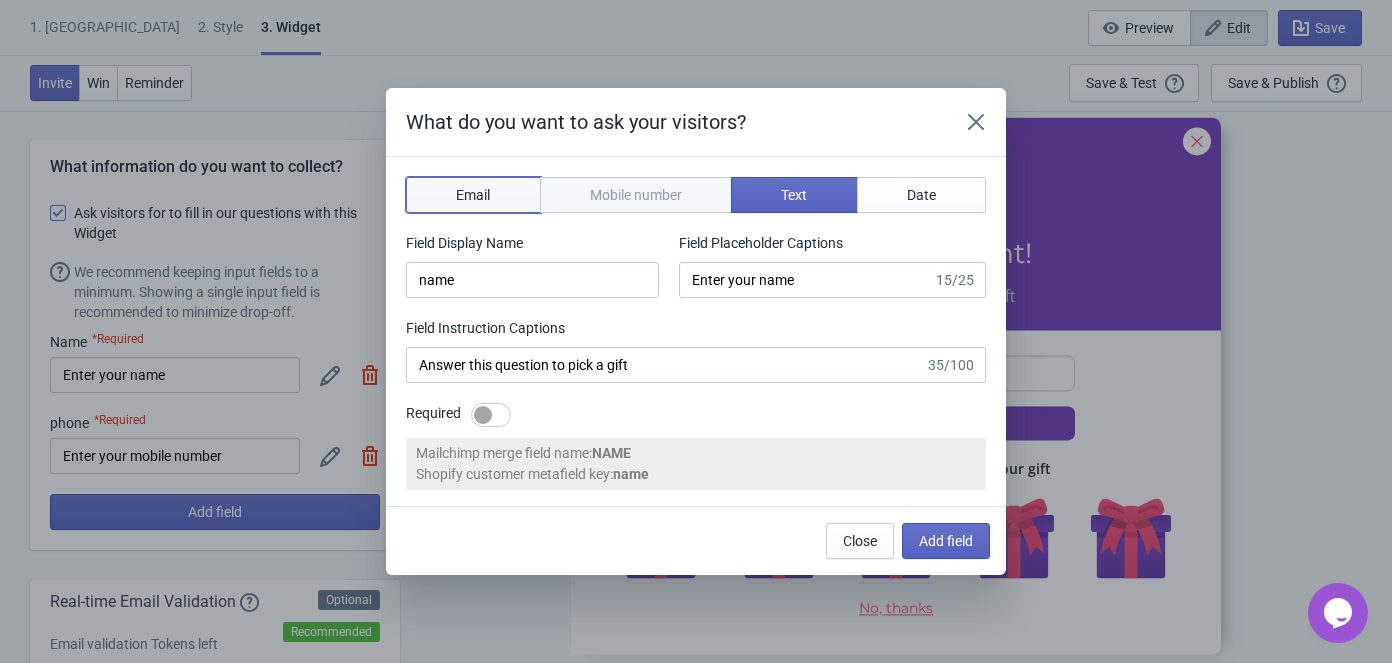 click on "Email" at bounding box center [473, 195] 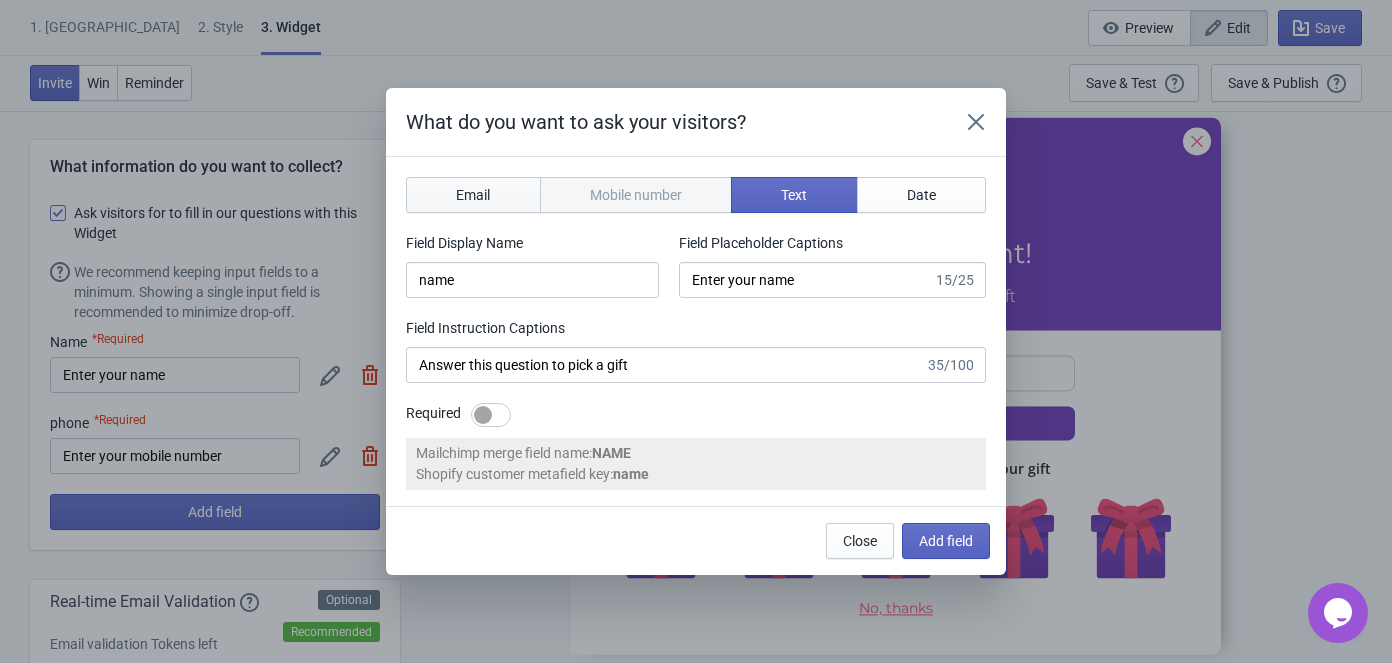 type on "email" 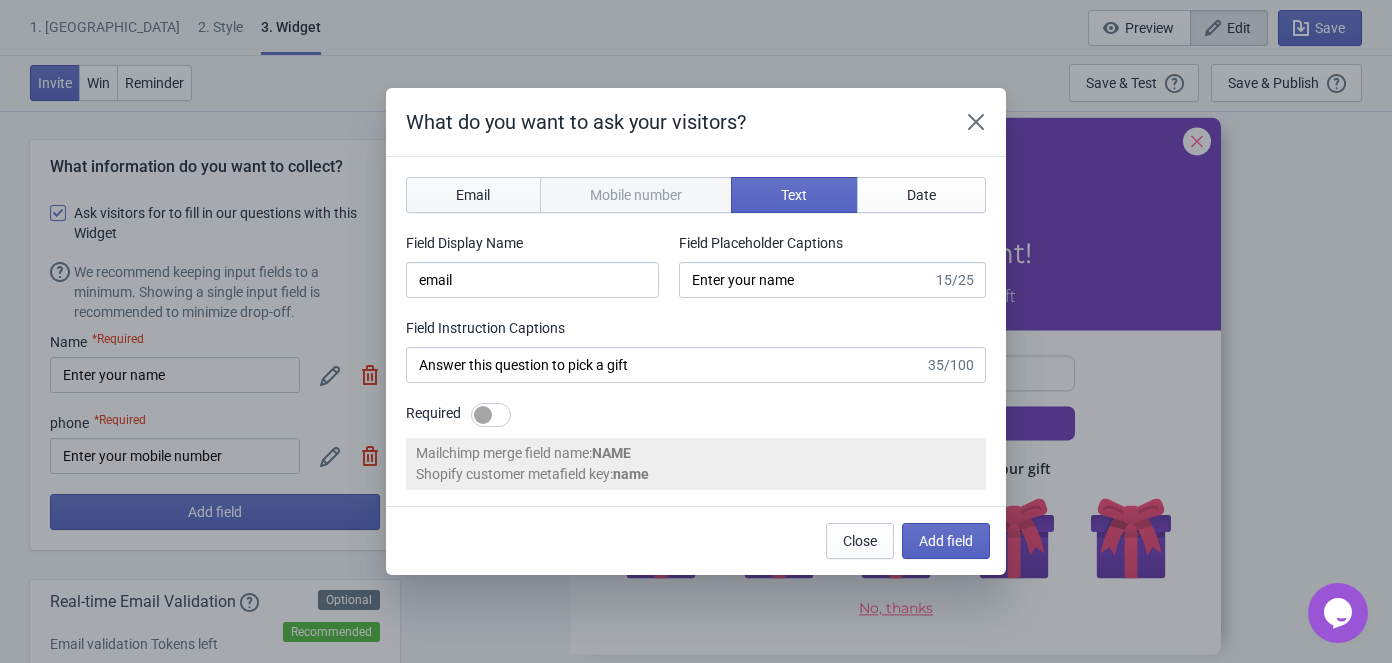 type on "Enter your email" 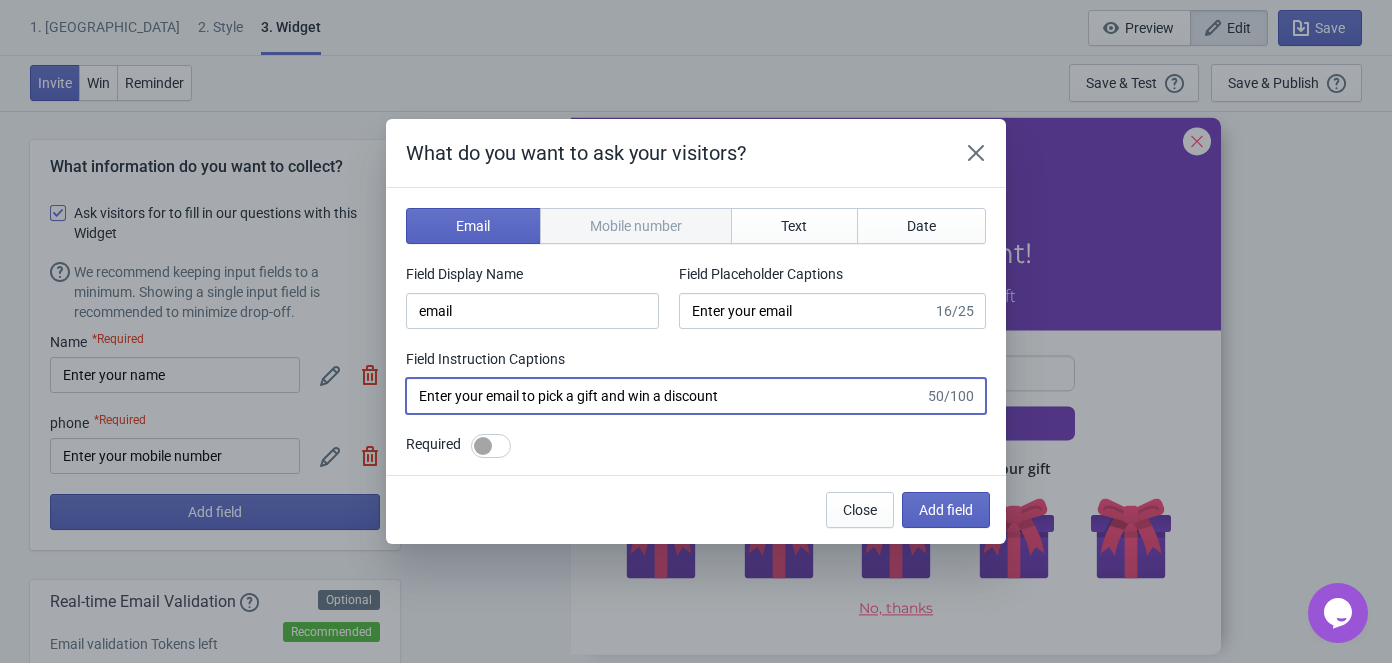 click on "Enter your email to pick a gift and win a discount" at bounding box center (665, 396) 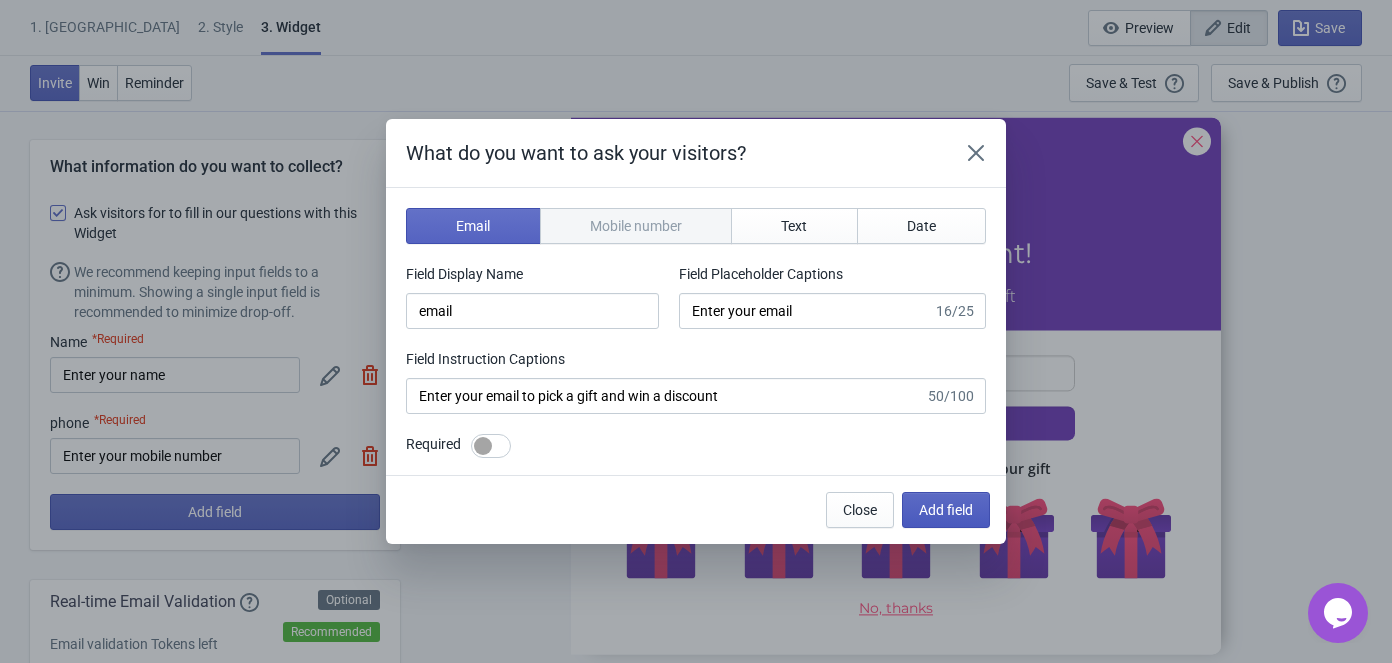 click on "Add field" at bounding box center [946, 510] 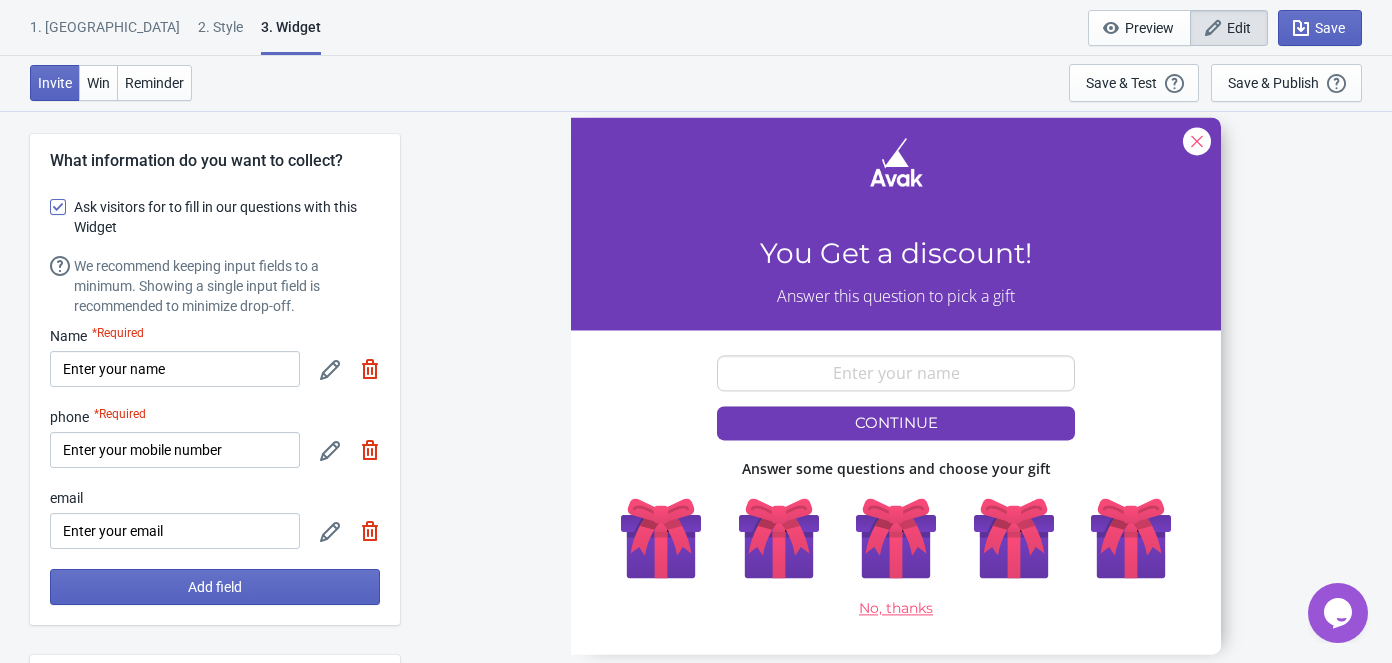 scroll, scrollTop: 0, scrollLeft: 0, axis: both 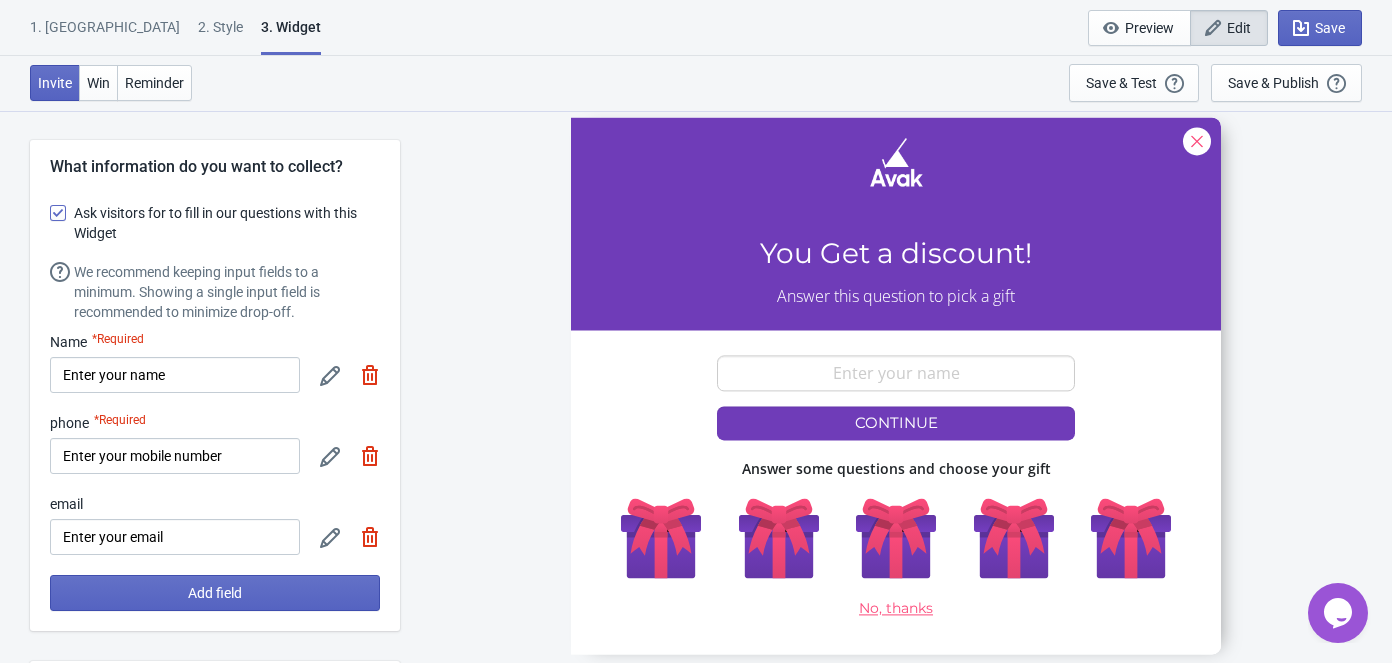 click 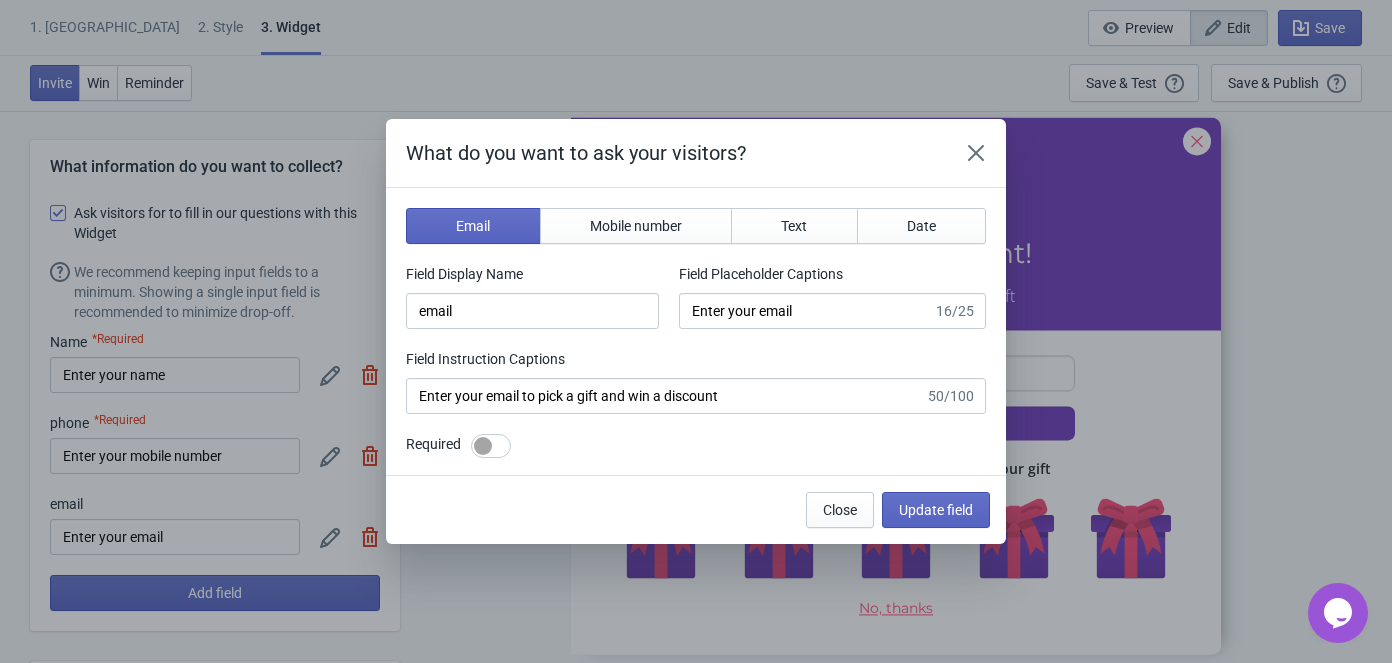 click at bounding box center [483, 446] 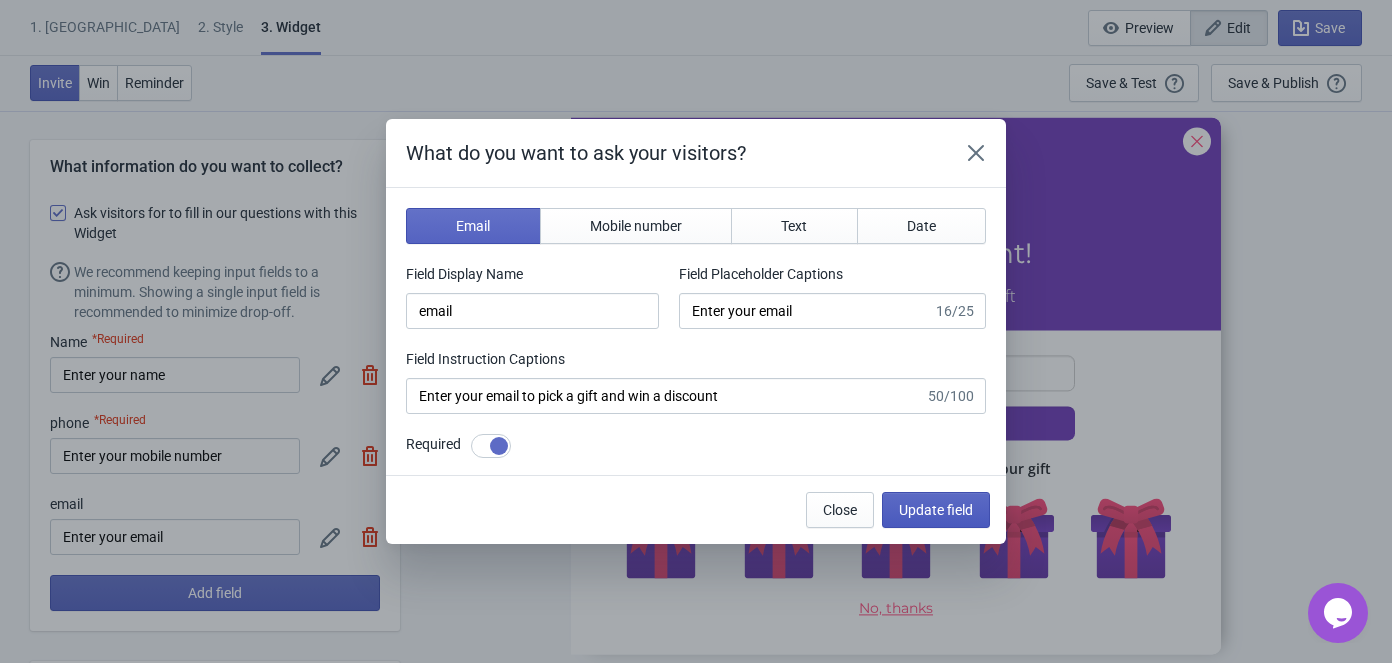click on "Update field" at bounding box center [936, 510] 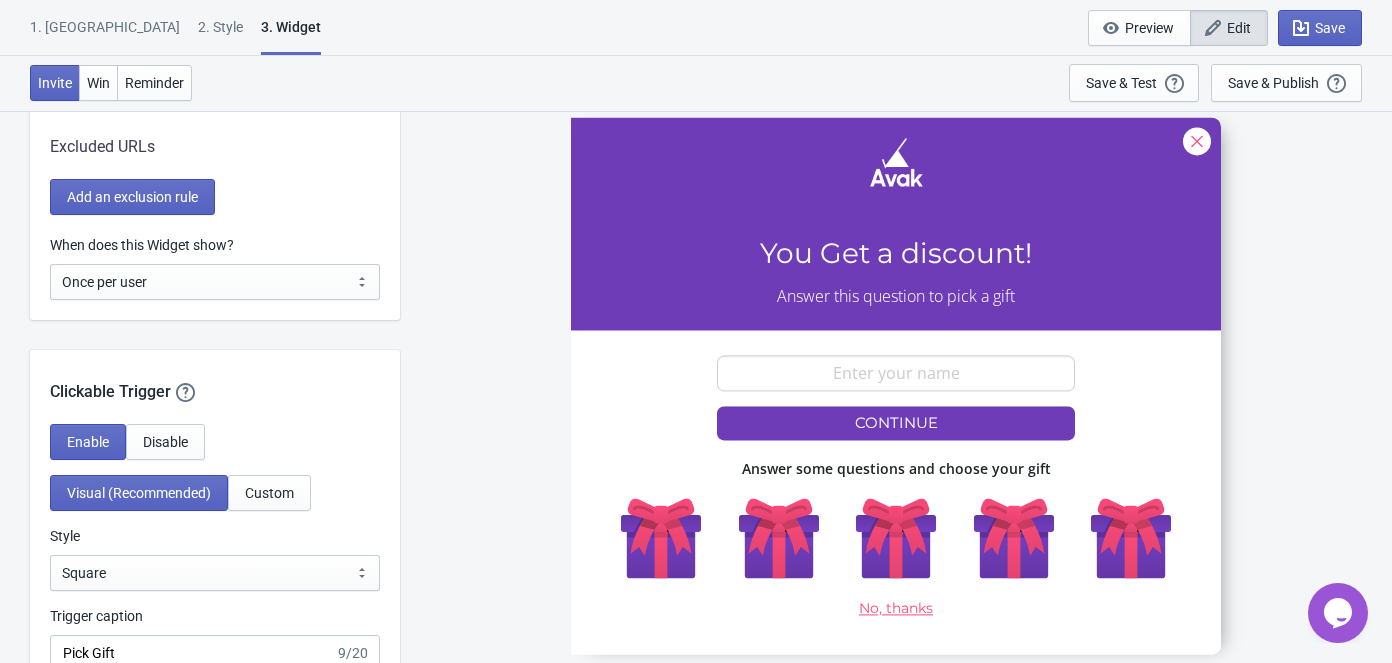 scroll, scrollTop: 2090, scrollLeft: 0, axis: vertical 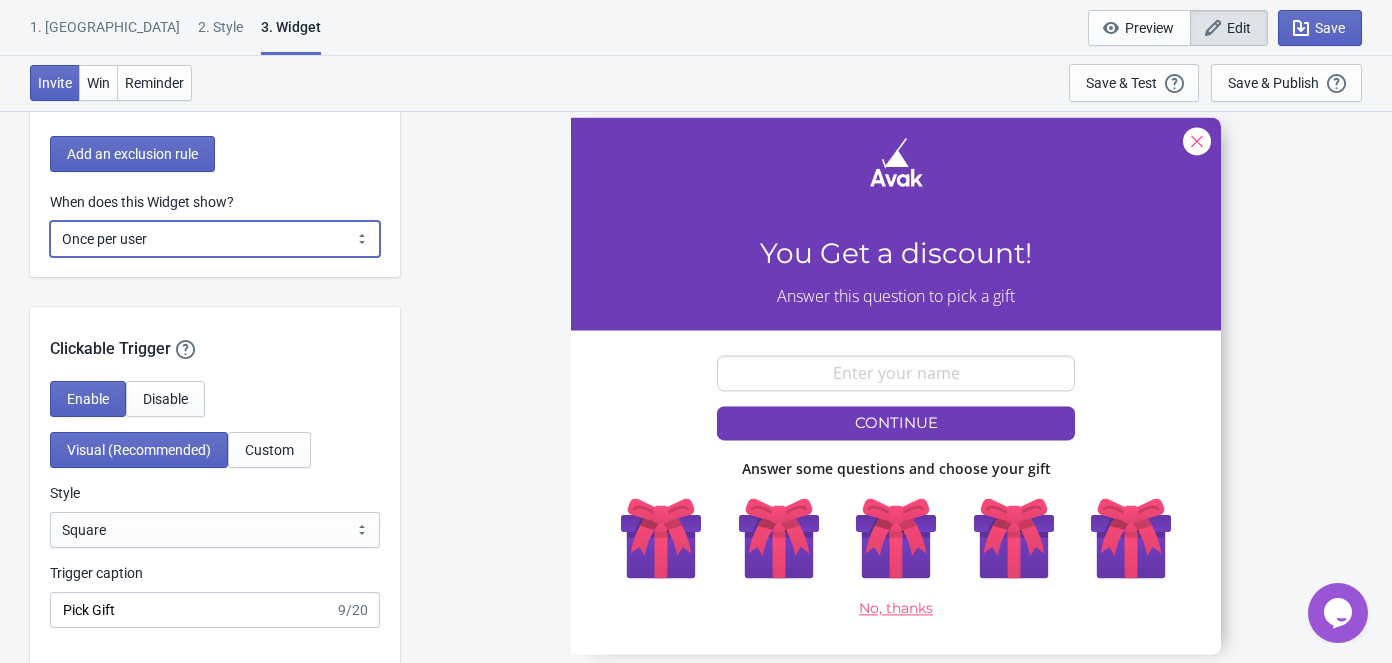 click on "Every new visit of page Once every period of time Once per visitor session (Recommended) Once per user" at bounding box center (215, 239) 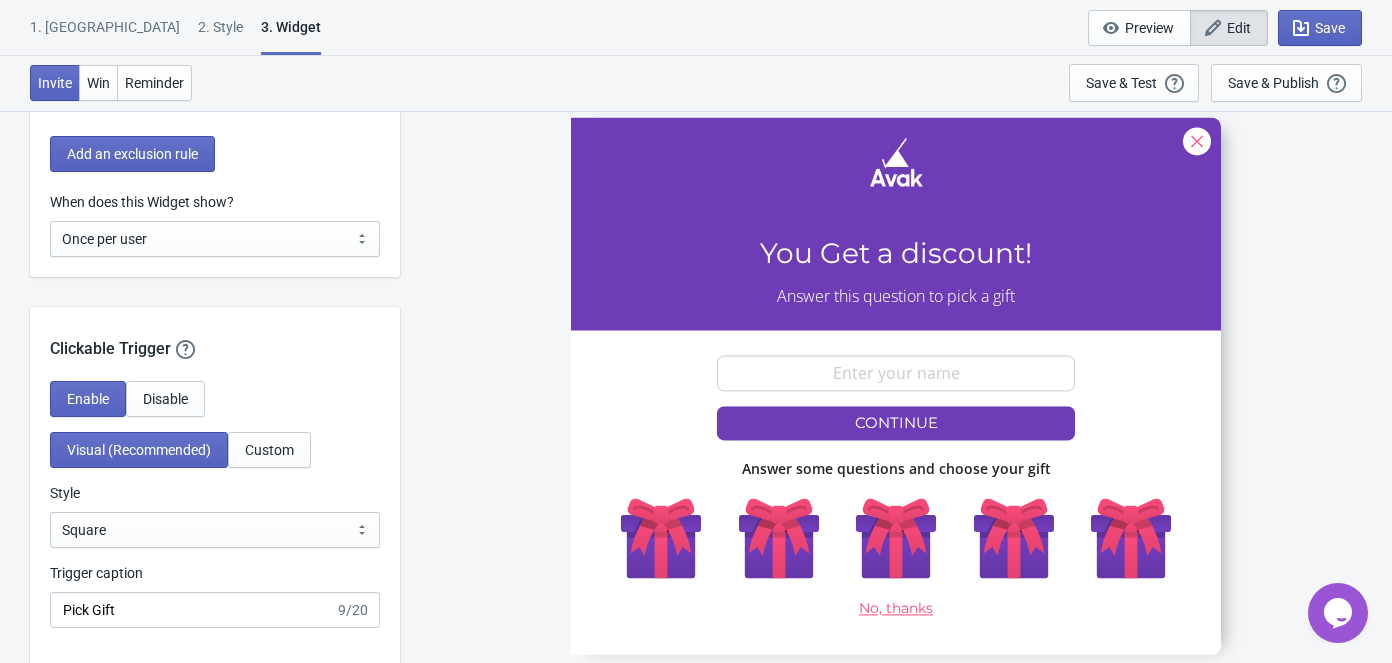 click on "SASDERWERT3H You Get a discount! Answer this question to pick a gift email-input Continue Answer some questions and choose your gift No, thanks" at bounding box center [896, 386] 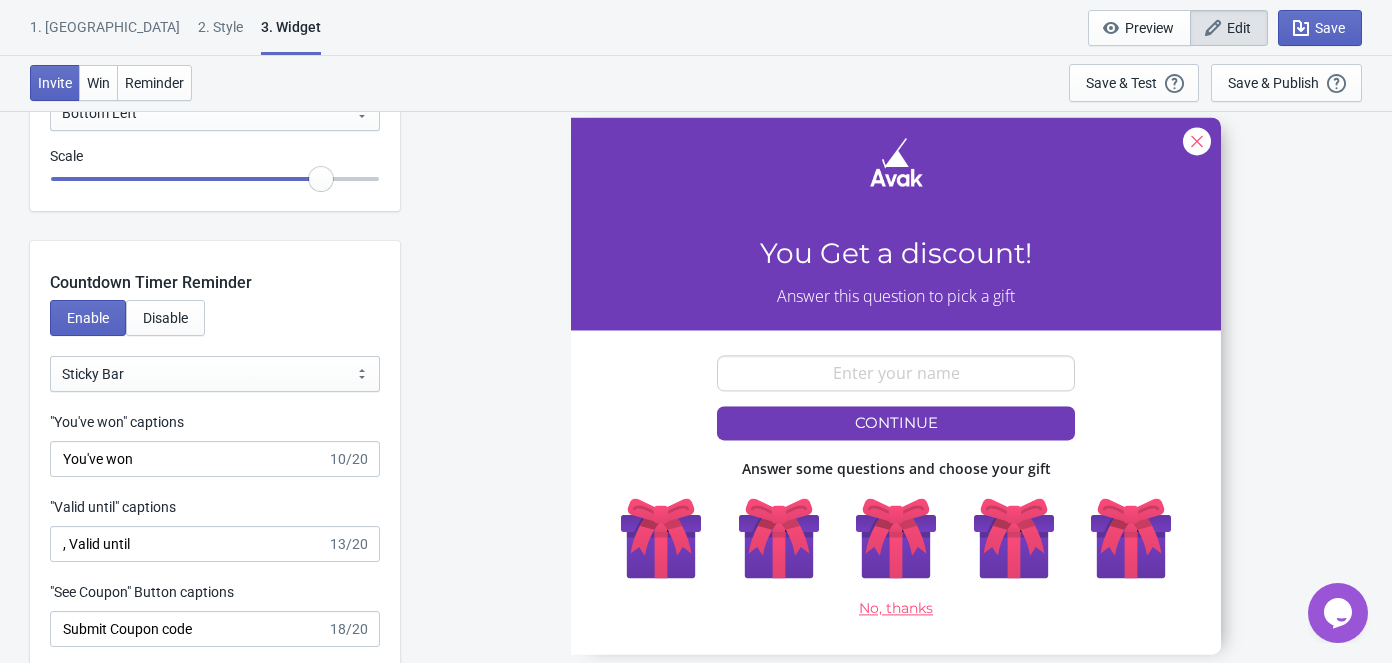 scroll, scrollTop: 2909, scrollLeft: 0, axis: vertical 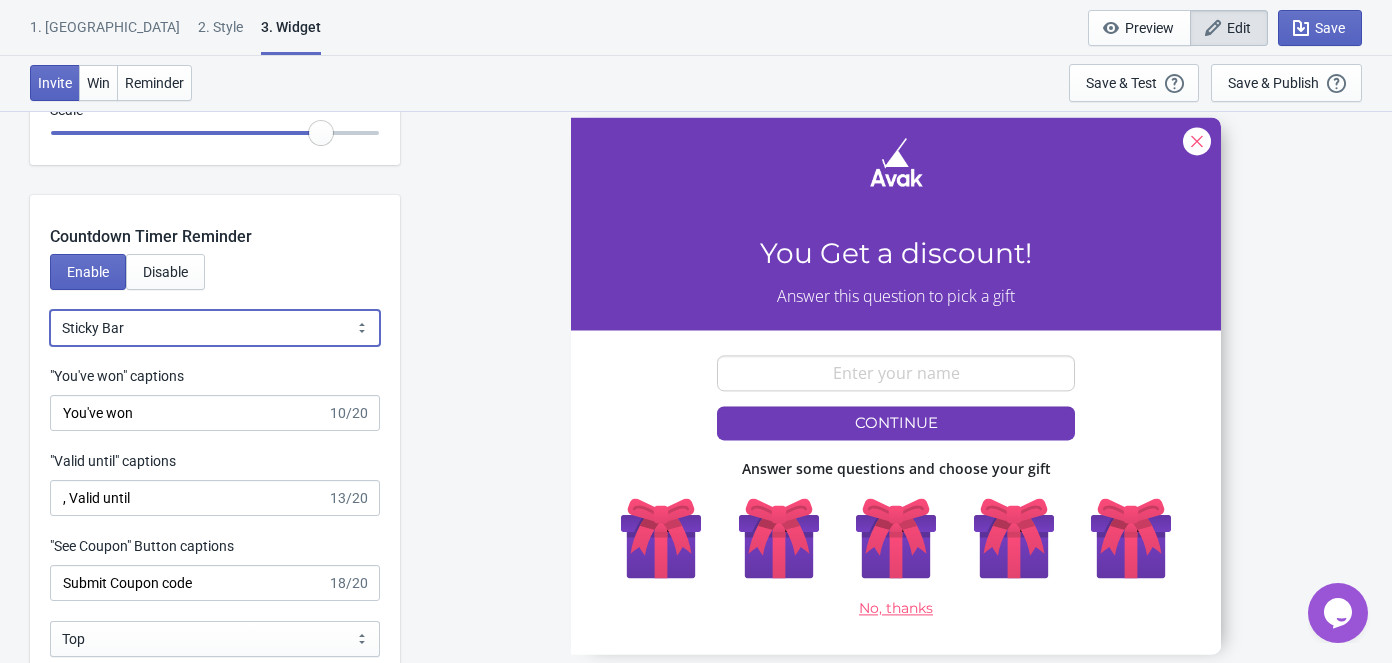 click on "Bubble Sticky Bar" at bounding box center (215, 328) 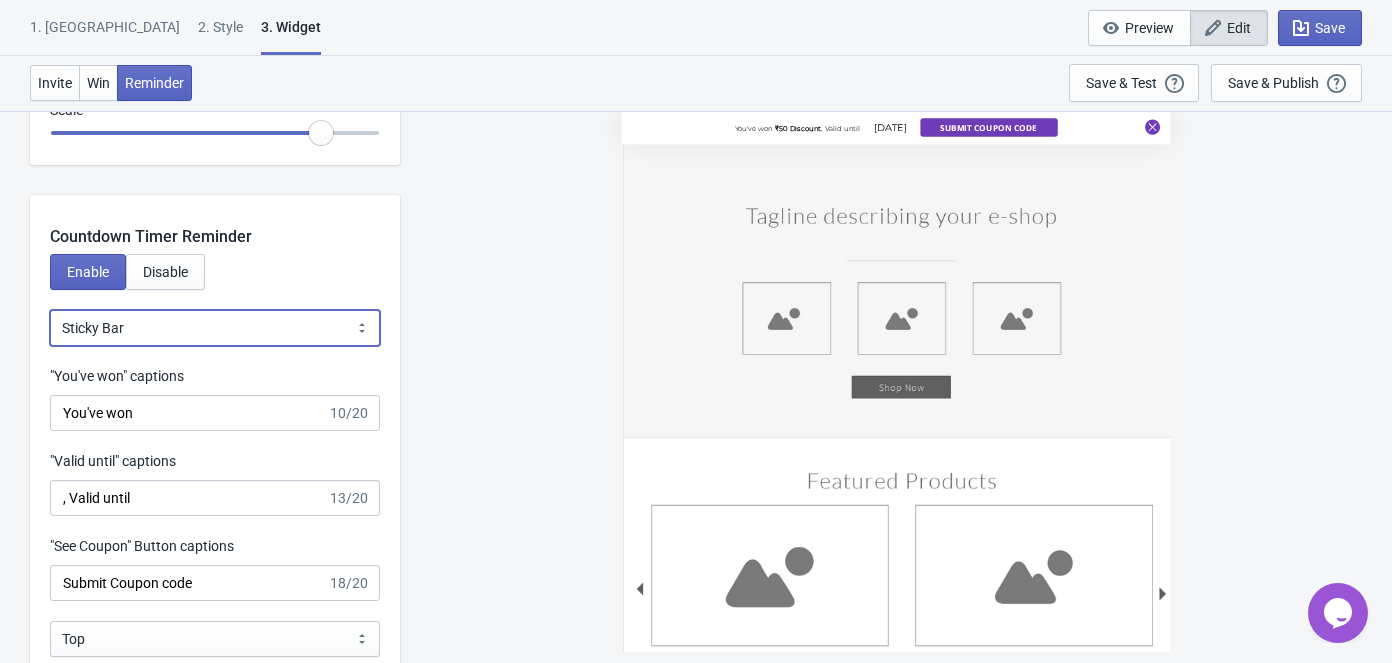 select on "0" 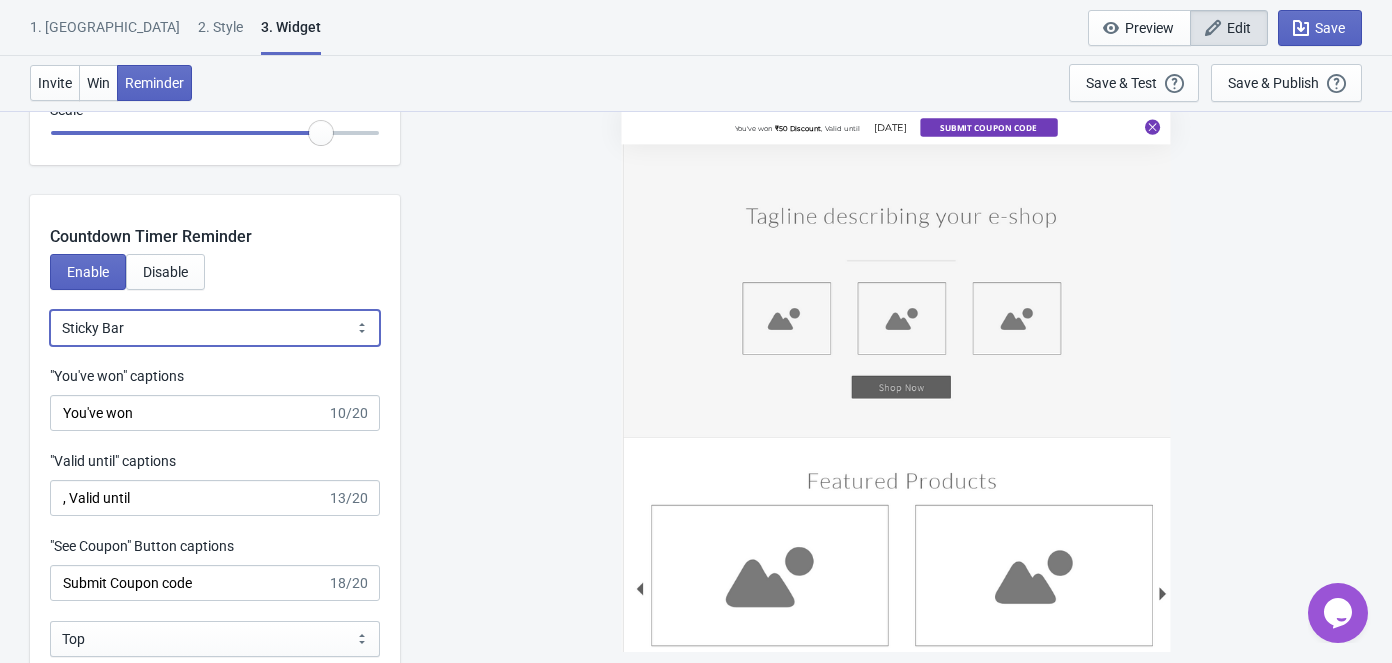click on "Bubble Sticky Bar" at bounding box center [215, 328] 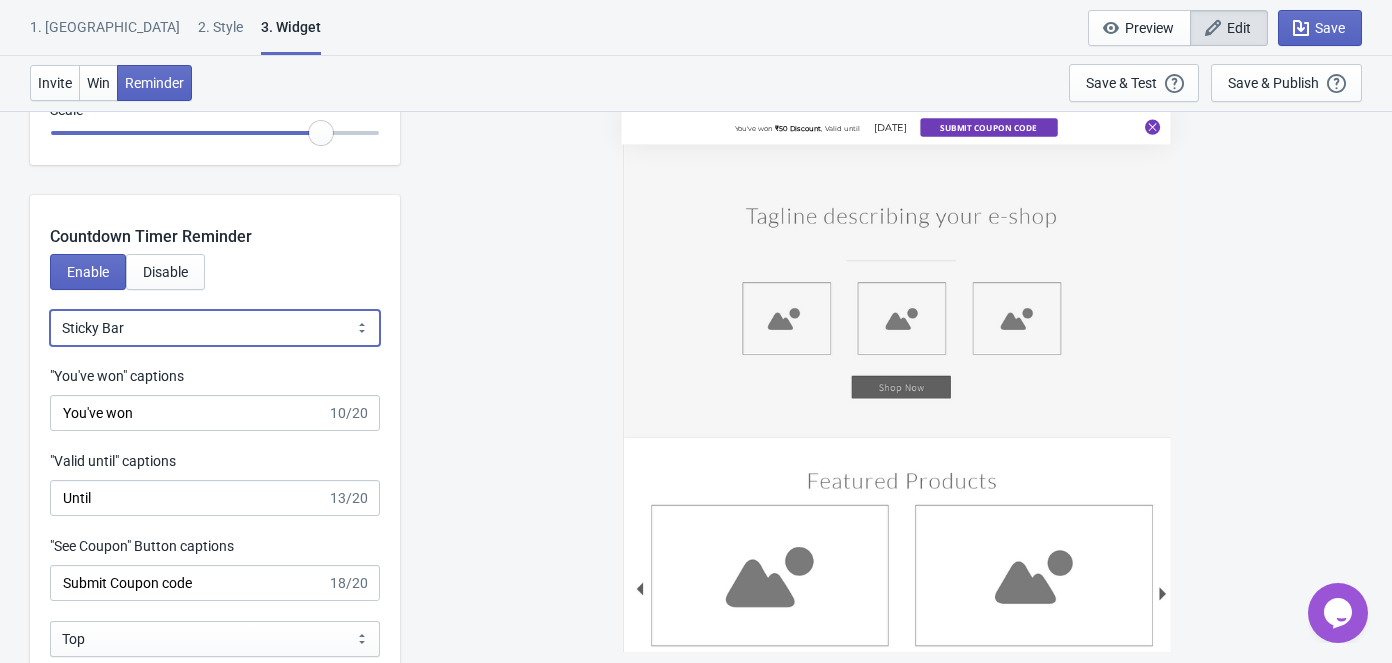 select on "0" 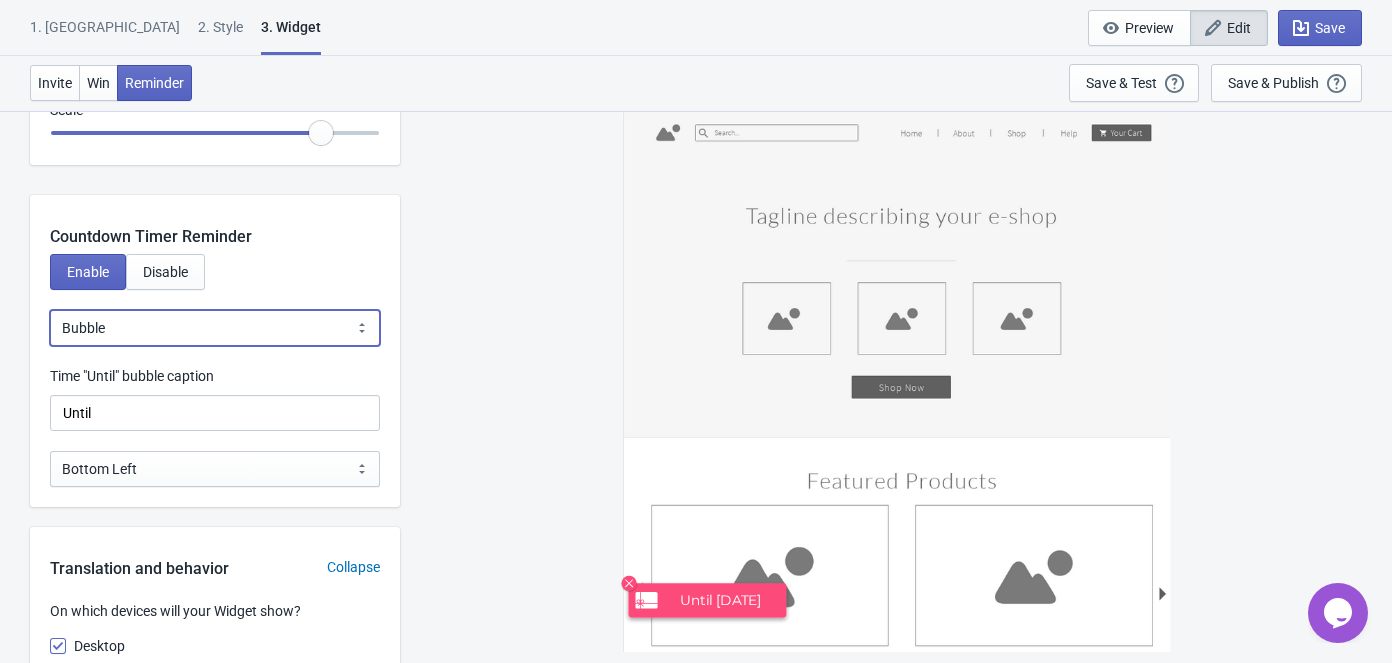 click on "Bubble Sticky Bar" at bounding box center (215, 328) 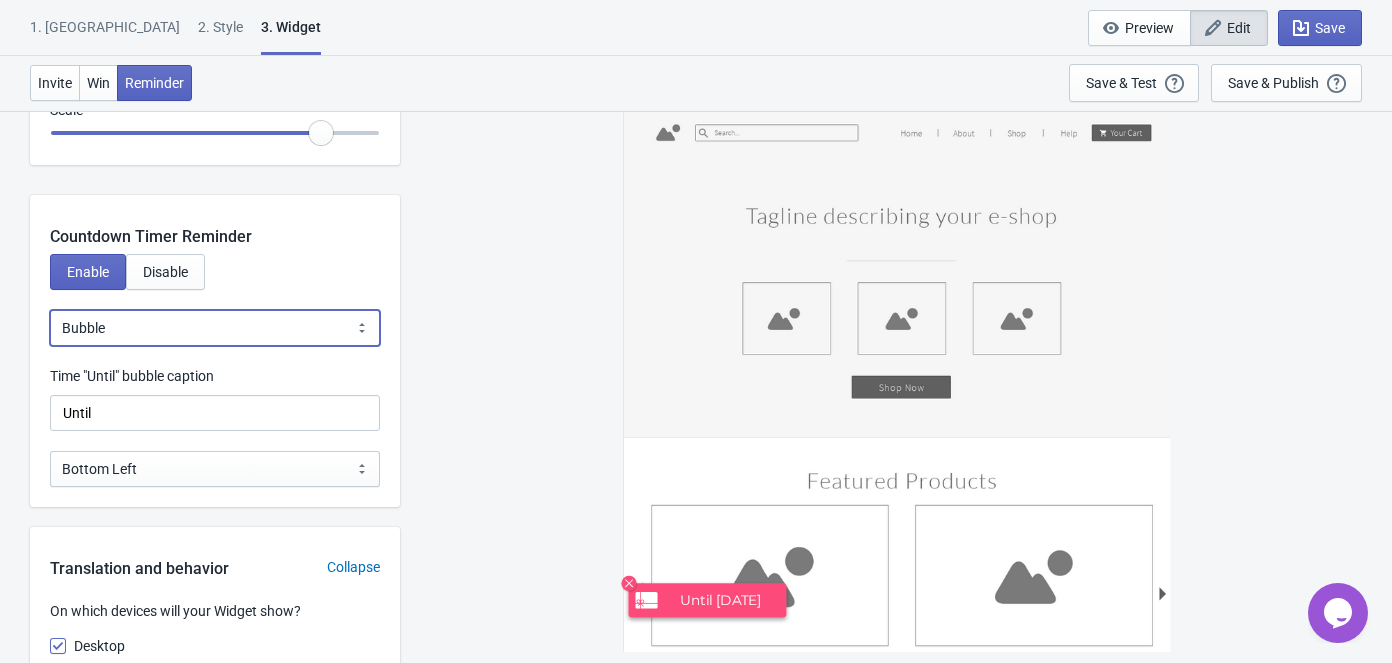 select on "1" 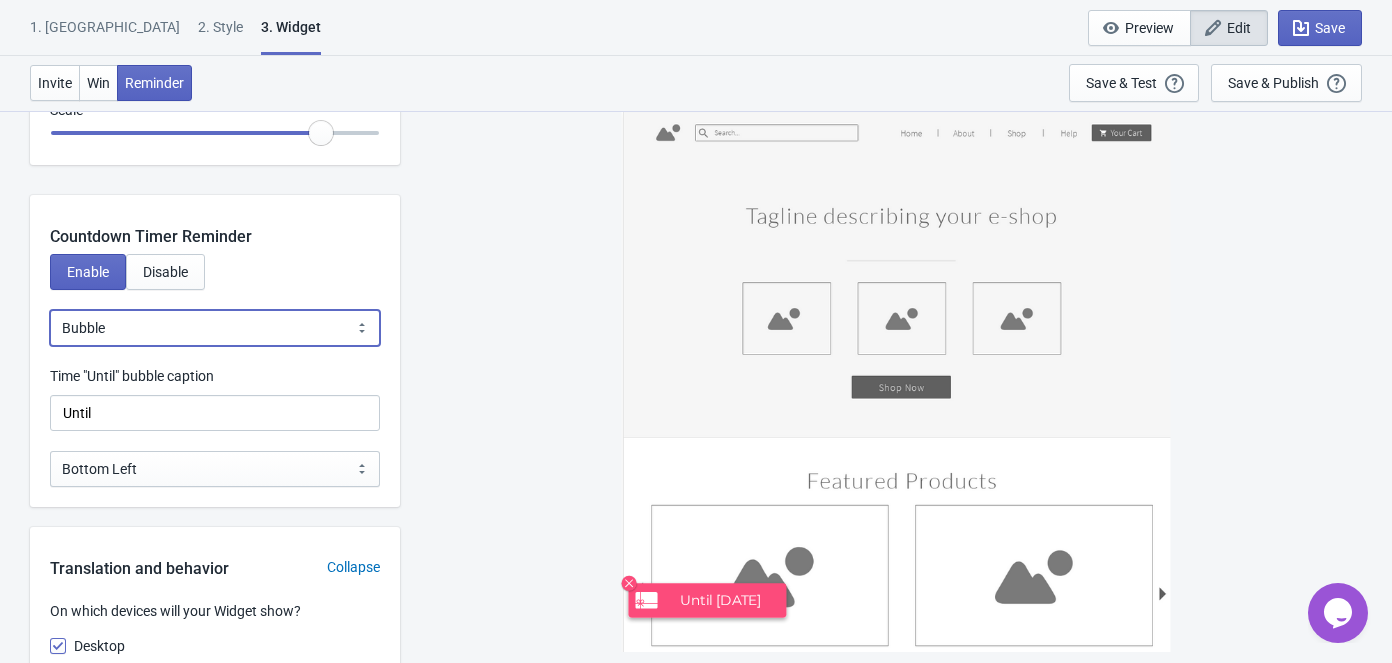 click on "Bubble Sticky Bar" at bounding box center (215, 328) 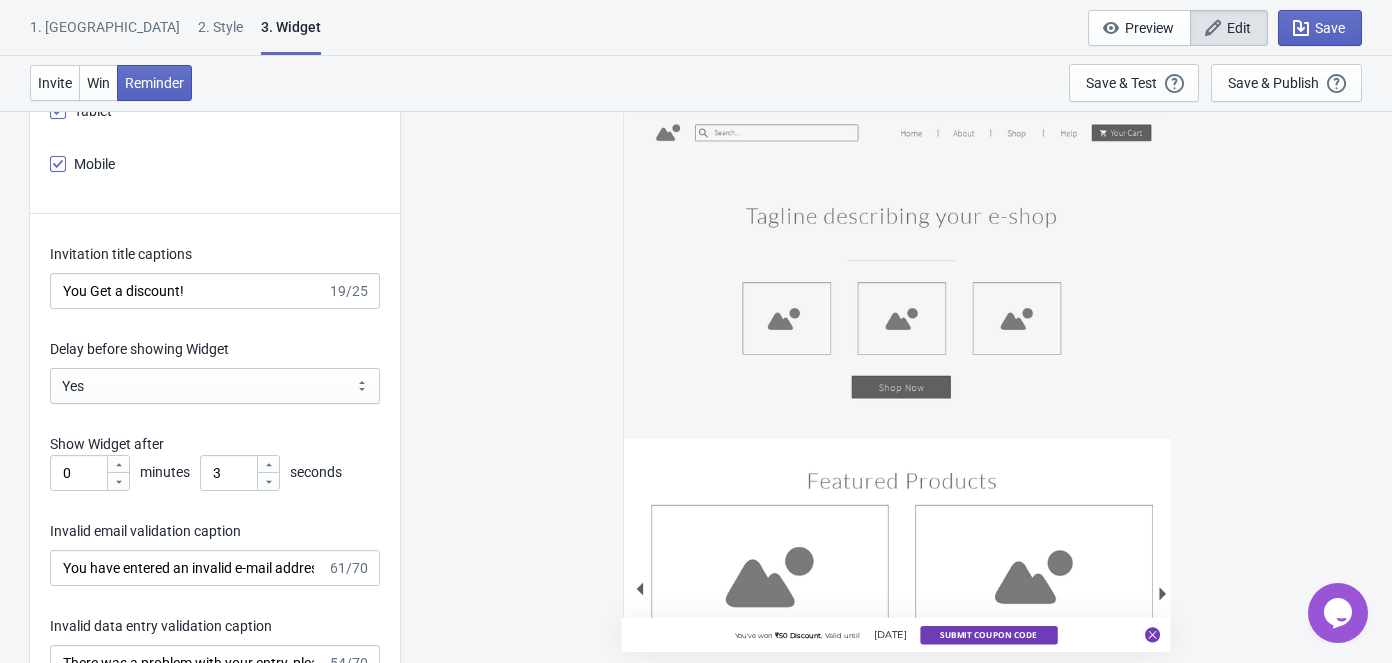 scroll, scrollTop: 3636, scrollLeft: 0, axis: vertical 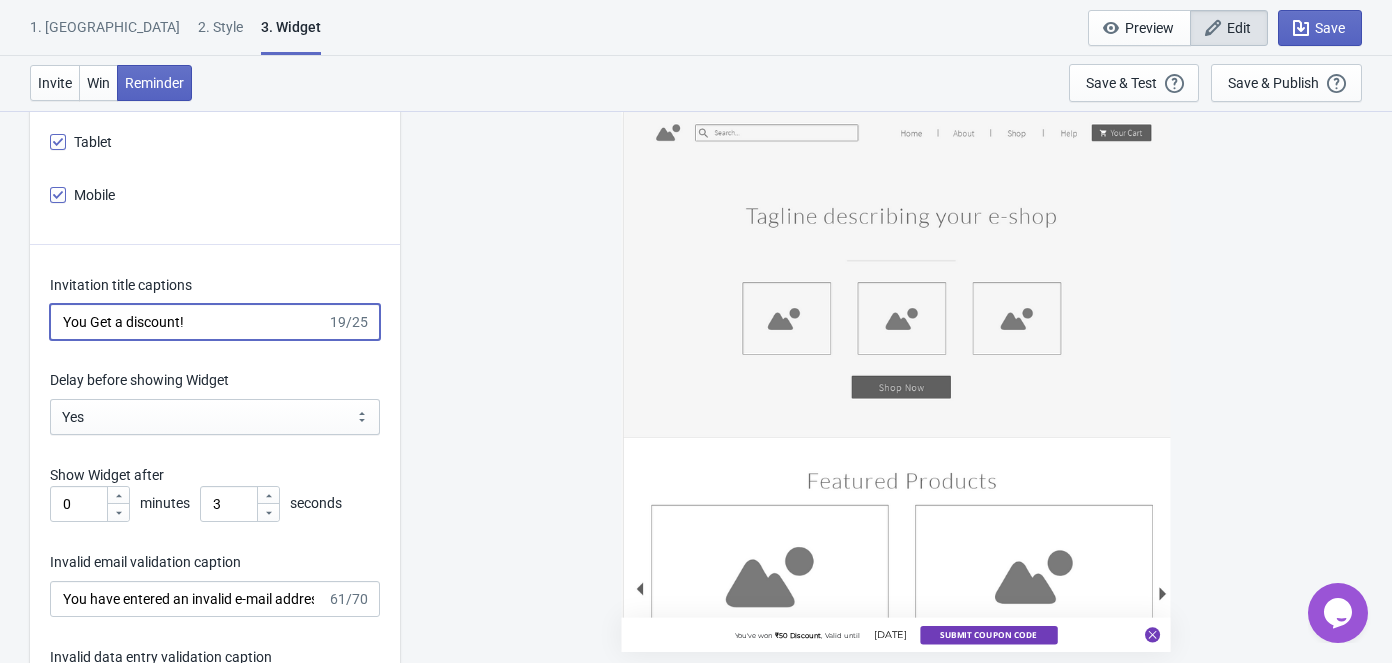 click on "You Get a discount!" at bounding box center (188, 322) 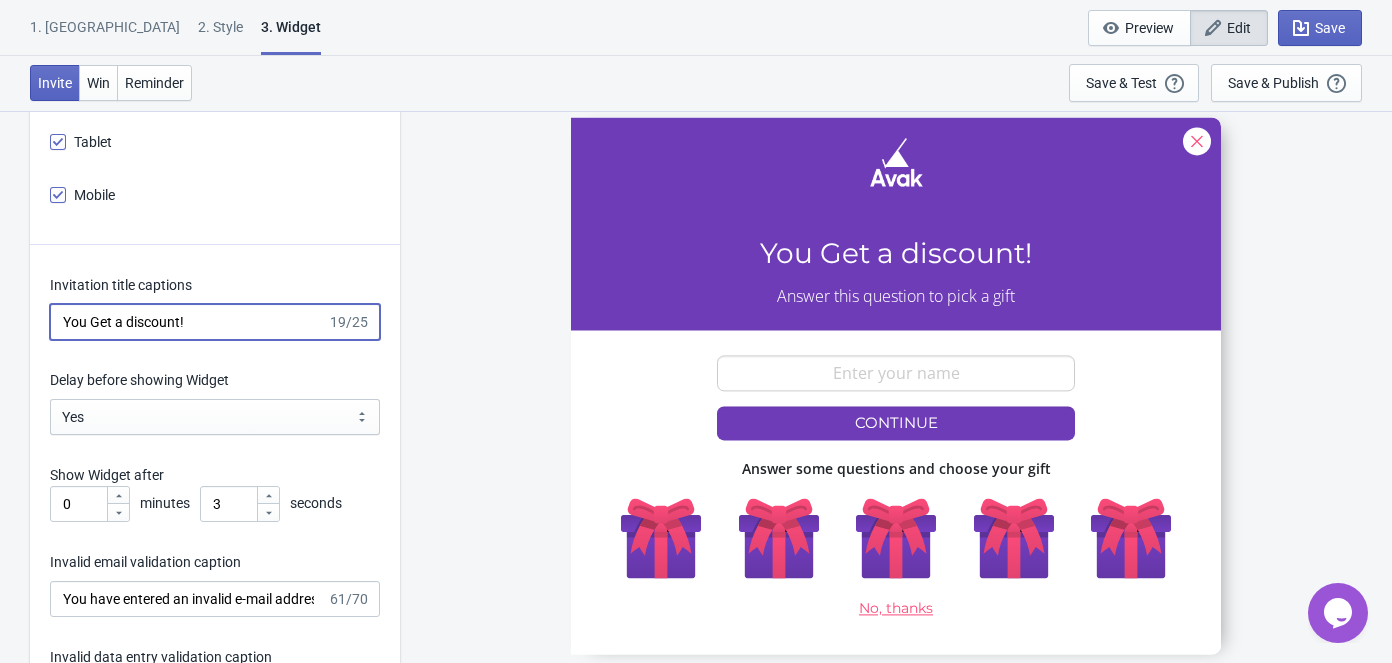 click on "You Get a discount!" at bounding box center [188, 322] 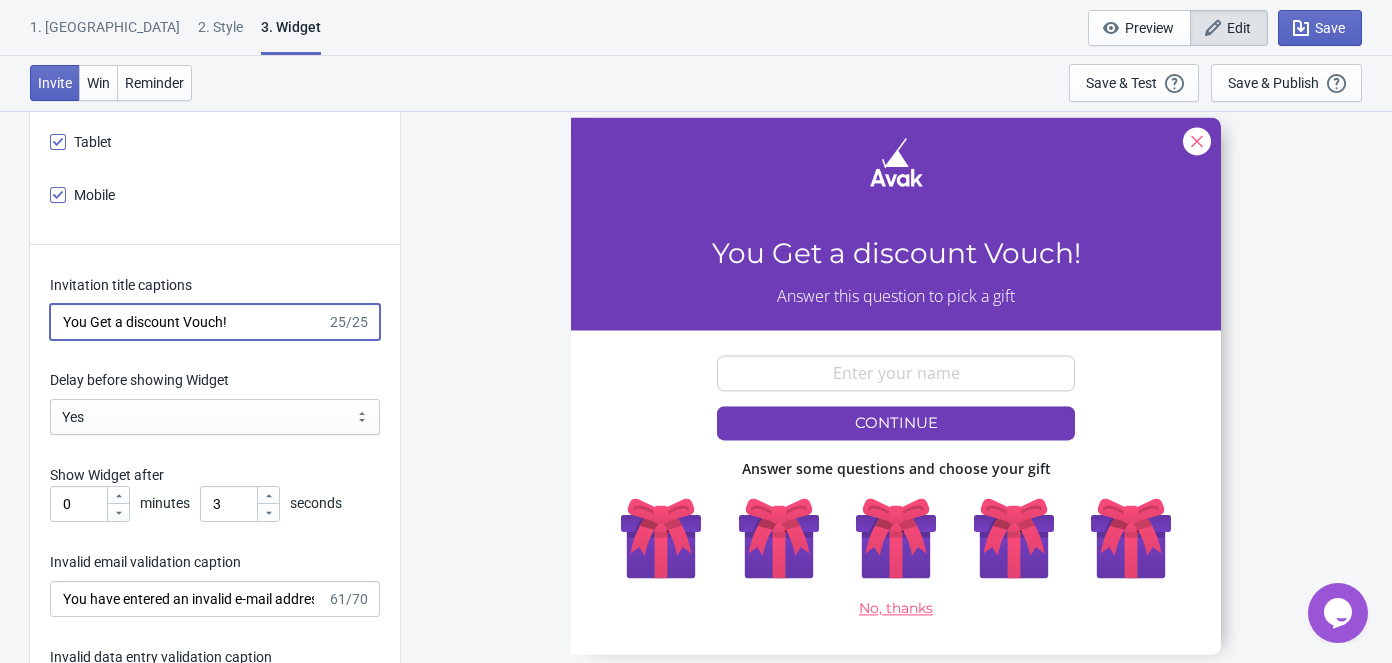 drag, startPoint x: 184, startPoint y: 374, endPoint x: 221, endPoint y: 380, distance: 37.48333 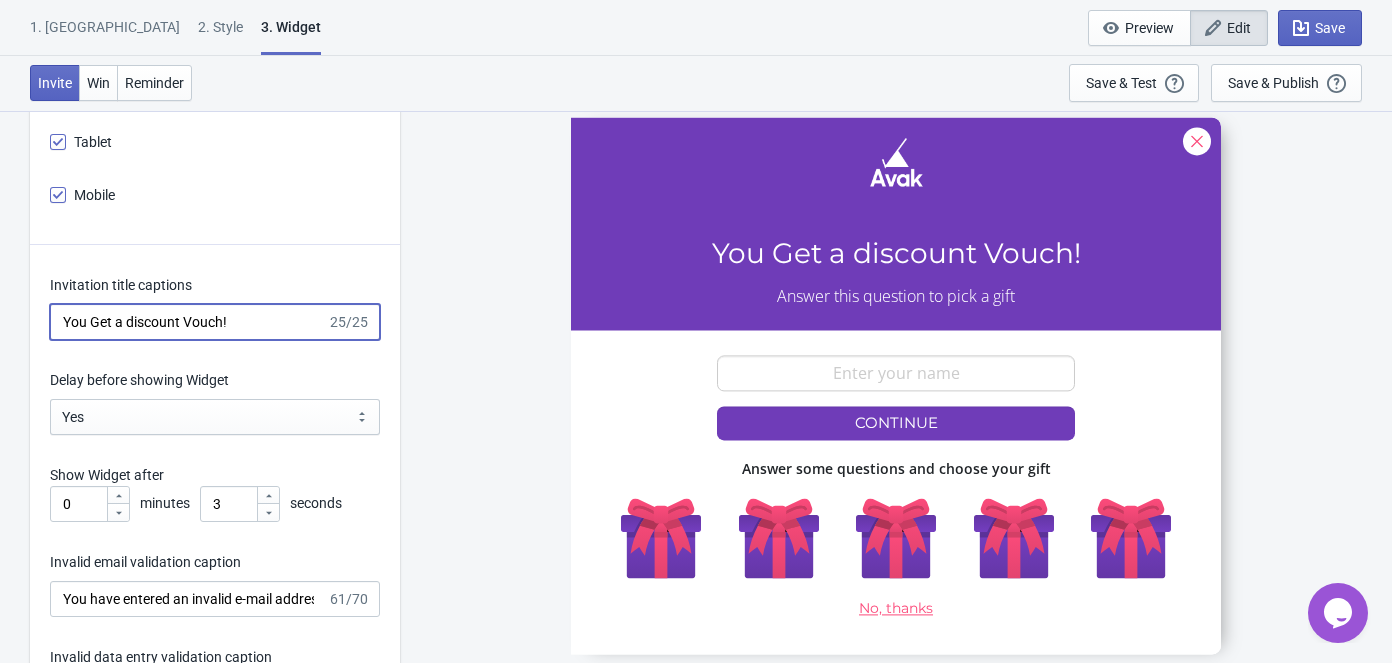 click on "You Get a discount Vouch!" at bounding box center [188, 322] 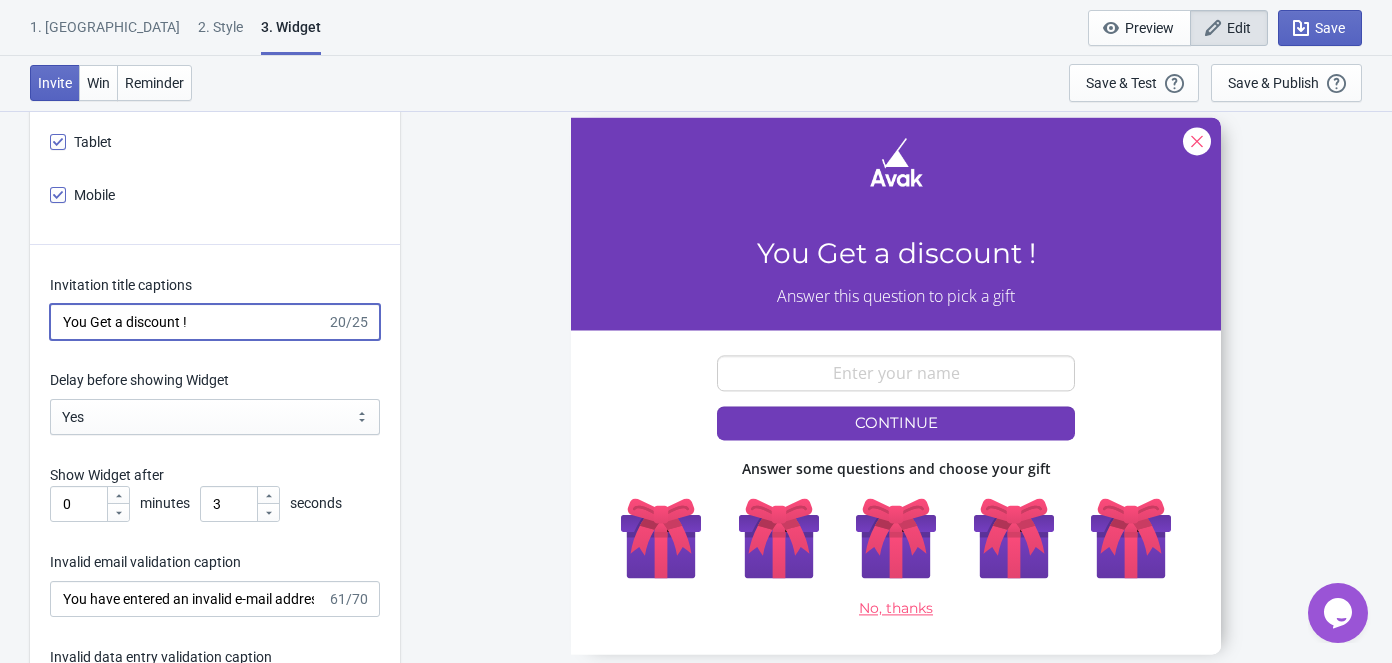 type on "You Get a discount!" 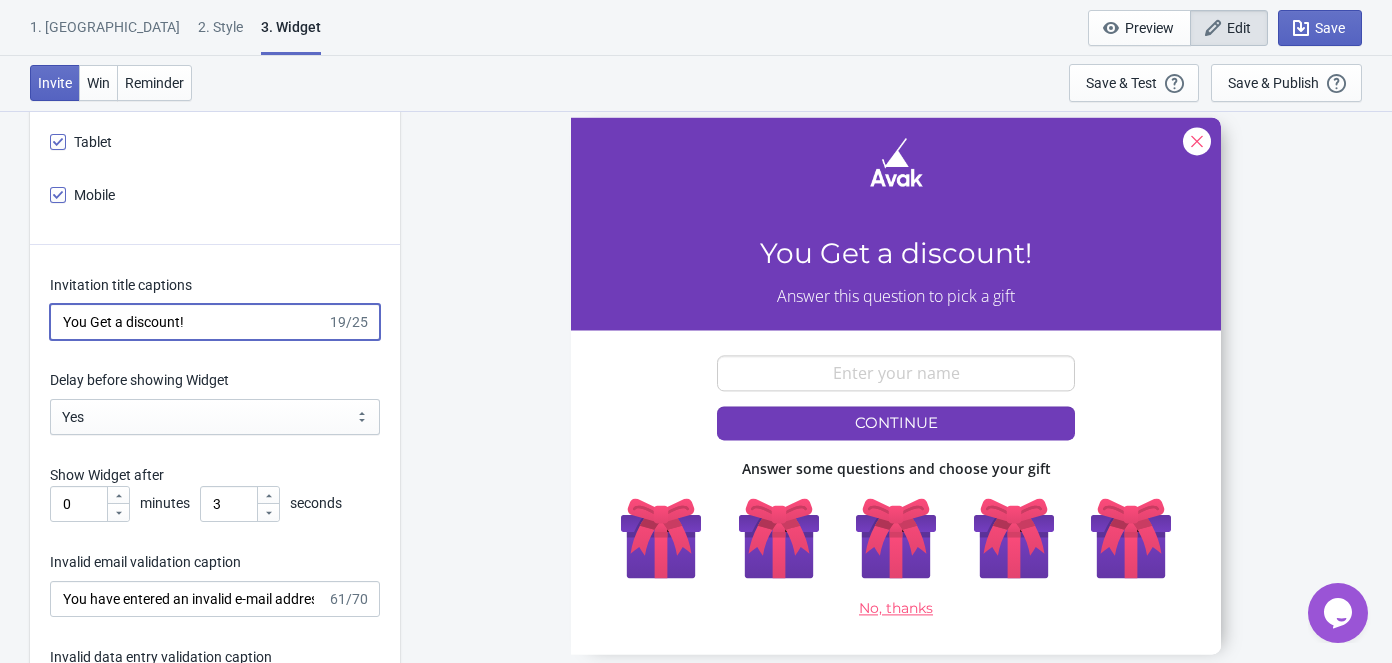 click on "Invitation title captions You Get a discount! 19/25 Delay before showing Widget Yes No Yes Show Widget after 0 minutes 3 seconds Invalid email validation caption You have entered an invalid e-mail address. Please try again. 61/70 Invalid data entry validation caption There was a problem with your entry, please try again. 54/70 Duplicate email validation caption Your email is already subscribed to our list. 45/70 Continue button captions Continue 8/20 Exit button captions No, thanks 10/20 Complete the questions captions Please finish the questions before picking your gift. Complete the questions instruction captions Answer some questions and choose your gift Gift instruction captions Choose your gift Require visitors to agree to your terms and conditions (GDPR)" at bounding box center [215, 814] 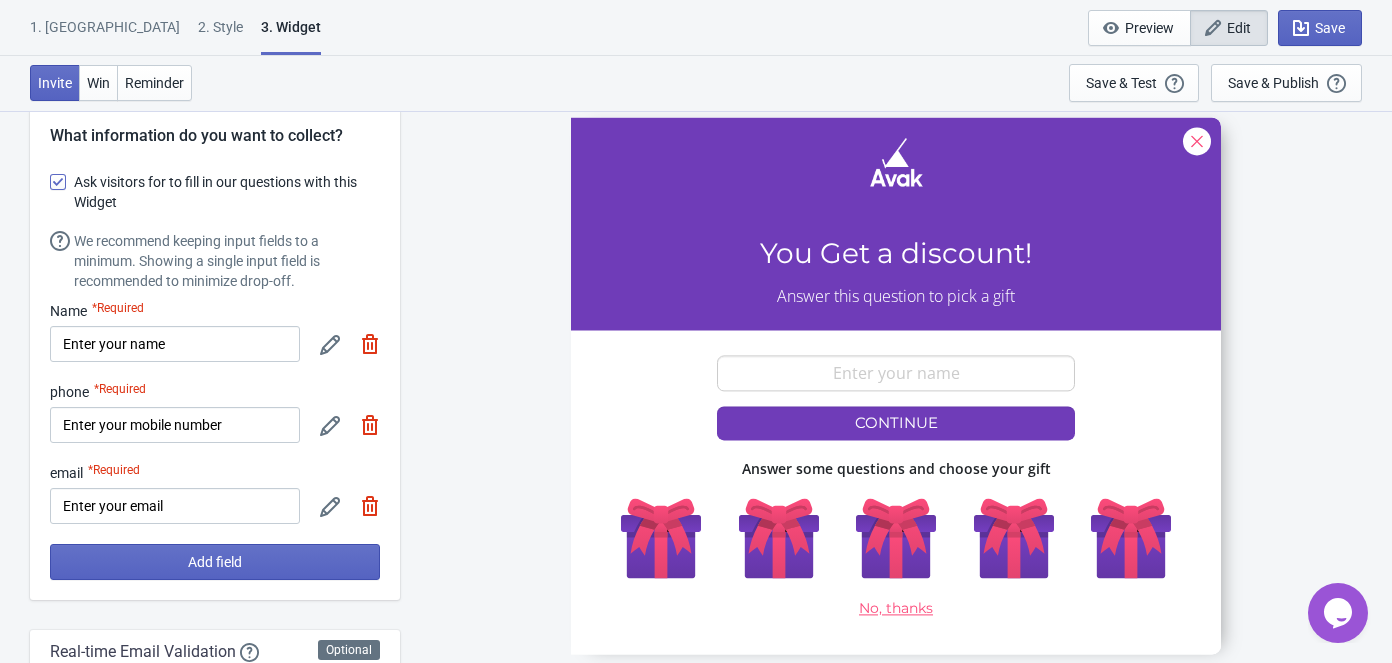 scroll, scrollTop: 0, scrollLeft: 0, axis: both 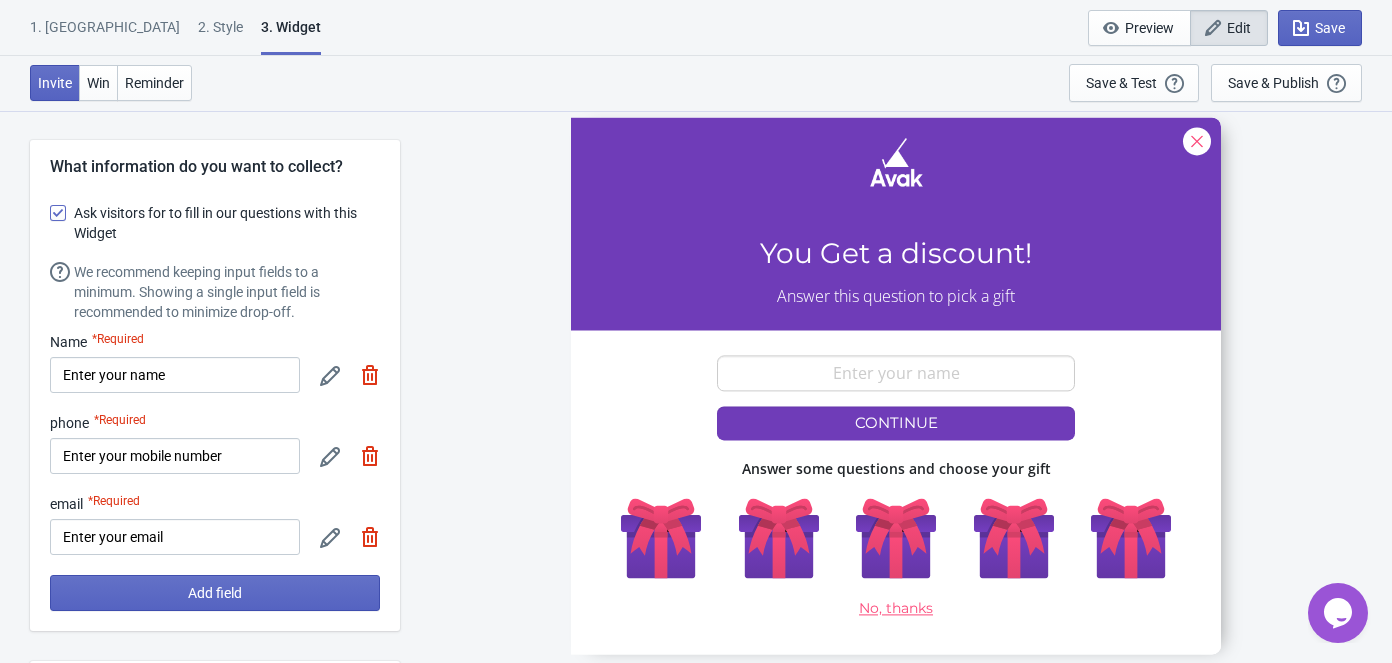 click 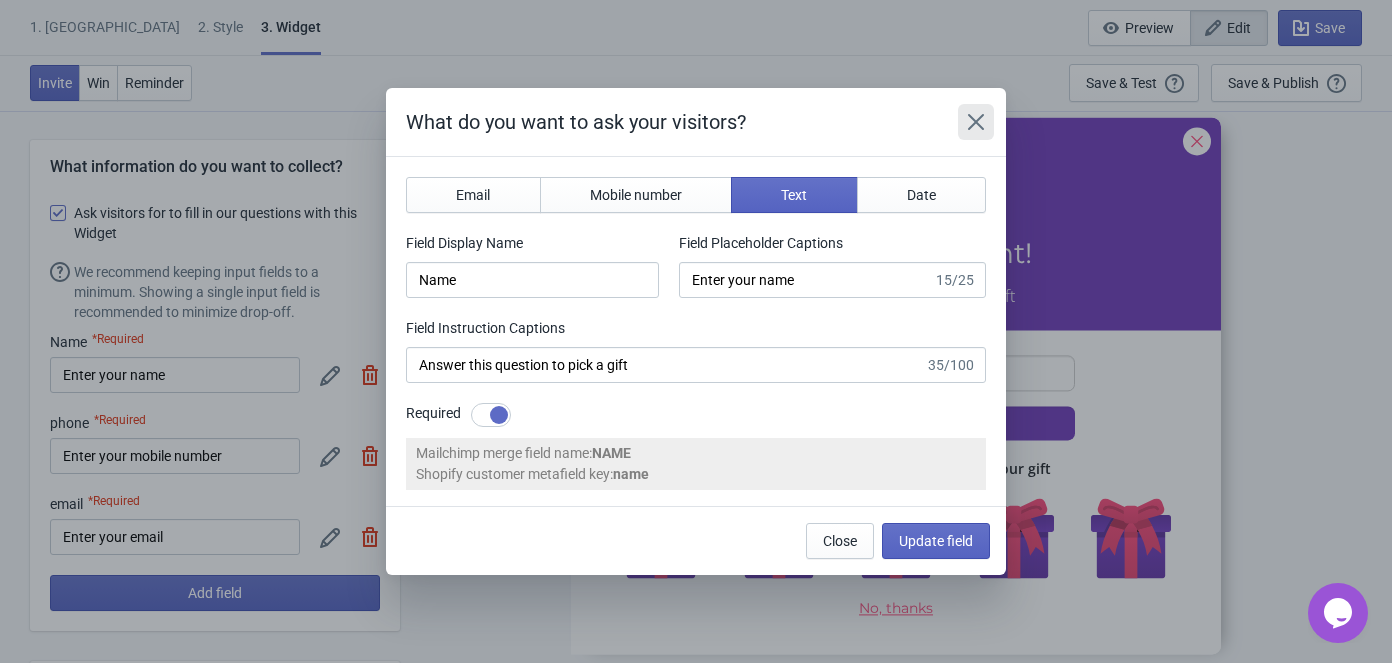 click 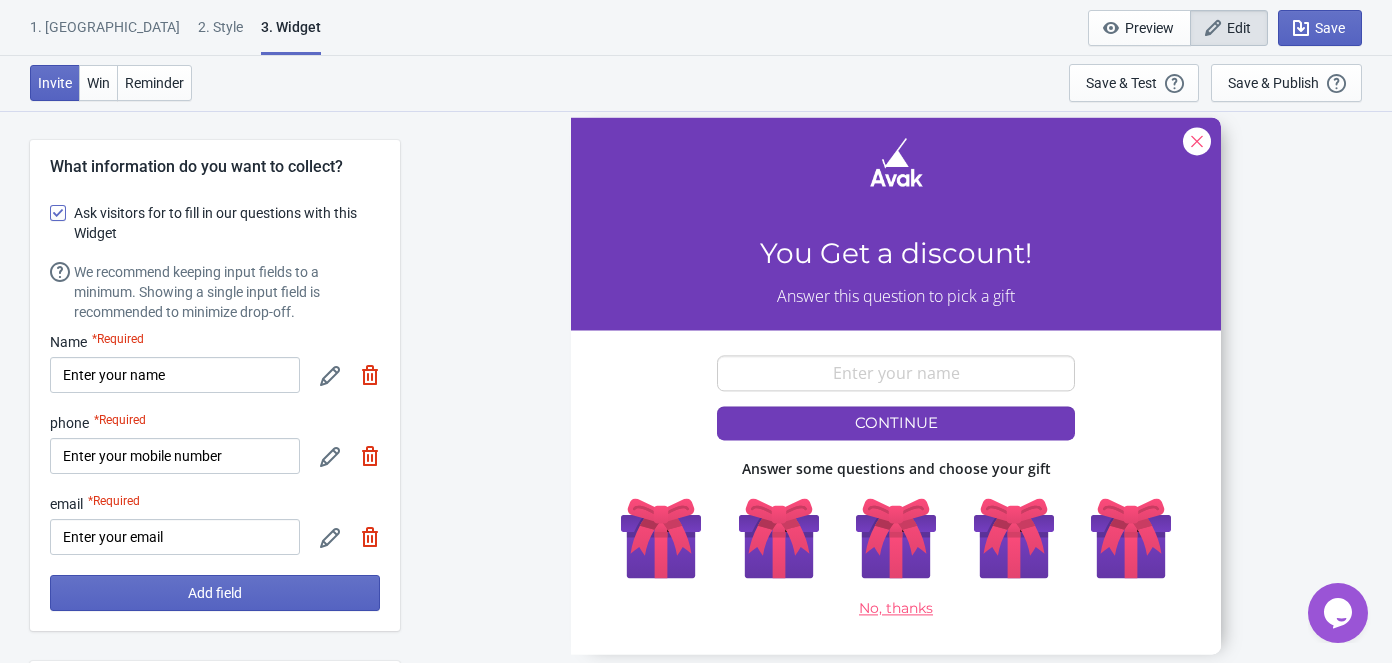 click 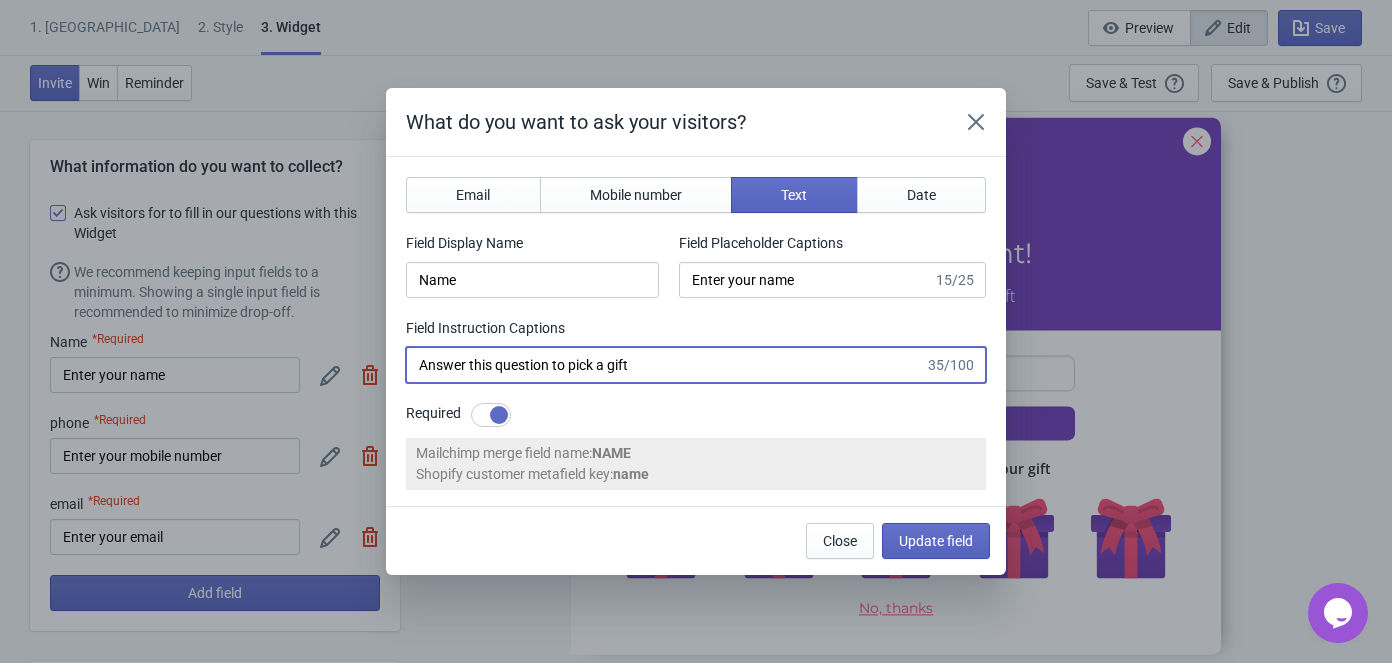 drag, startPoint x: 663, startPoint y: 369, endPoint x: 406, endPoint y: 383, distance: 257.38104 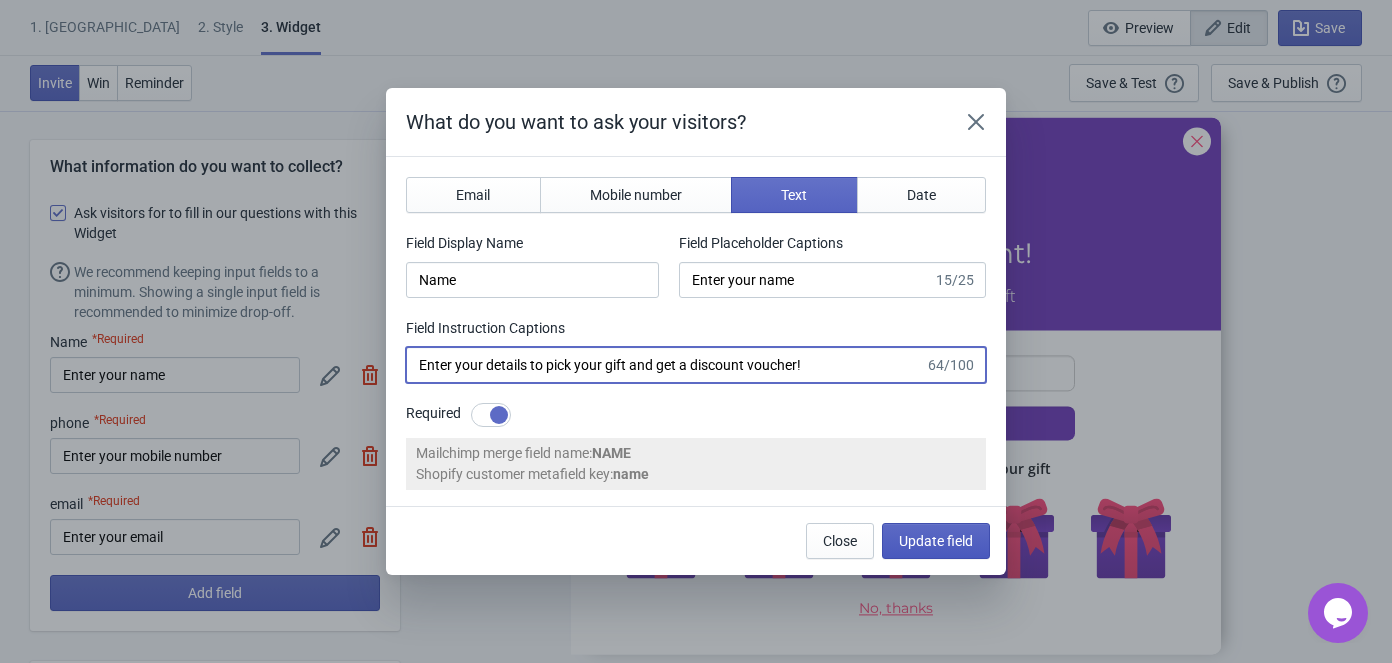 type on "Enter your details to pick your gift and get a discount voucher!" 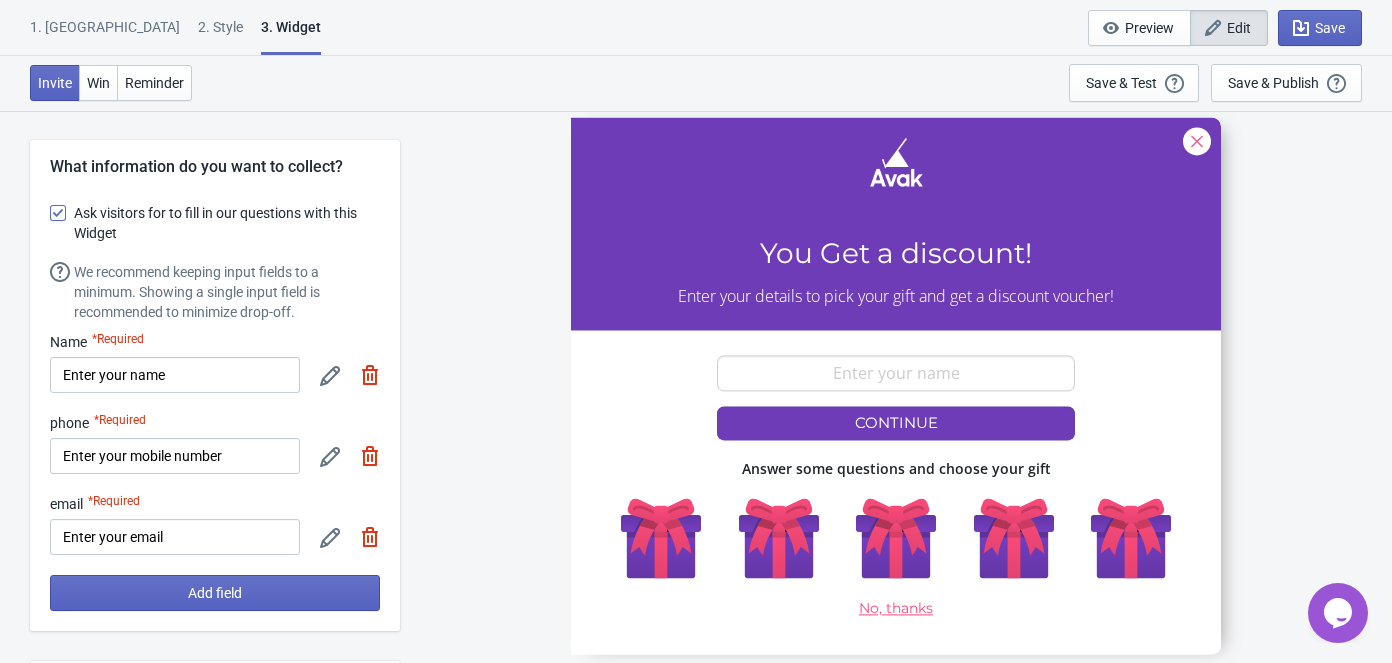click 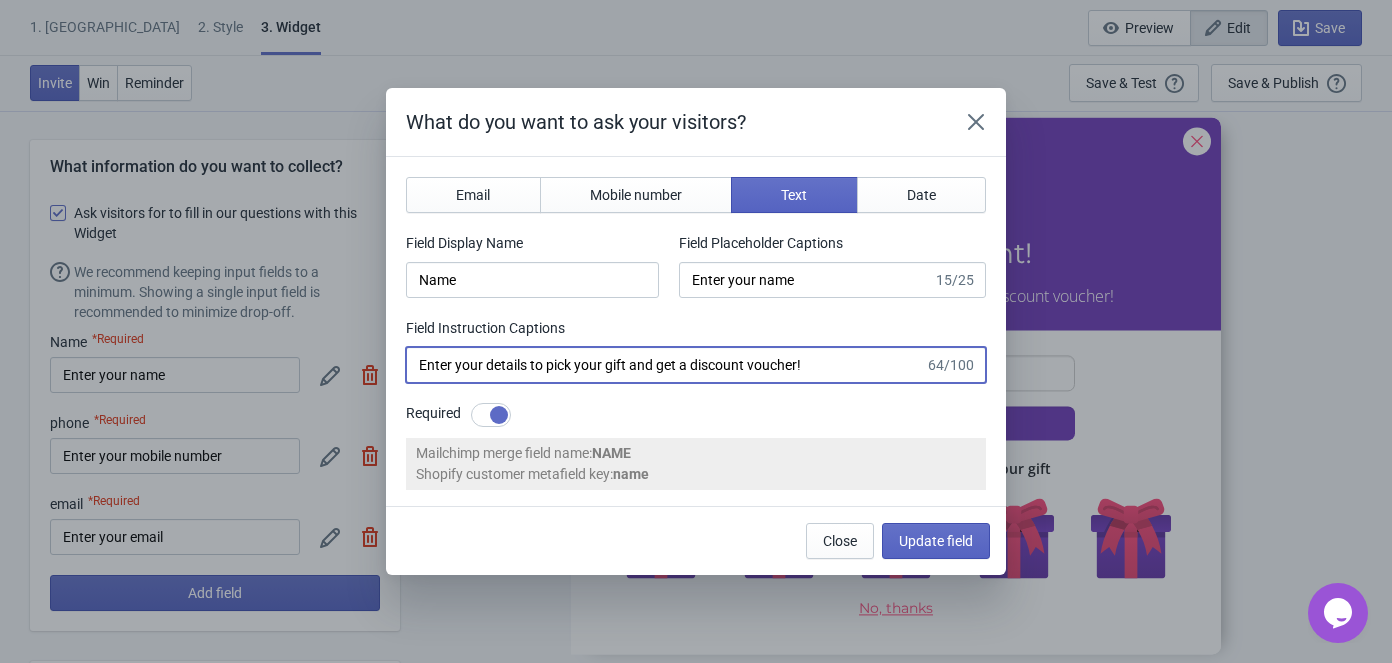 click on "Enter your details to pick your gift and get a discount voucher!" at bounding box center [665, 365] 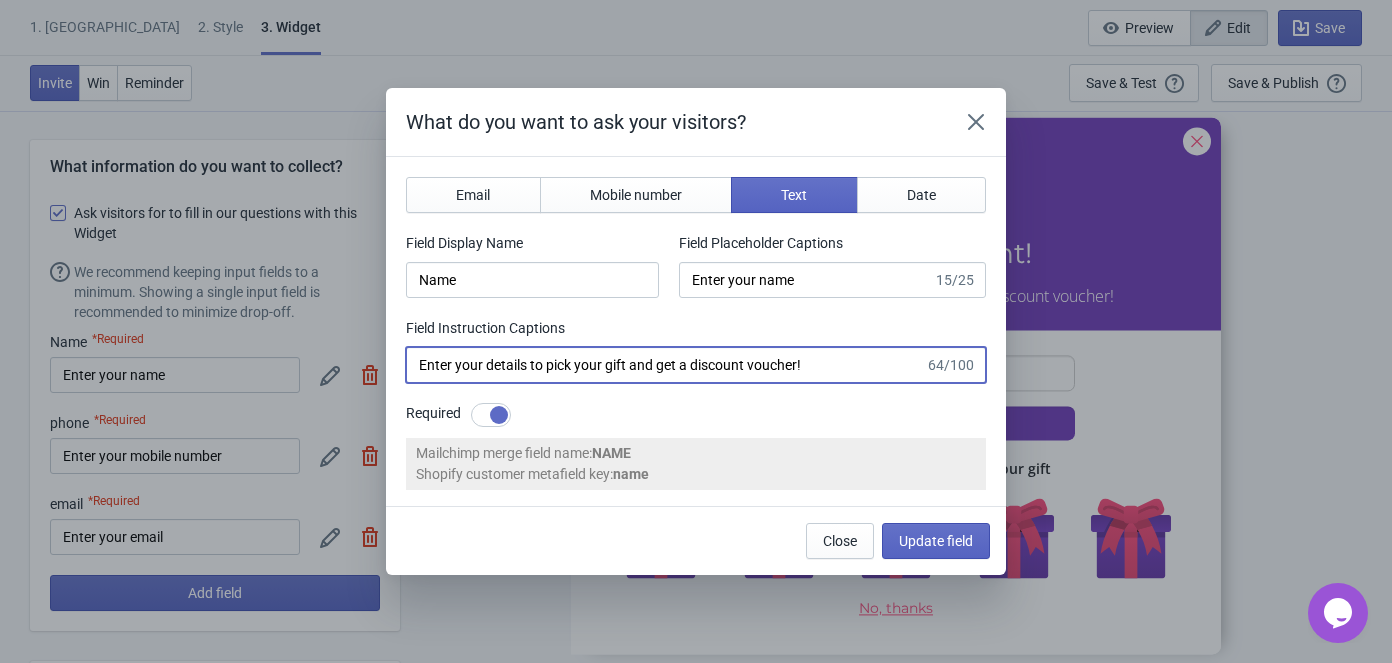 drag, startPoint x: 657, startPoint y: 366, endPoint x: 675, endPoint y: 367, distance: 18.027756 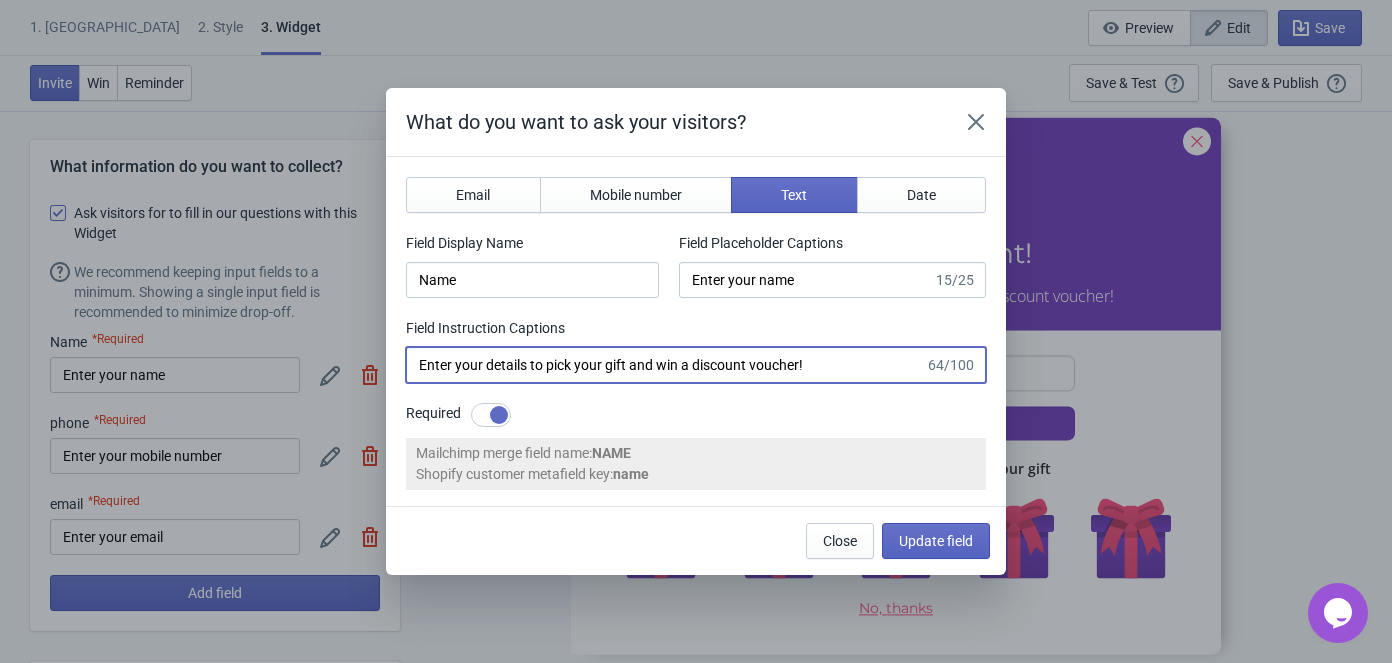 drag, startPoint x: 748, startPoint y: 370, endPoint x: 798, endPoint y: 379, distance: 50.803543 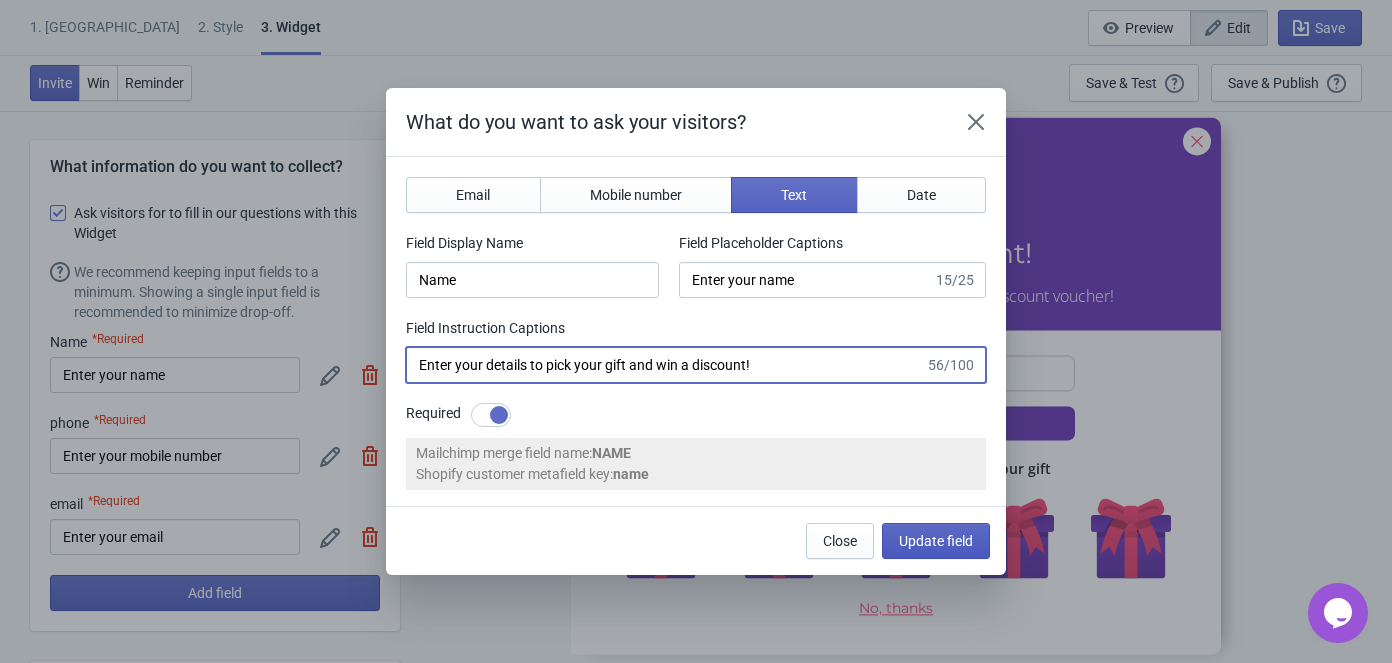 type on "Enter your details to pick your gift and win a discount!" 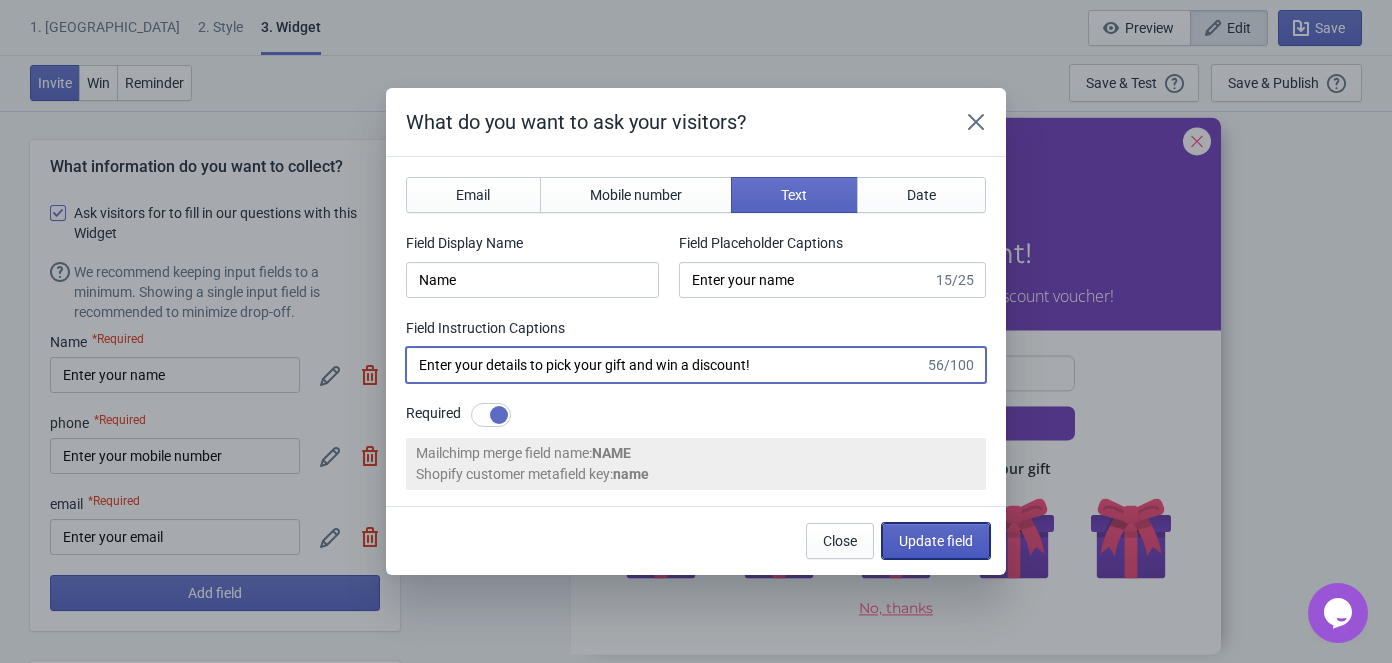 click on "Update field" at bounding box center (936, 541) 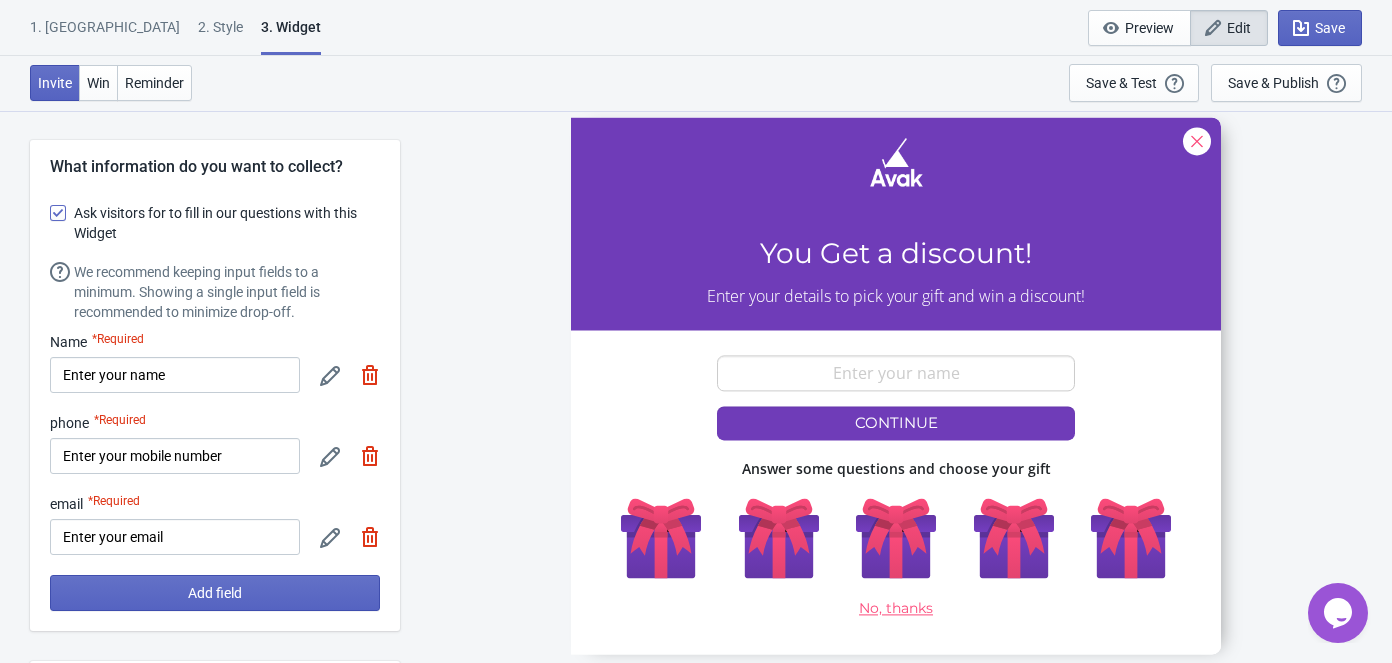 click 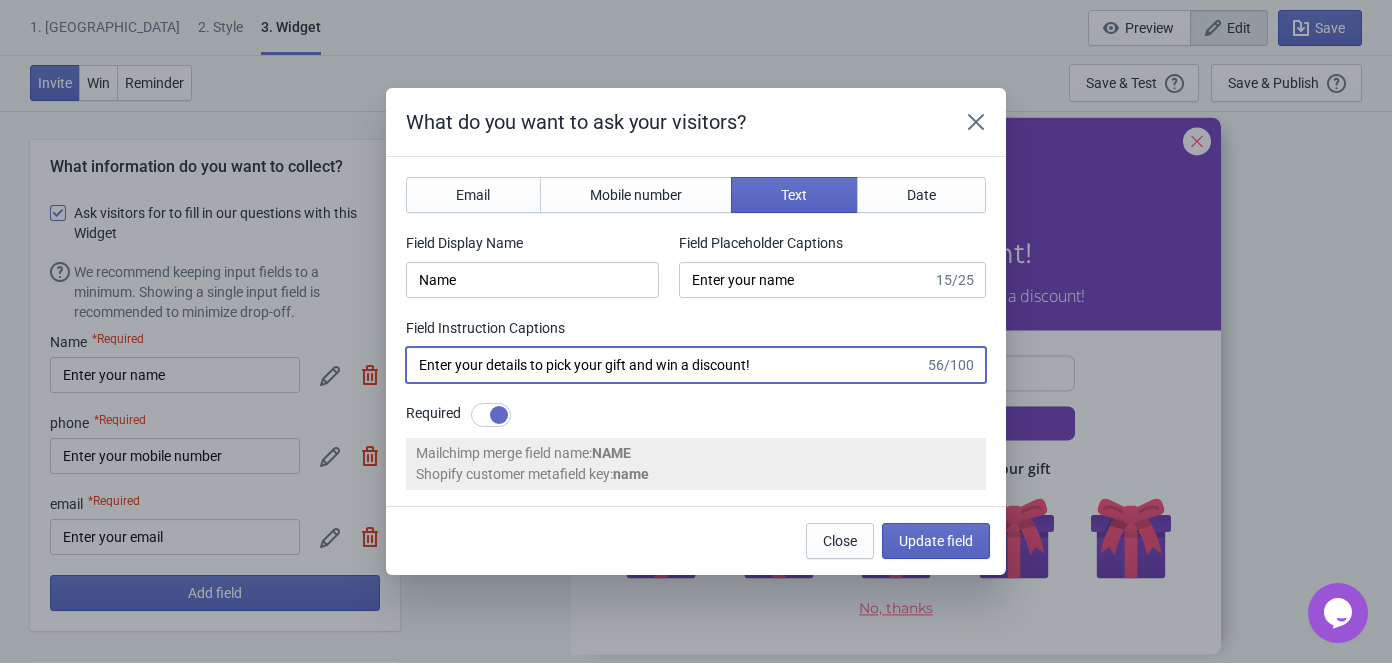 drag, startPoint x: 745, startPoint y: 366, endPoint x: 765, endPoint y: 366, distance: 20 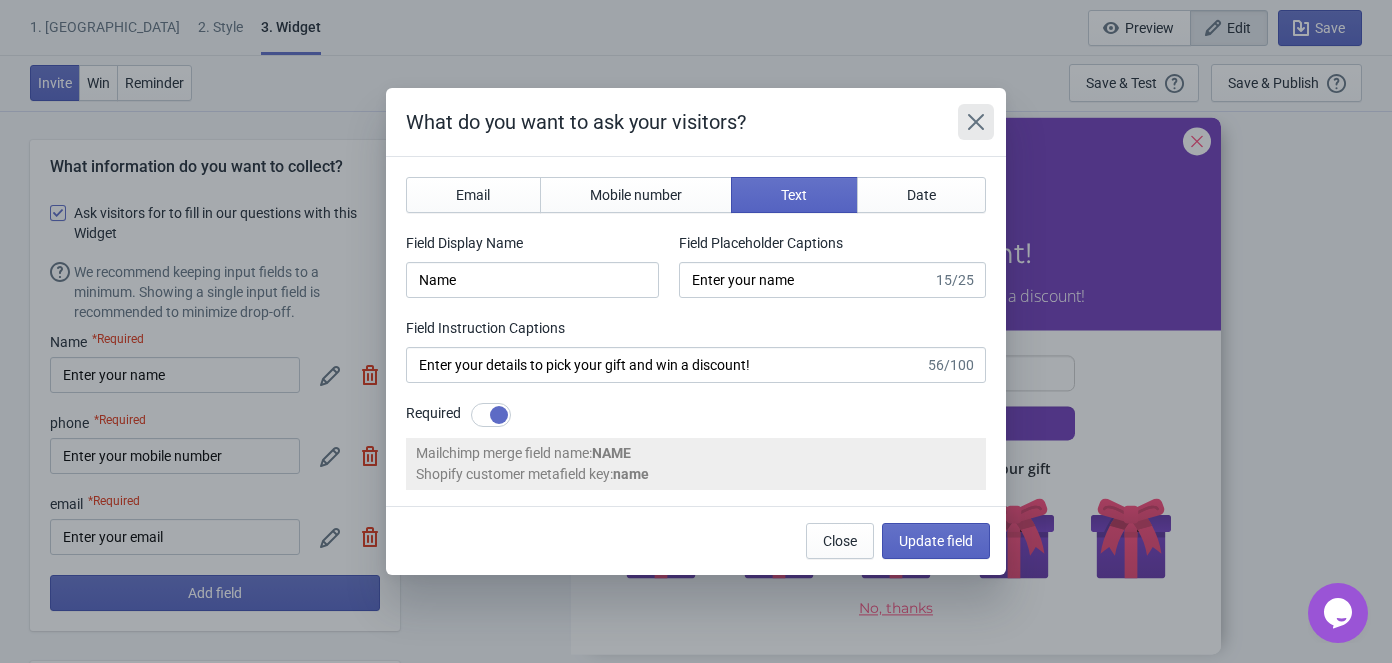 click at bounding box center [976, 122] 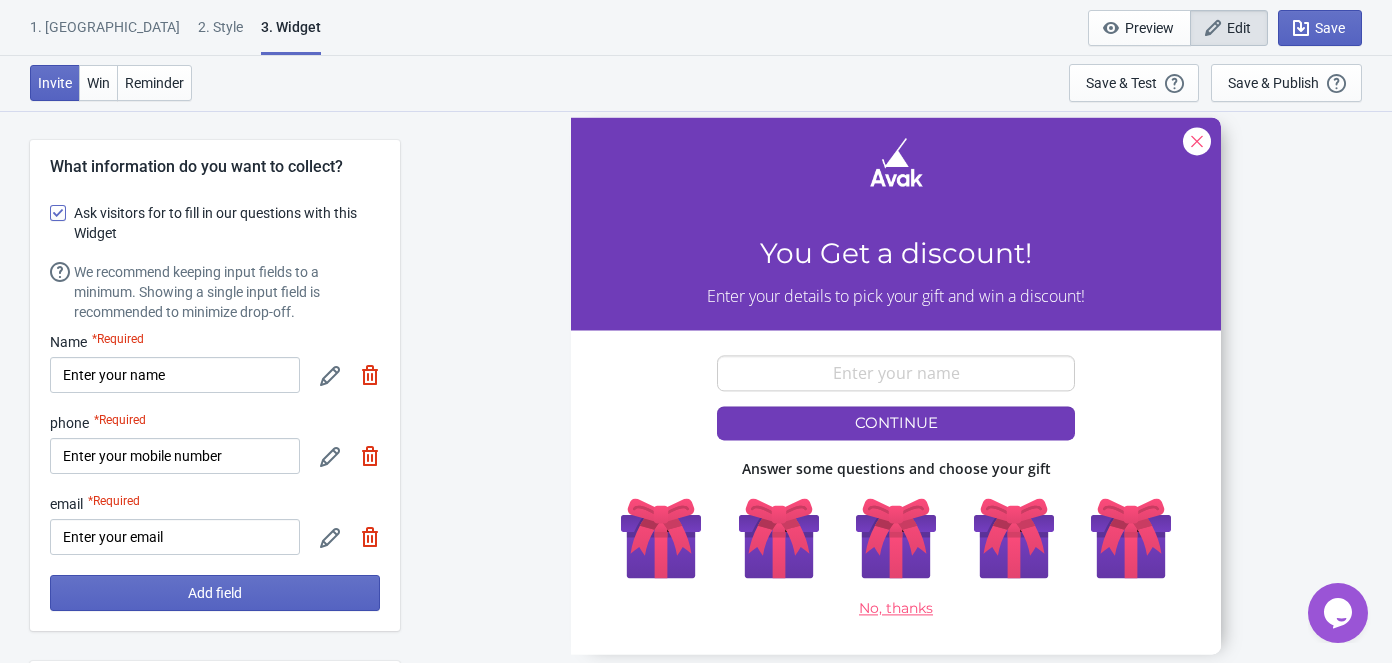 click 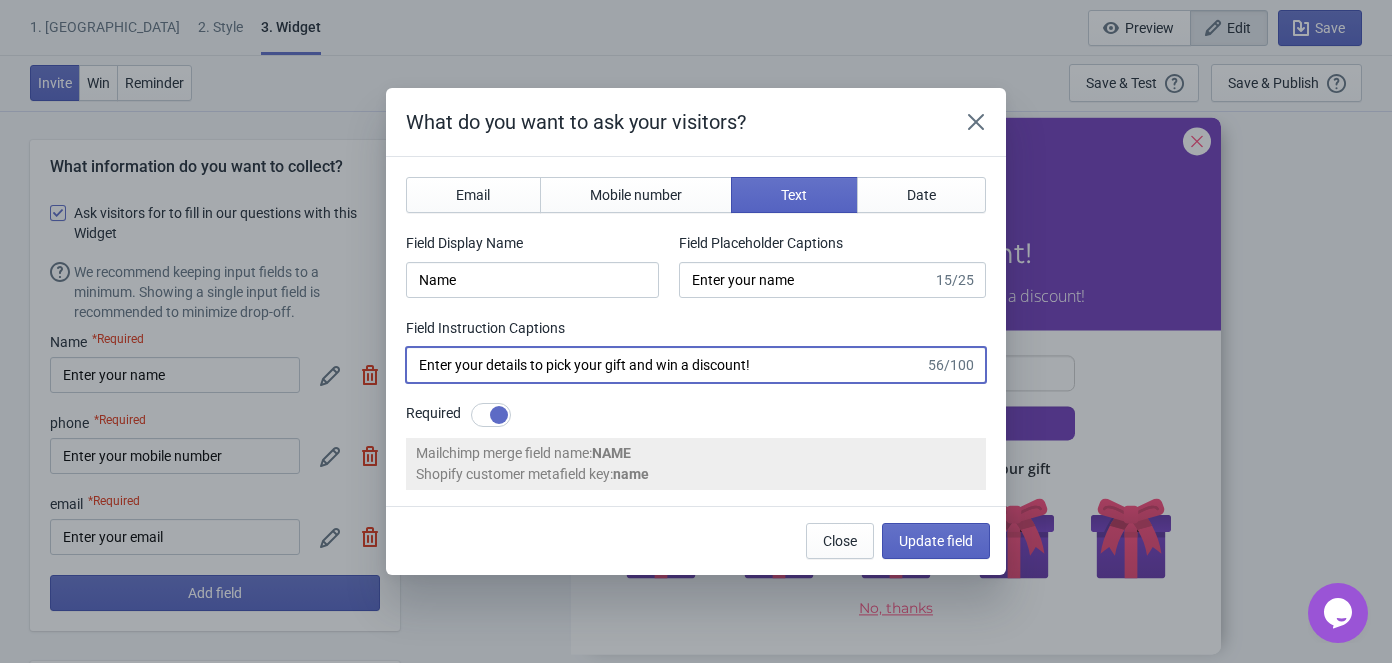 click on "Enter your details to pick your gift and win a discount!" at bounding box center [665, 365] 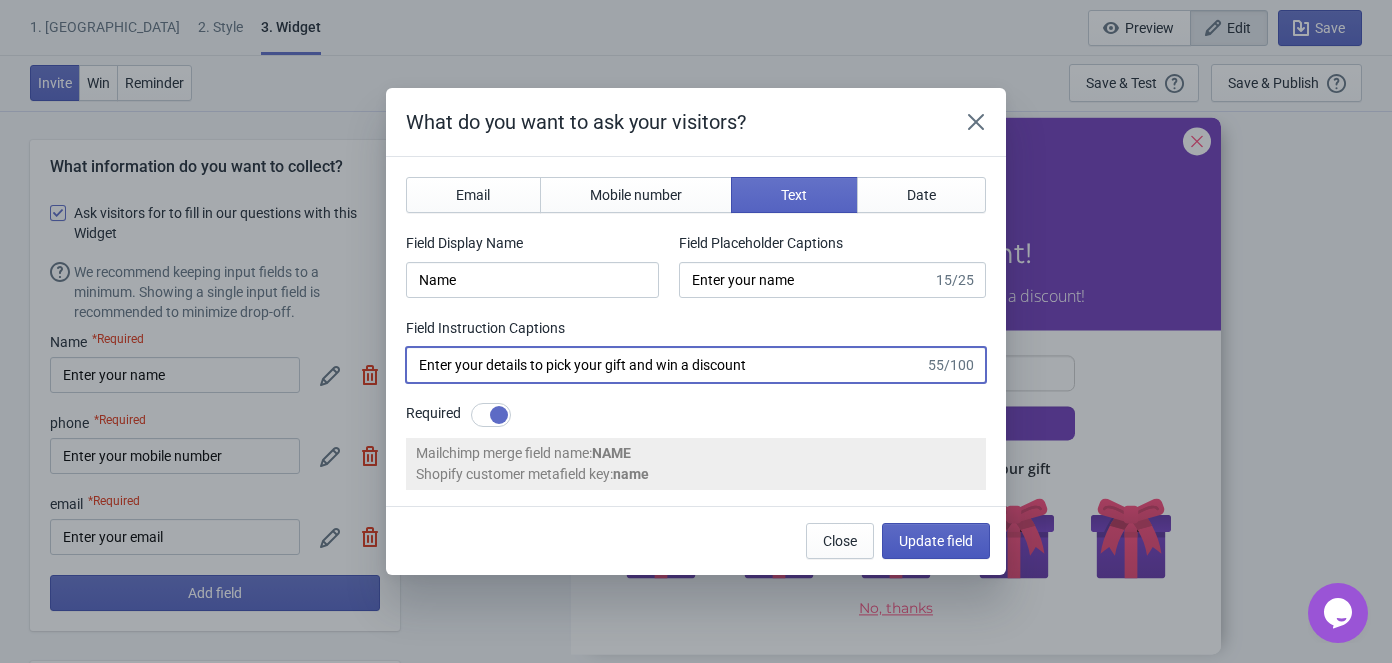 type on "Enter your details to pick your gift and win a discount" 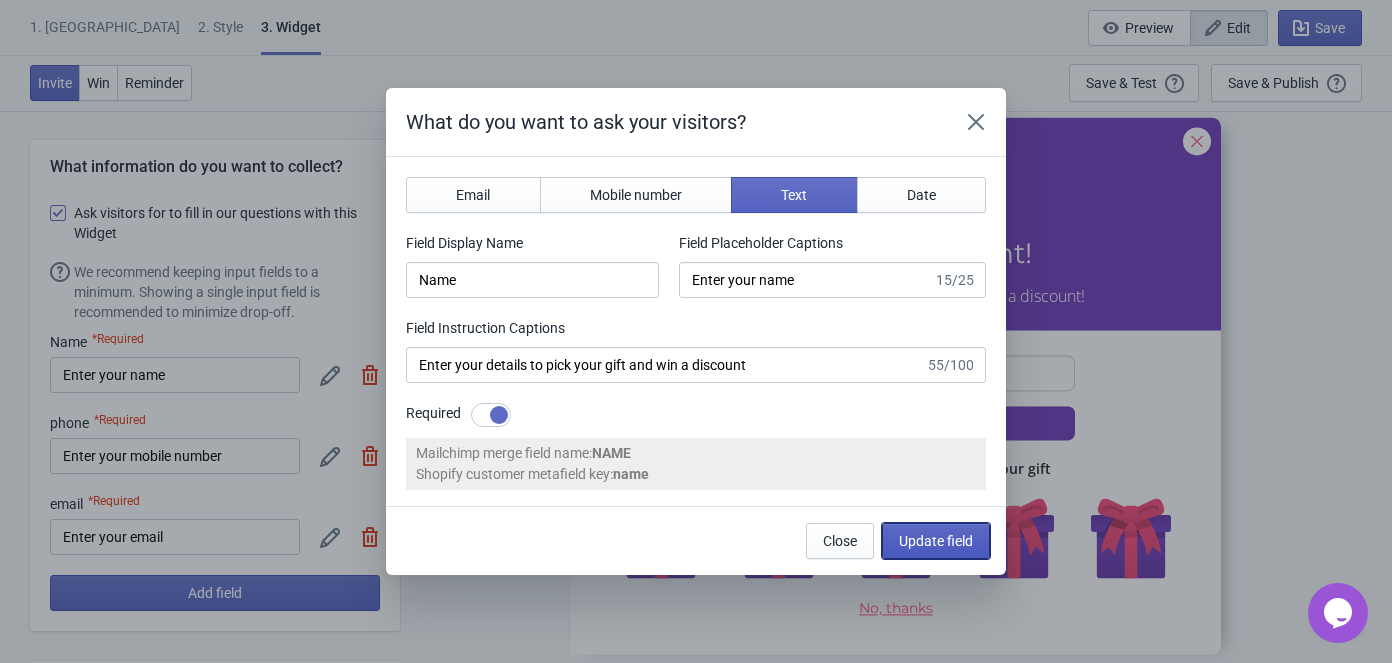 click on "Update field" at bounding box center (936, 541) 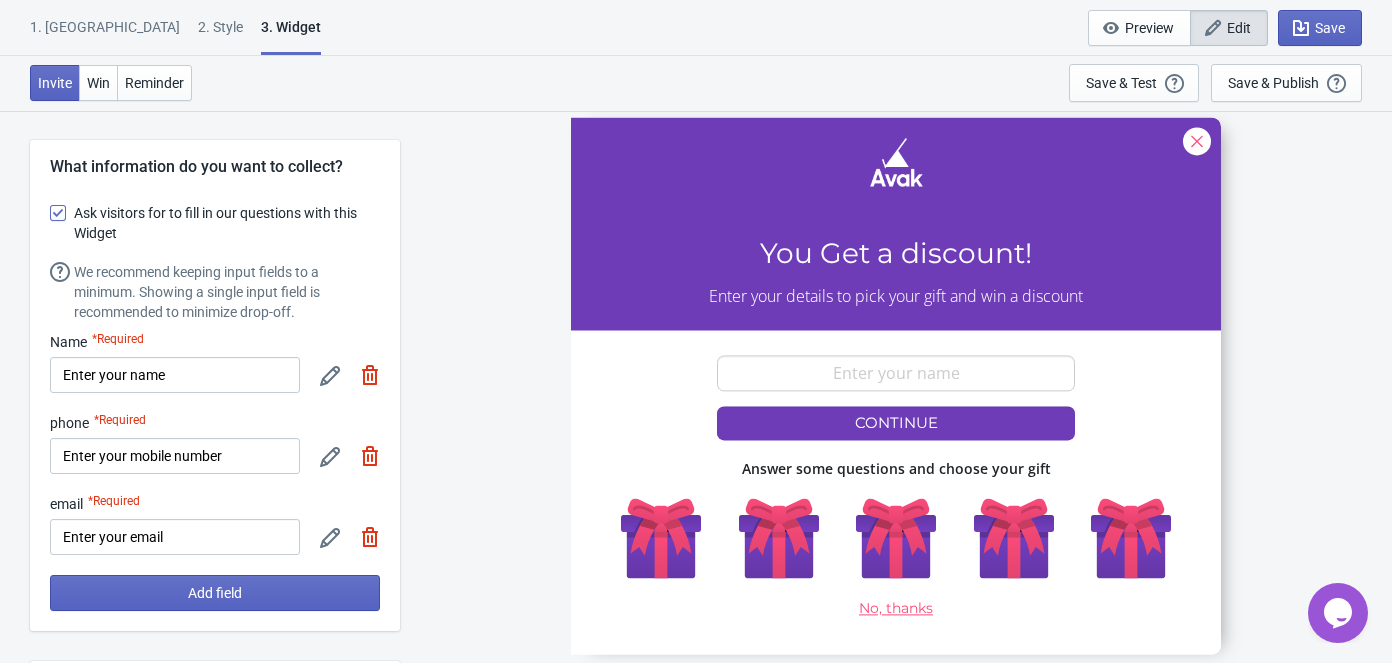 click 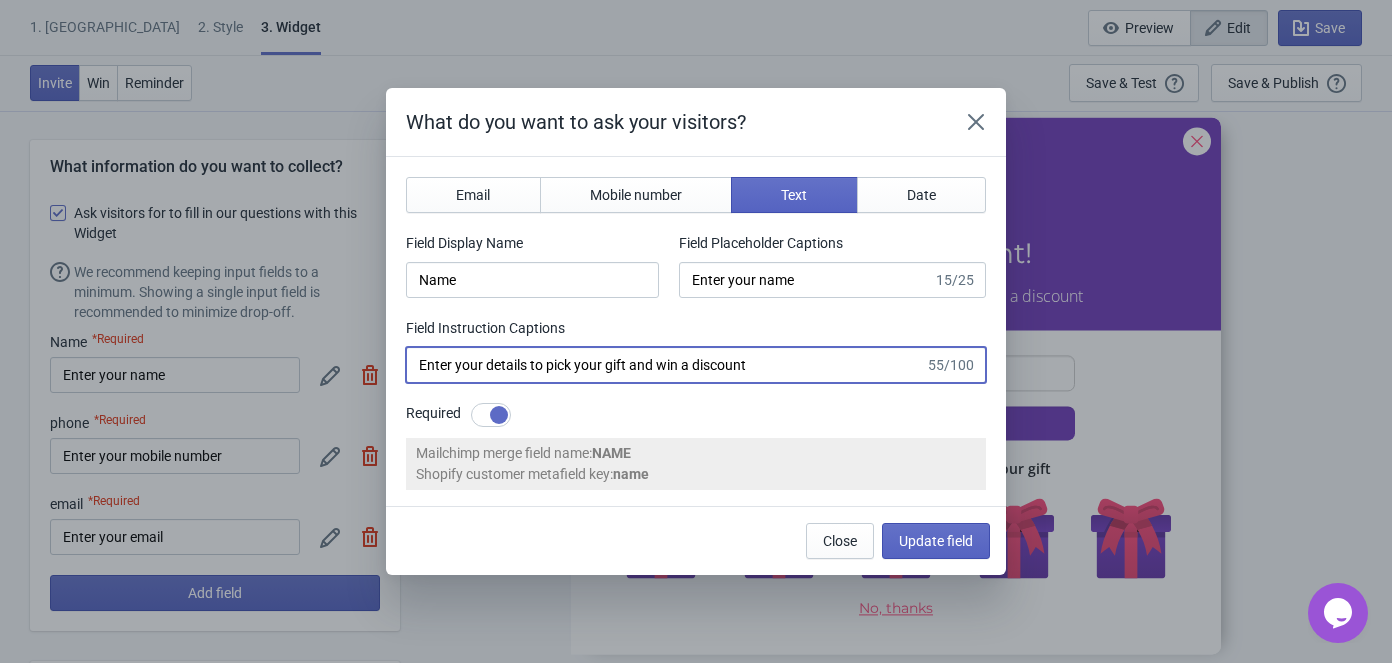 drag, startPoint x: 780, startPoint y: 364, endPoint x: 349, endPoint y: 380, distance: 431.29688 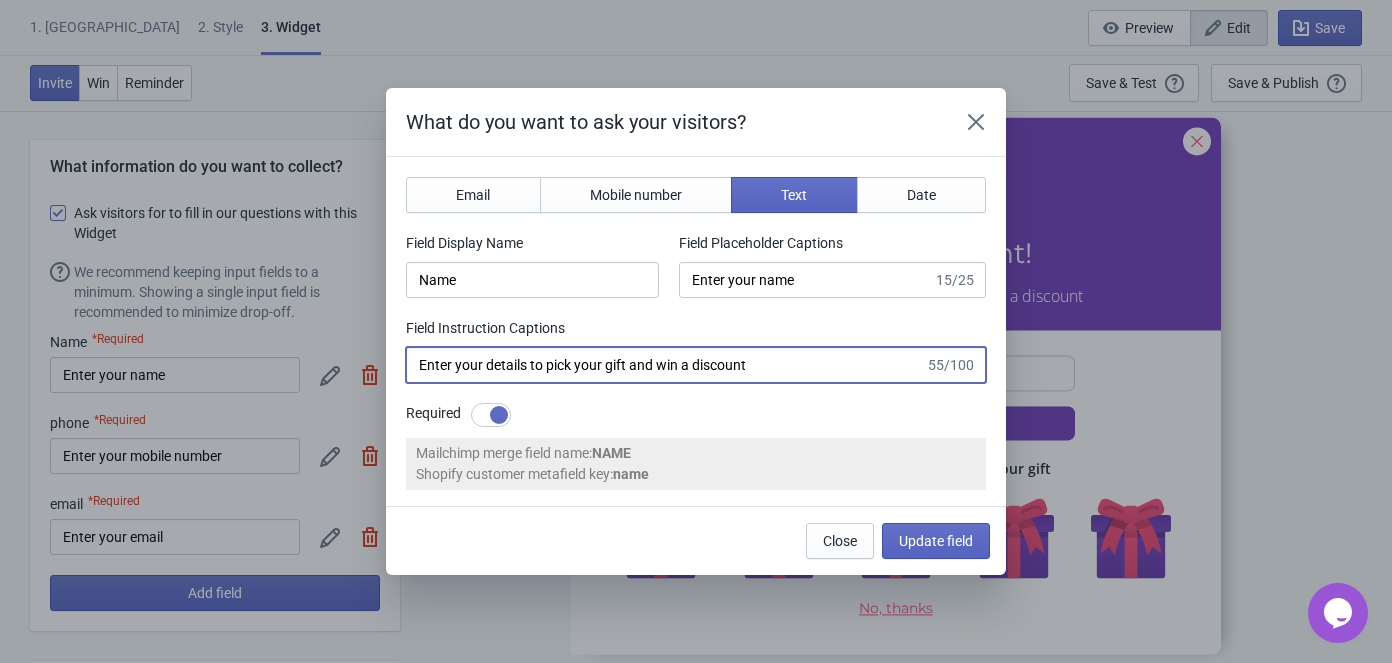 click on "Enter your details to pick your gift and win a discount" at bounding box center (665, 365) 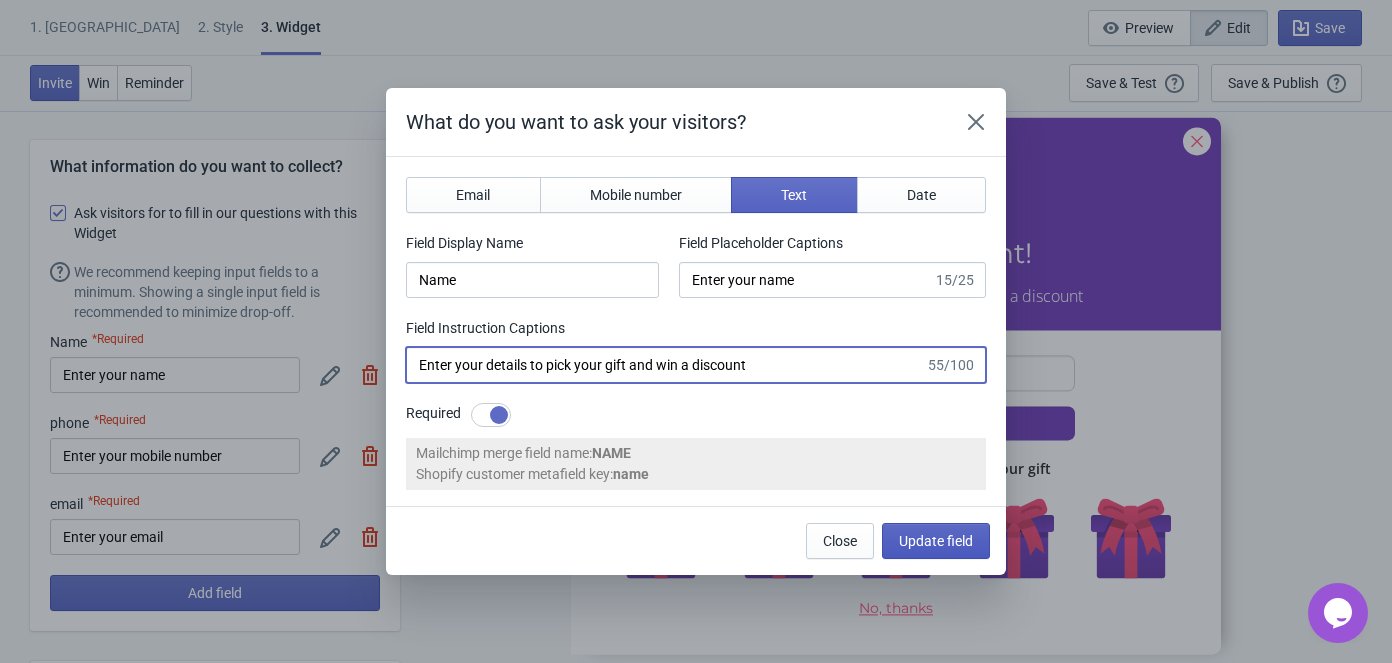 click on "Update field" at bounding box center (936, 541) 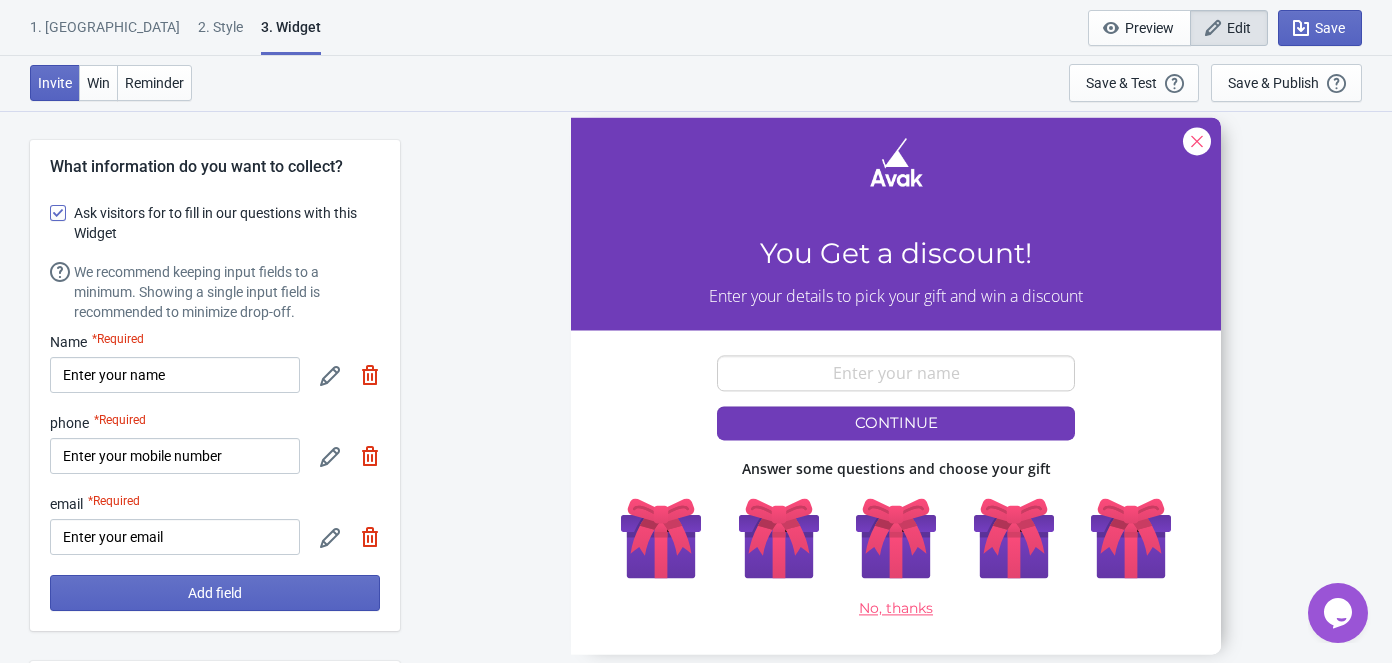 click 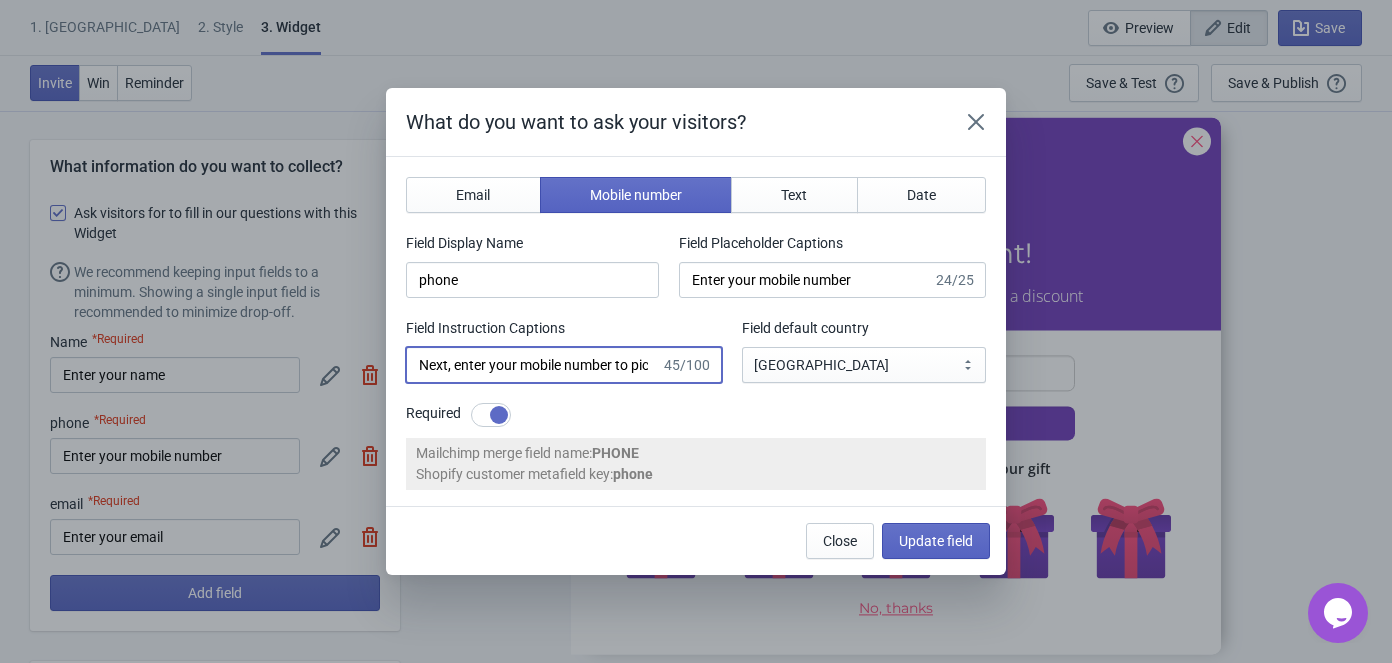 scroll, scrollTop: 0, scrollLeft: 24, axis: horizontal 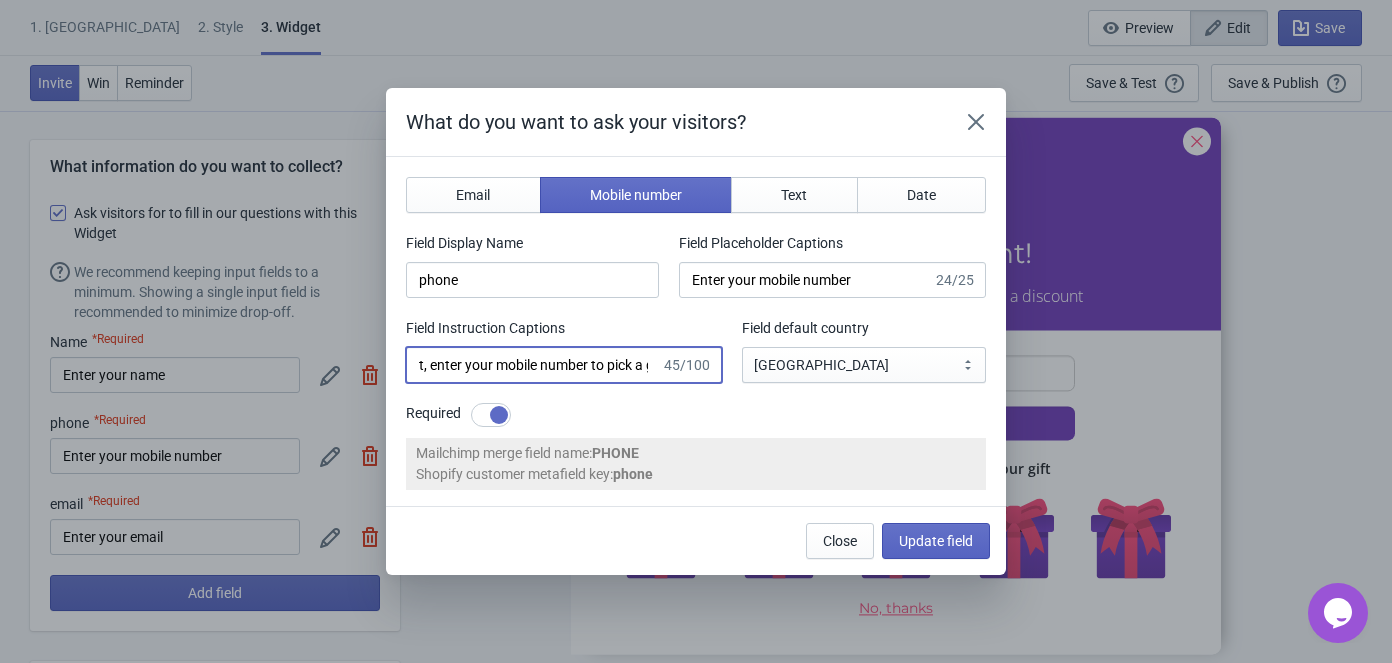 drag, startPoint x: 509, startPoint y: 365, endPoint x: 710, endPoint y: 375, distance: 201.2486 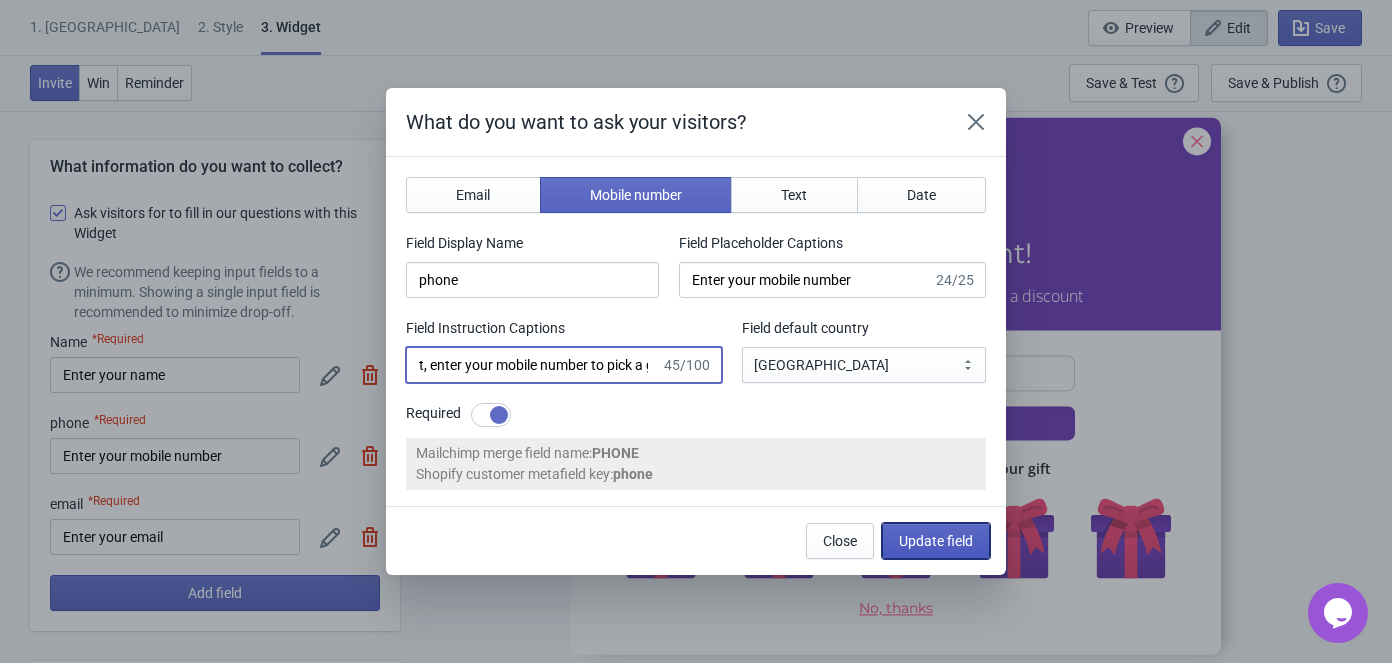 scroll, scrollTop: 0, scrollLeft: 0, axis: both 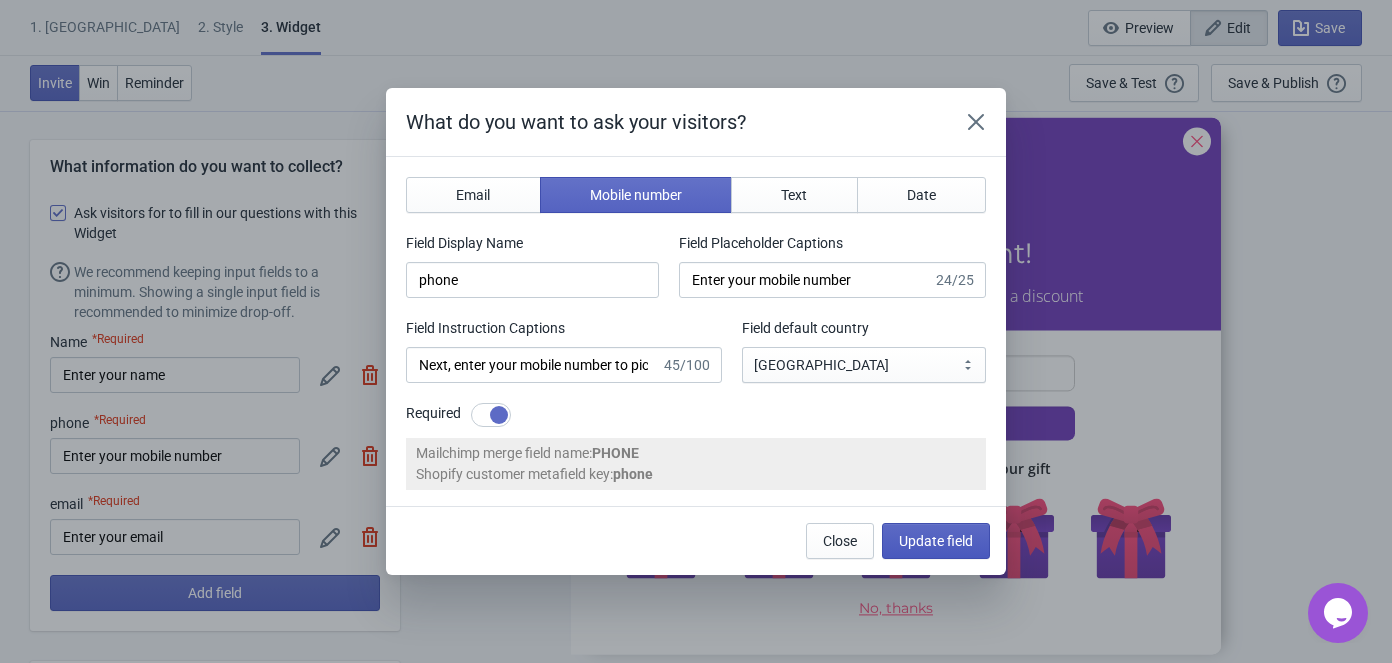 click on "Update field" at bounding box center (936, 541) 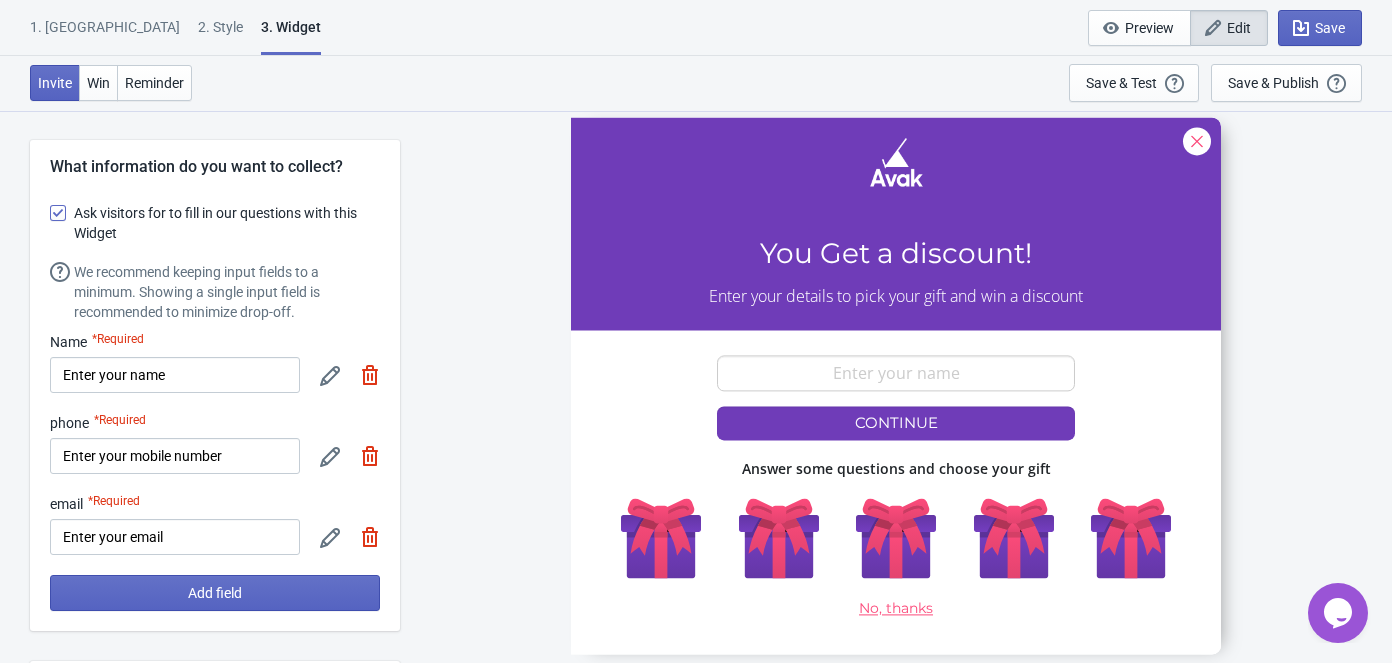 click 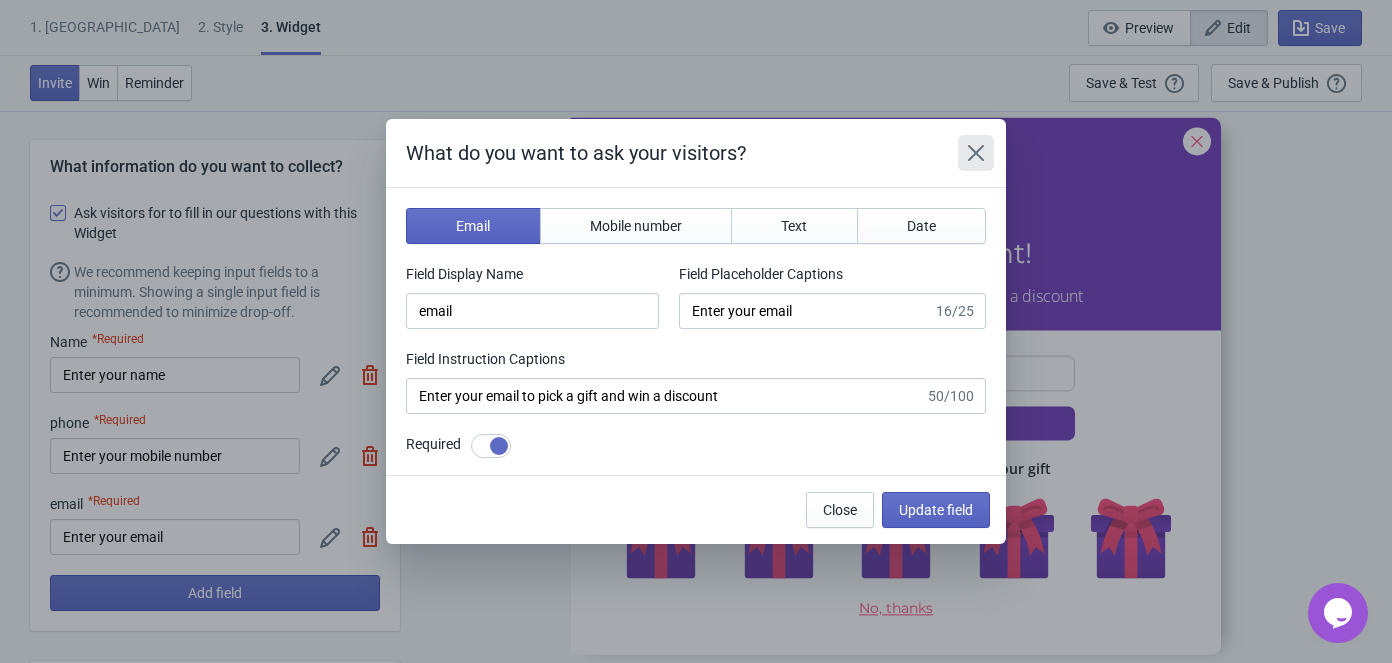 click 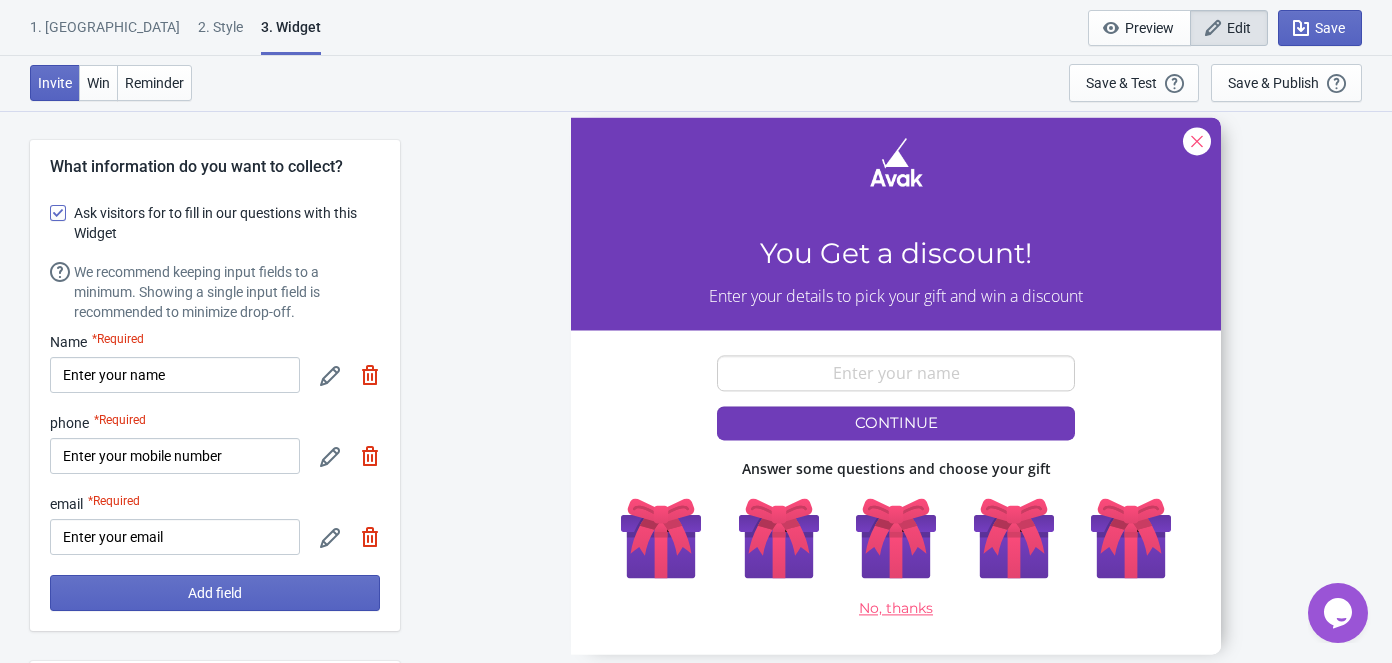 click 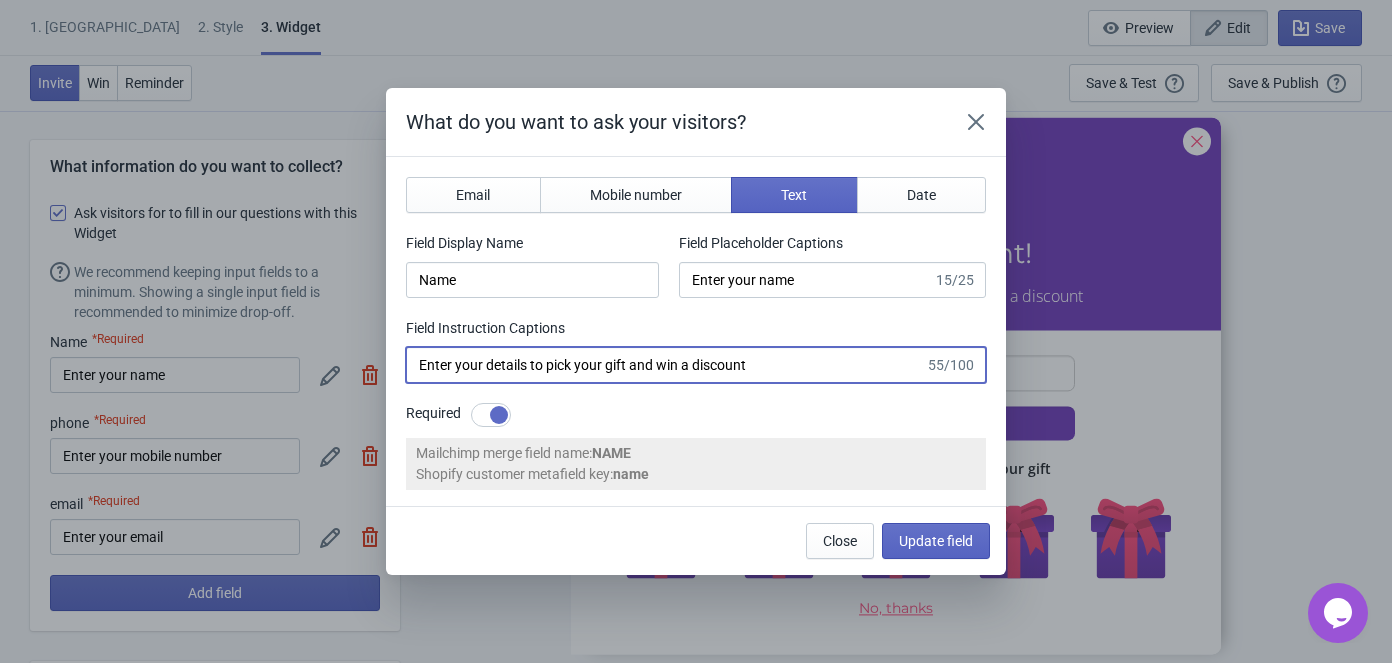 drag, startPoint x: 525, startPoint y: 364, endPoint x: 487, endPoint y: 368, distance: 38.209946 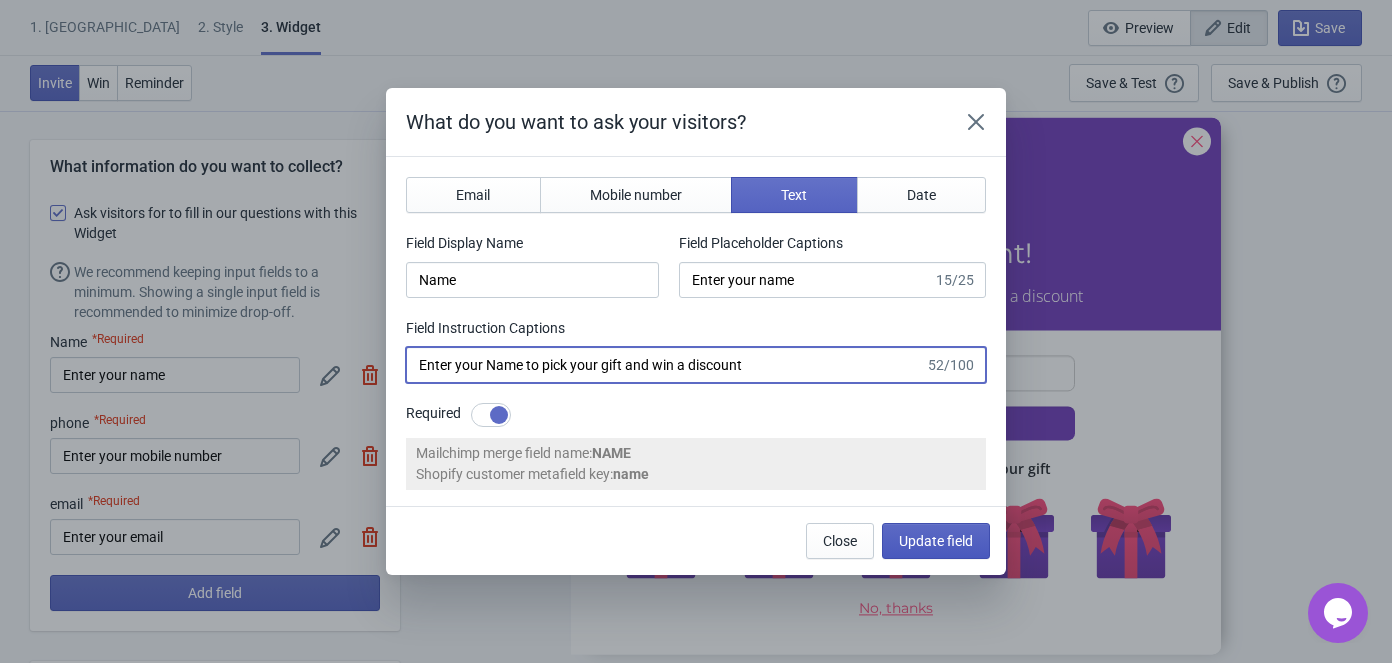 type on "Enter your Name to pick your gift and win a discount" 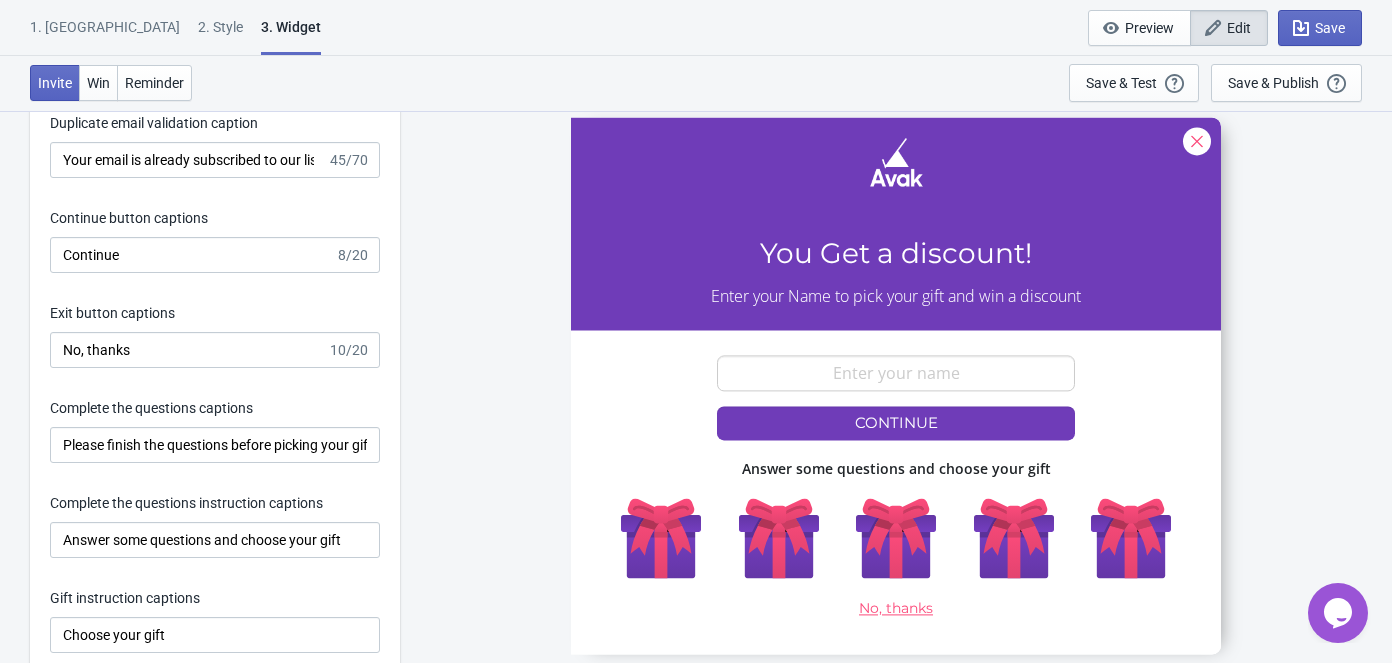 scroll, scrollTop: 4454, scrollLeft: 0, axis: vertical 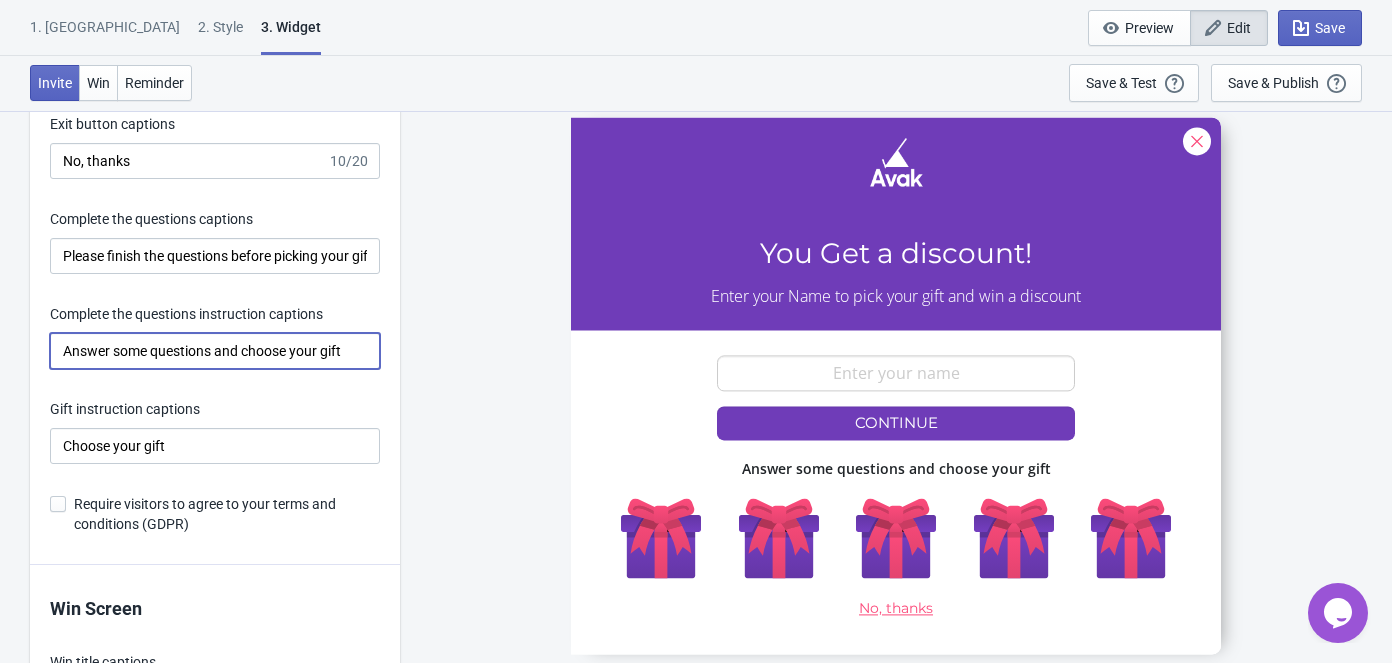 drag, startPoint x: 242, startPoint y: 403, endPoint x: 53, endPoint y: 417, distance: 189.5178 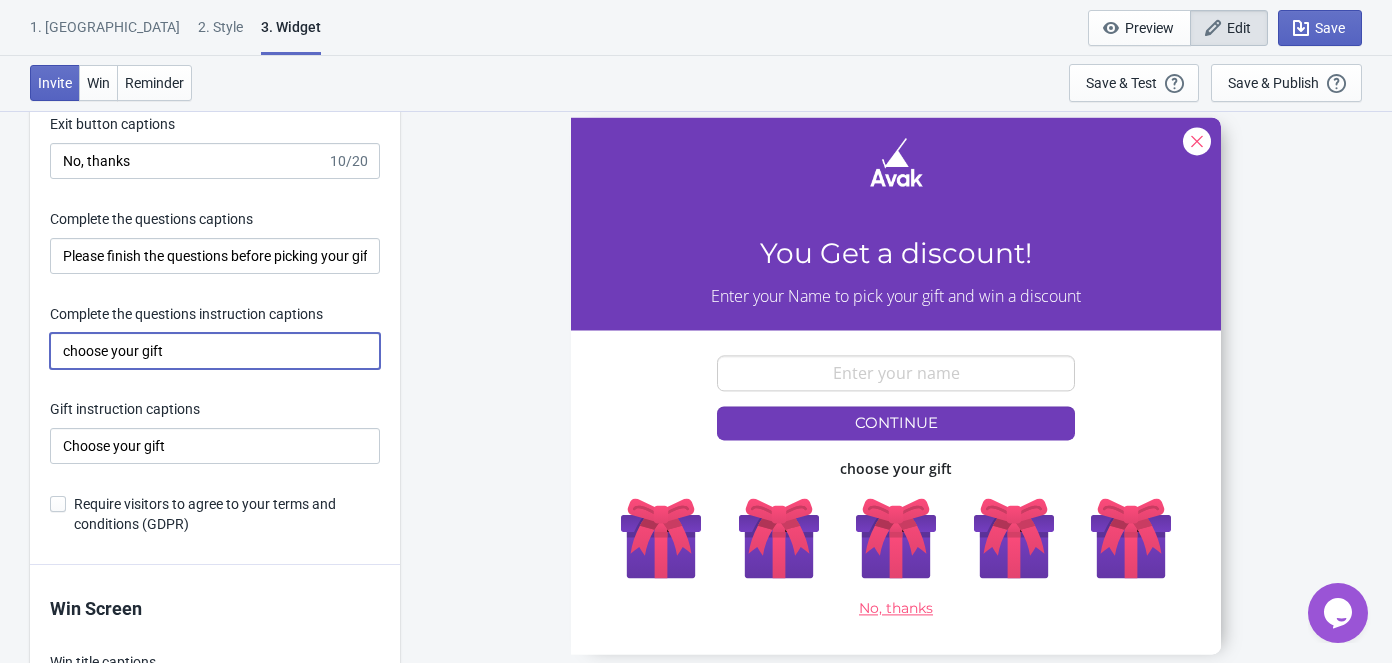 click on "choose your gift" at bounding box center (215, 351) 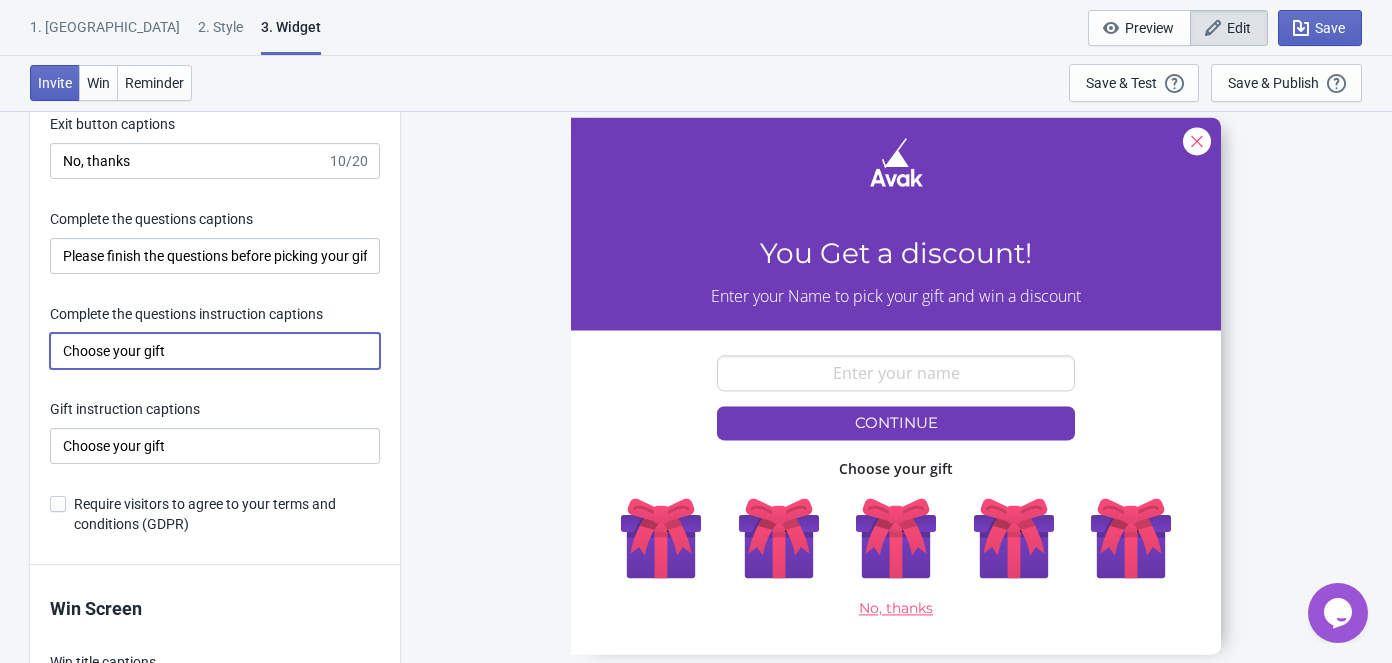 drag, startPoint x: 179, startPoint y: 403, endPoint x: 41, endPoint y: 409, distance: 138.13037 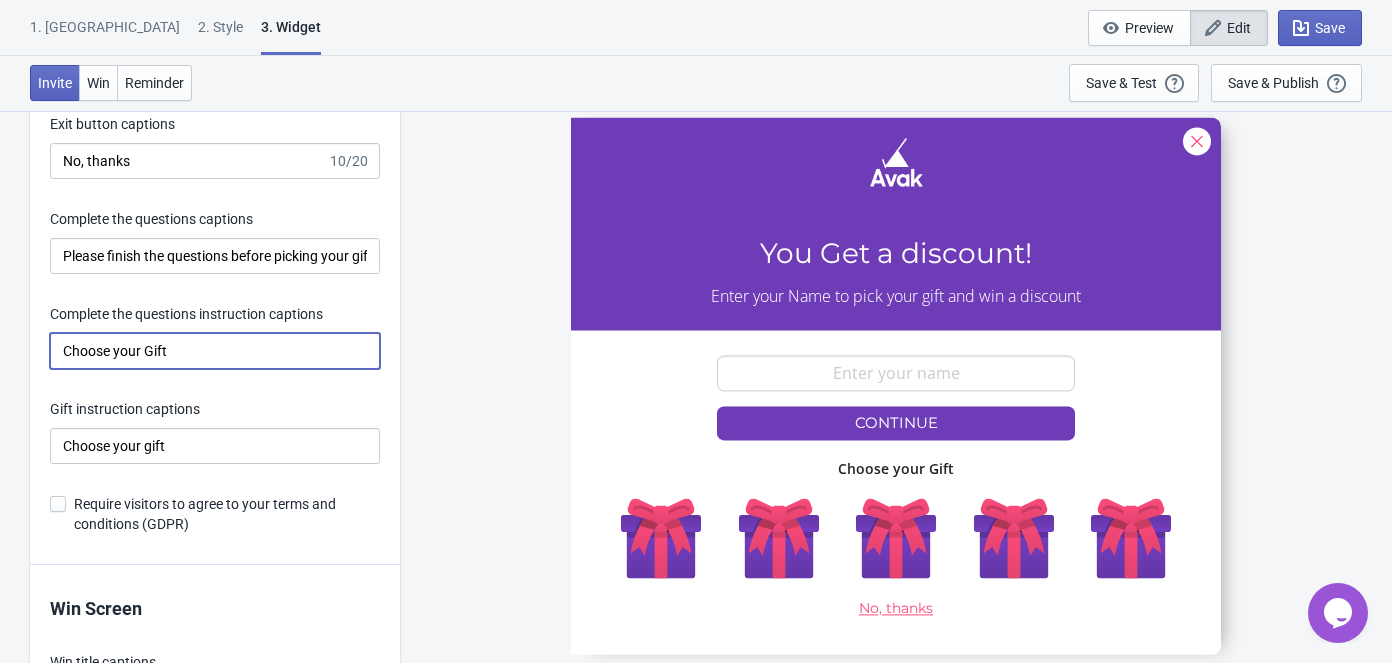 click on "Choose your Gift" at bounding box center (215, 351) 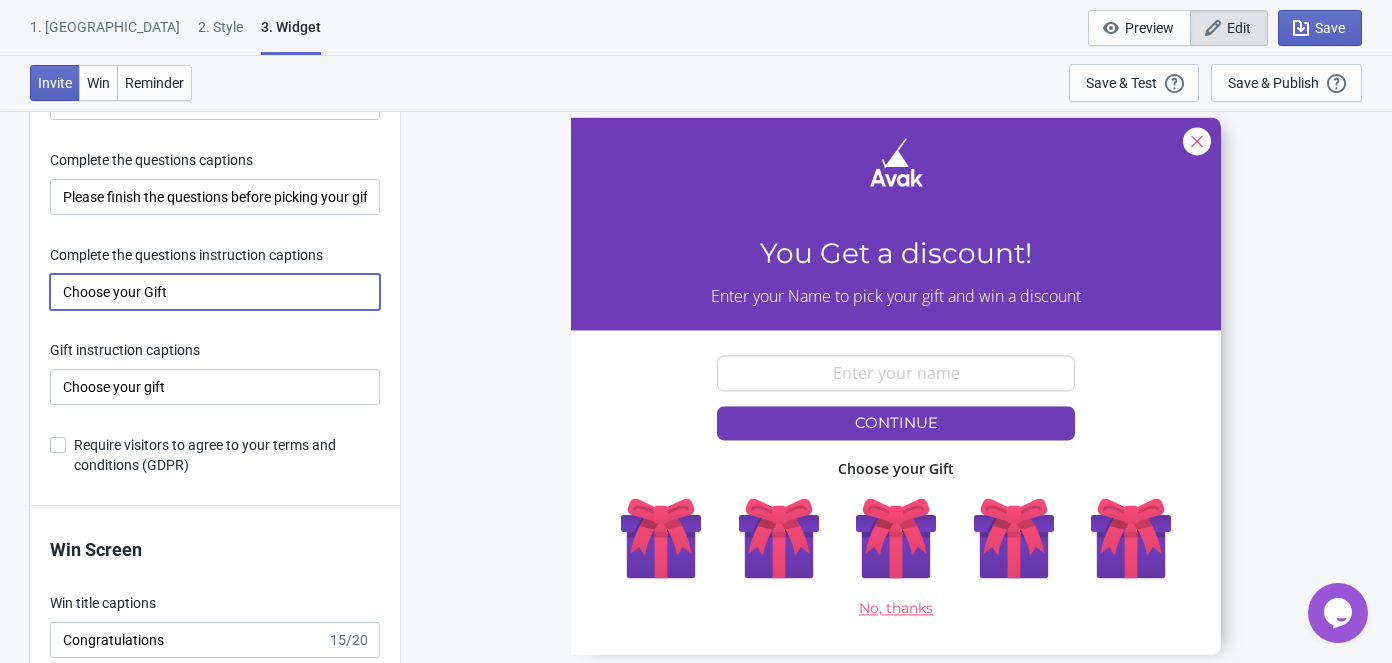 scroll, scrollTop: 4545, scrollLeft: 0, axis: vertical 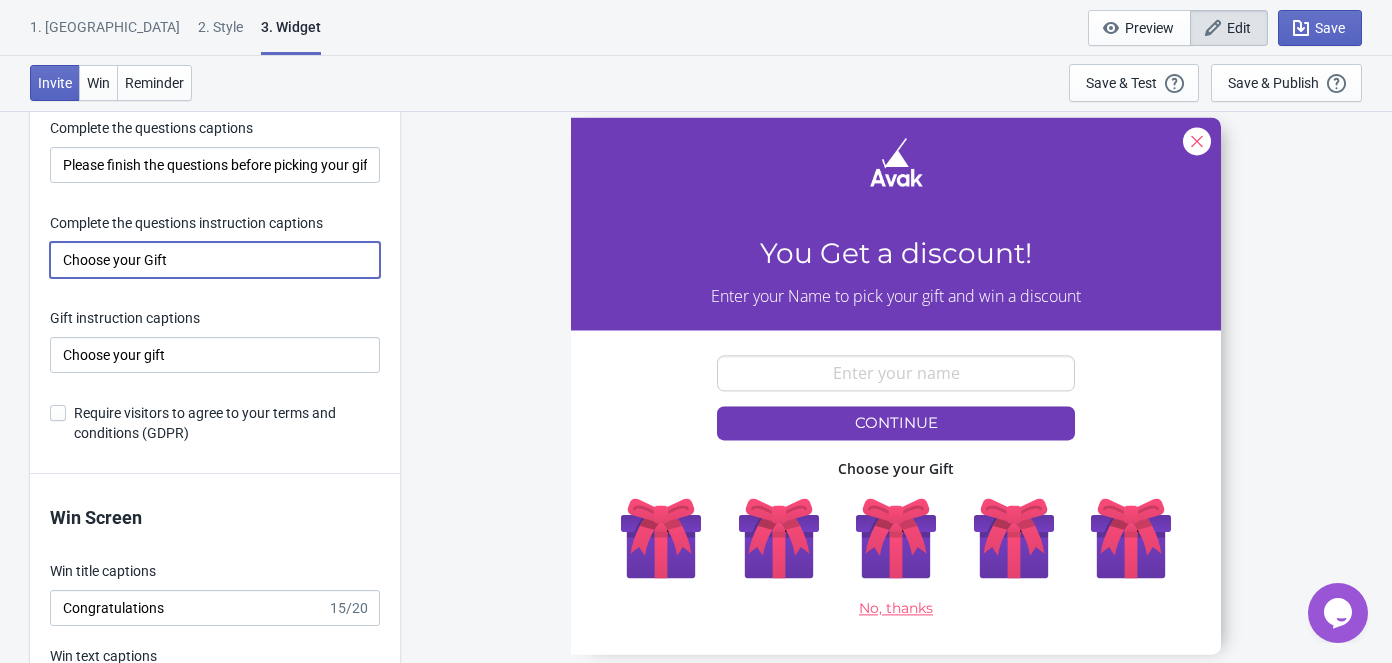 type on "Choose your Gift" 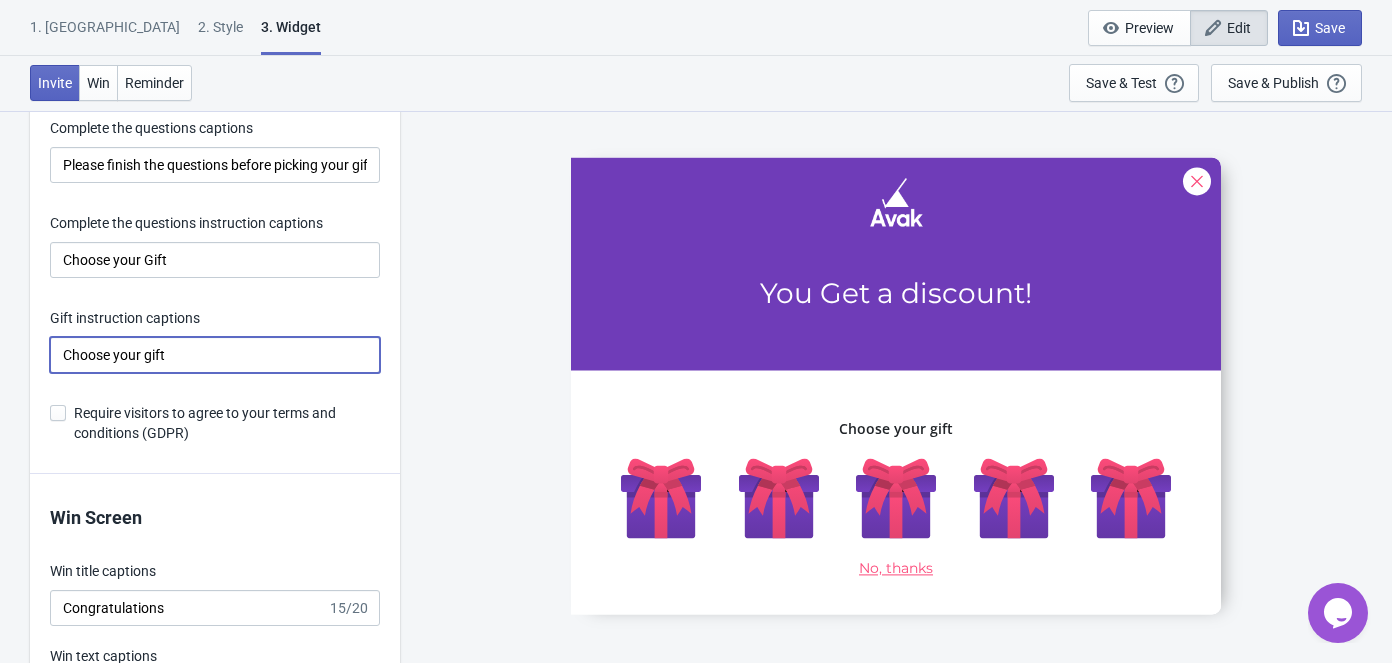 click on "Choose your gift" at bounding box center (215, 355) 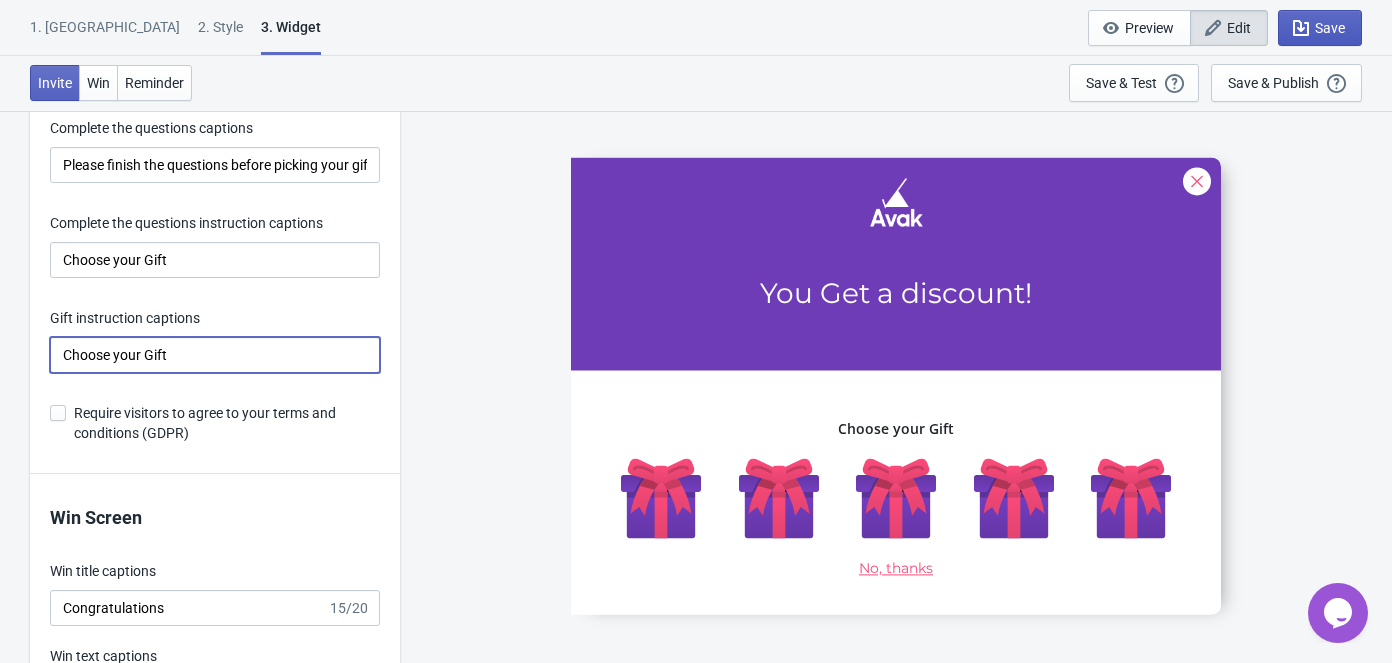 type on "Choose your Gift" 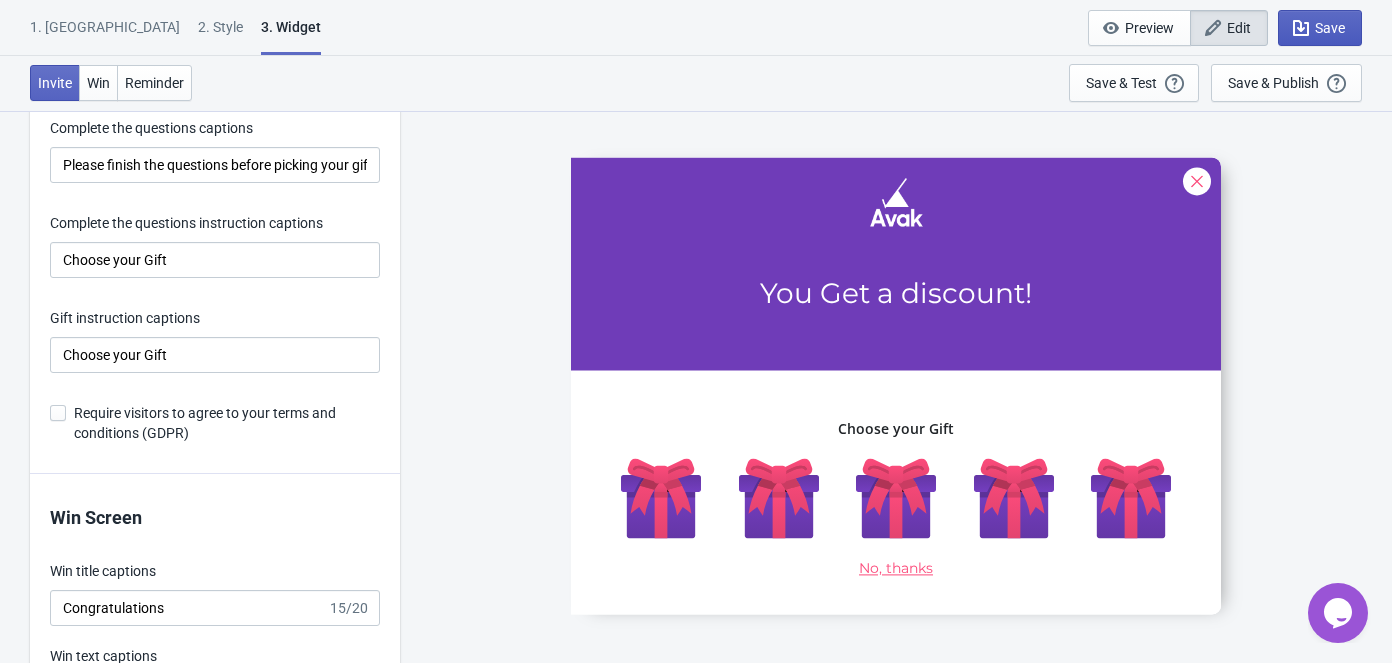 click 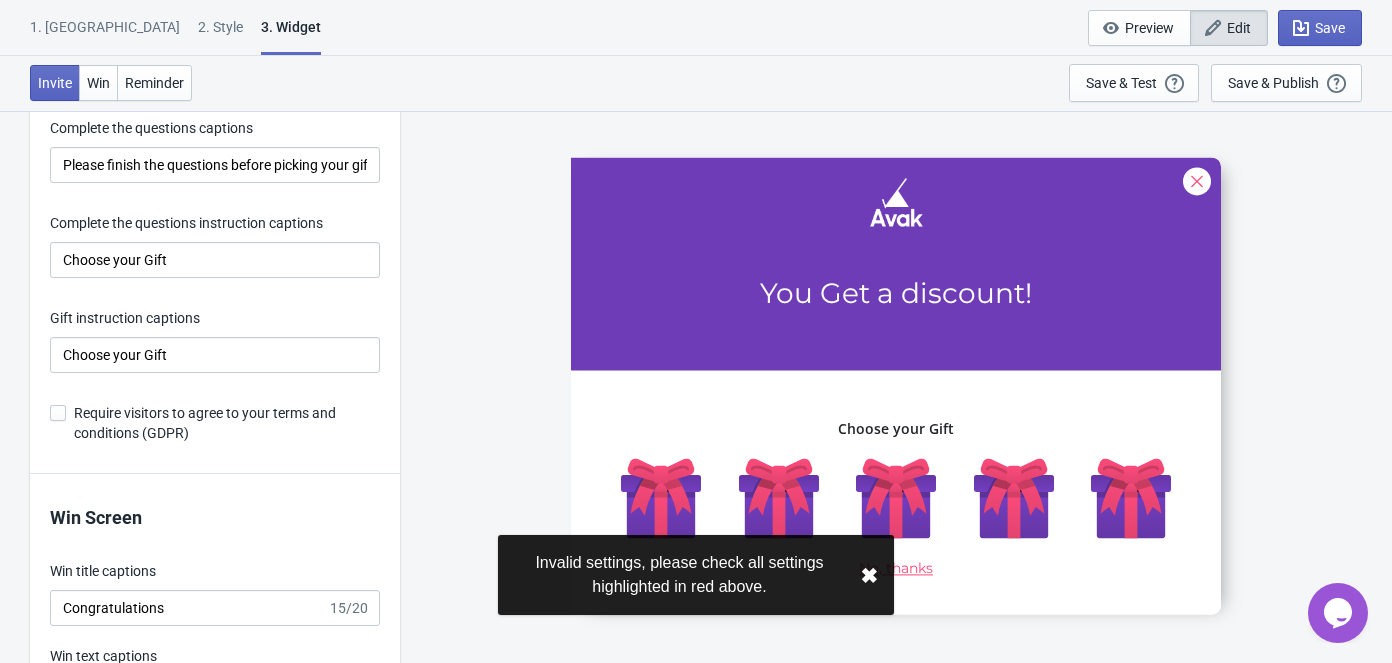 click on "Gift instruction captions" at bounding box center (215, 320) 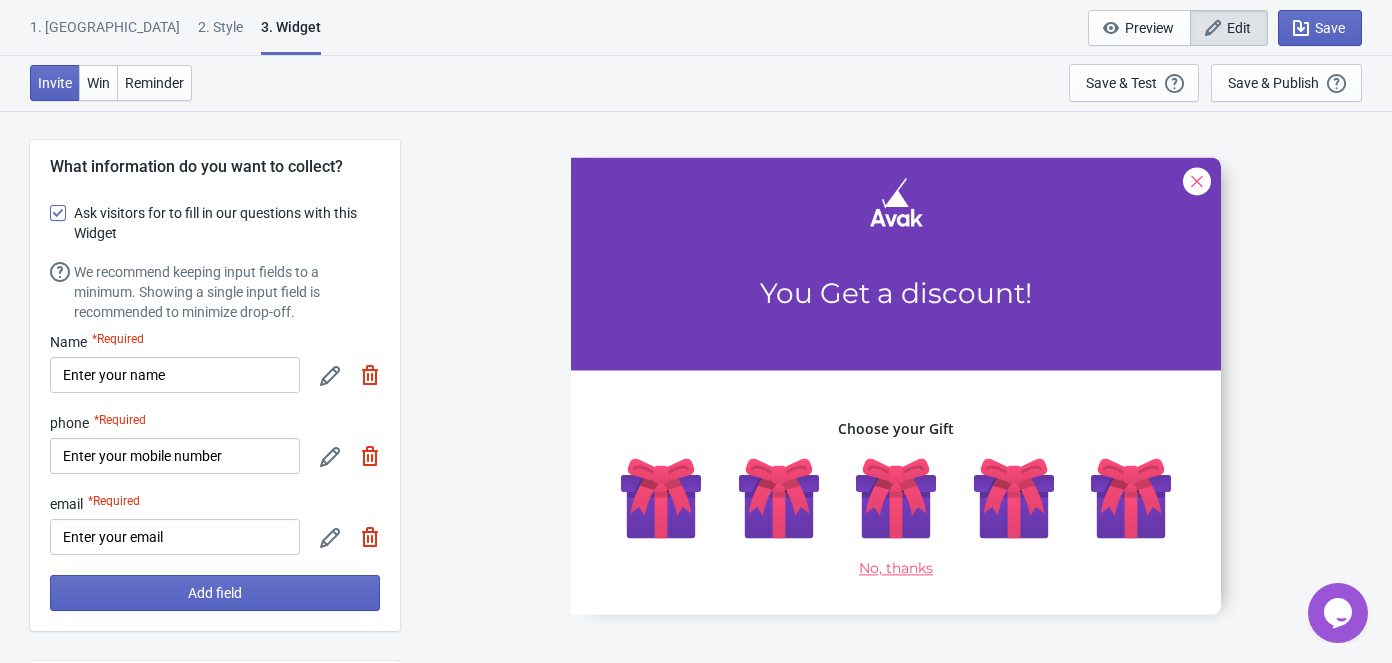 scroll, scrollTop: 0, scrollLeft: 0, axis: both 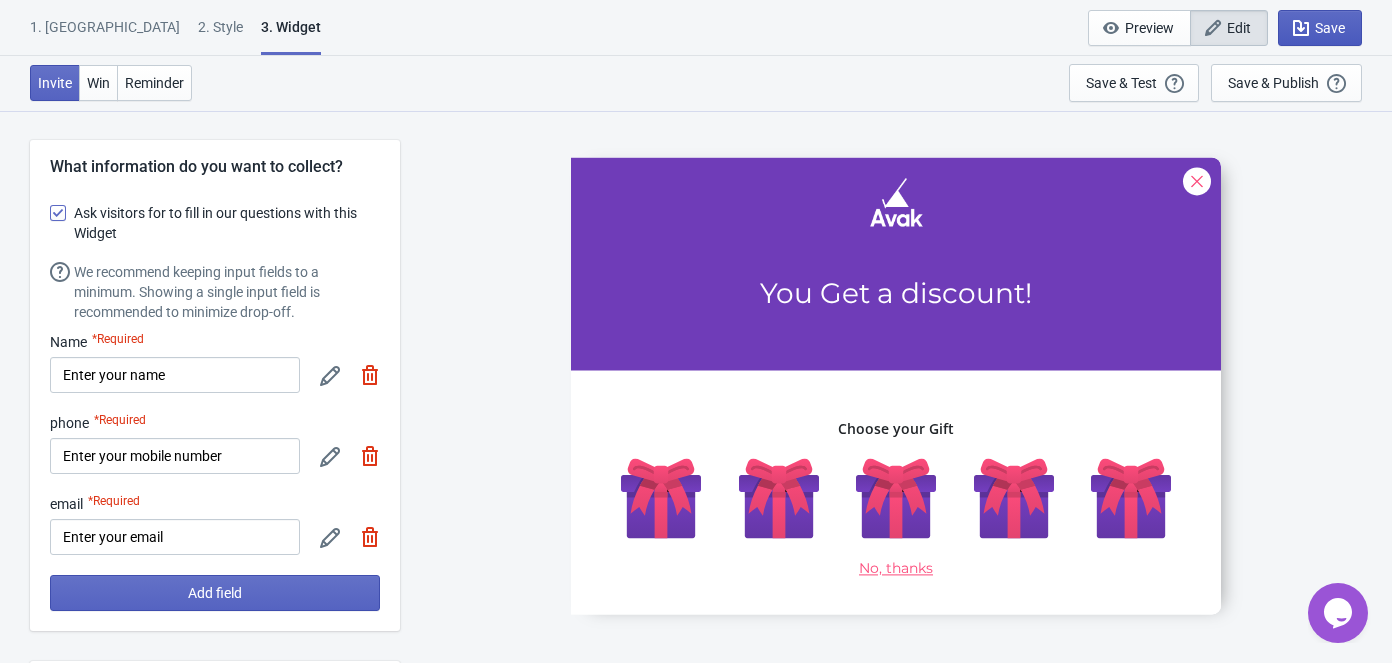 click 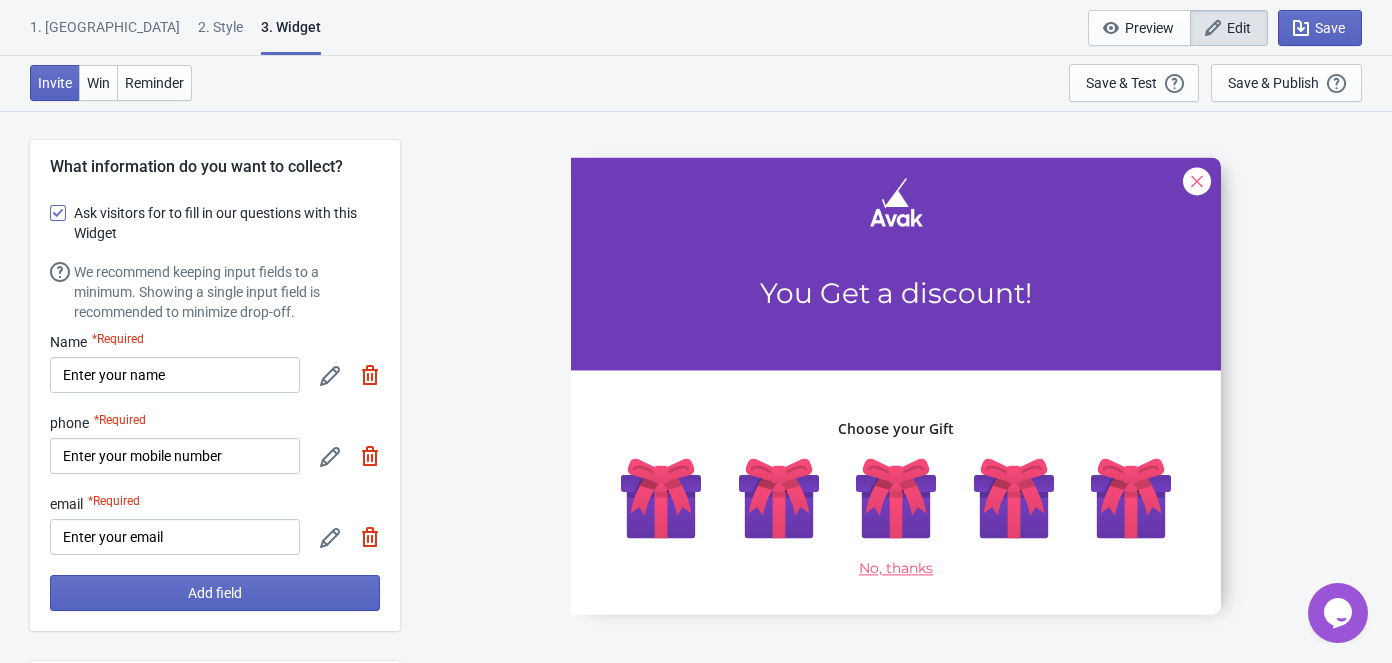click 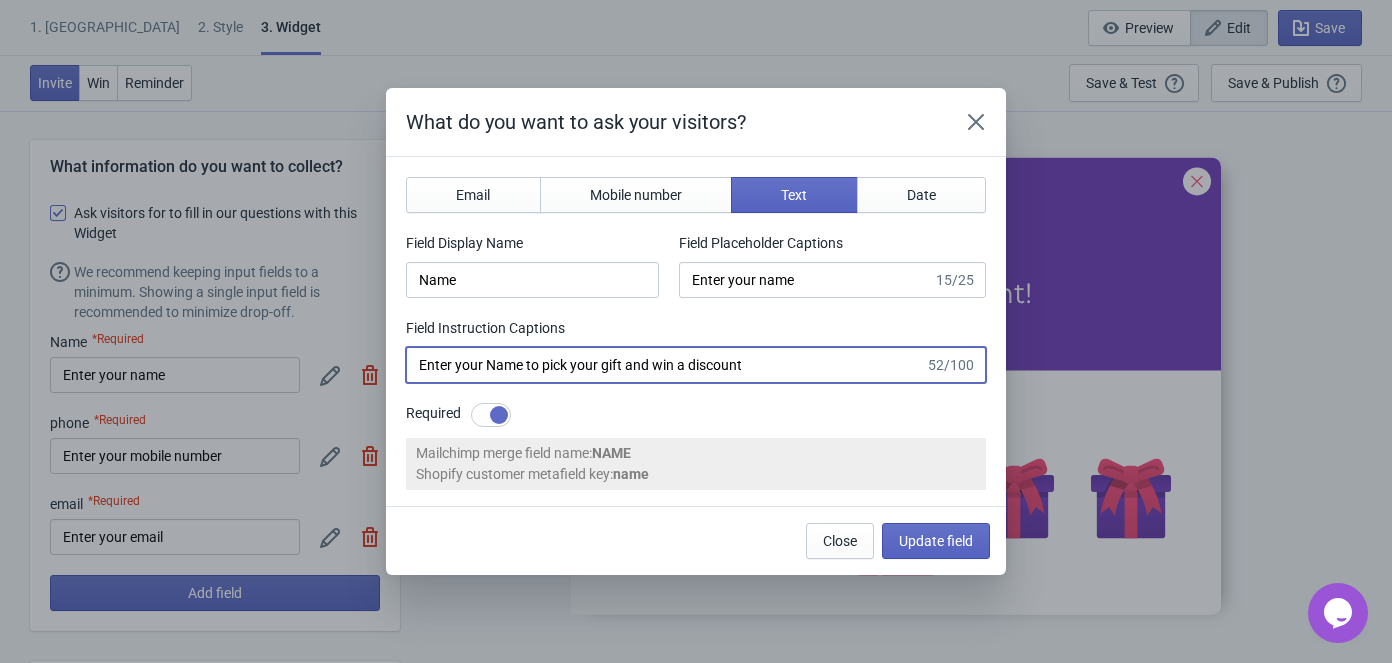 click on "Enter your Name to pick your gift and win a discount" at bounding box center [665, 365] 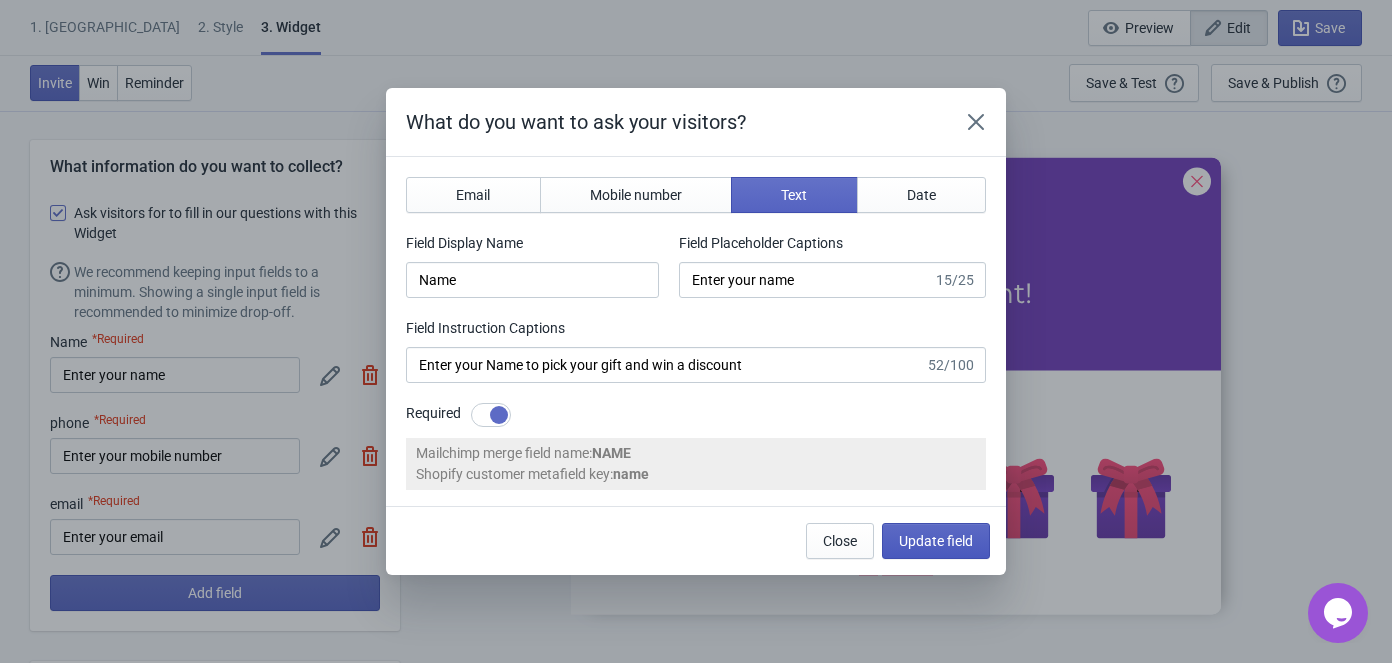 click on "Update field" at bounding box center [936, 541] 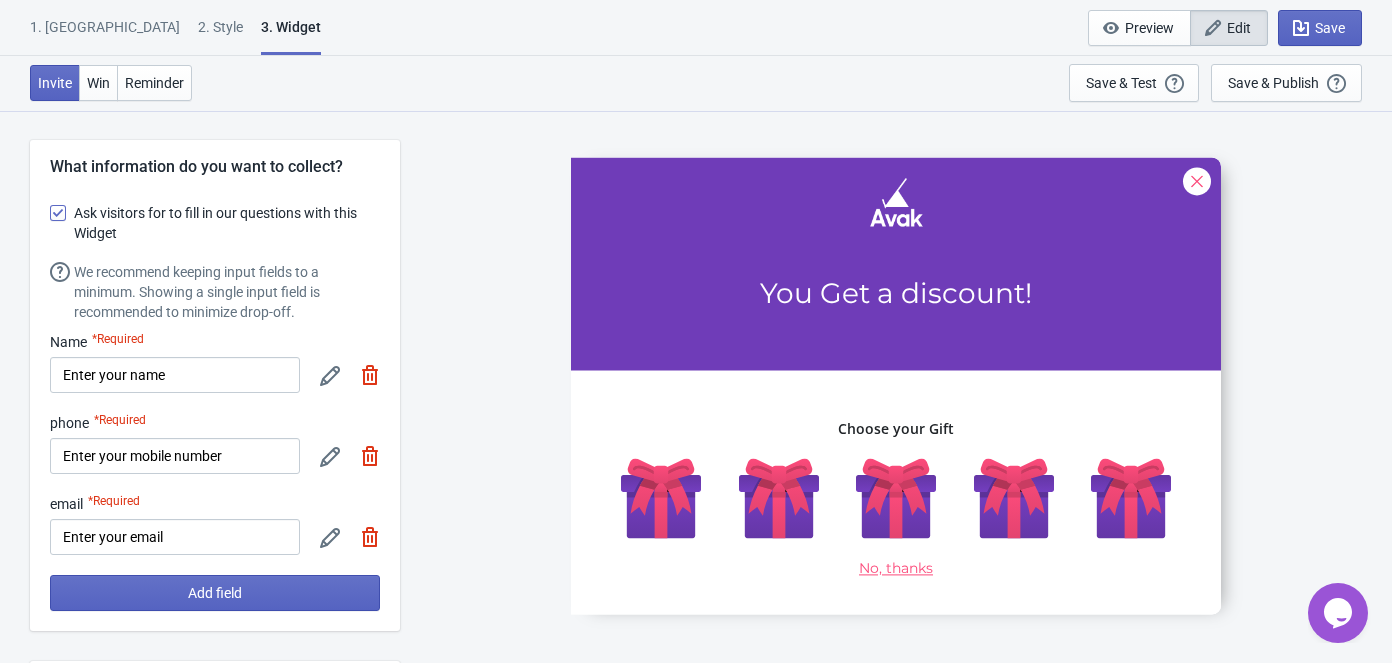 click 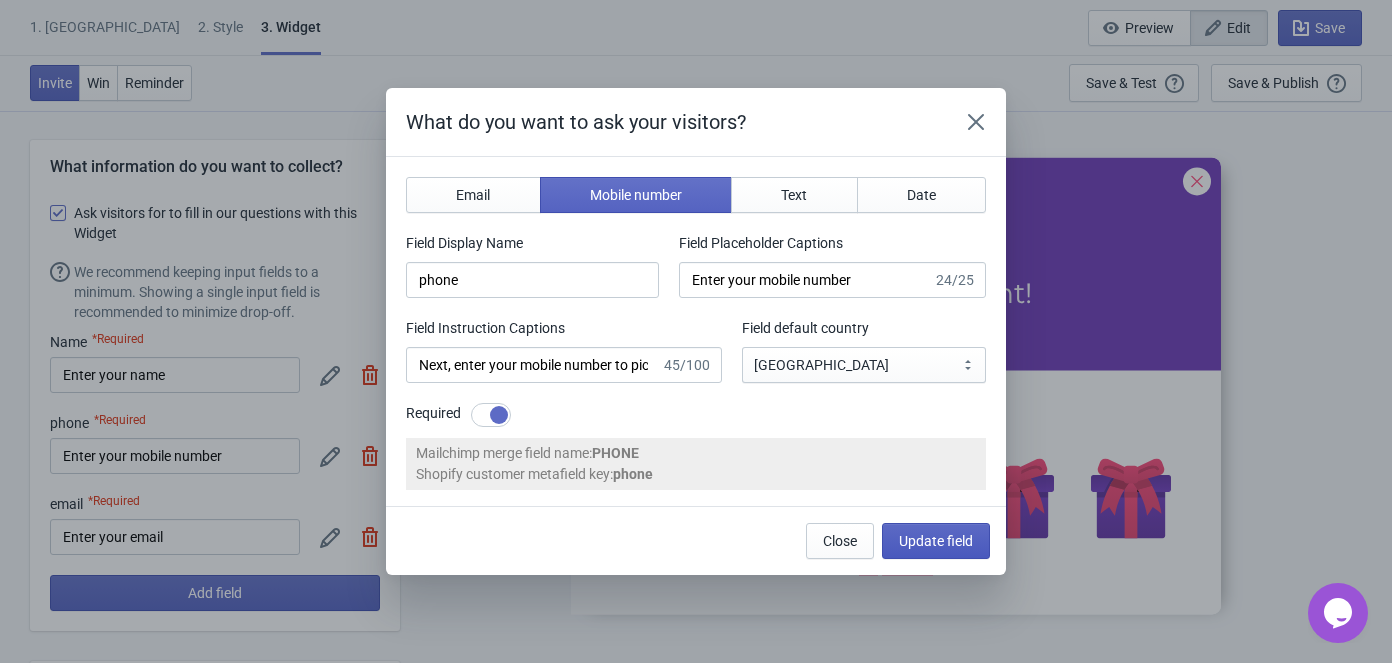 click on "Update field" at bounding box center (936, 541) 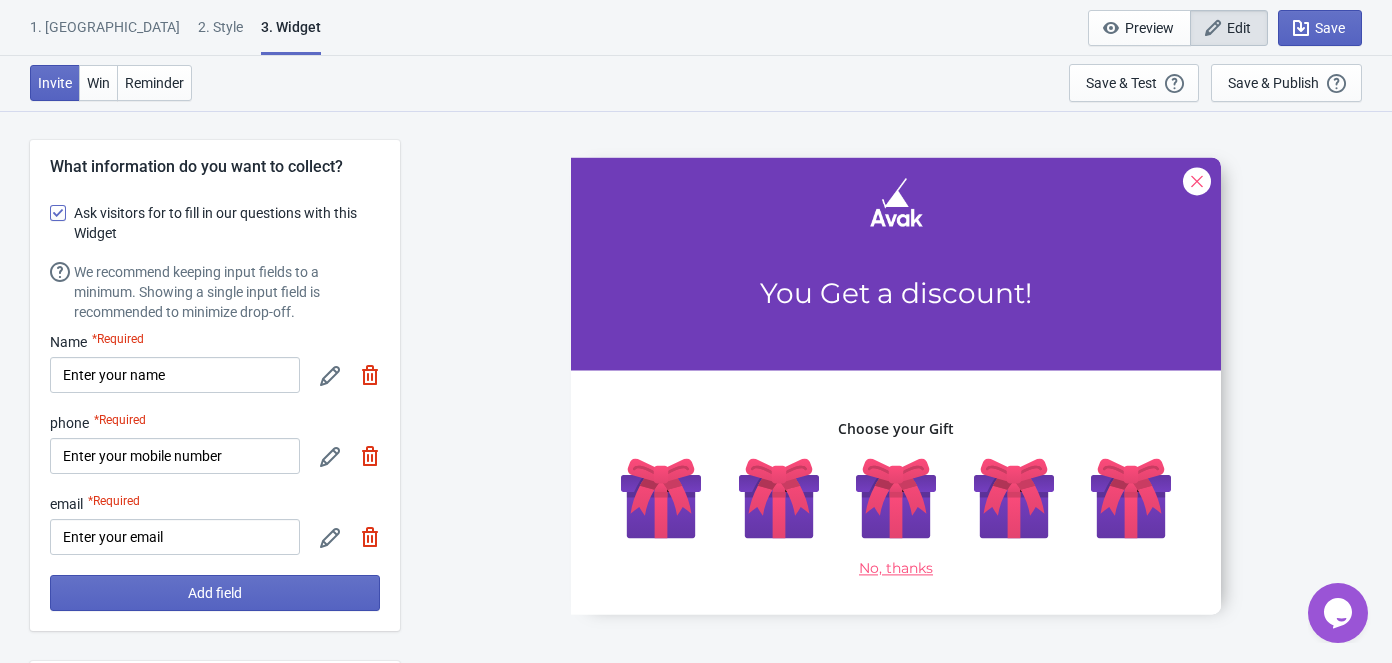 click 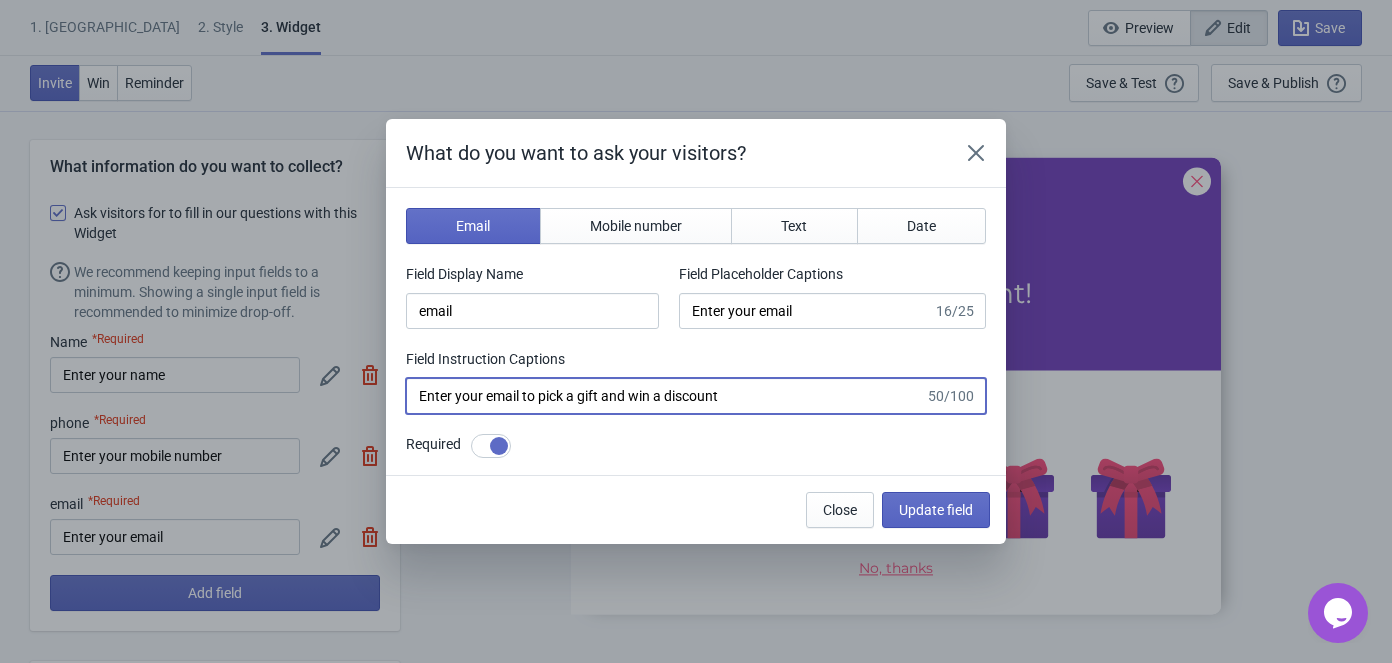 click on "Enter your email to pick a gift and win a discount" at bounding box center [665, 396] 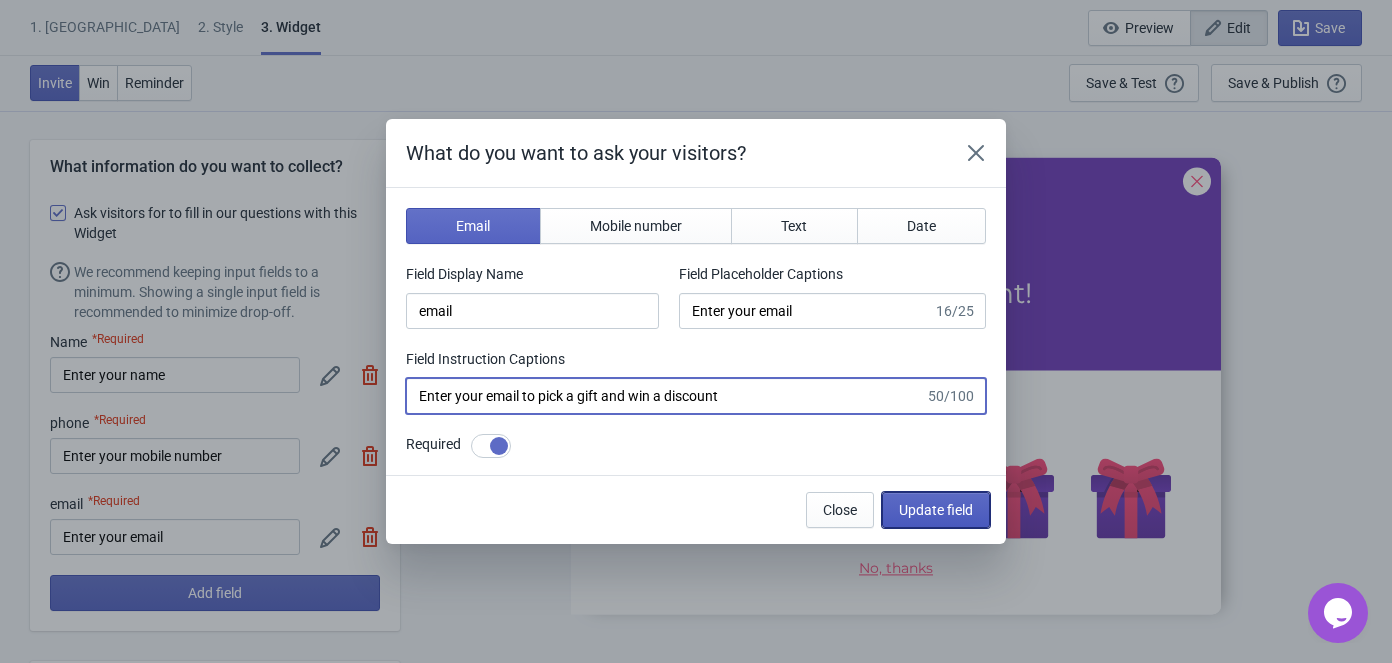 click on "Update field" at bounding box center [936, 510] 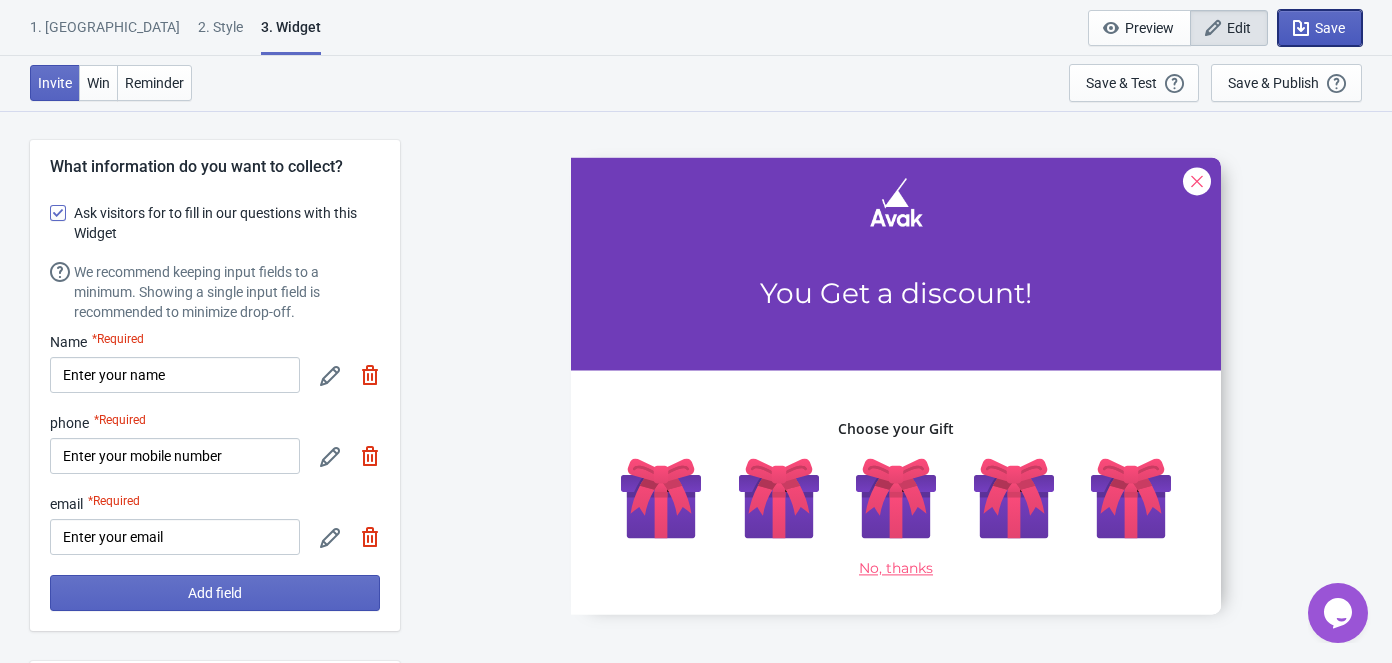 click on "Save" at bounding box center (1330, 28) 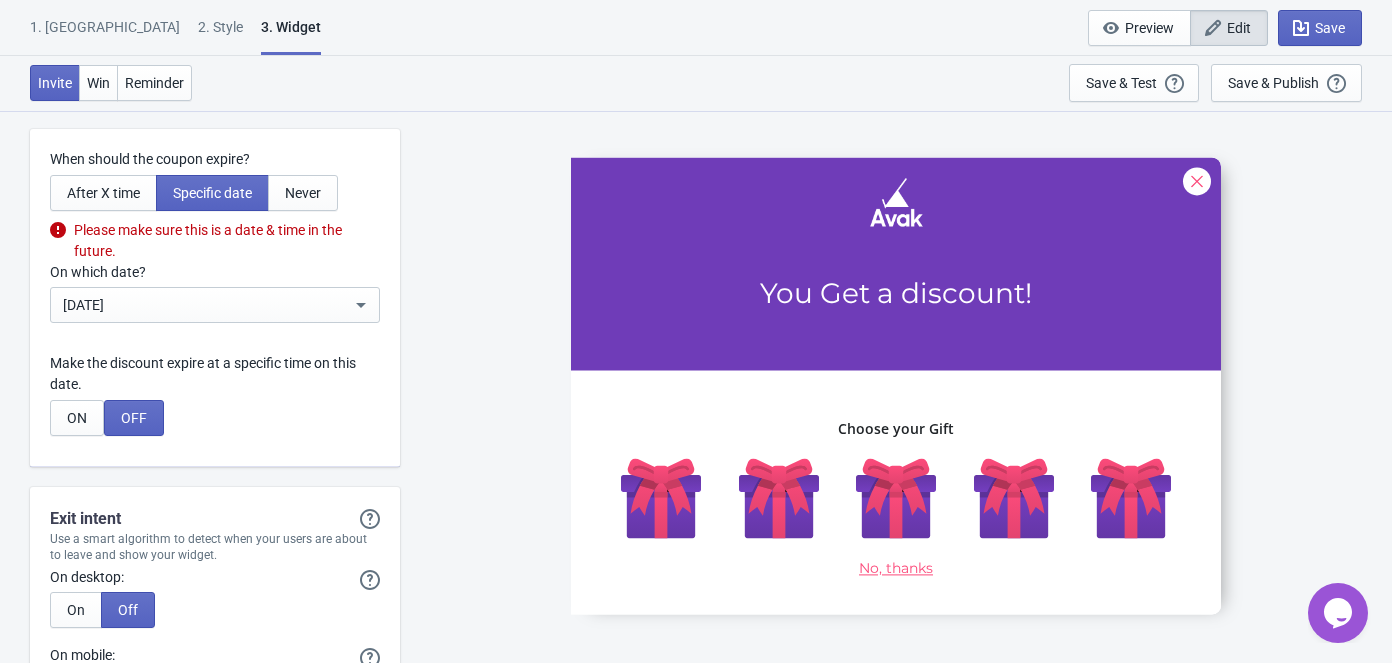 scroll, scrollTop: 6000, scrollLeft: 0, axis: vertical 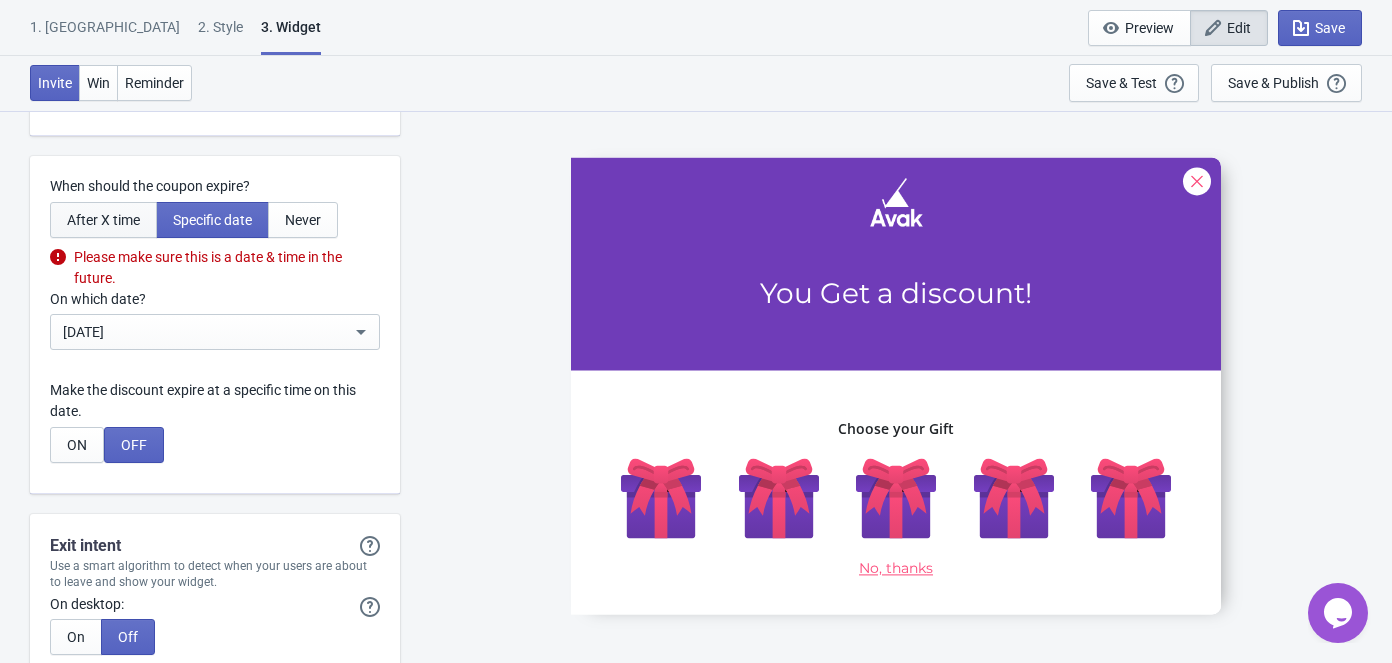 click on "After X time" at bounding box center (103, 220) 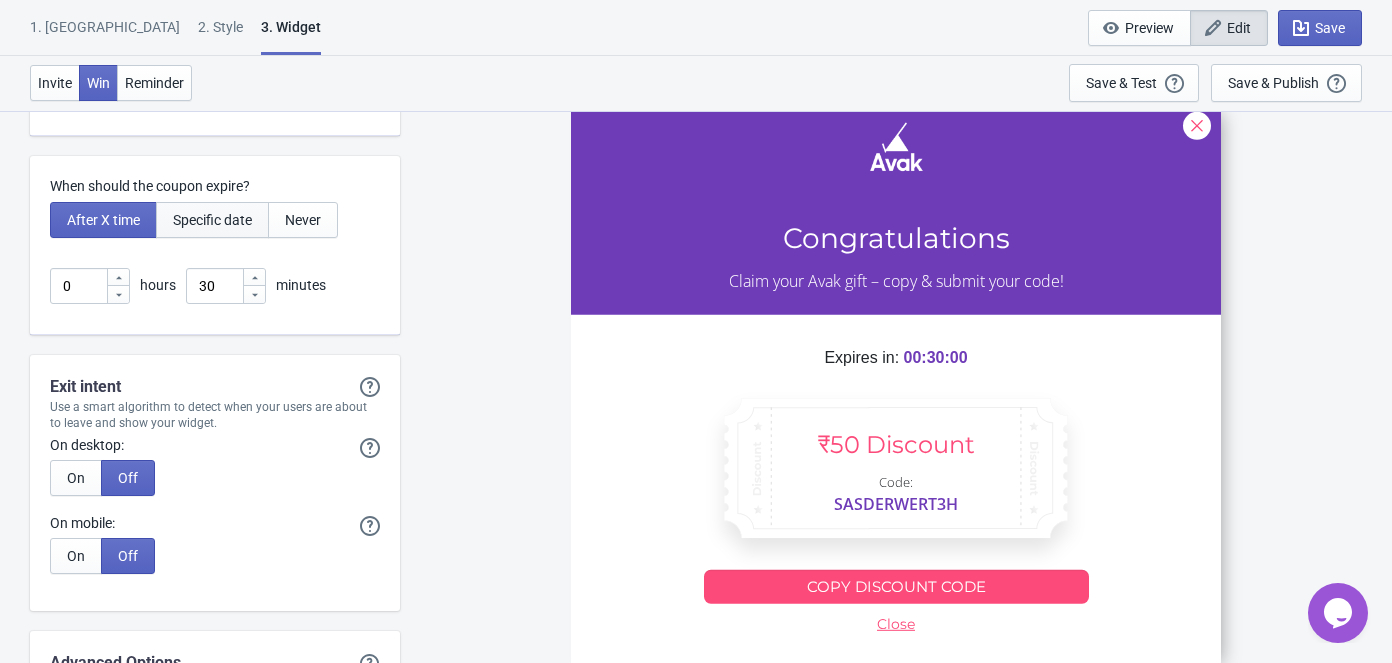 click on "Specific date" at bounding box center [212, 220] 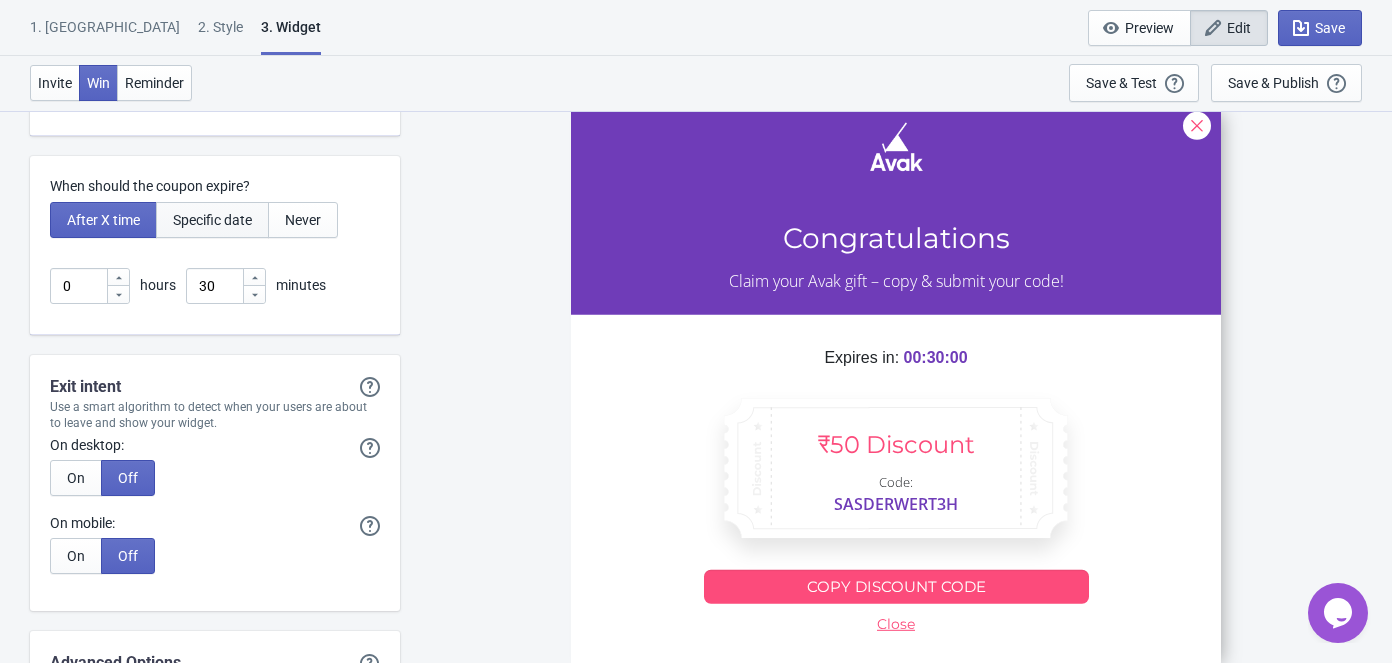 type on ", Valid until" 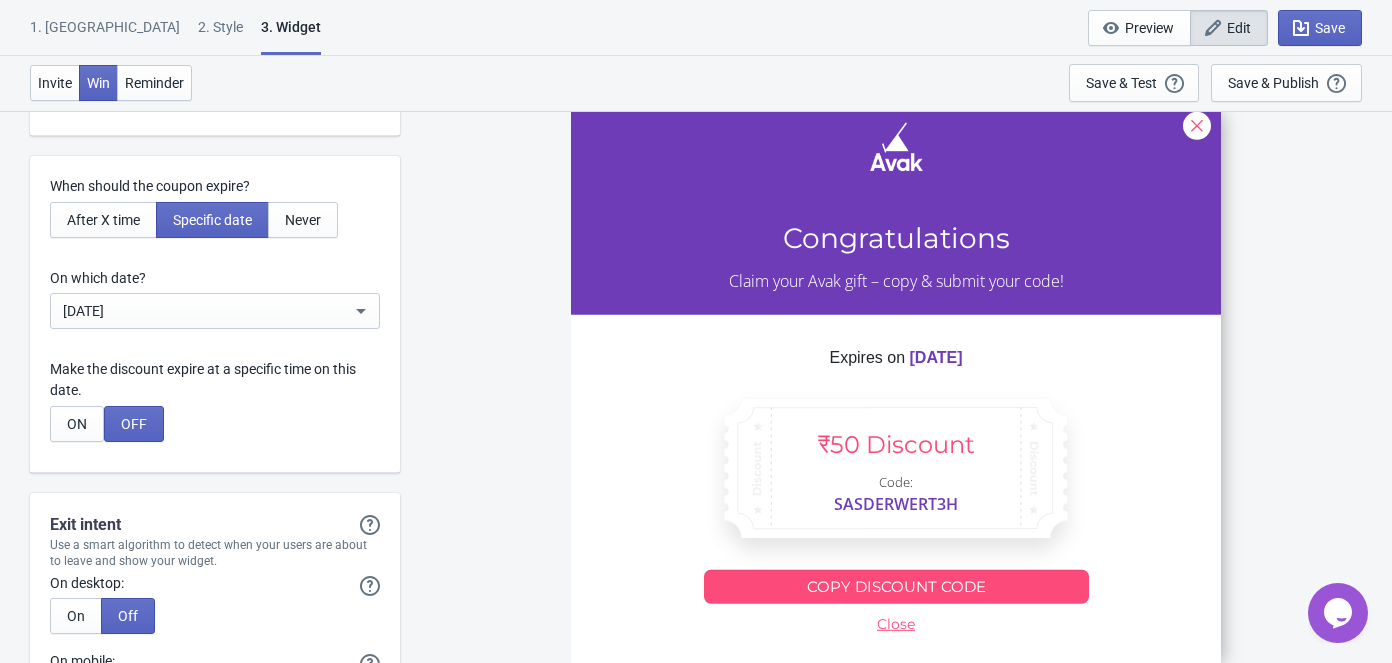 click 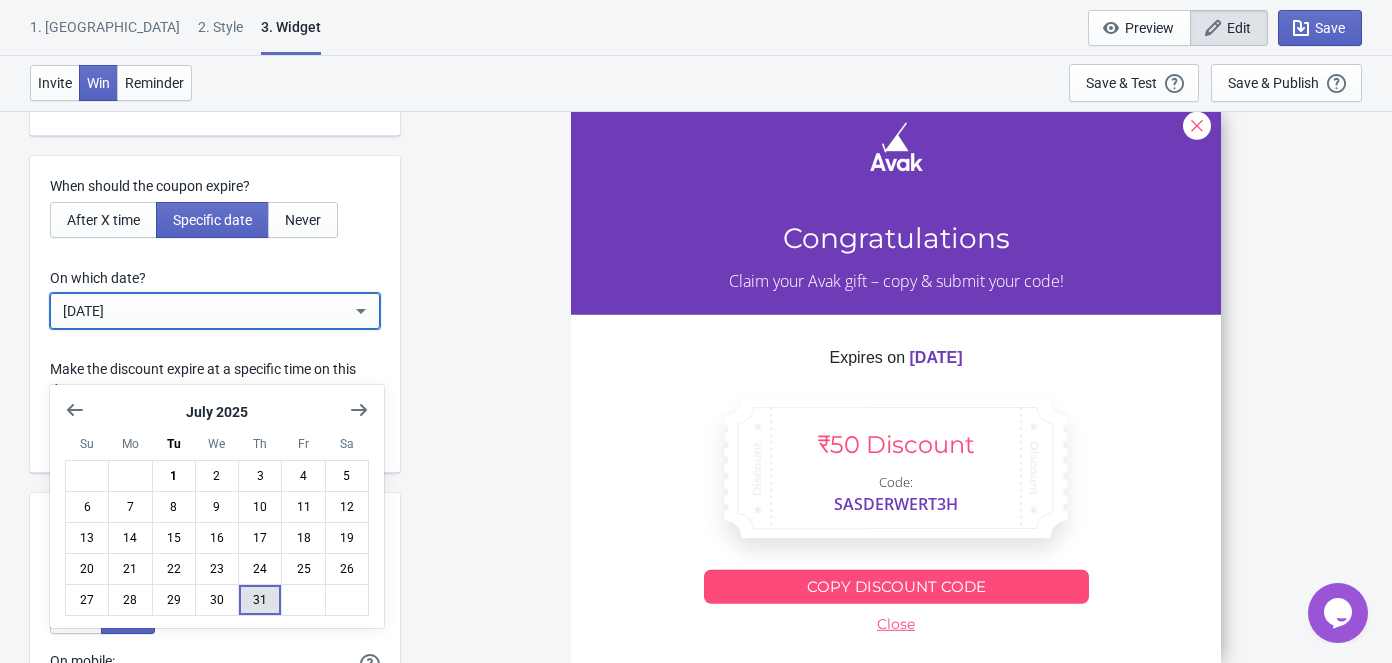 click on "31" at bounding box center (260, 600) 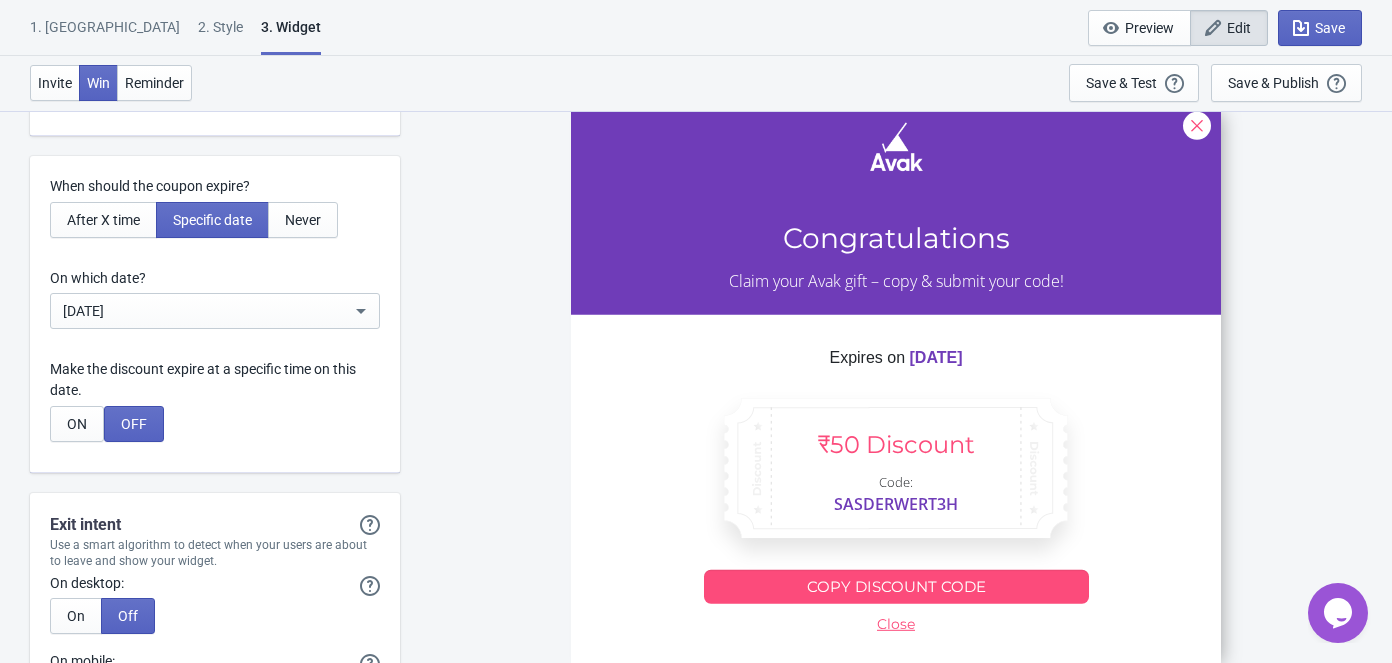 click on "ON OFF" at bounding box center (215, 424) 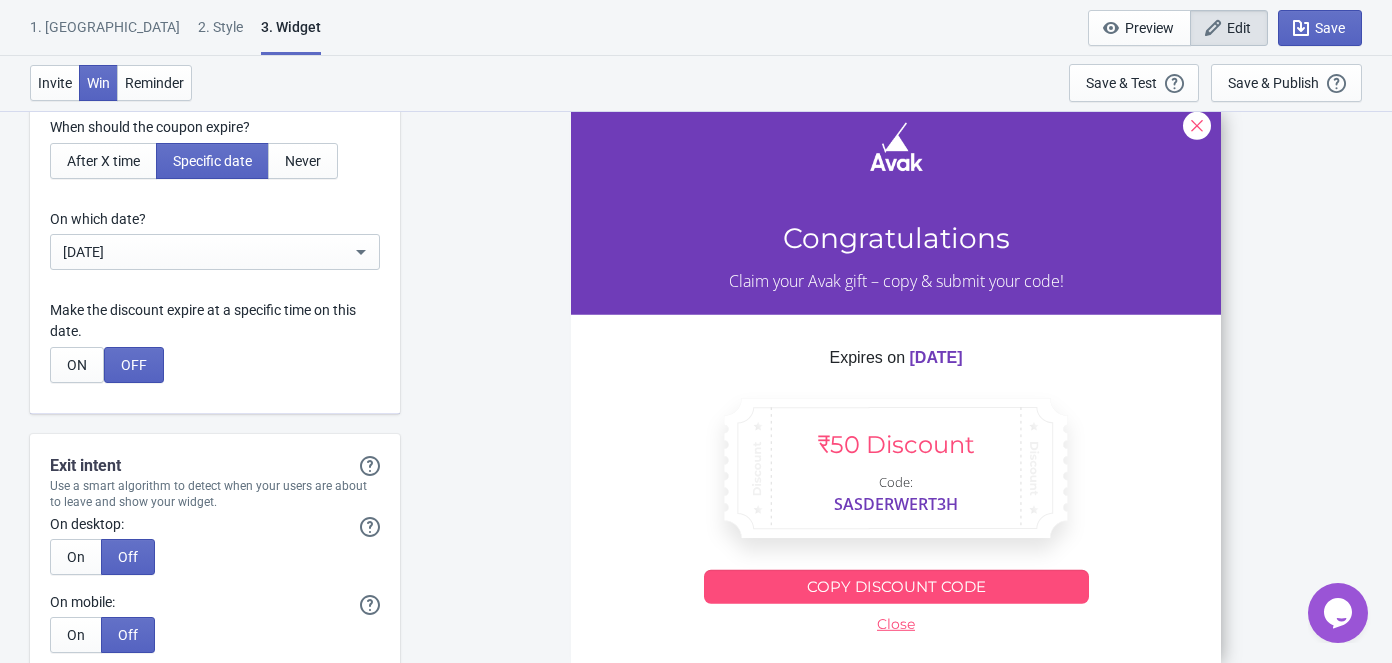 scroll, scrollTop: 6090, scrollLeft: 0, axis: vertical 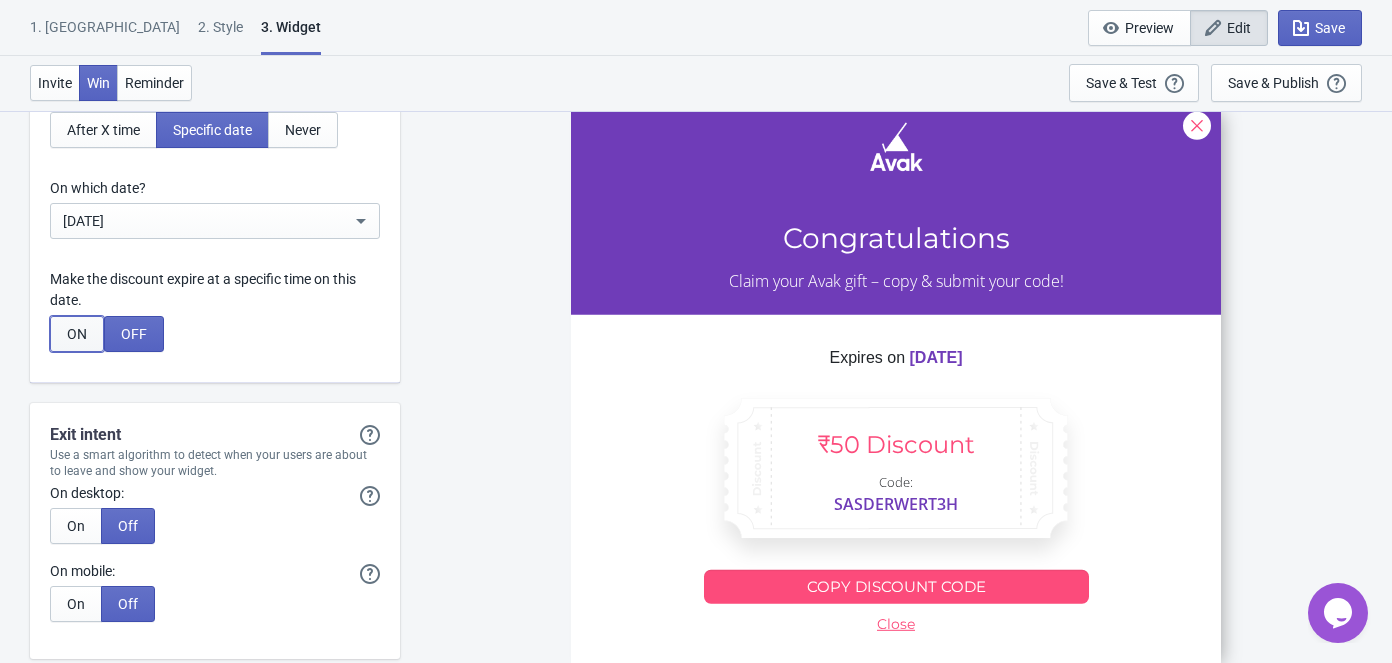 click on "ON" at bounding box center [77, 334] 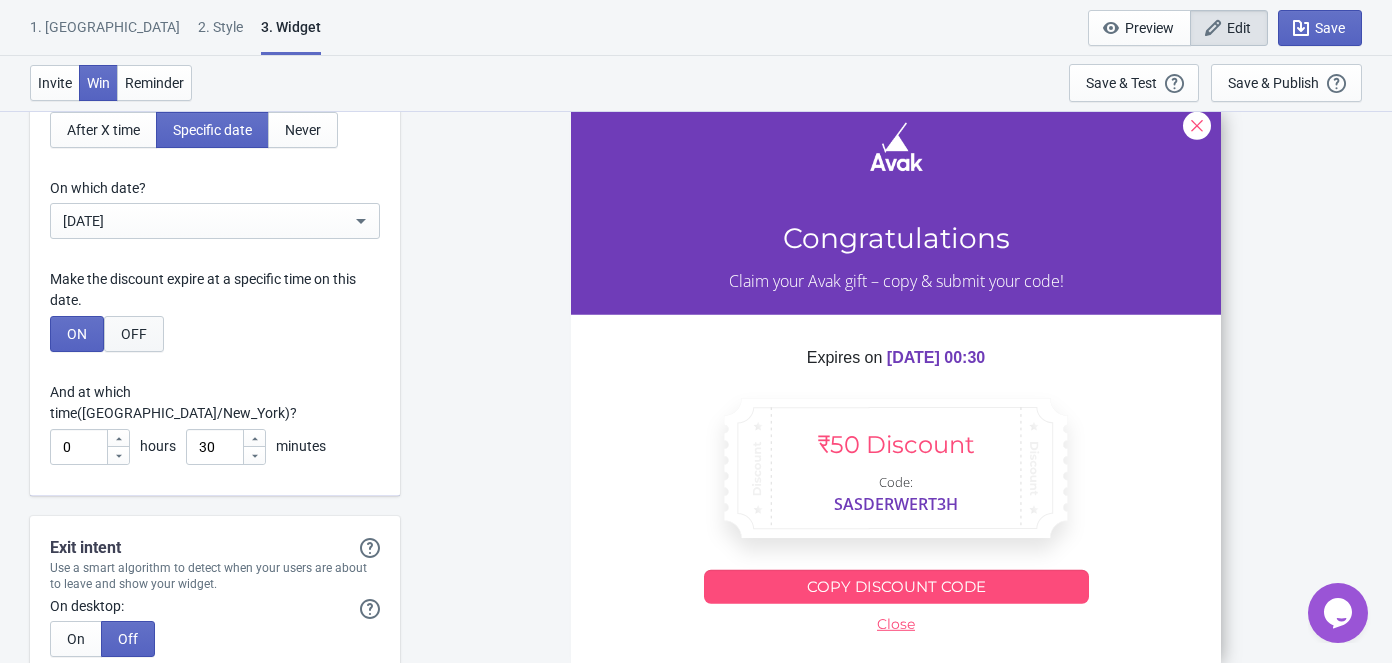 click on "OFF" at bounding box center [134, 334] 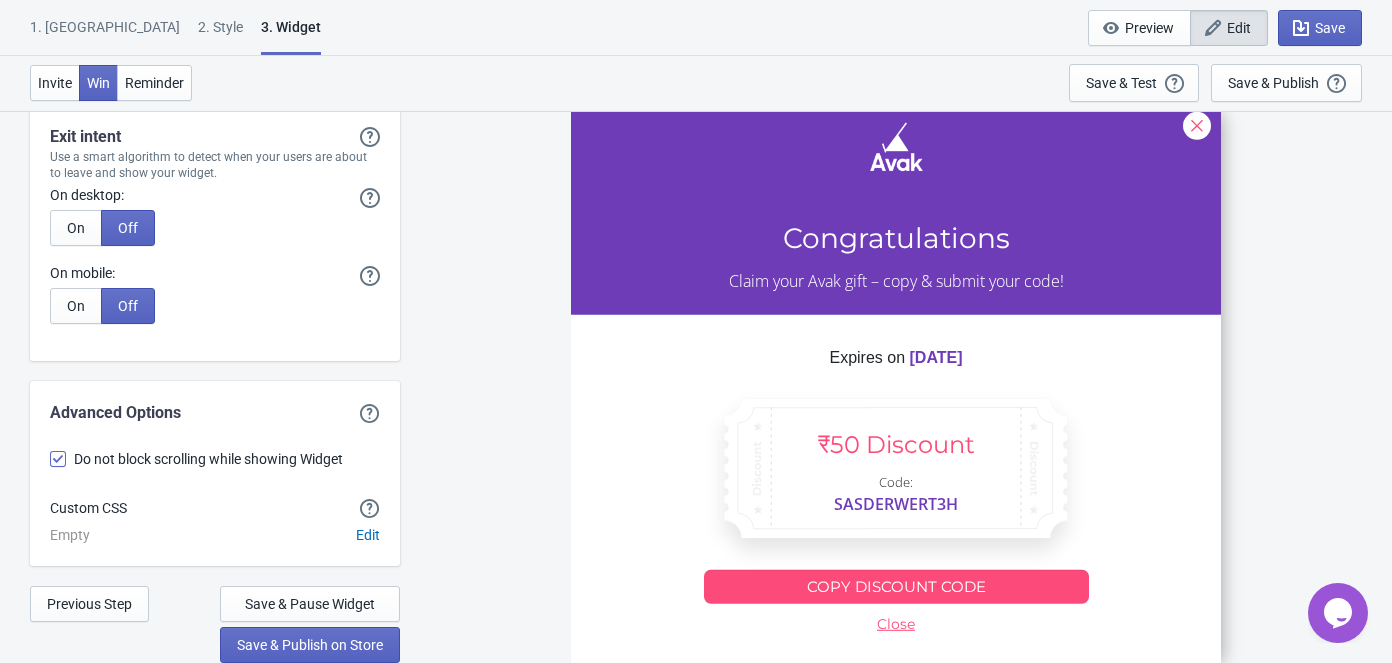 scroll, scrollTop: 6439, scrollLeft: 0, axis: vertical 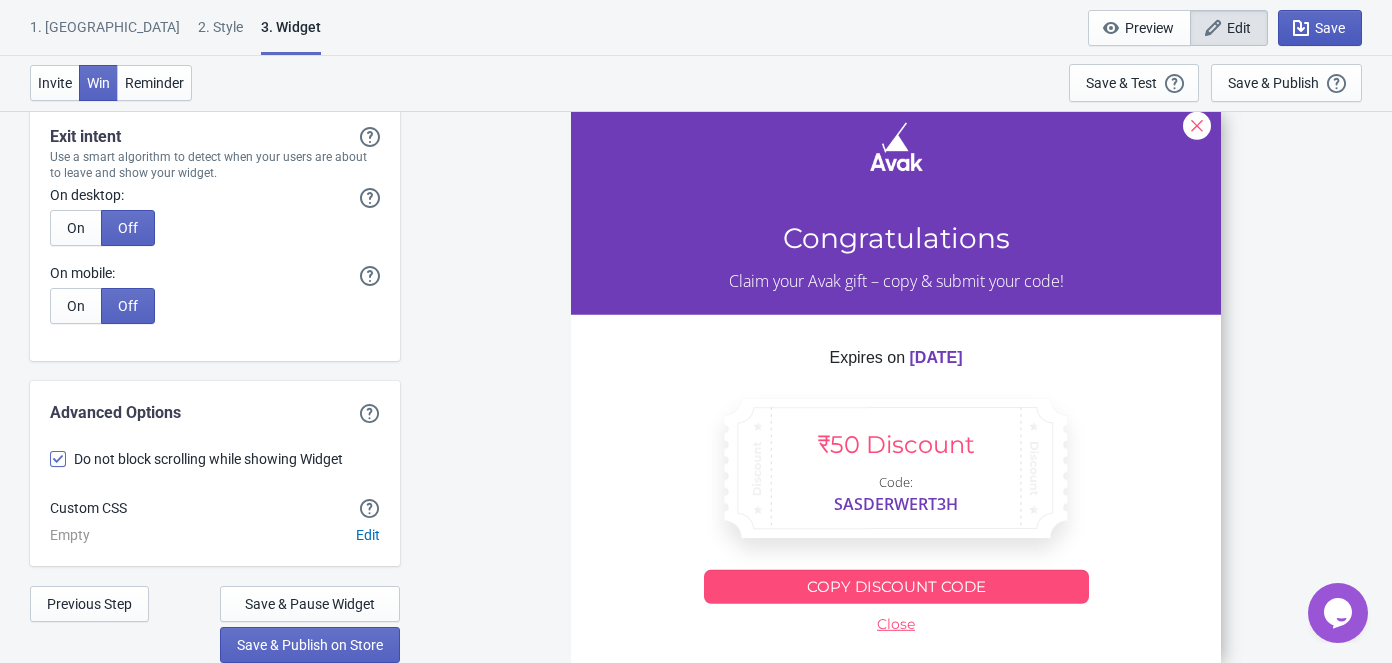 click on "Save" at bounding box center [1330, 28] 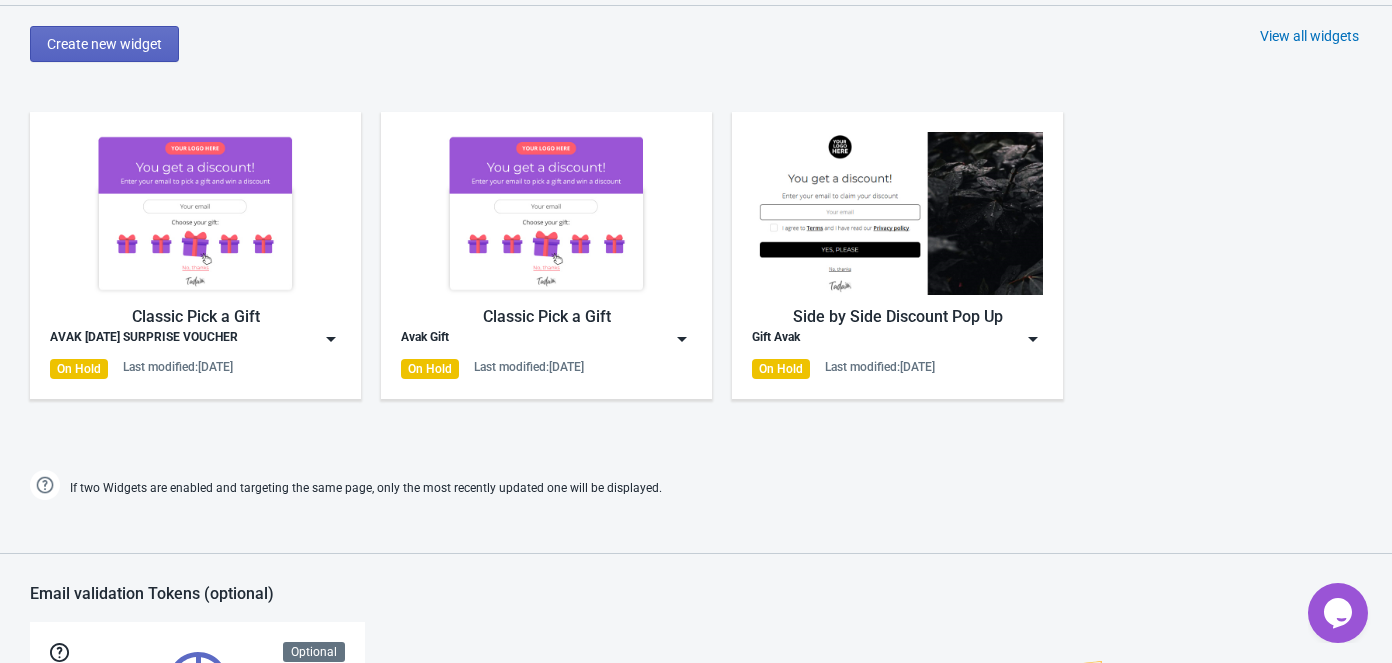 scroll, scrollTop: 962, scrollLeft: 0, axis: vertical 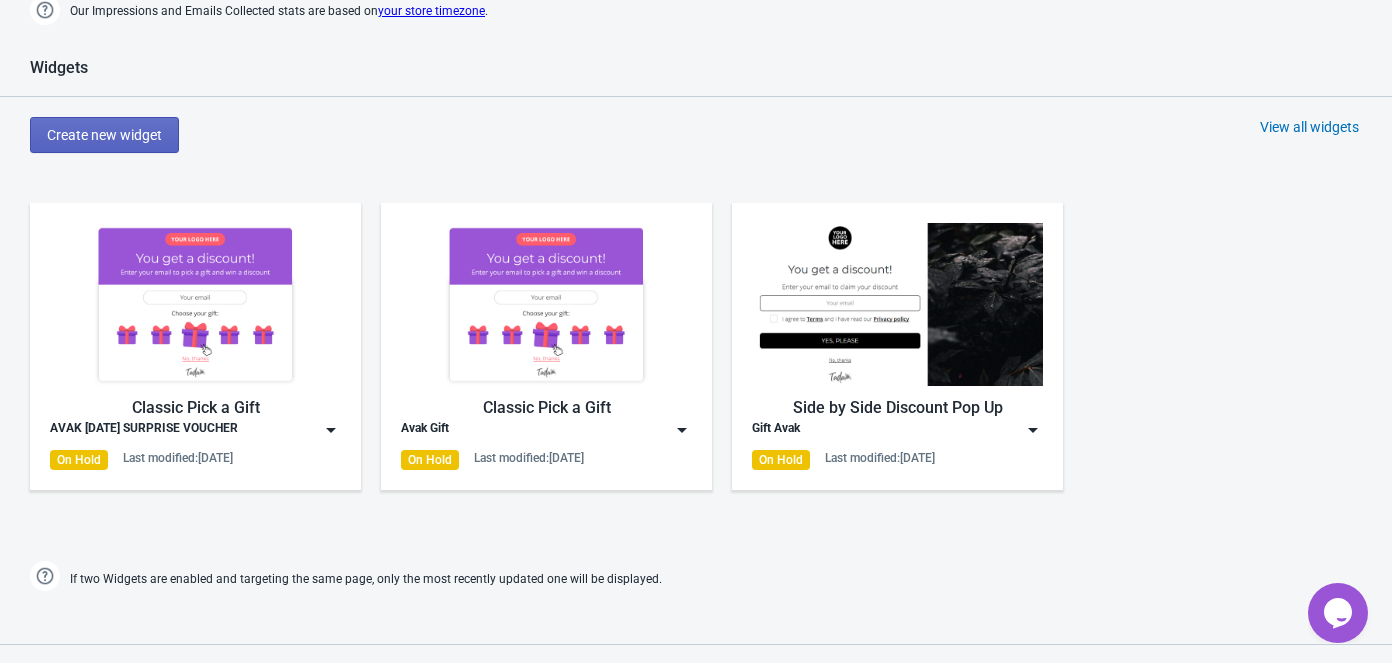 click at bounding box center [331, 430] 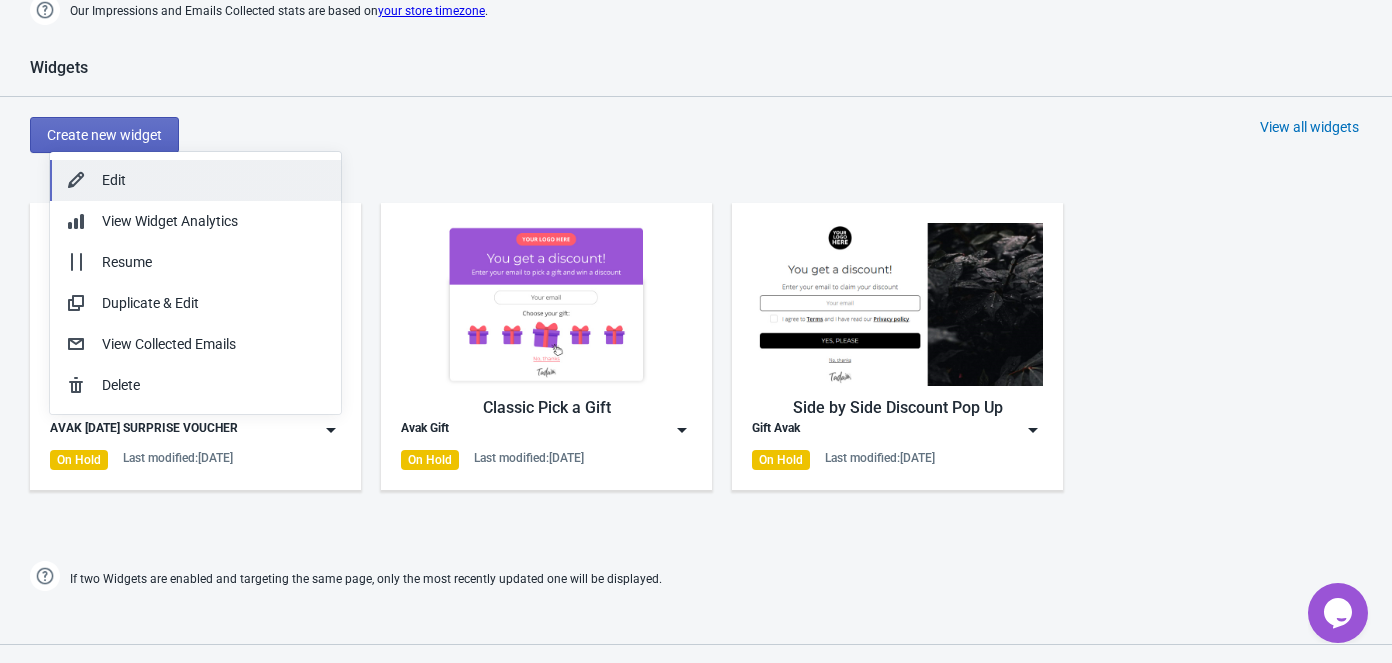 click on "Edit" at bounding box center (213, 180) 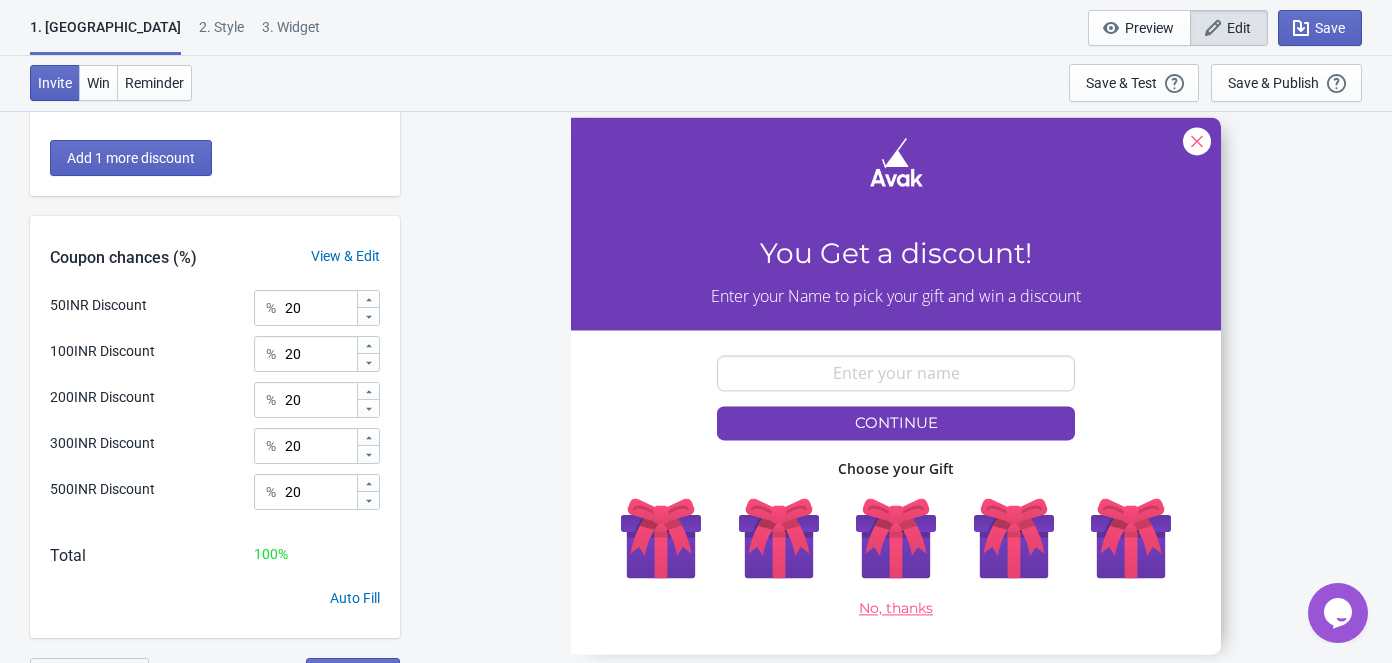 scroll, scrollTop: 530, scrollLeft: 0, axis: vertical 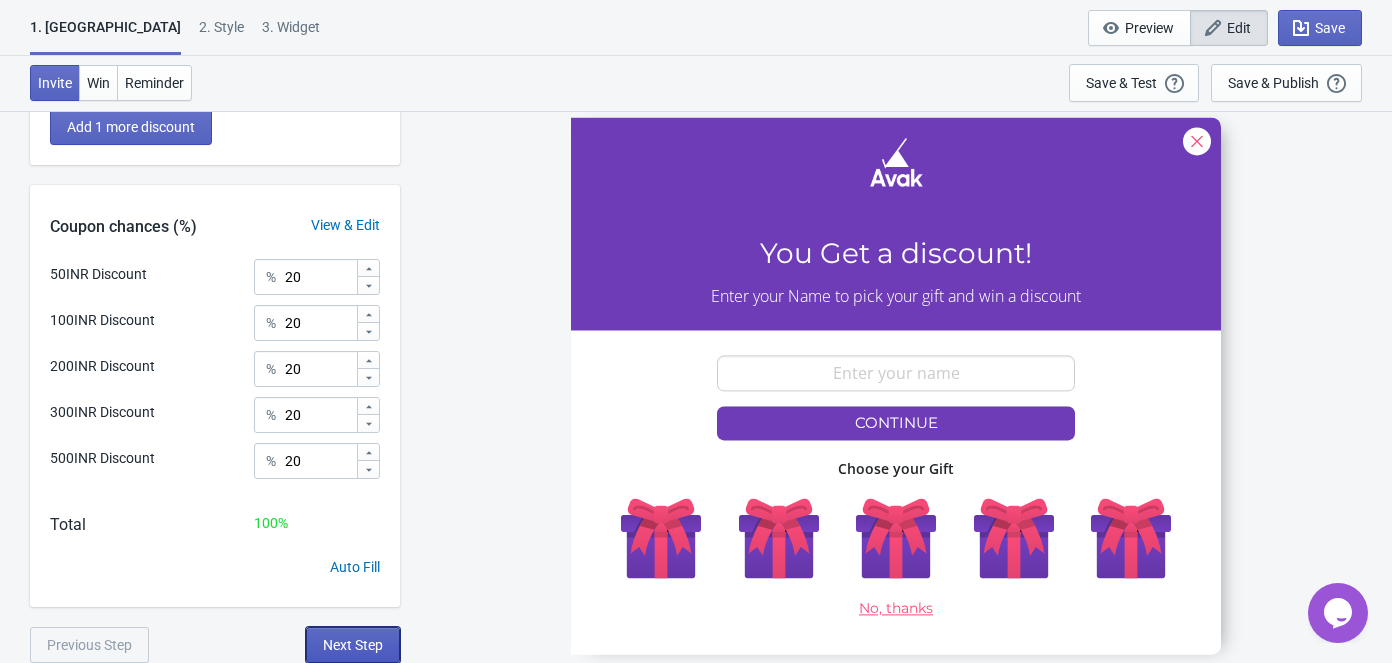 click on "Next Step" at bounding box center (353, 645) 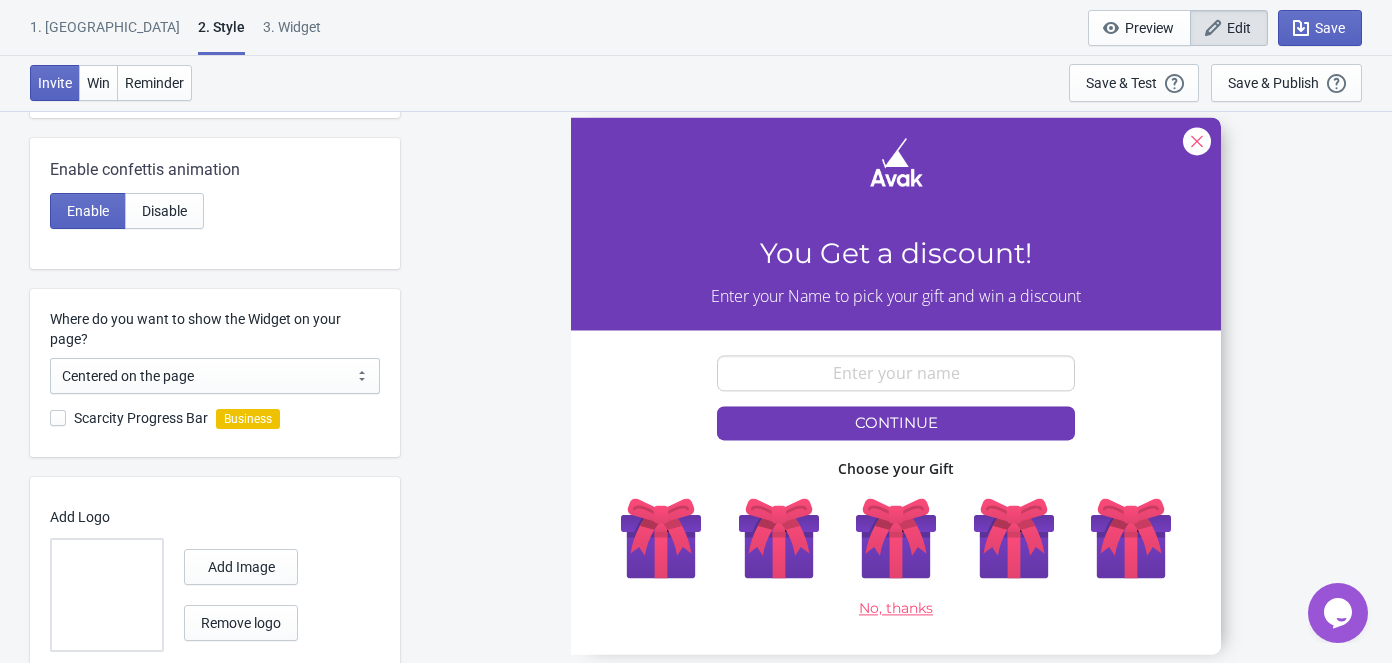 scroll, scrollTop: 492, scrollLeft: 0, axis: vertical 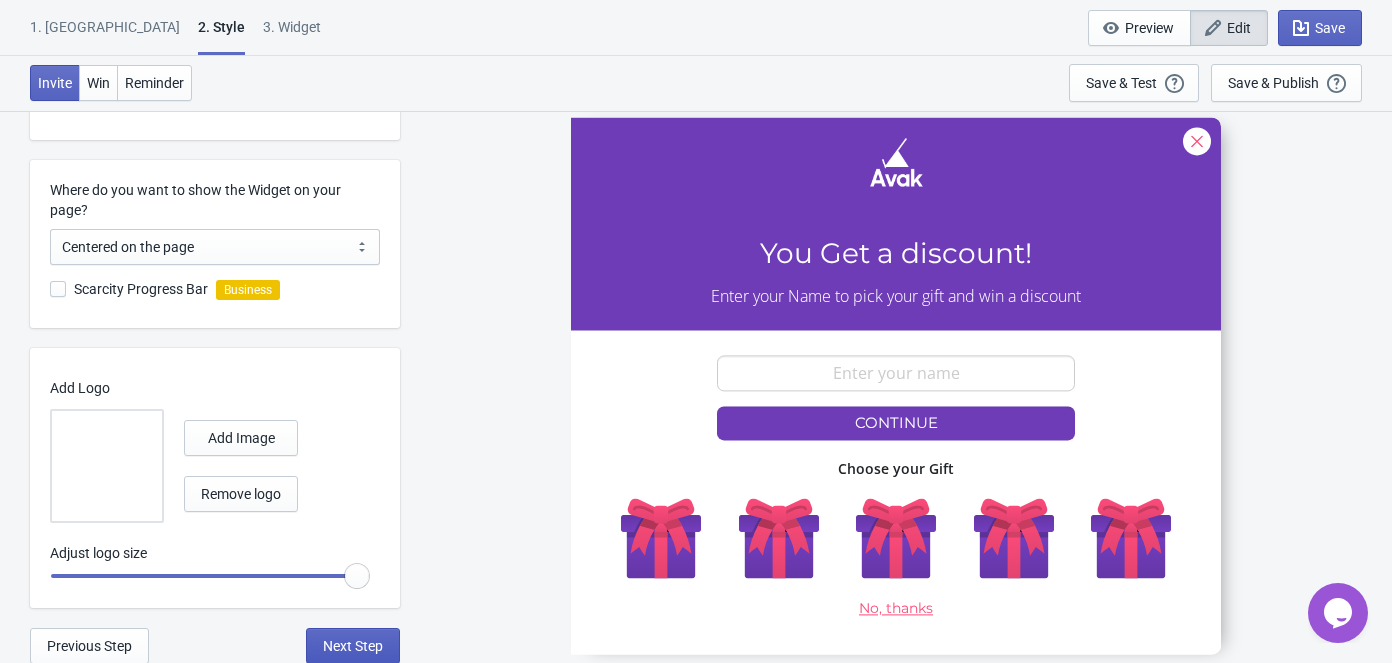 click on "Next Step" at bounding box center (353, 646) 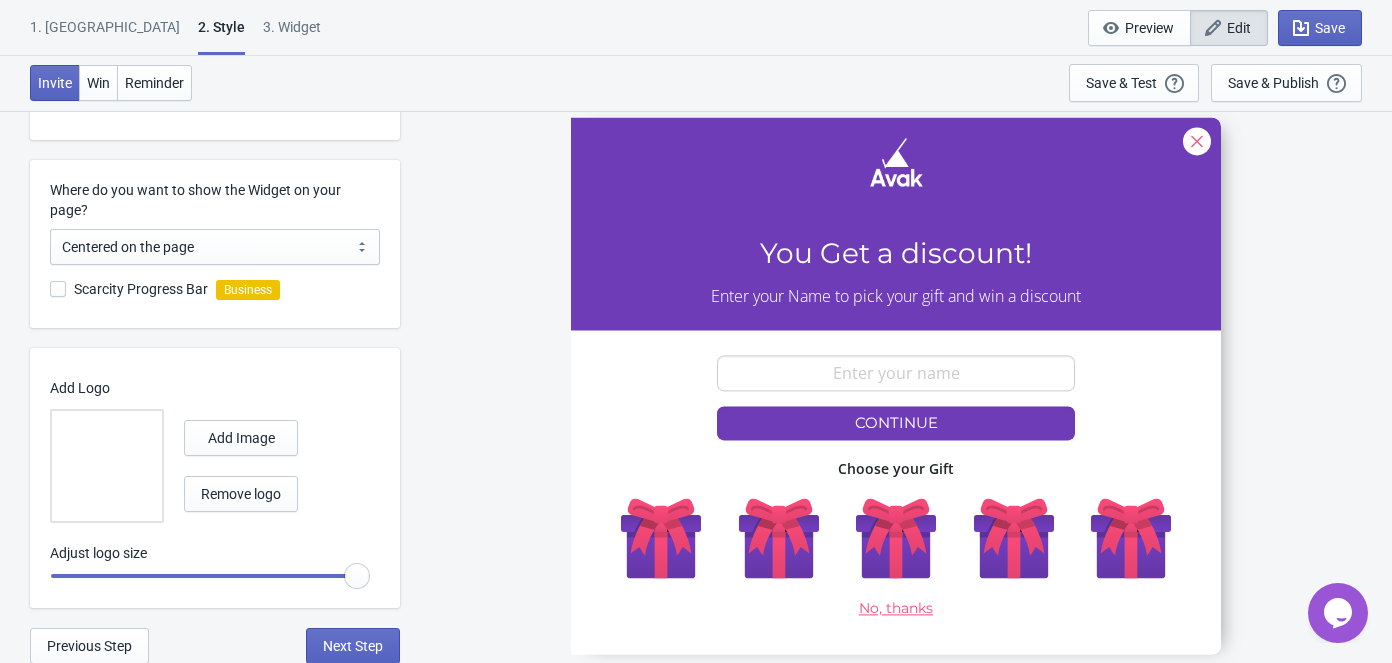select on "specificURL" 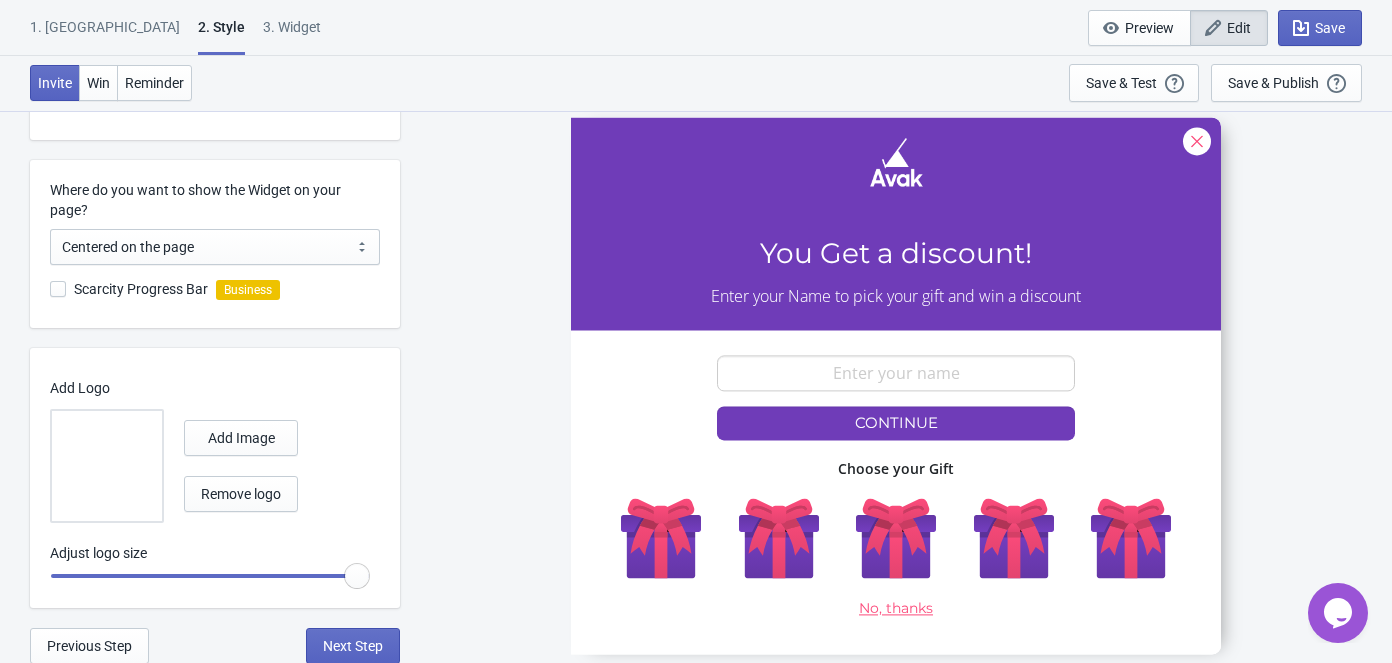 select on "once_per_user" 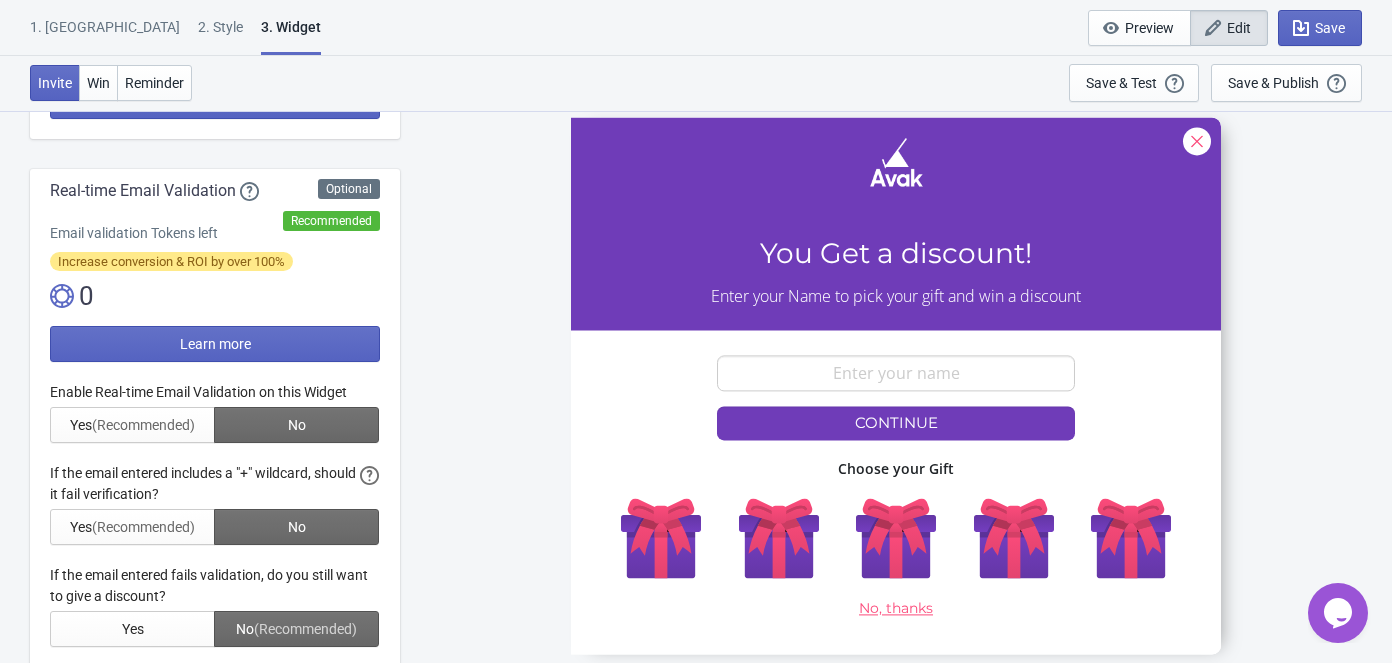 scroll, scrollTop: 0, scrollLeft: 0, axis: both 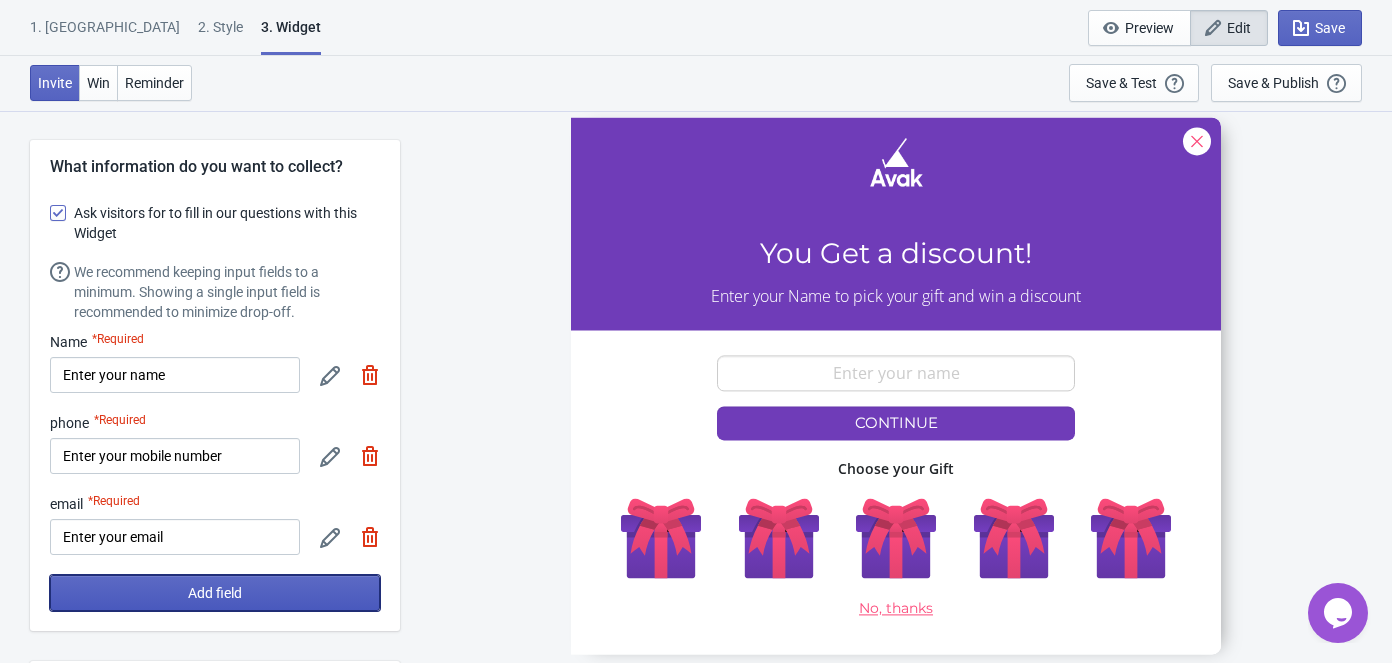click on "Add field" at bounding box center [215, 593] 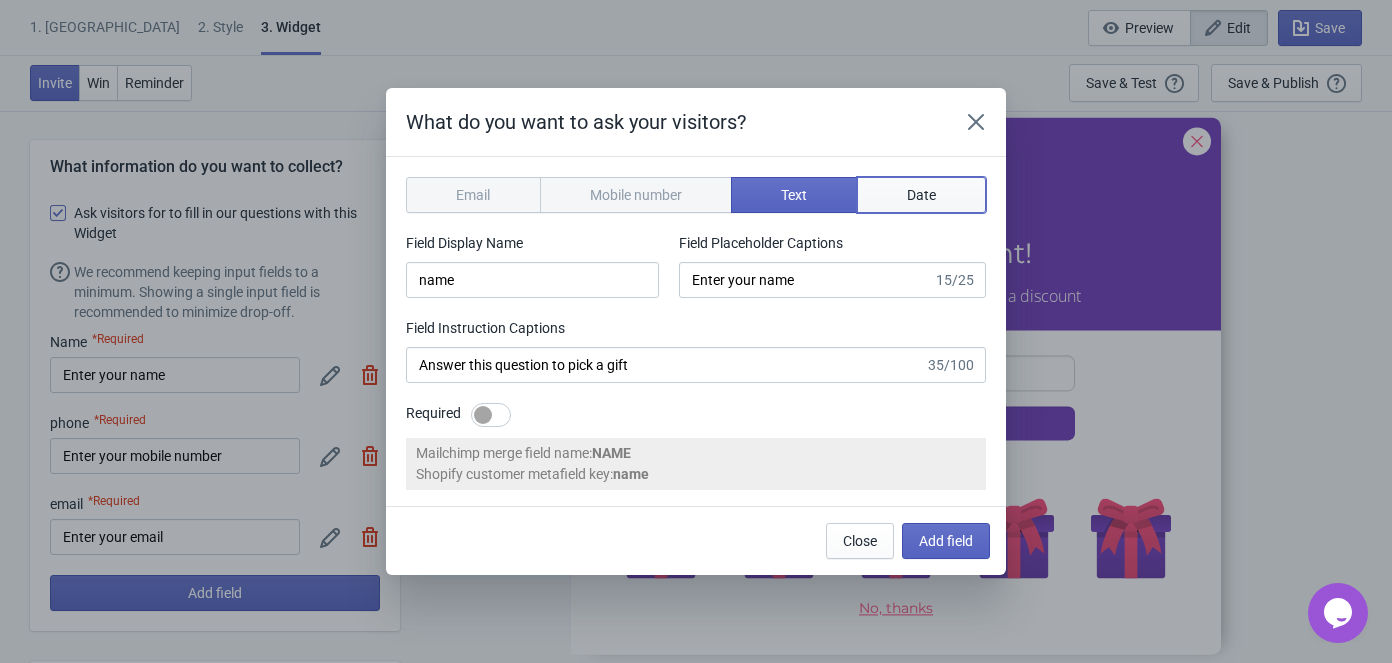 click on "Date" at bounding box center [922, 195] 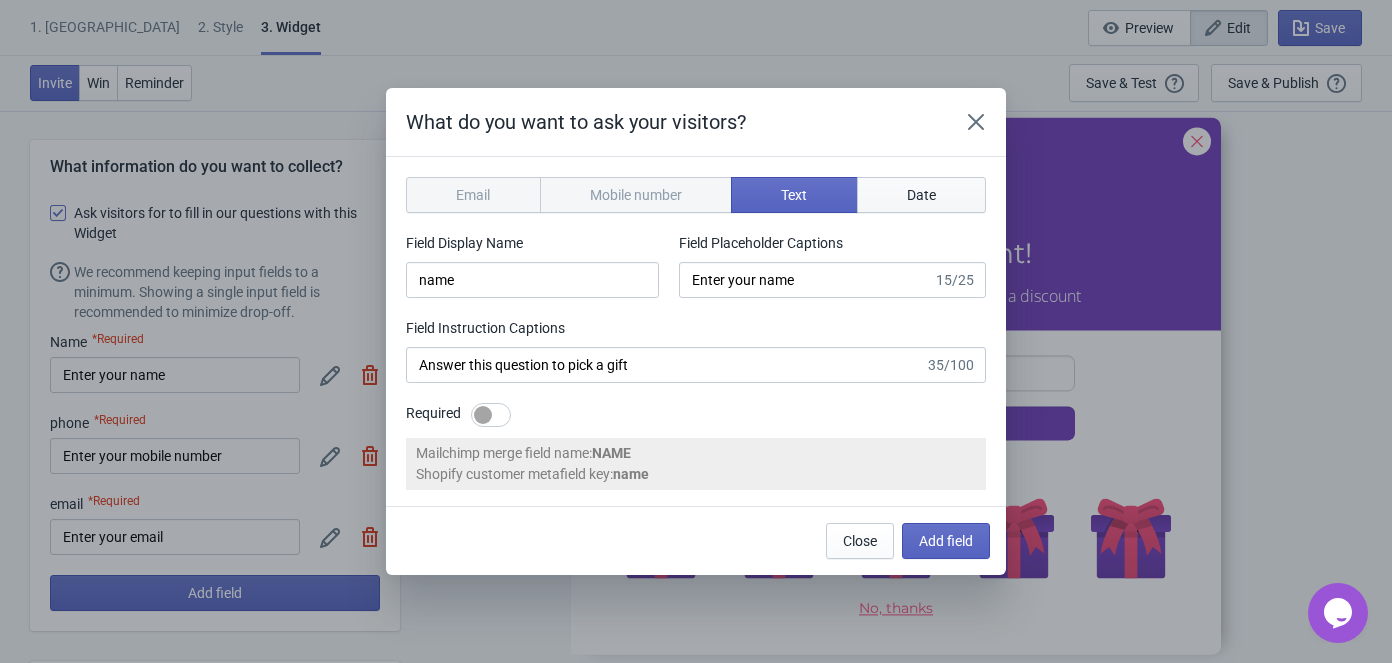 type on "birthday" 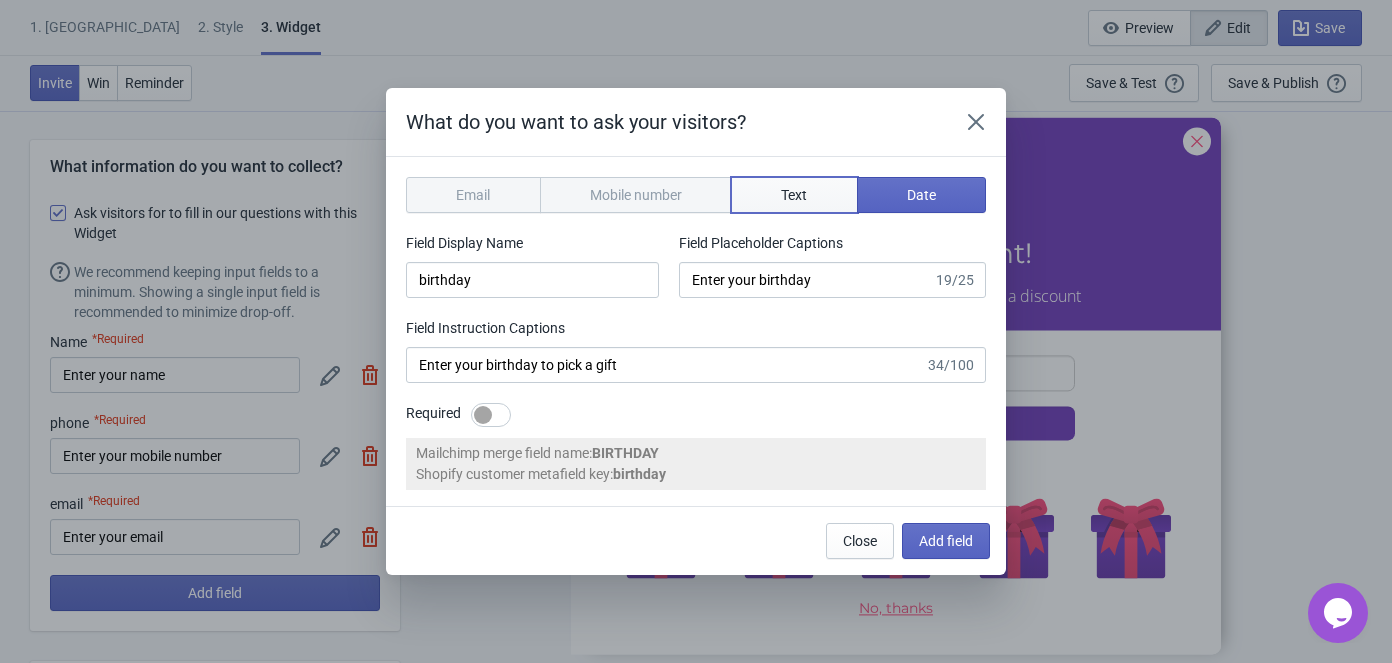 click on "Text" at bounding box center (794, 195) 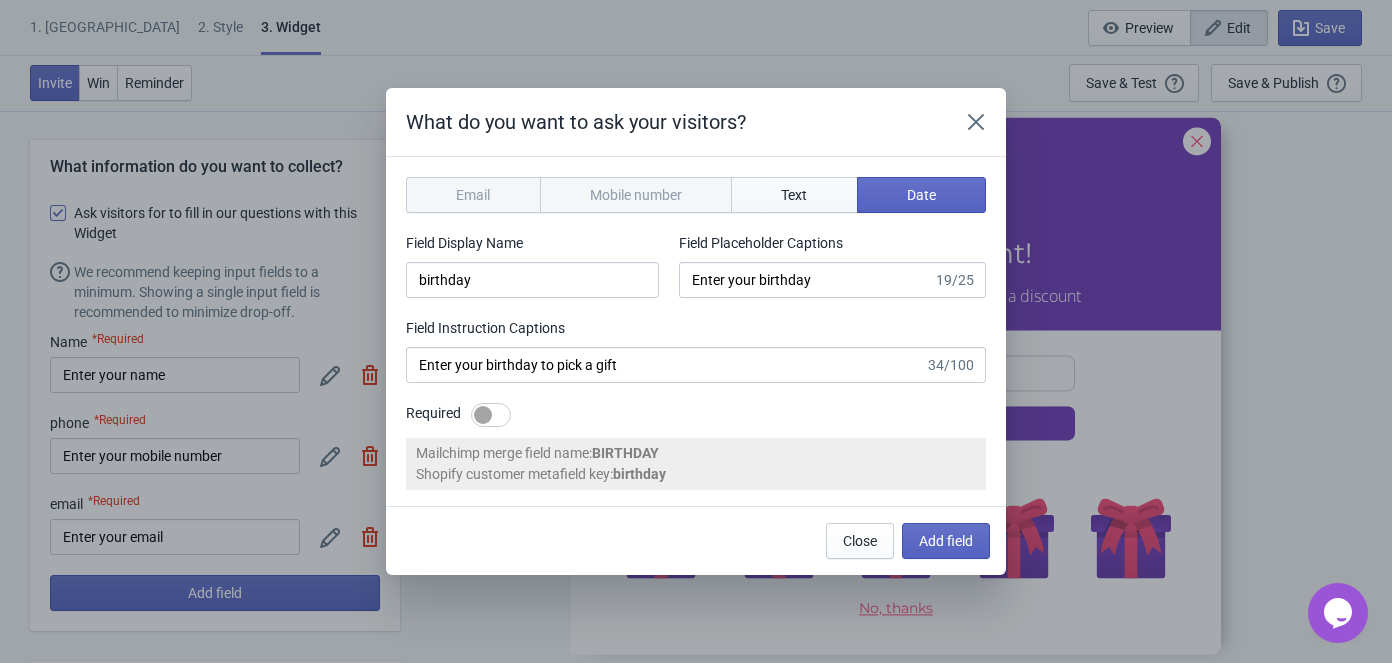 type on "name" 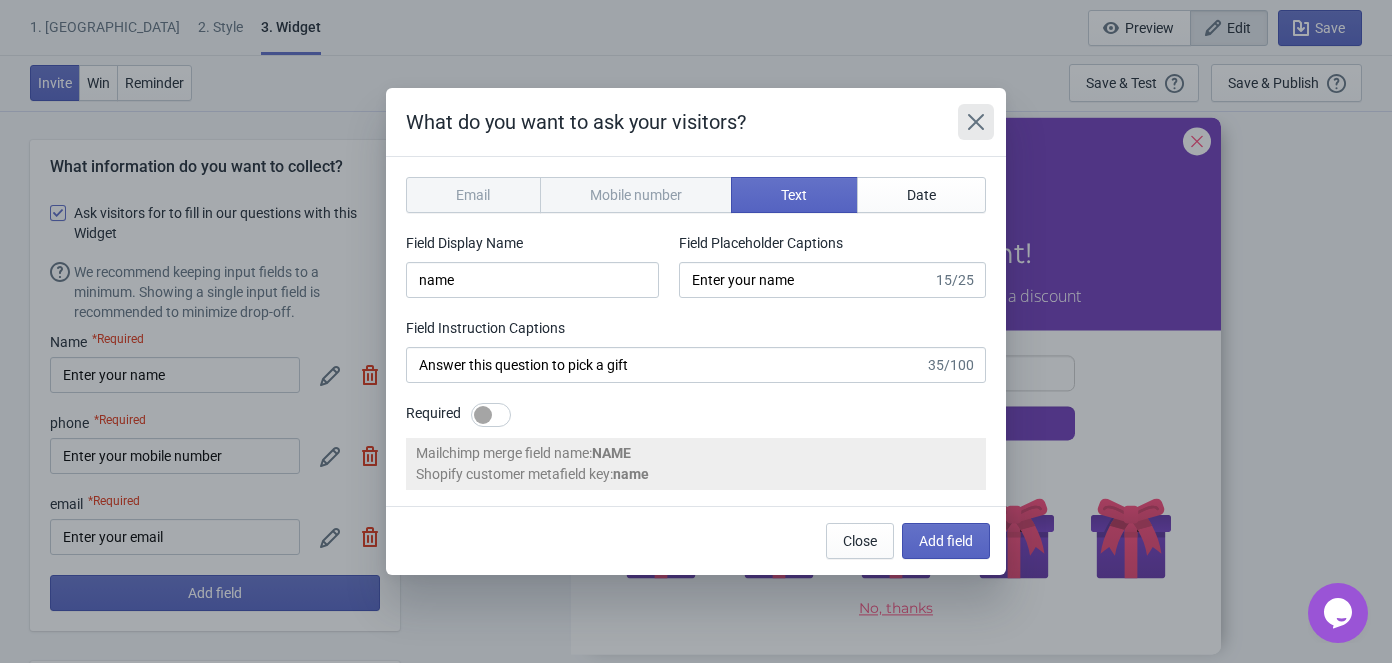 click 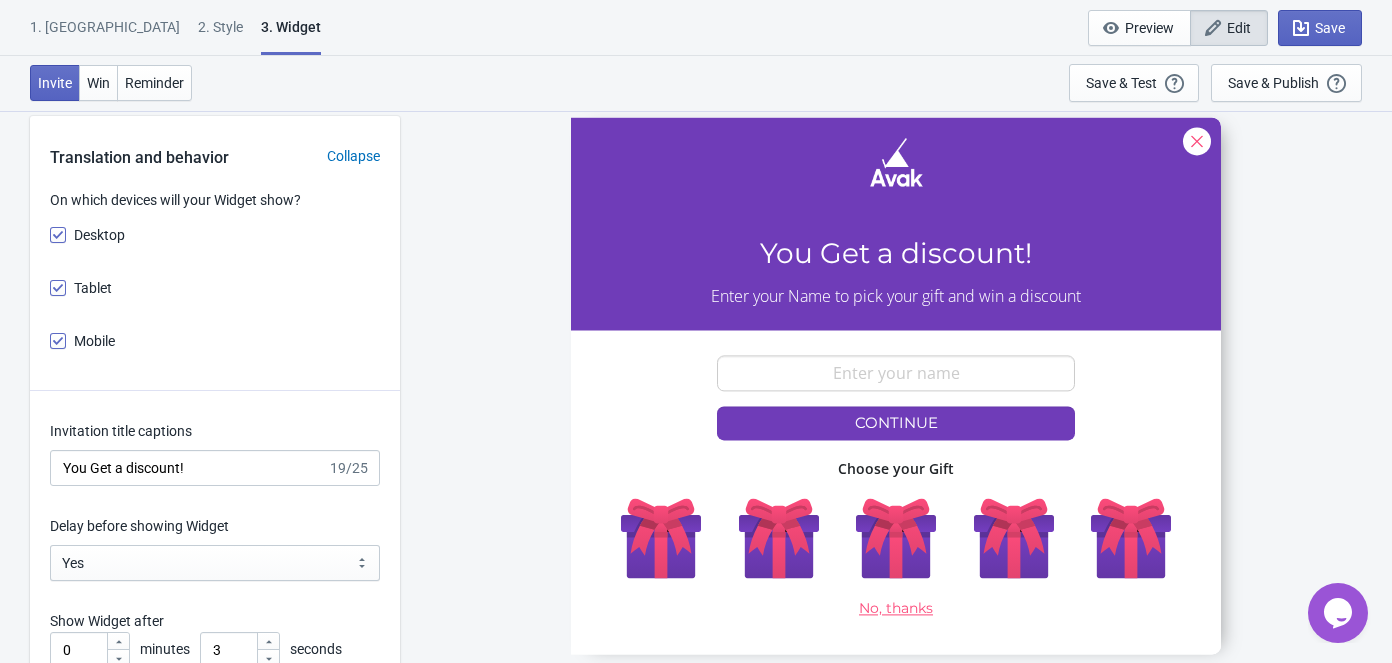 scroll, scrollTop: 3545, scrollLeft: 0, axis: vertical 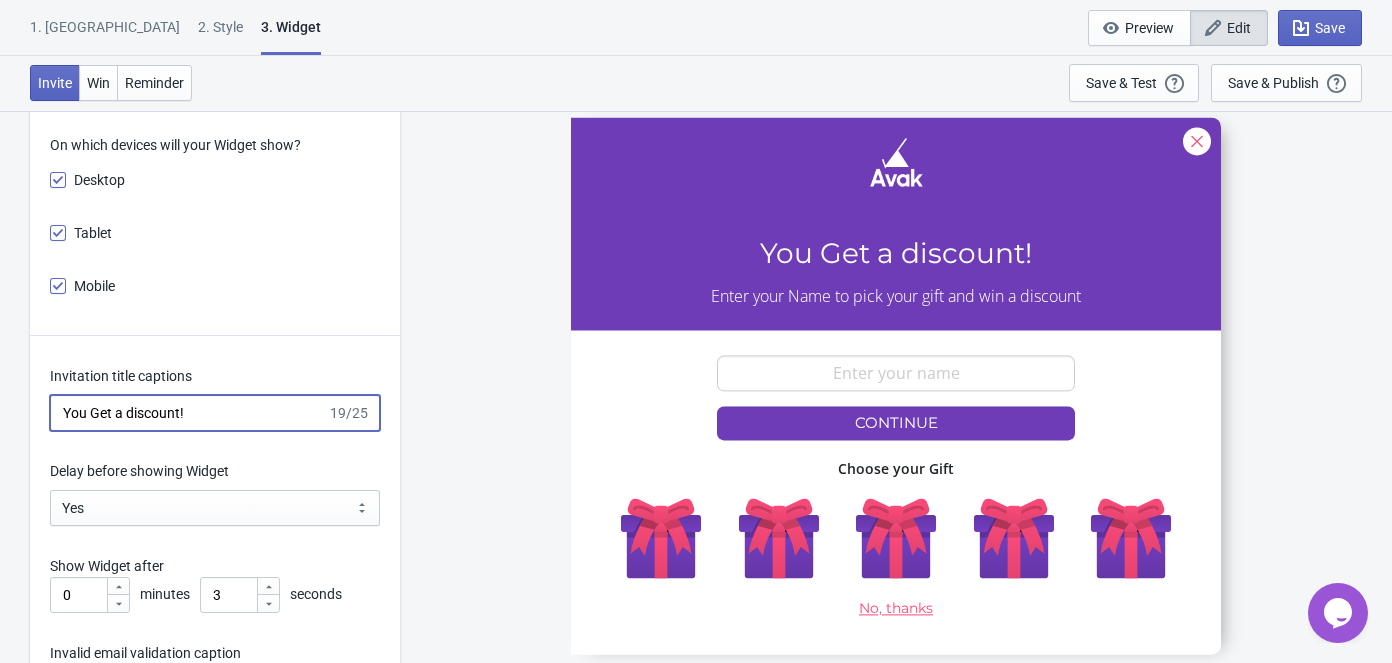 click on "You Get a discount!" at bounding box center (188, 413) 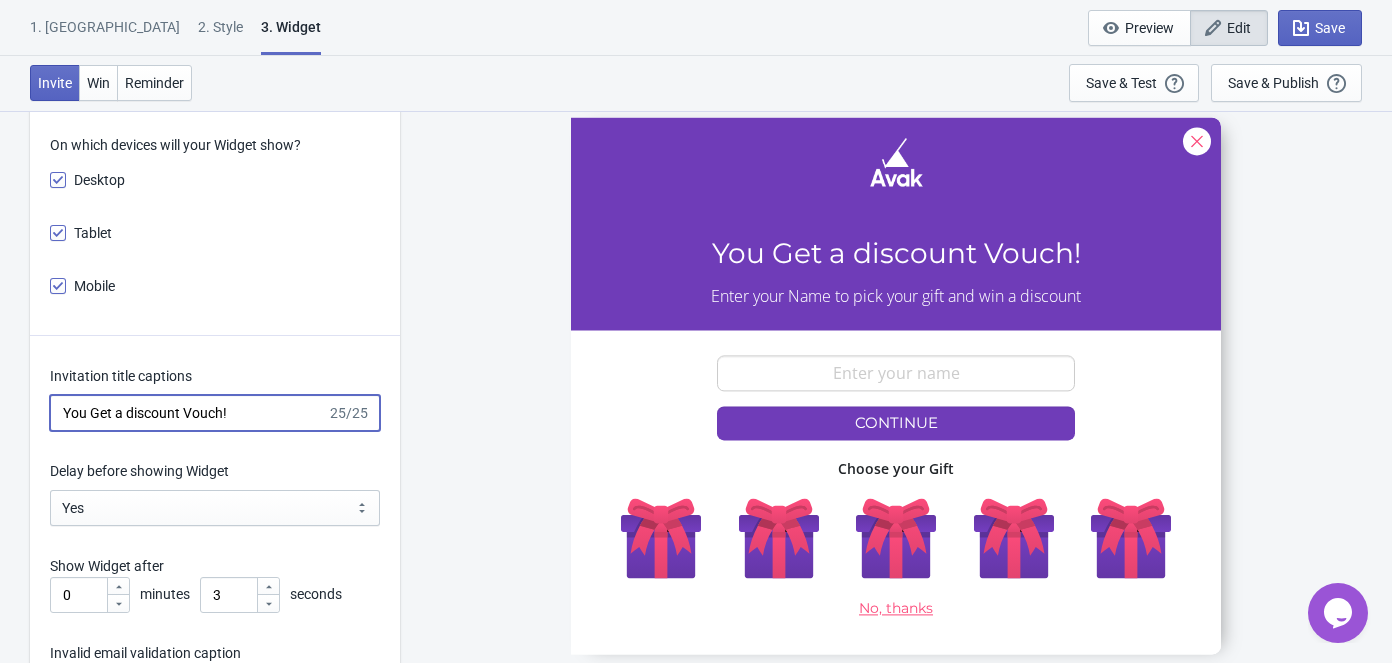 drag, startPoint x: 186, startPoint y: 464, endPoint x: 220, endPoint y: 475, distance: 35.735138 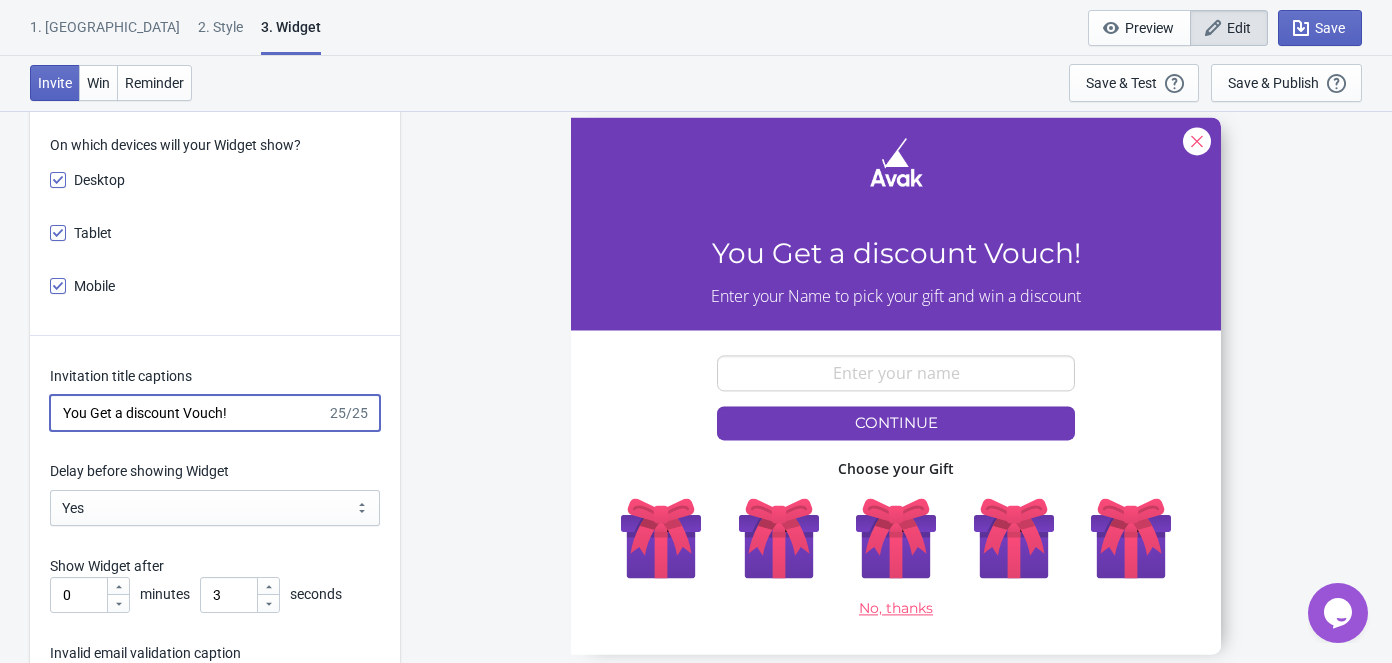 click on "You Get a discount Vouch!" at bounding box center [188, 413] 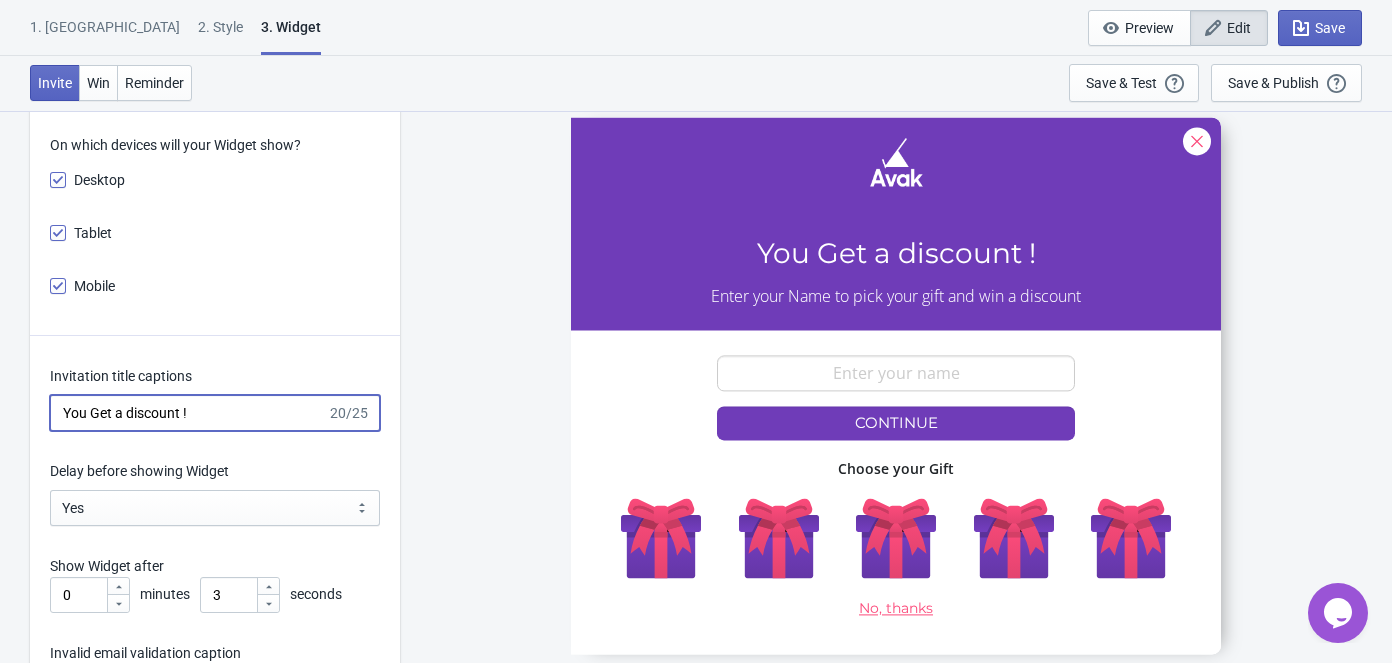 type on "You Get a discount!" 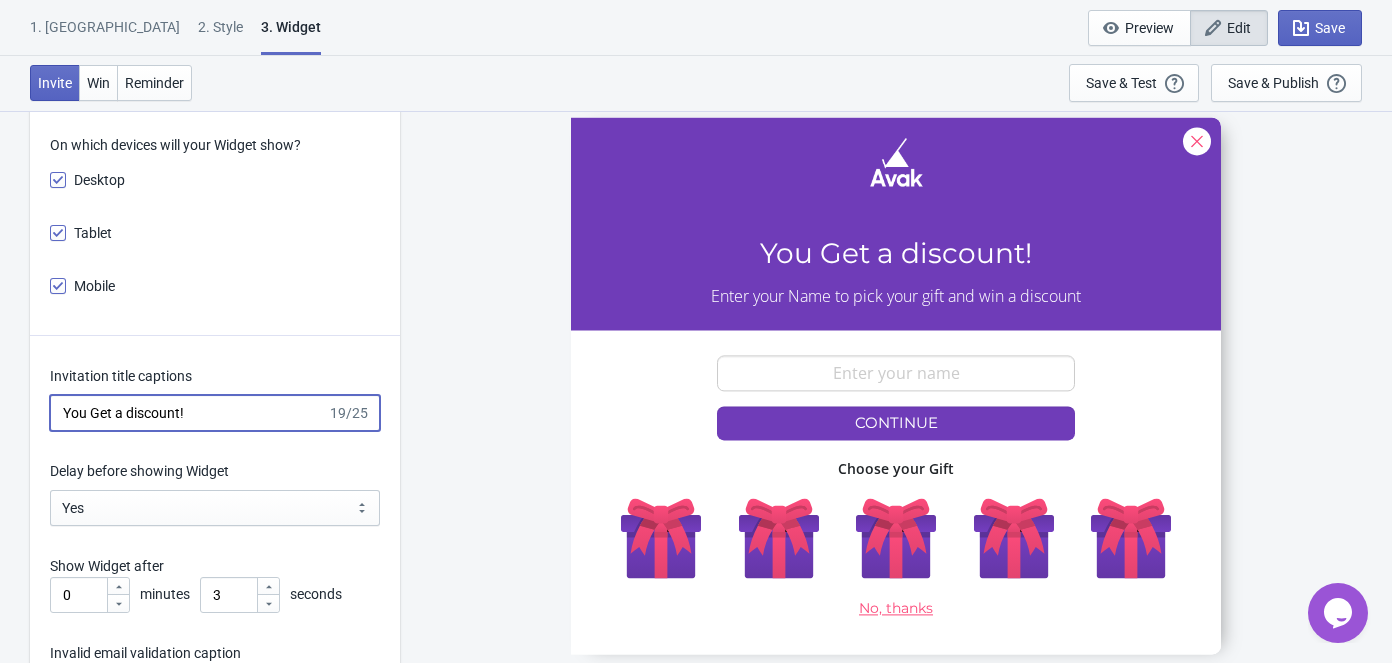 click on "SASDERWERT3H You Get a discount! Enter your Name to pick your gift and win a discount email-input Continue Choose your Gift No, thanks" at bounding box center [896, 386] 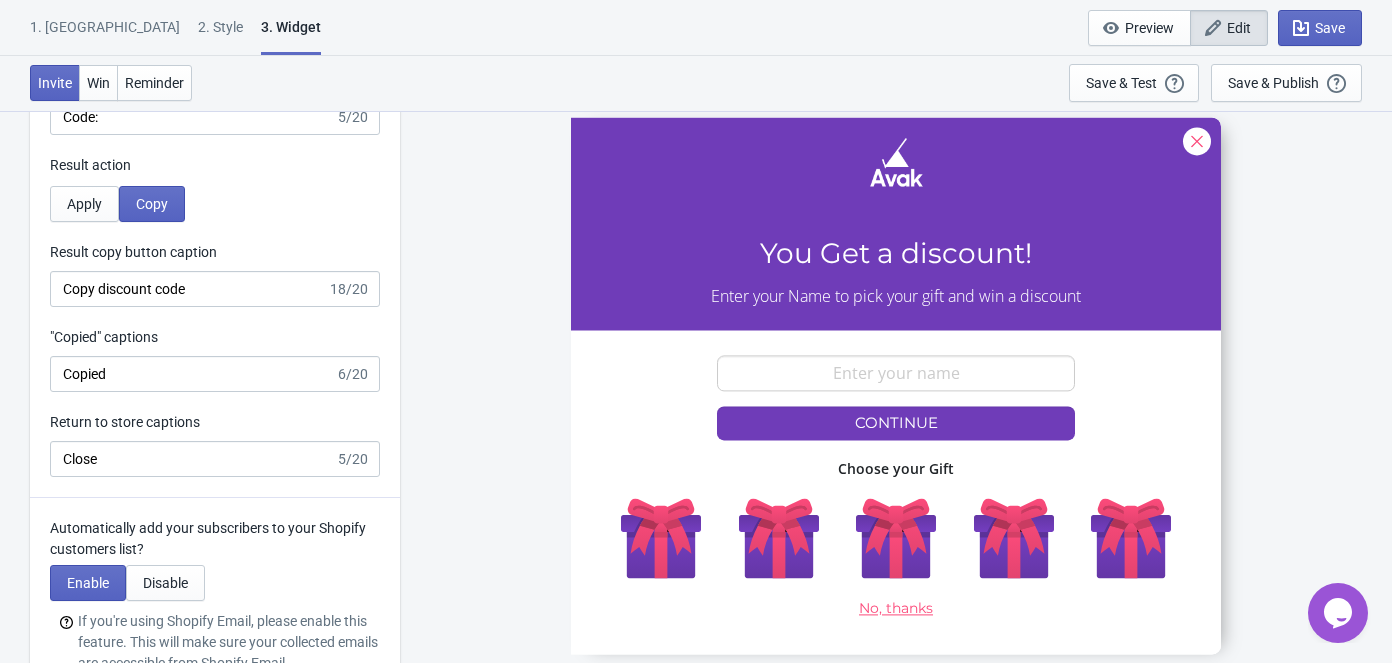 scroll, scrollTop: 5363, scrollLeft: 0, axis: vertical 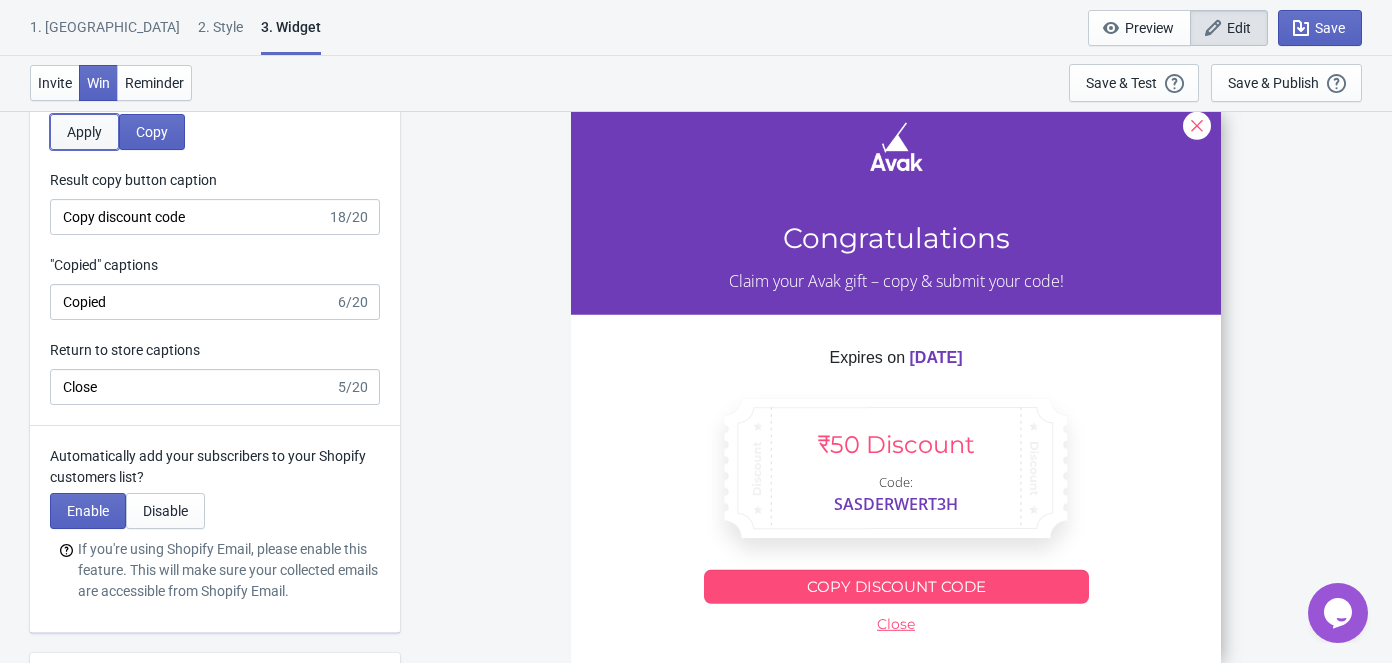 click on "Apply" at bounding box center [84, 132] 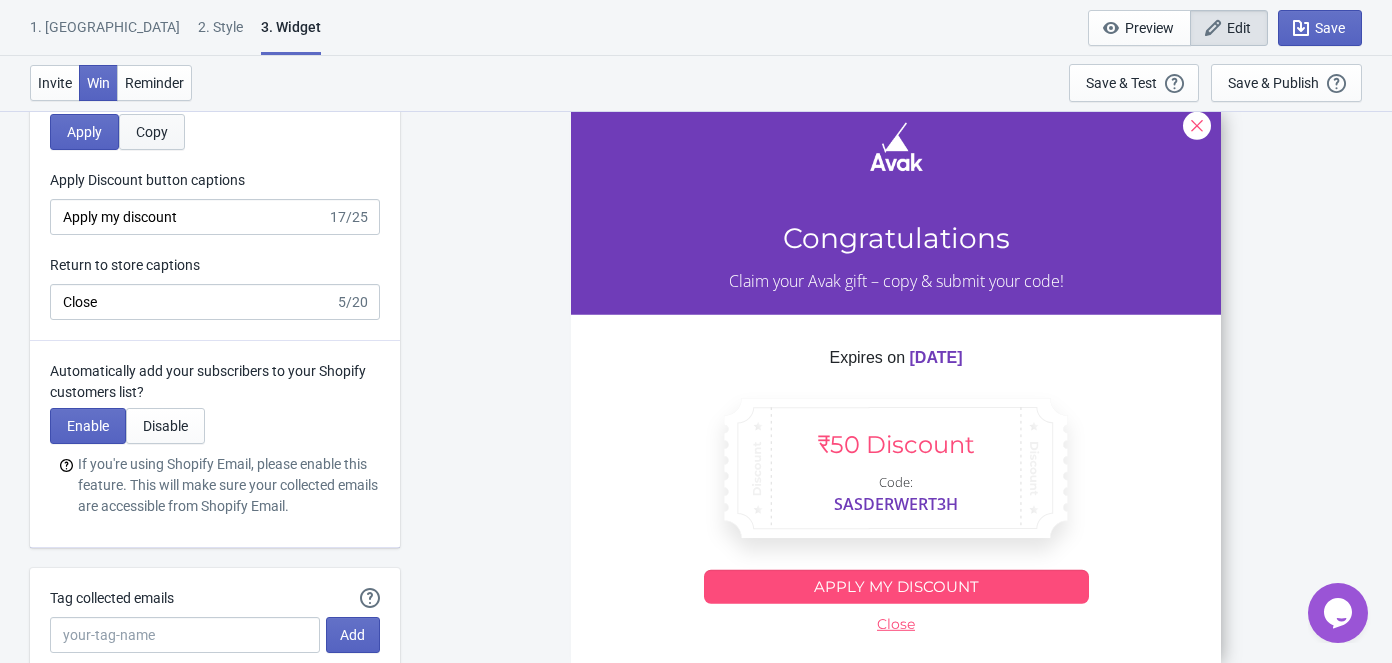 click on "Copy" at bounding box center [152, 132] 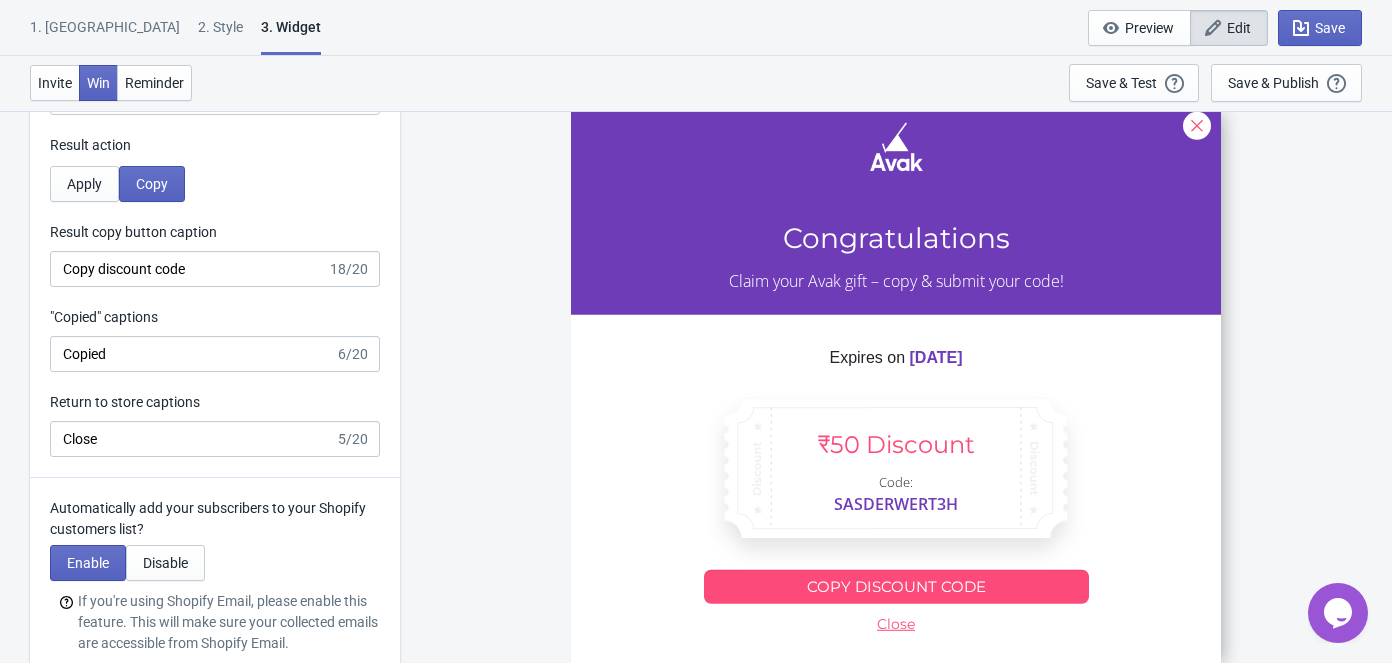 scroll, scrollTop: 5272, scrollLeft: 0, axis: vertical 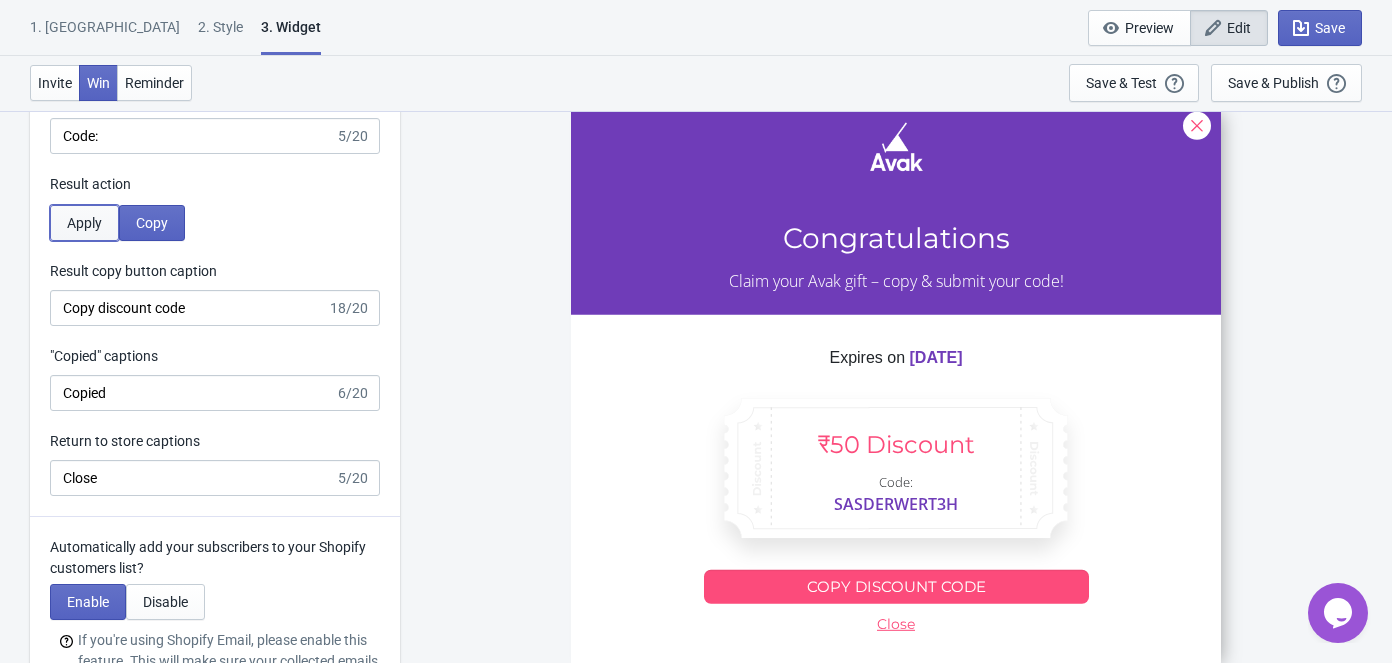 click on "Apply" at bounding box center [84, 223] 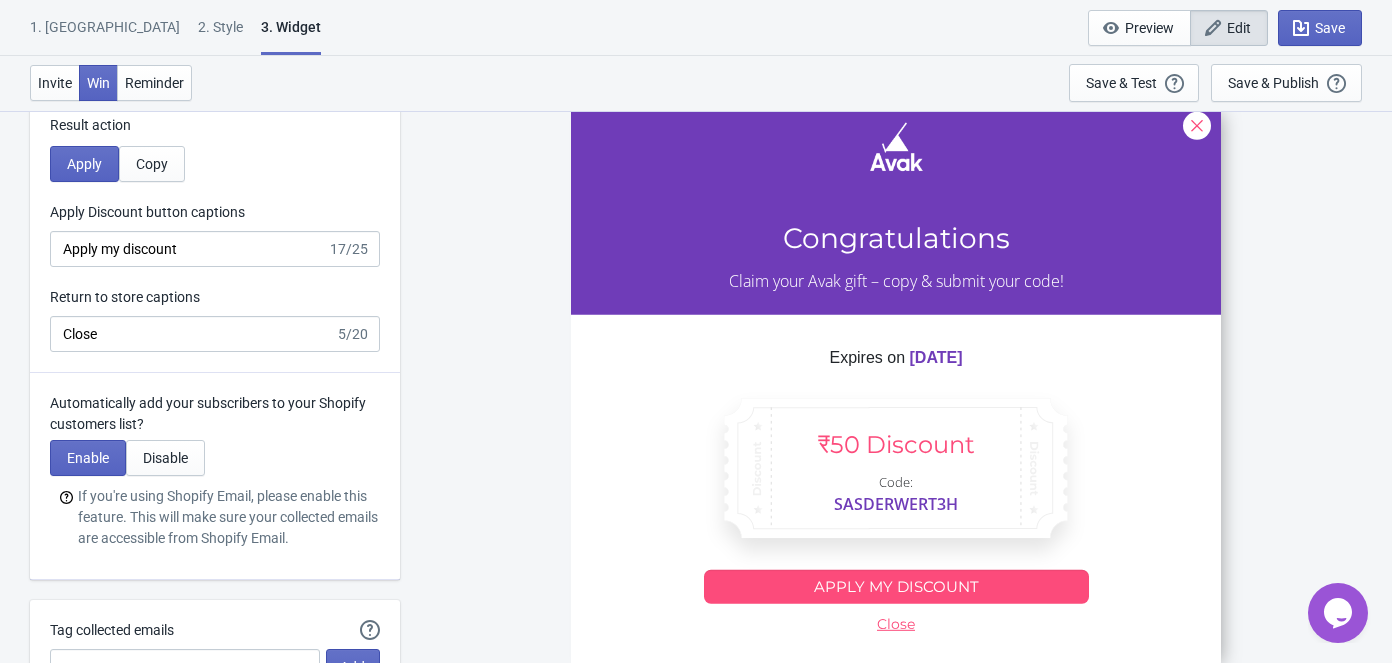 scroll, scrollTop: 5363, scrollLeft: 0, axis: vertical 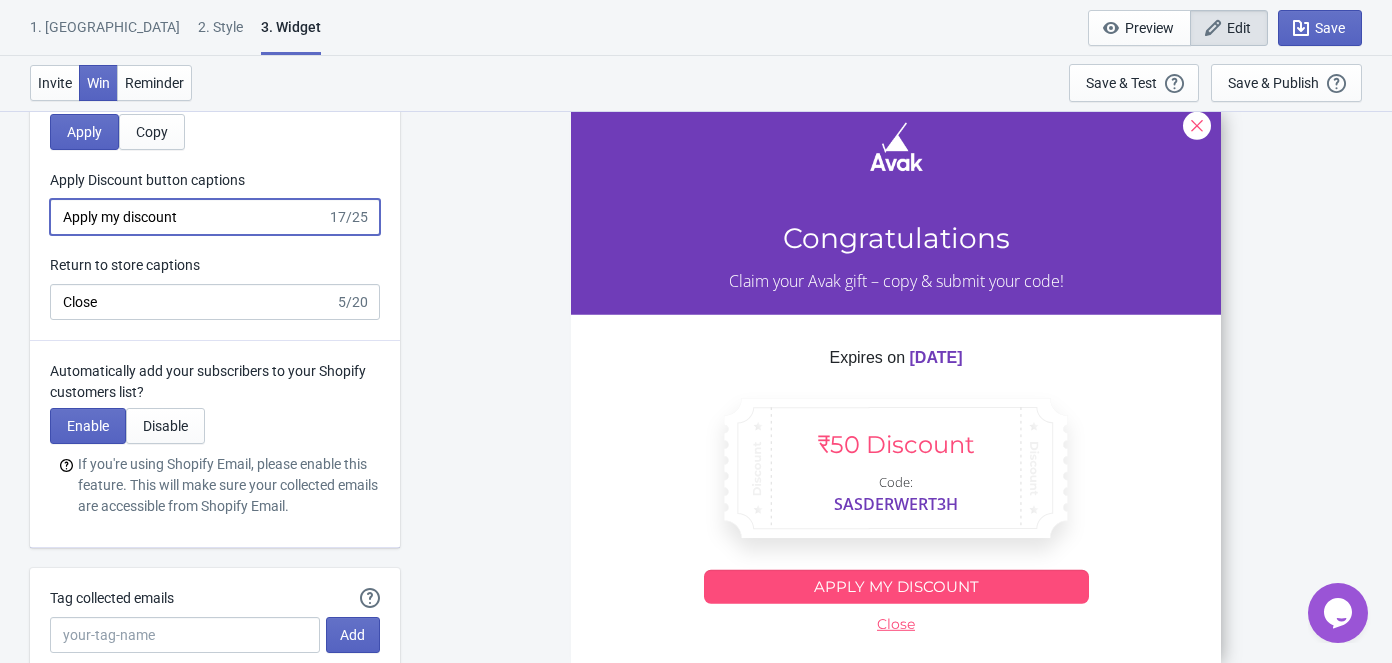 drag, startPoint x: 209, startPoint y: 263, endPoint x: 18, endPoint y: 274, distance: 191.3165 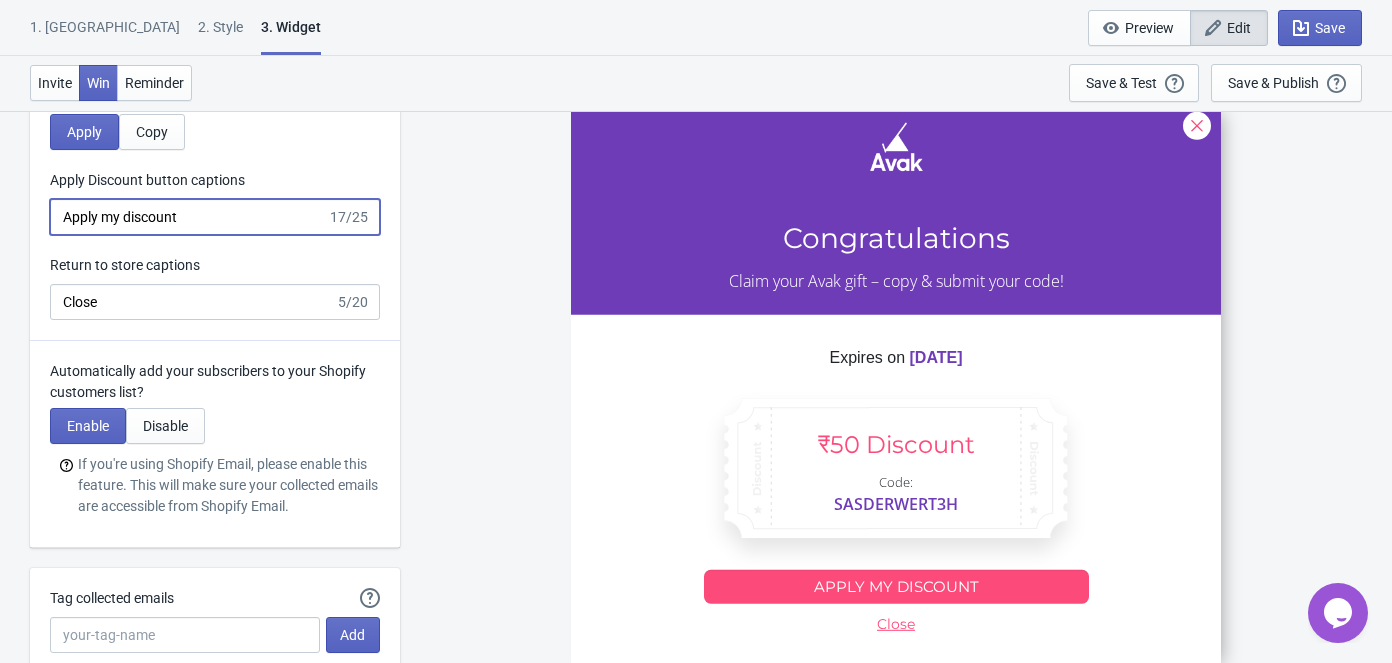 click on "What information do you want to collect? Ask visitors for to fill in our questions with this Widget We recommend keeping input fields to a minimum.  Showing a single input field is recommended to minimize drop-off. Name *Required Enter your name phone *Required Enter your mobile number email *Required Enter your email Add field Optional Recommended Real-time Email Validation Email validation Tokens left  Increase conversion & ROI by over 100% 0 Learn more Enable Real-time Email Validation on this Widget Yes  (Recommended) No If the email entered includes a "+" wildcard, should it fail verification? With most email provider, users are able to add a "+" in their email and still receive these emails. For example [PERSON_NAME][EMAIL_ADDRESS][DOMAIN_NAME] would still receive his email at [EMAIL_ADDRESS][DOMAIN_NAME]. This could get abused to get infinite discount and we recommend that you prevent these cases with this option. Yes  (Recommended) No If the email entered fails validation, do you still want to give a discount? Yes No  Yes  No" at bounding box center [696, -1825] 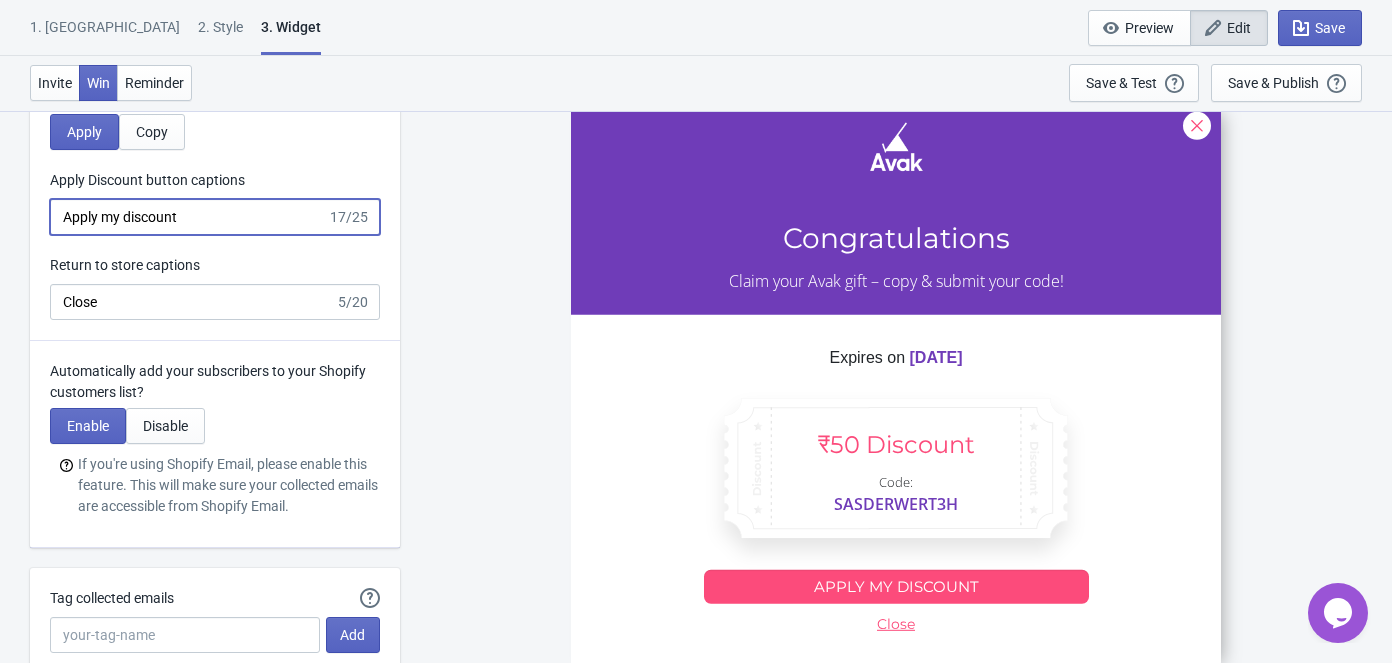 paste on "📲 Get Voucher from Avak" 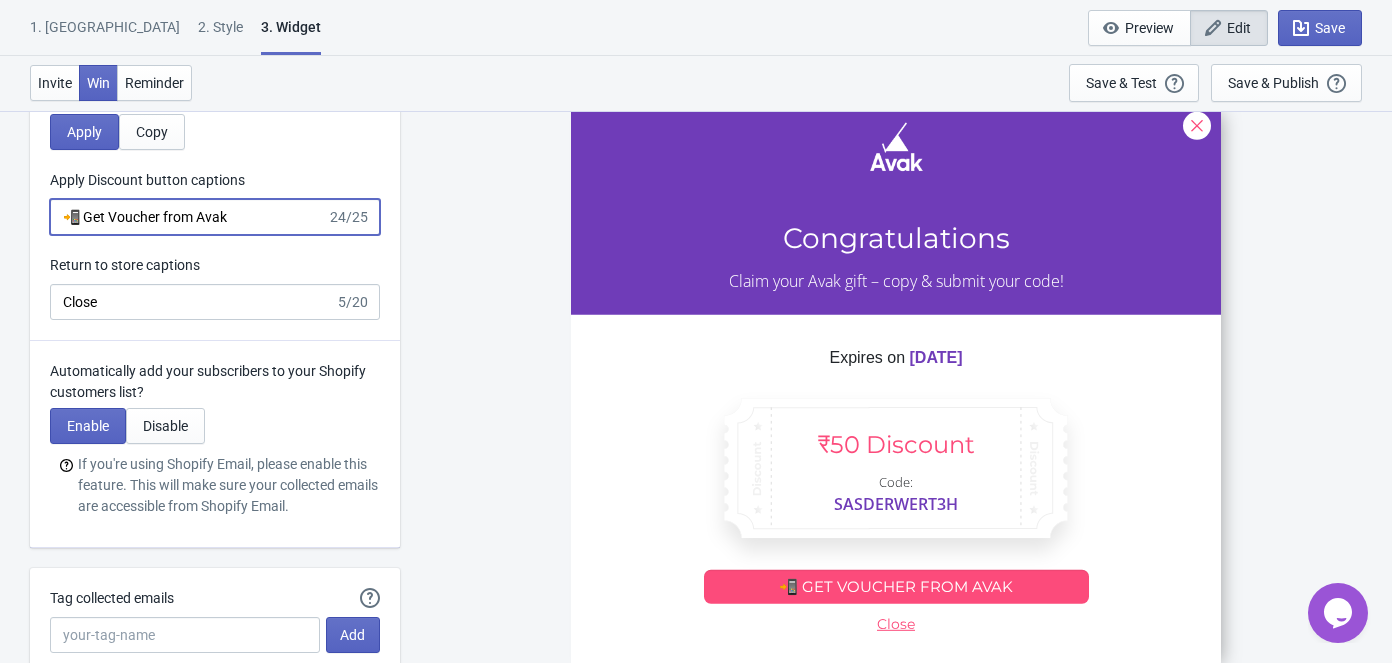 type on "📲 Get Voucher from Avak" 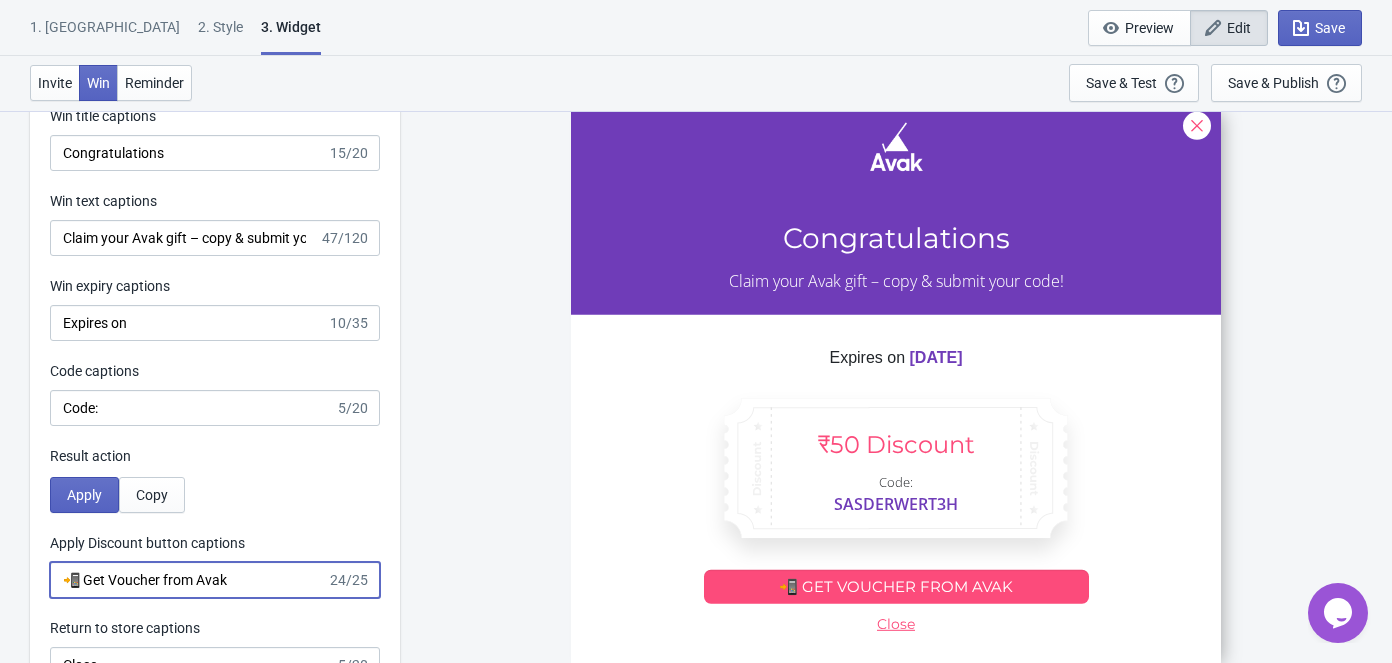 scroll, scrollTop: 5000, scrollLeft: 0, axis: vertical 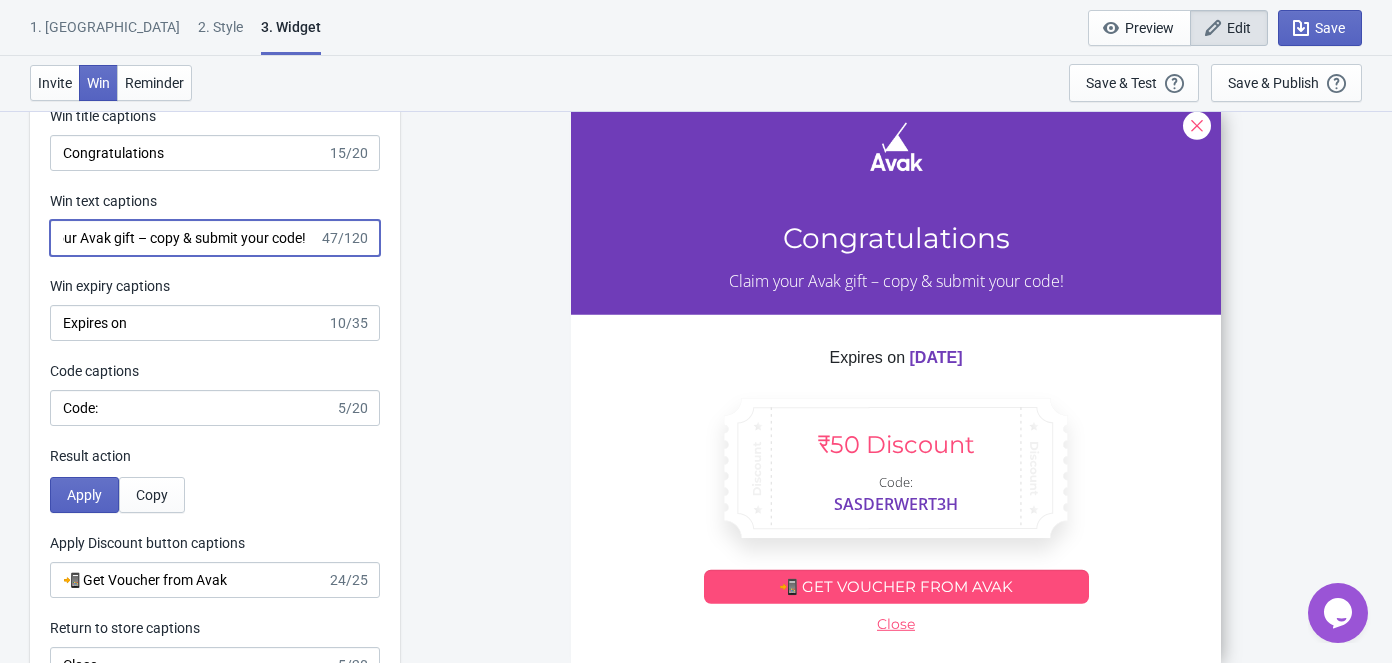 drag, startPoint x: 61, startPoint y: 289, endPoint x: 441, endPoint y: 282, distance: 380.06445 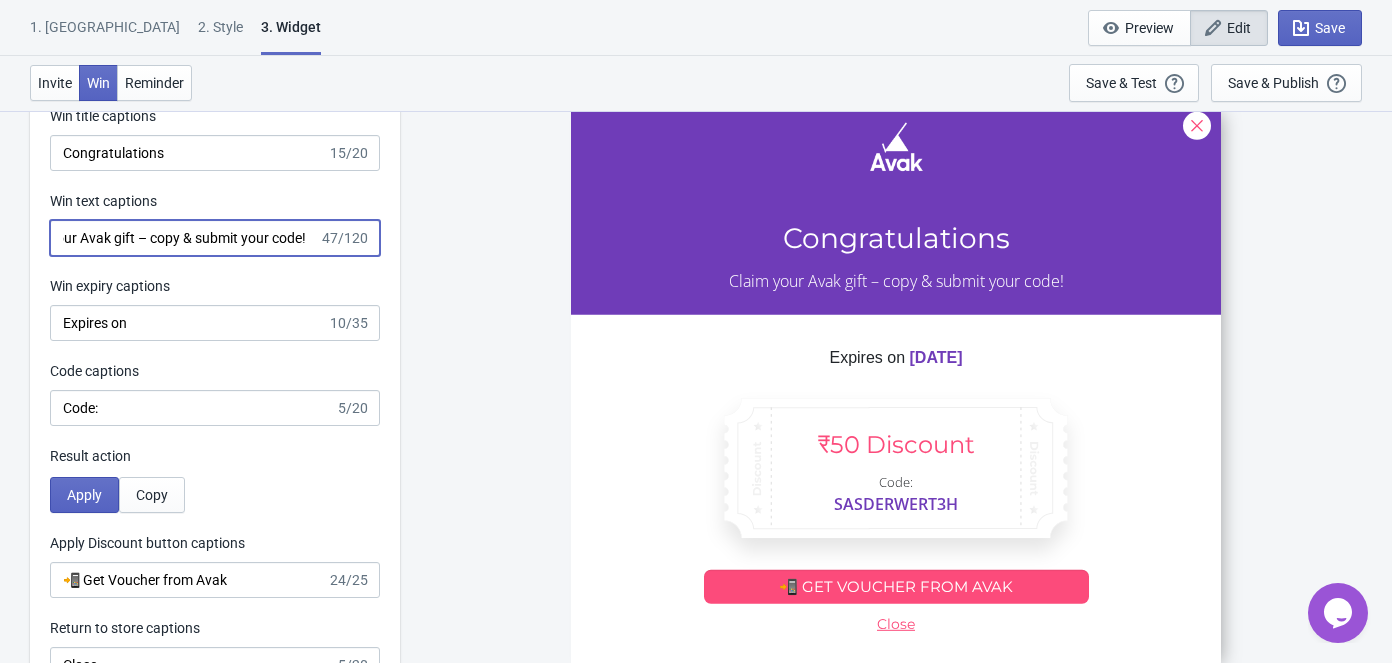 paste on "Your Voucher Will Be Sent via WhatsApp or Email by [PERSON_NAME]" 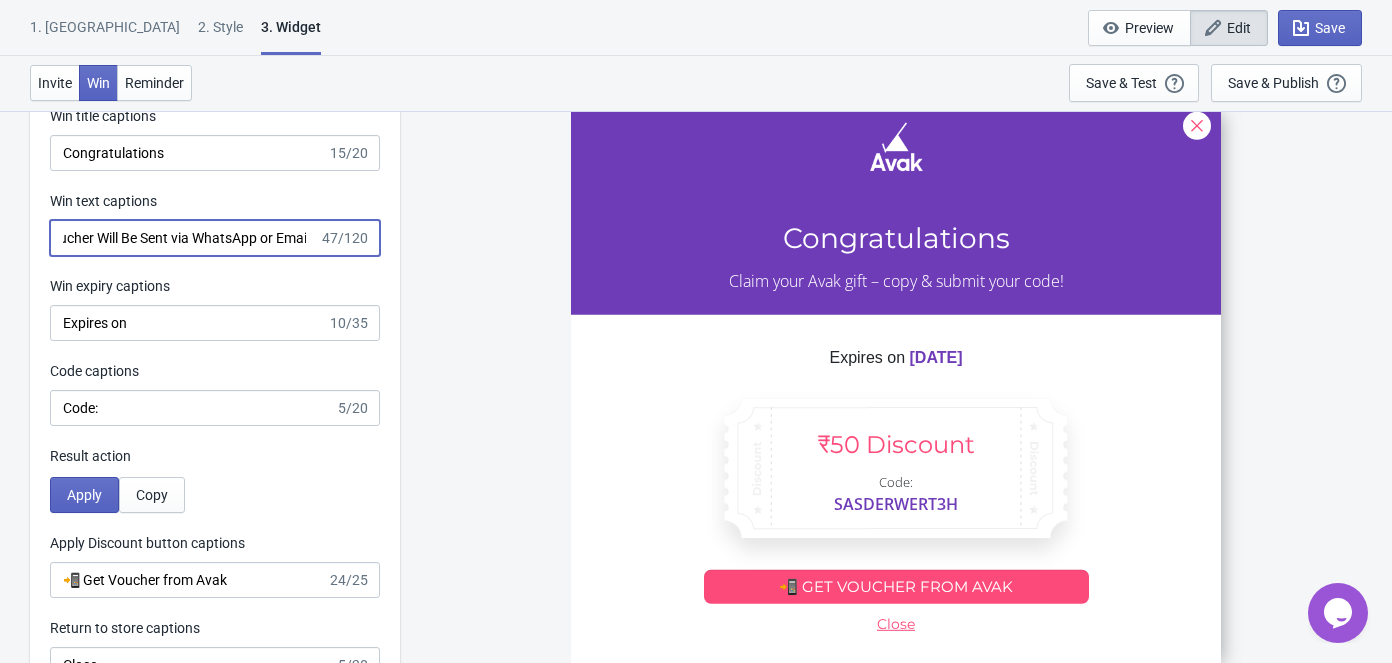 scroll, scrollTop: 0, scrollLeft: 112, axis: horizontal 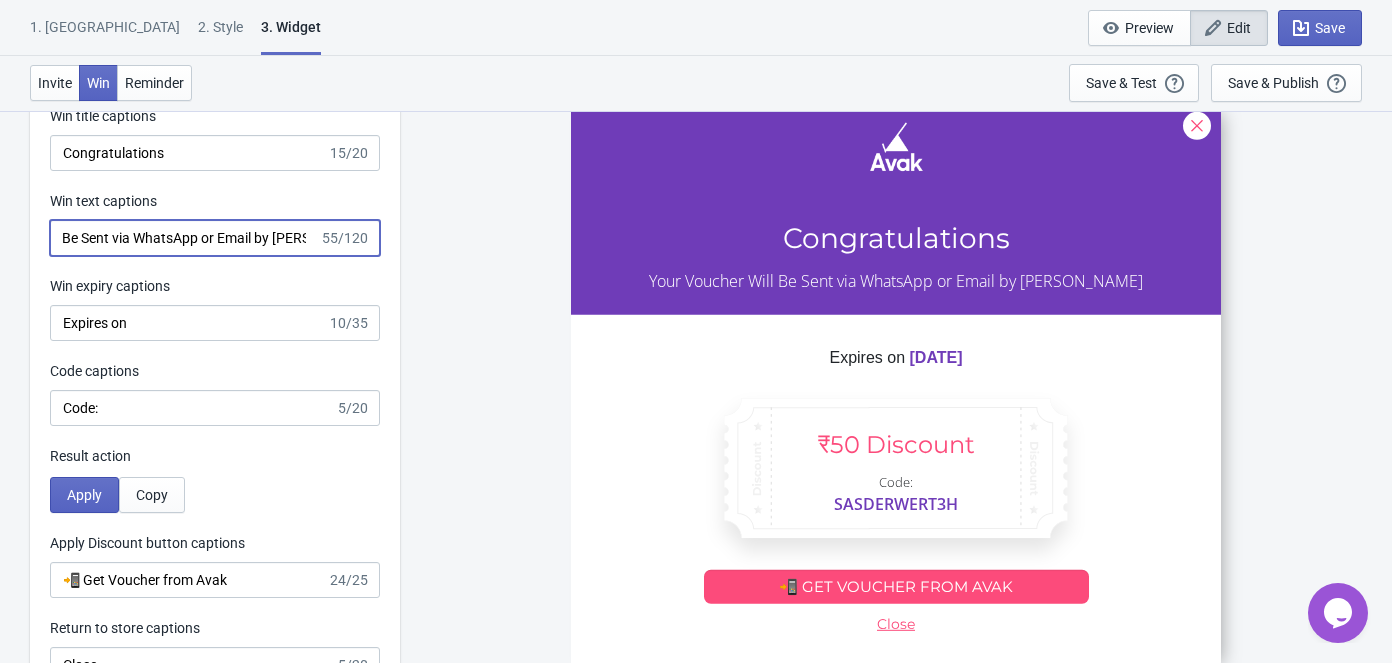 type on "Your Voucher Will Be Sent via WhatsApp or Email by [PERSON_NAME]" 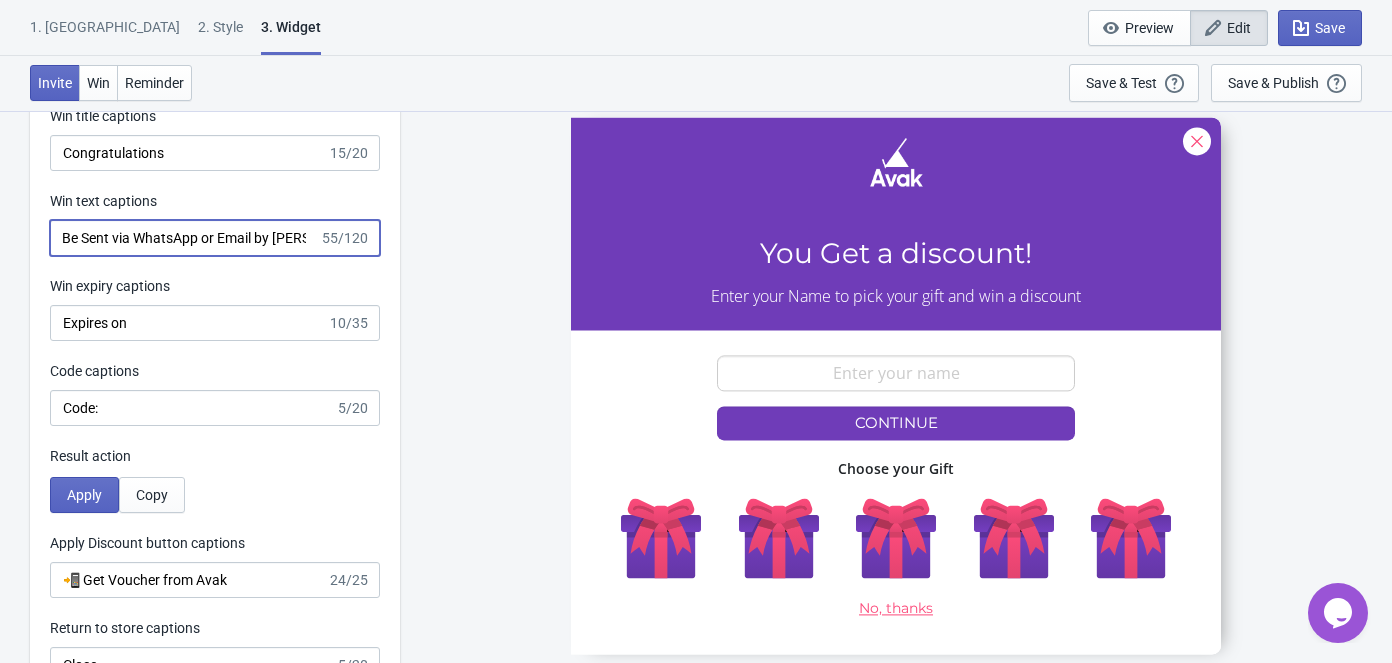 scroll, scrollTop: 0, scrollLeft: 0, axis: both 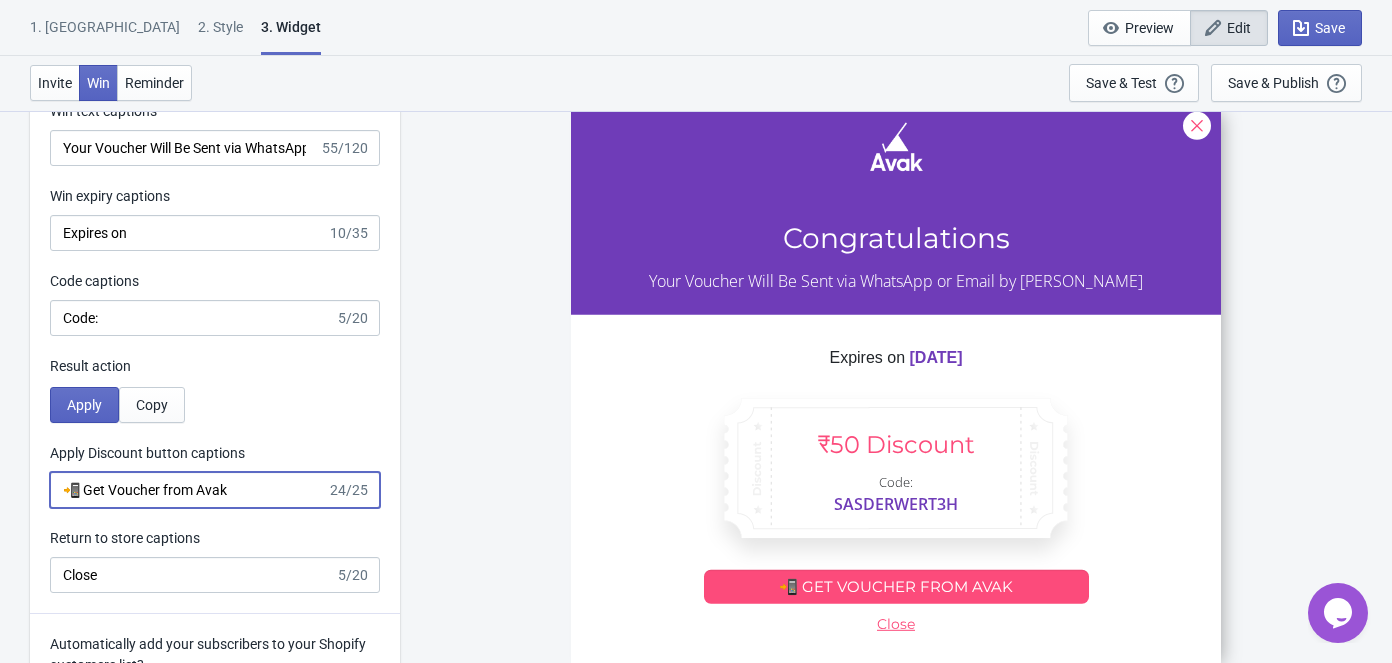drag, startPoint x: 237, startPoint y: 548, endPoint x: 41, endPoint y: 552, distance: 196.04082 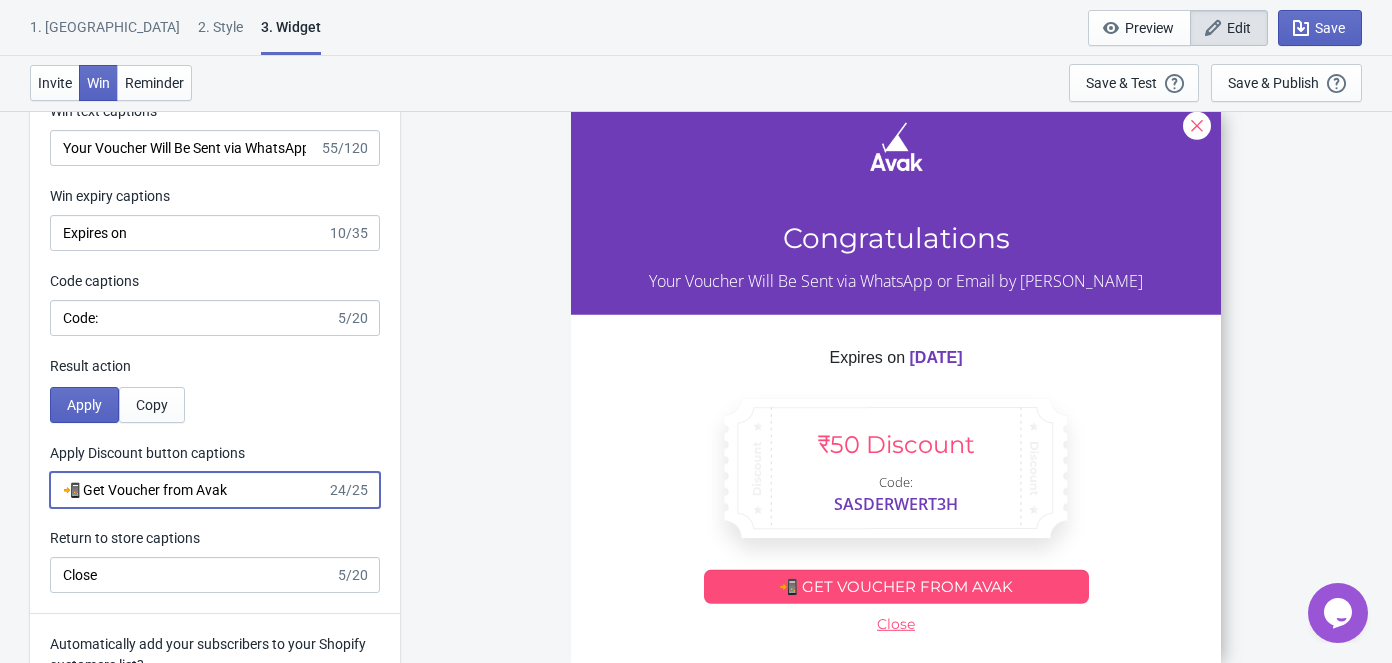 click on "Win Screen Win title captions Congratulations 15/20 Win text captions Your Voucher Will Be Sent via WhatsApp or Email by Avak 55/120 Win expiry captions Expires on 10/35 Code captions Code: 5/20 Result action Apply Copy Apply Discount button captions 📲 Get Voucher from Avak 24/25 Return to store captions Close 5/20" at bounding box center [215, 271] 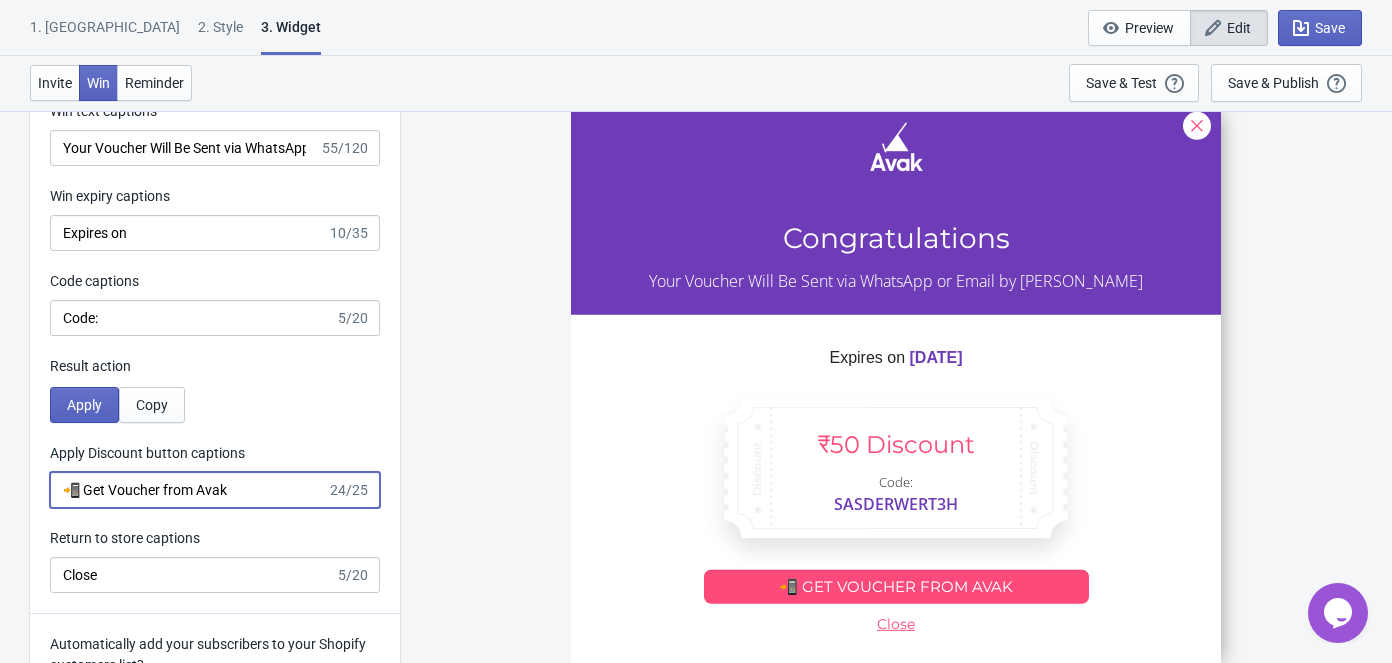 paste on "Send My Gift Voucher" 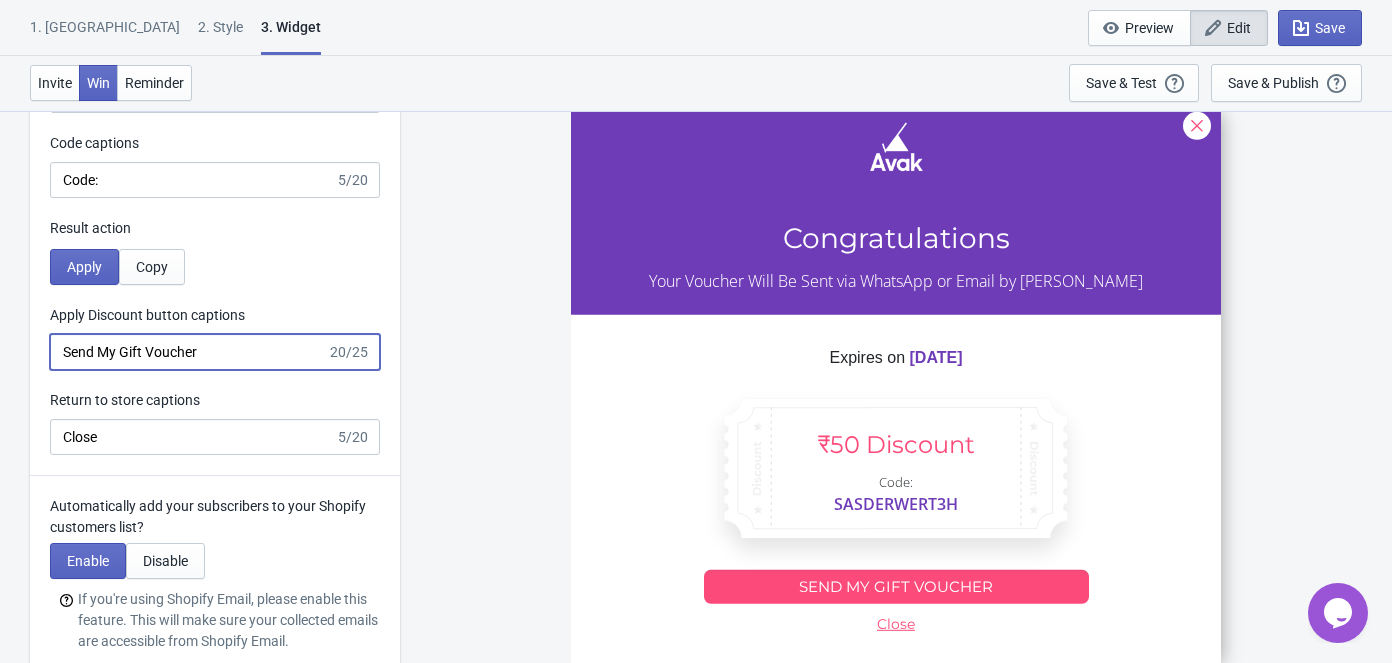 scroll, scrollTop: 5272, scrollLeft: 0, axis: vertical 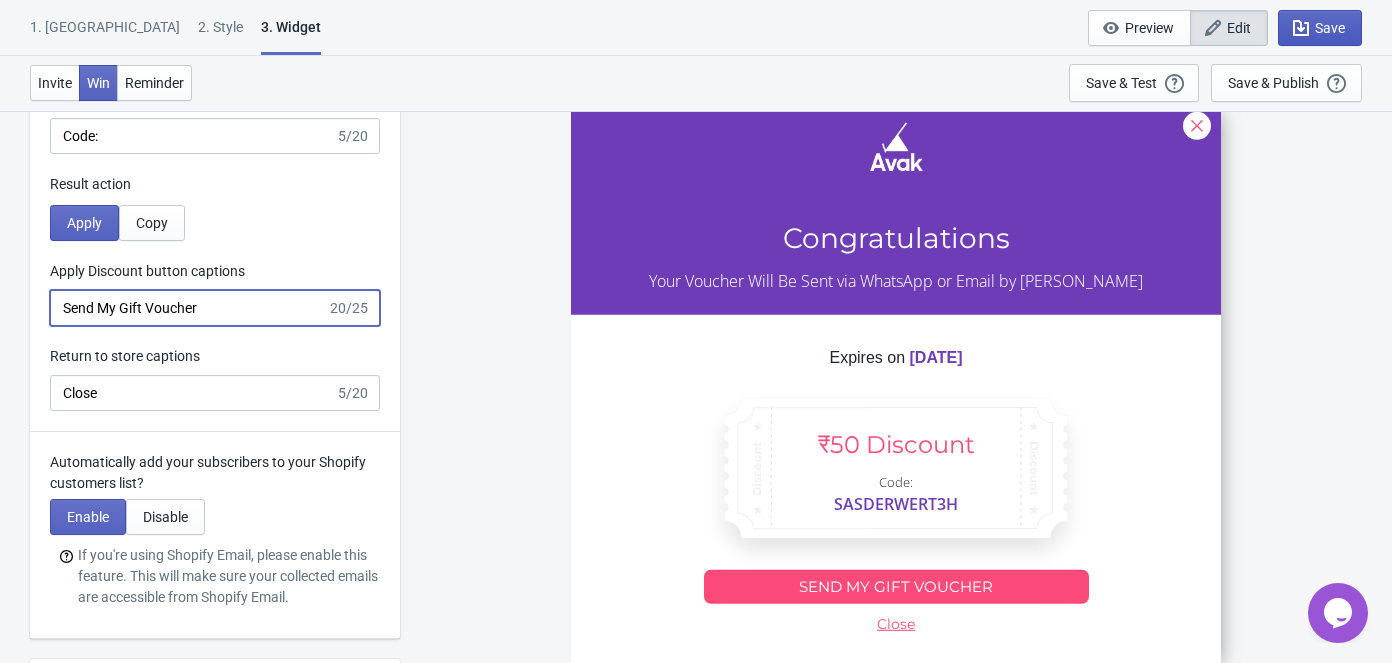 type on "Send My Gift Voucher" 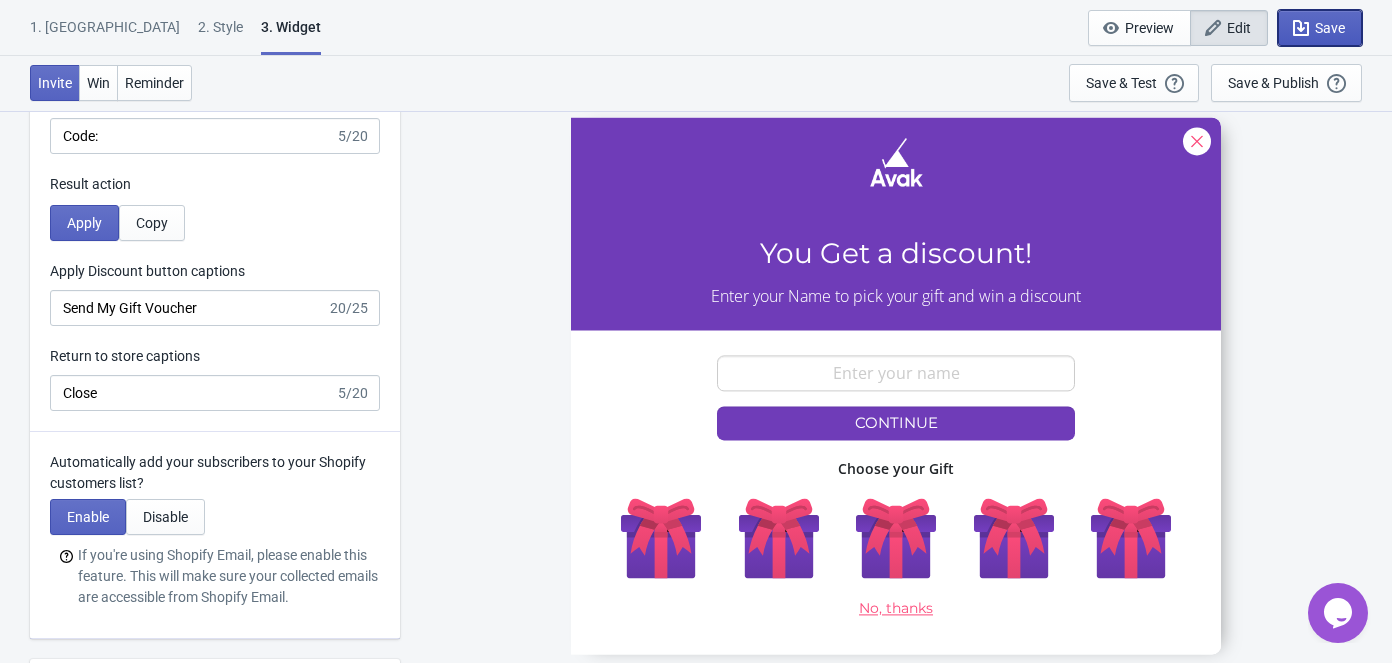 click on "Save" at bounding box center (1320, 28) 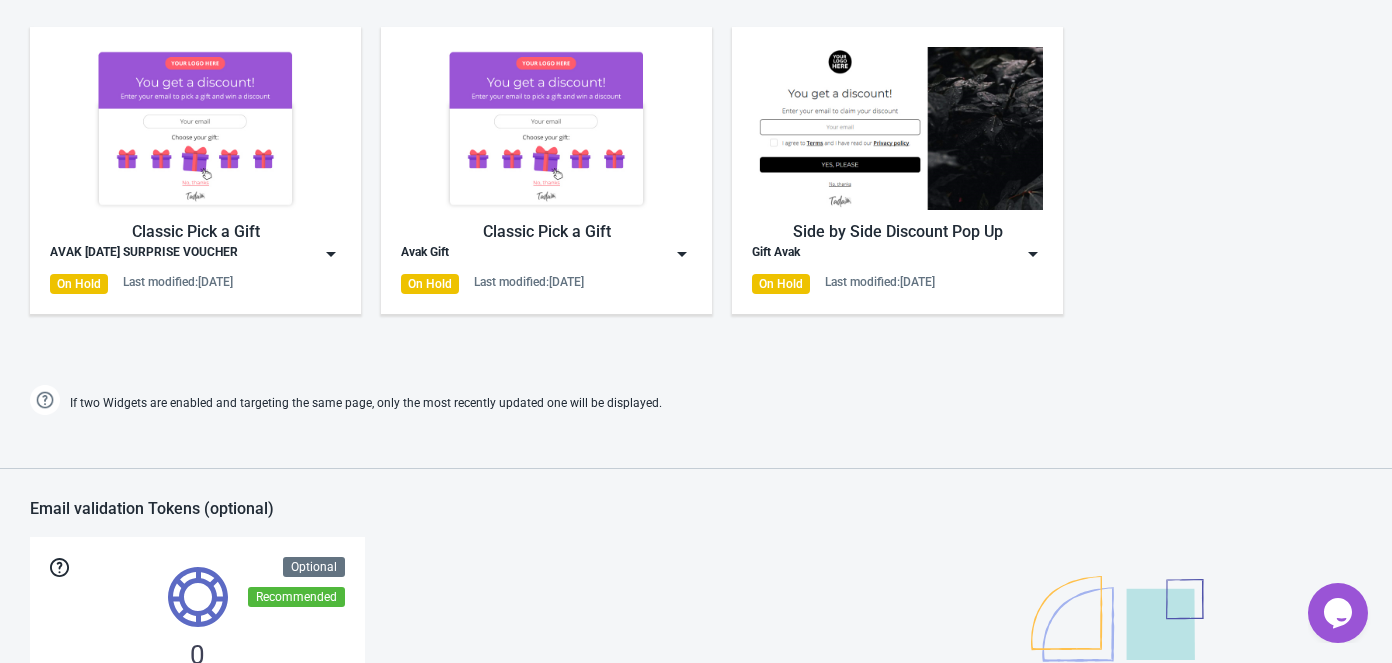 scroll, scrollTop: 1053, scrollLeft: 0, axis: vertical 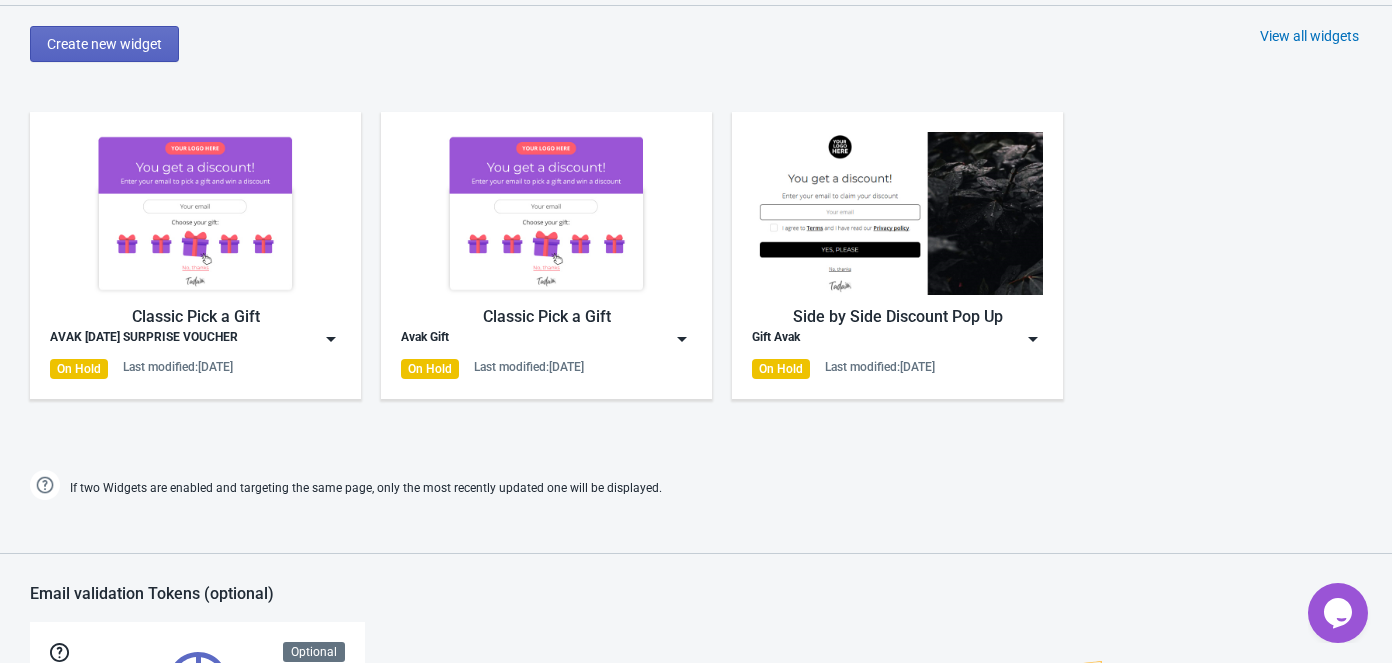 click at bounding box center [195, 213] 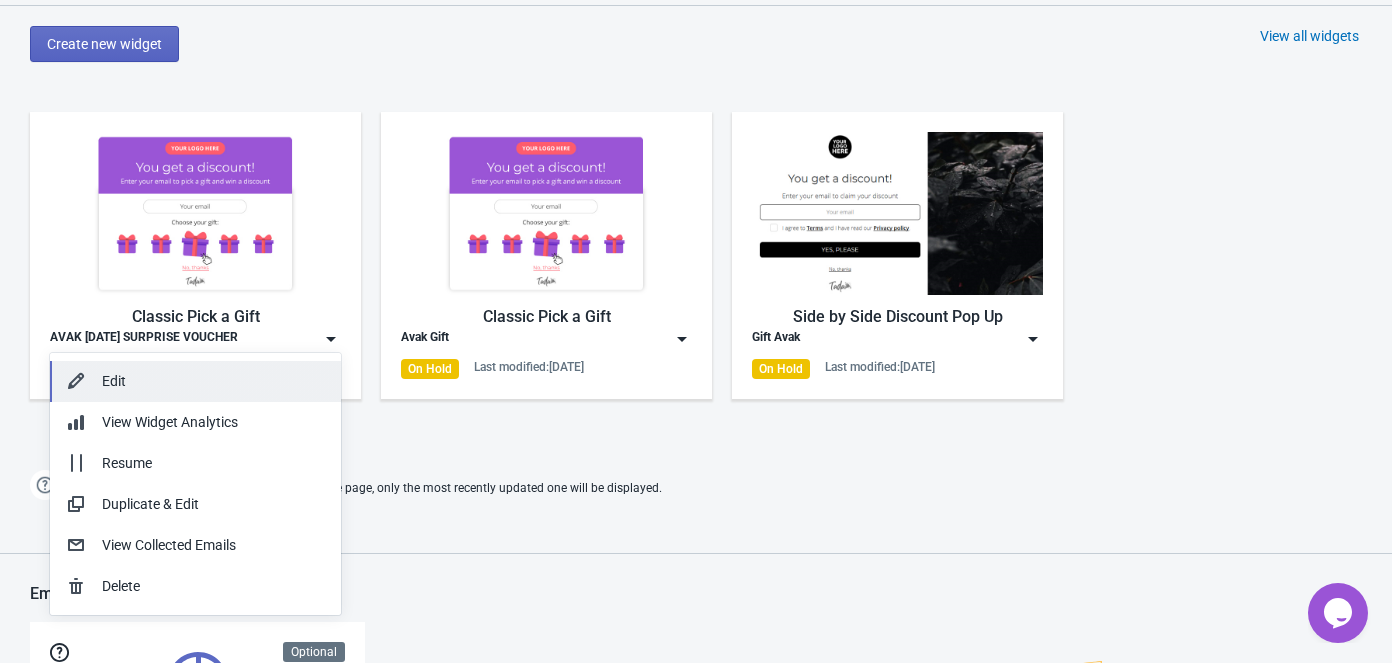 click on "Edit" at bounding box center [213, 381] 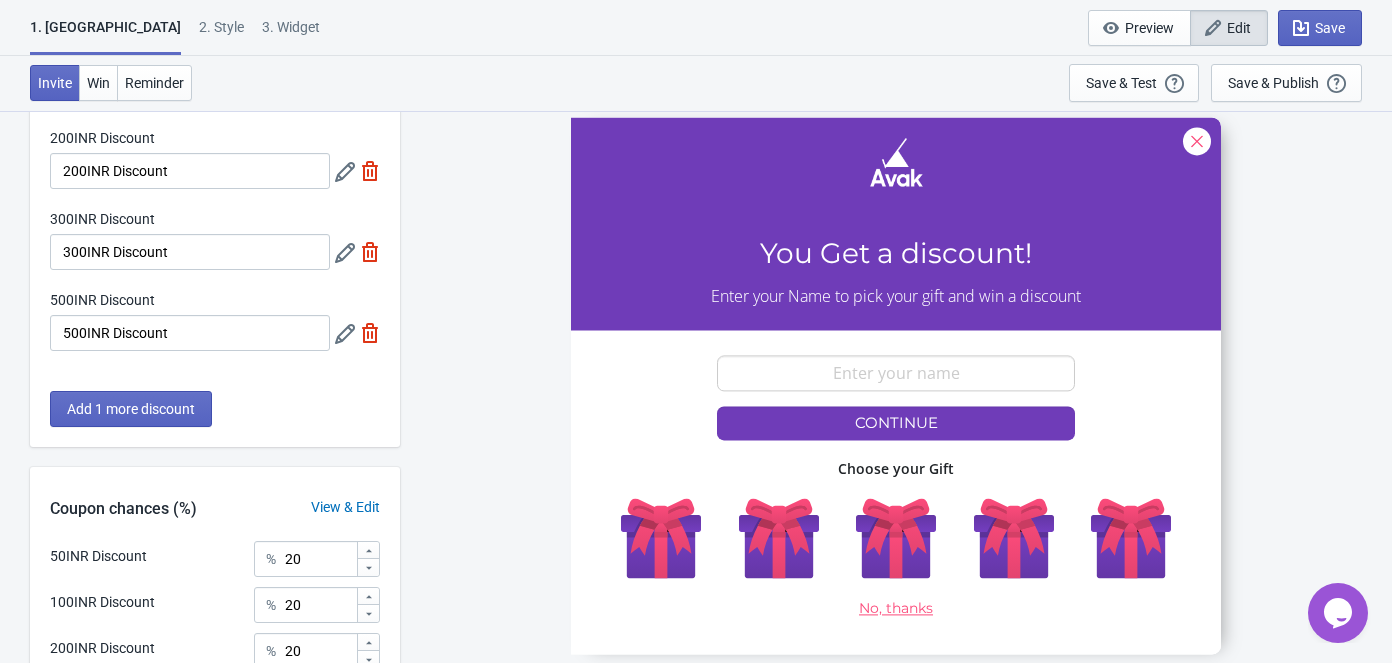 scroll, scrollTop: 530, scrollLeft: 0, axis: vertical 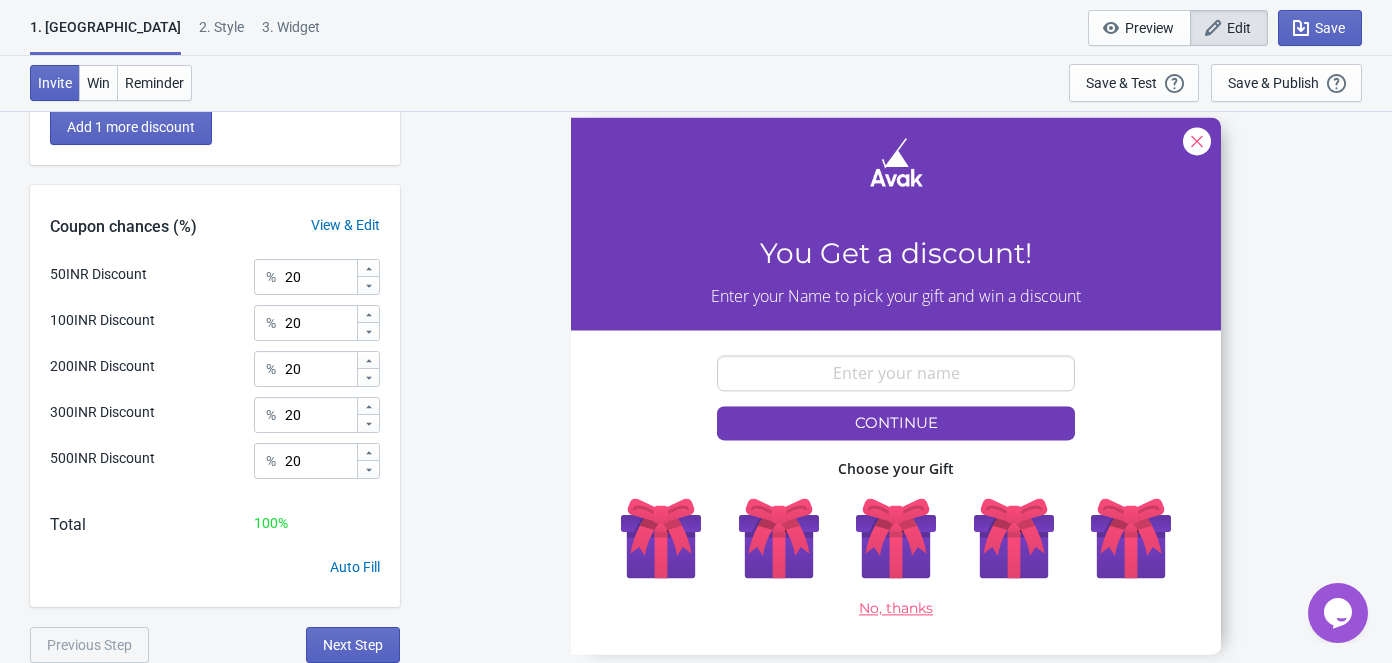 click on "2 . Style" at bounding box center (221, 34) 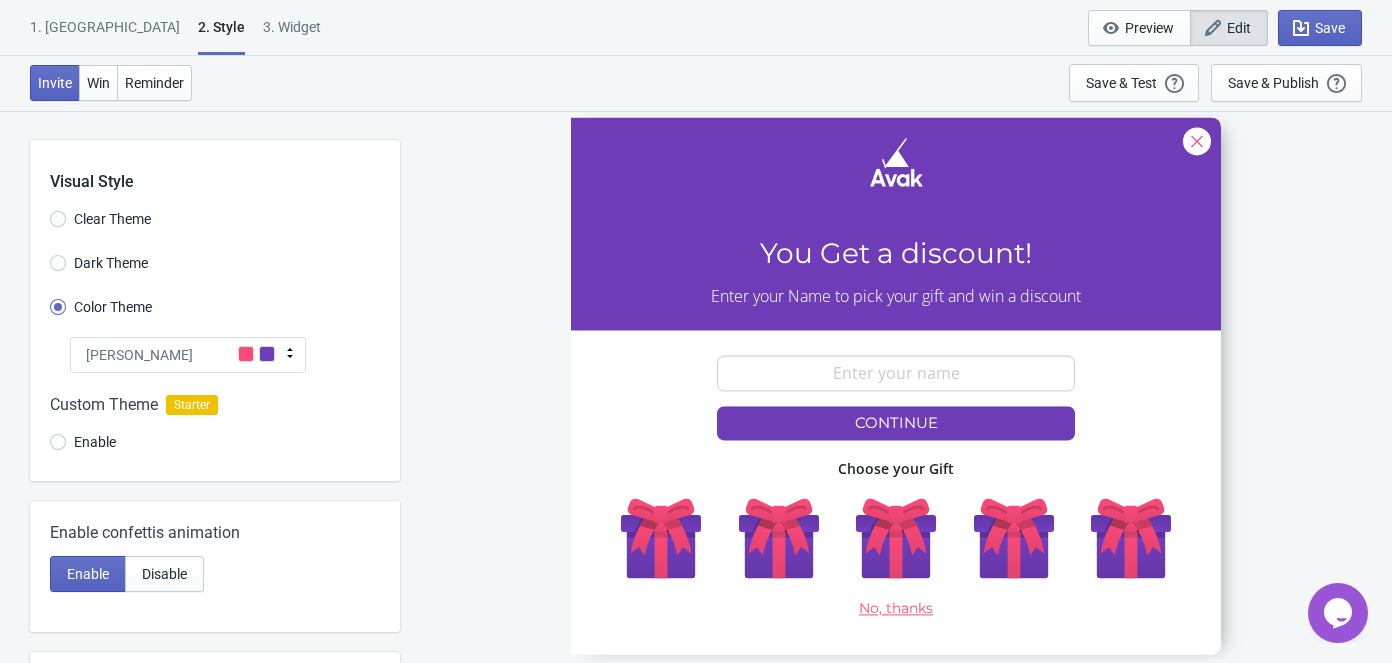 click on "[PERSON_NAME]" at bounding box center (188, 355) 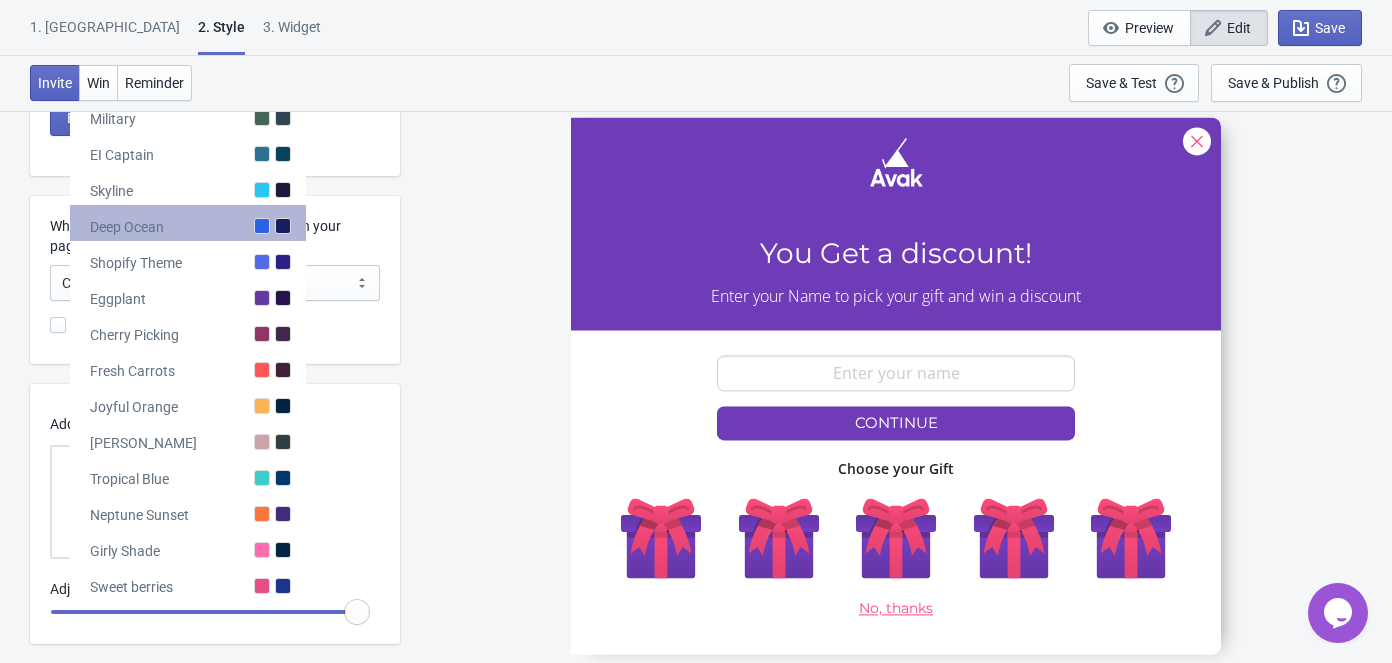 scroll, scrollTop: 492, scrollLeft: 0, axis: vertical 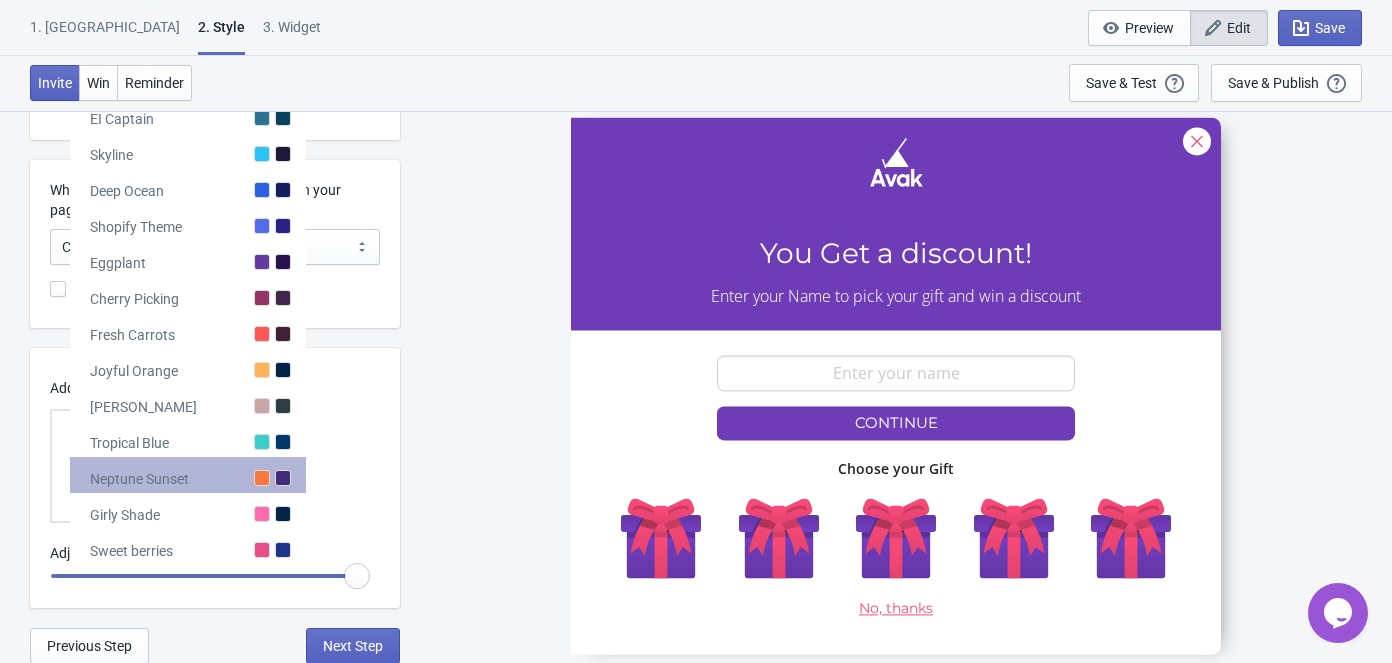 click on "Neptune Sunset" at bounding box center (188, 475) 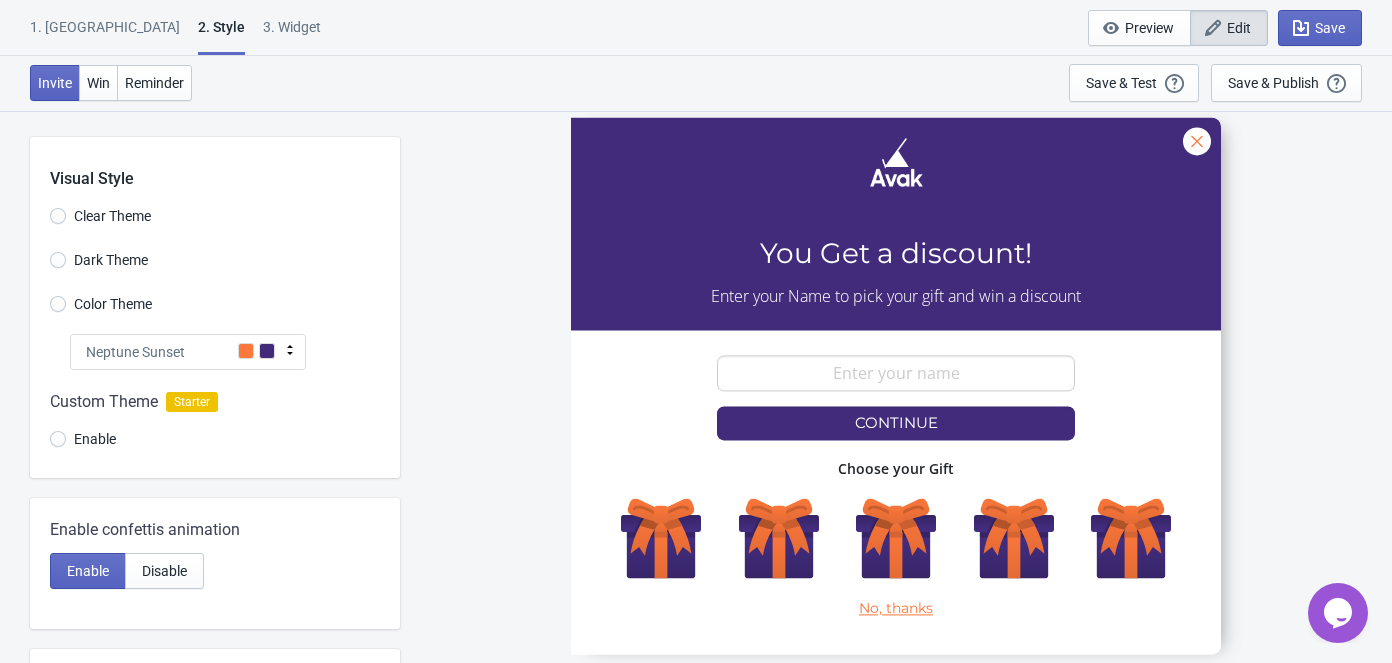 scroll, scrollTop: 0, scrollLeft: 0, axis: both 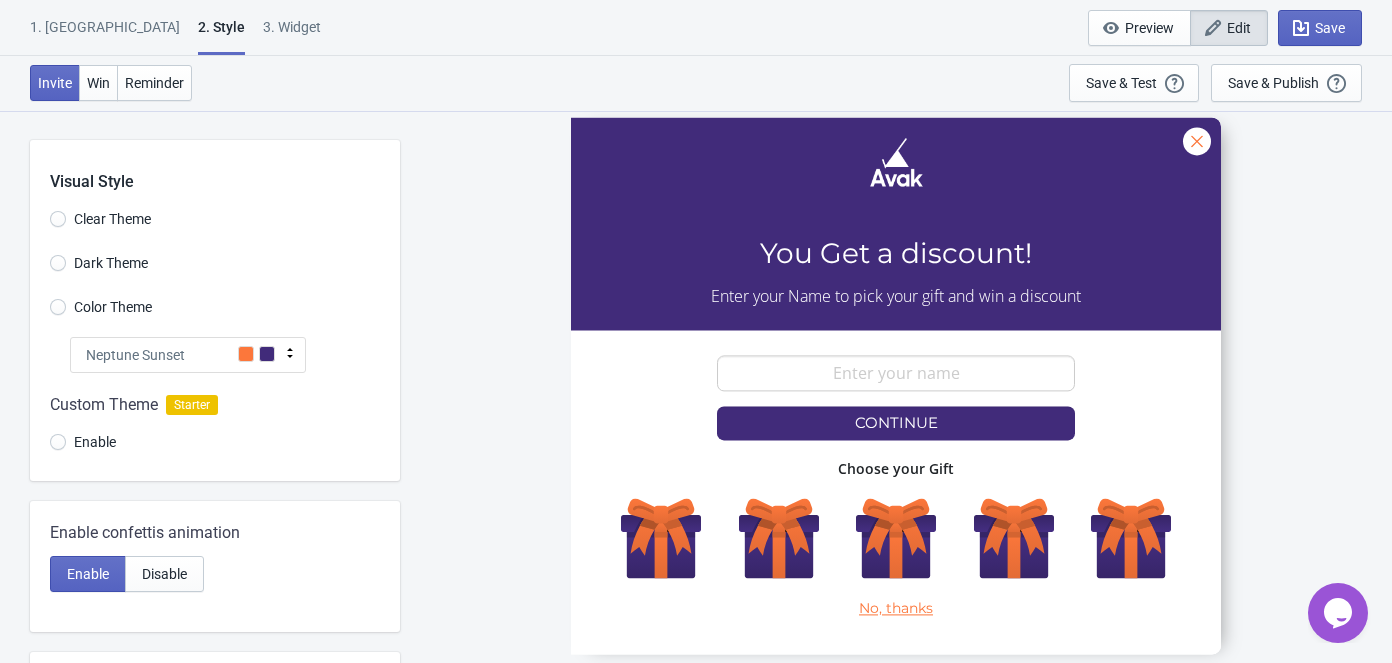 click on "Neptune Sunset" at bounding box center [188, 355] 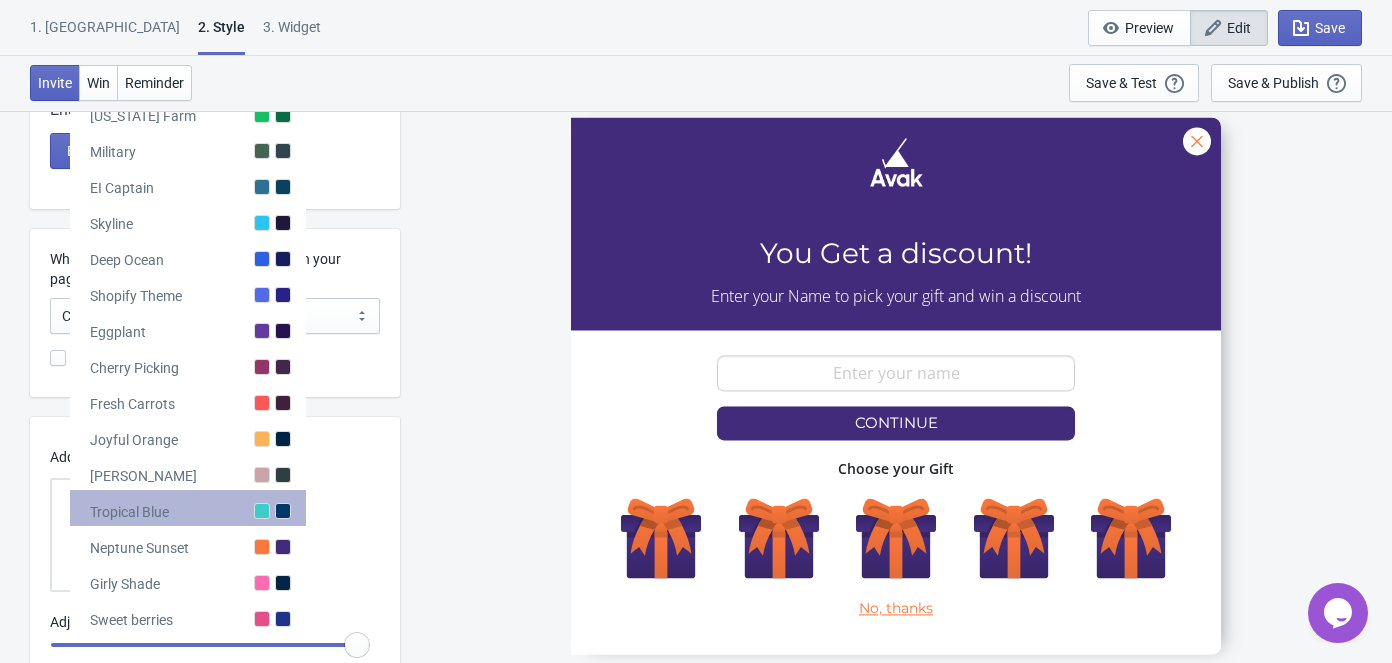 scroll, scrollTop: 492, scrollLeft: 0, axis: vertical 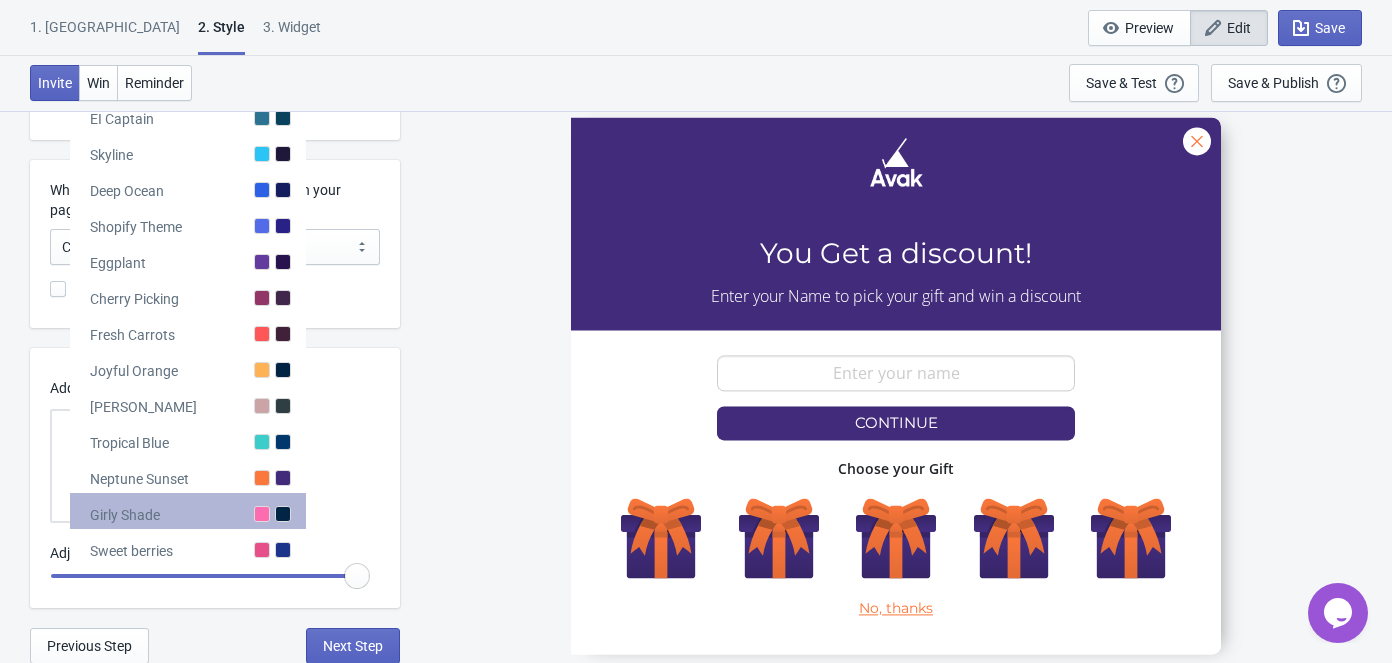 click at bounding box center (262, 514) 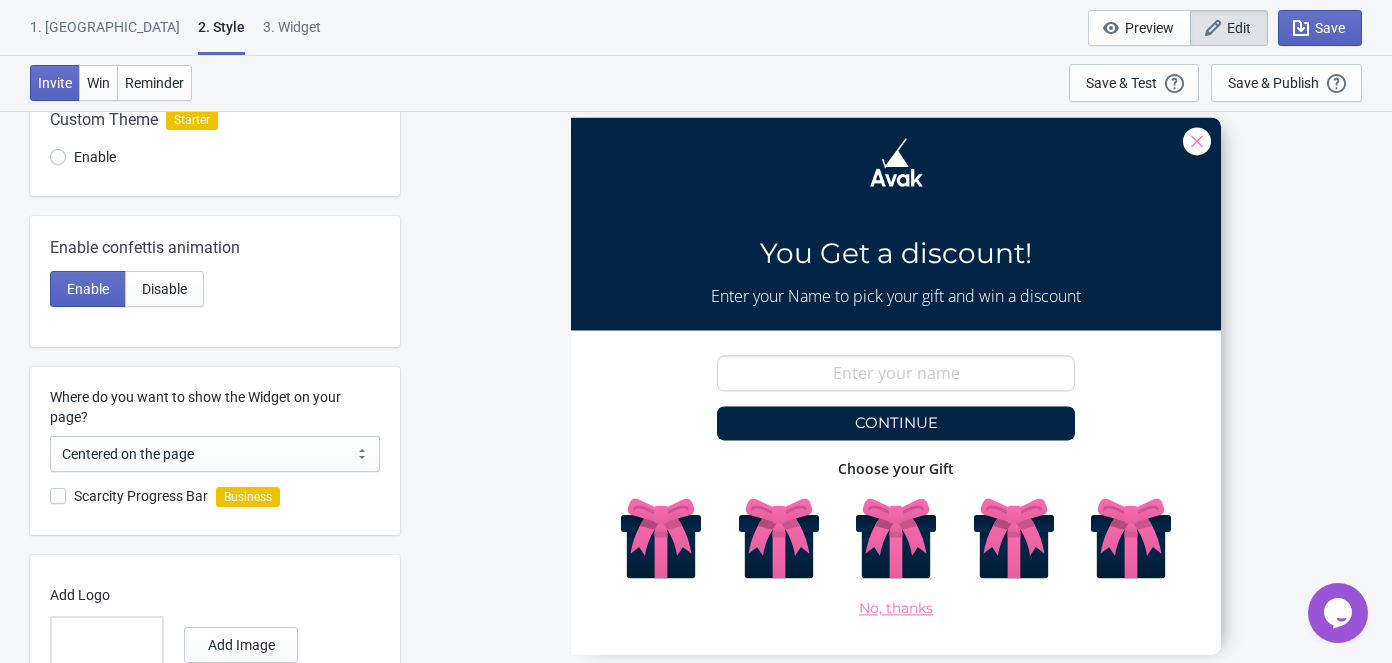 scroll, scrollTop: 219, scrollLeft: 0, axis: vertical 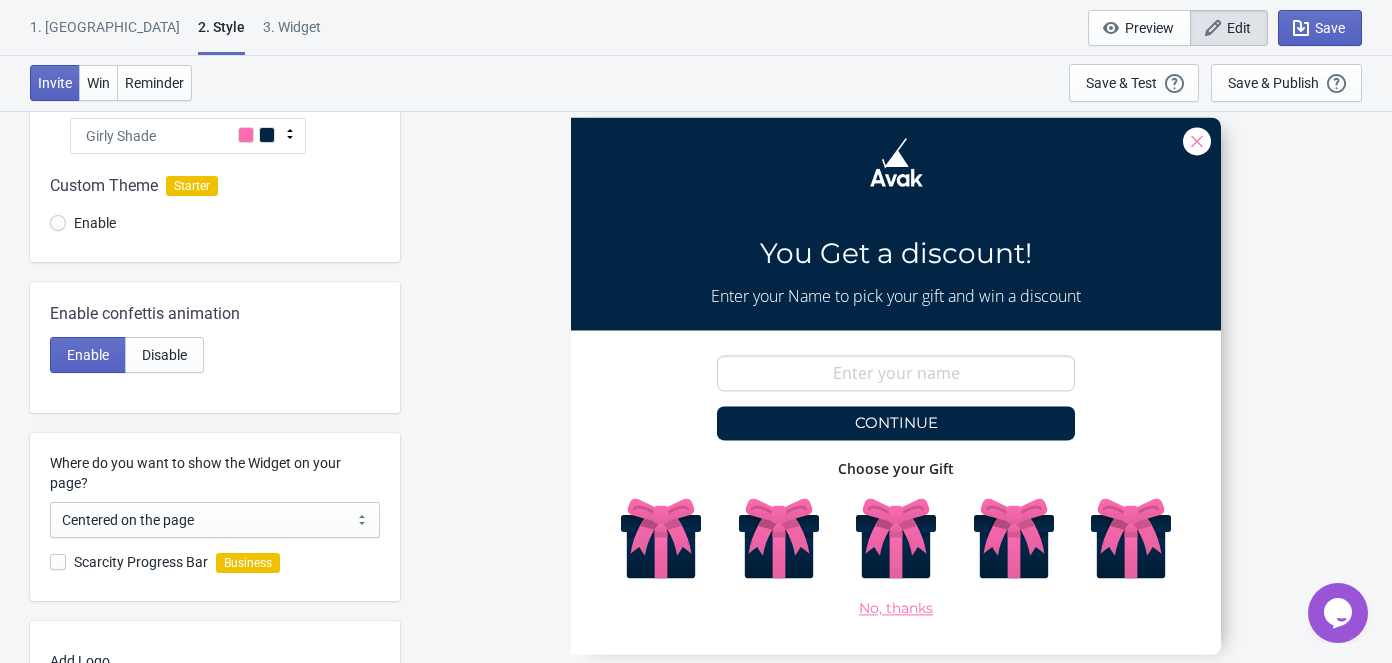 click on "Girly Shade" at bounding box center [188, 136] 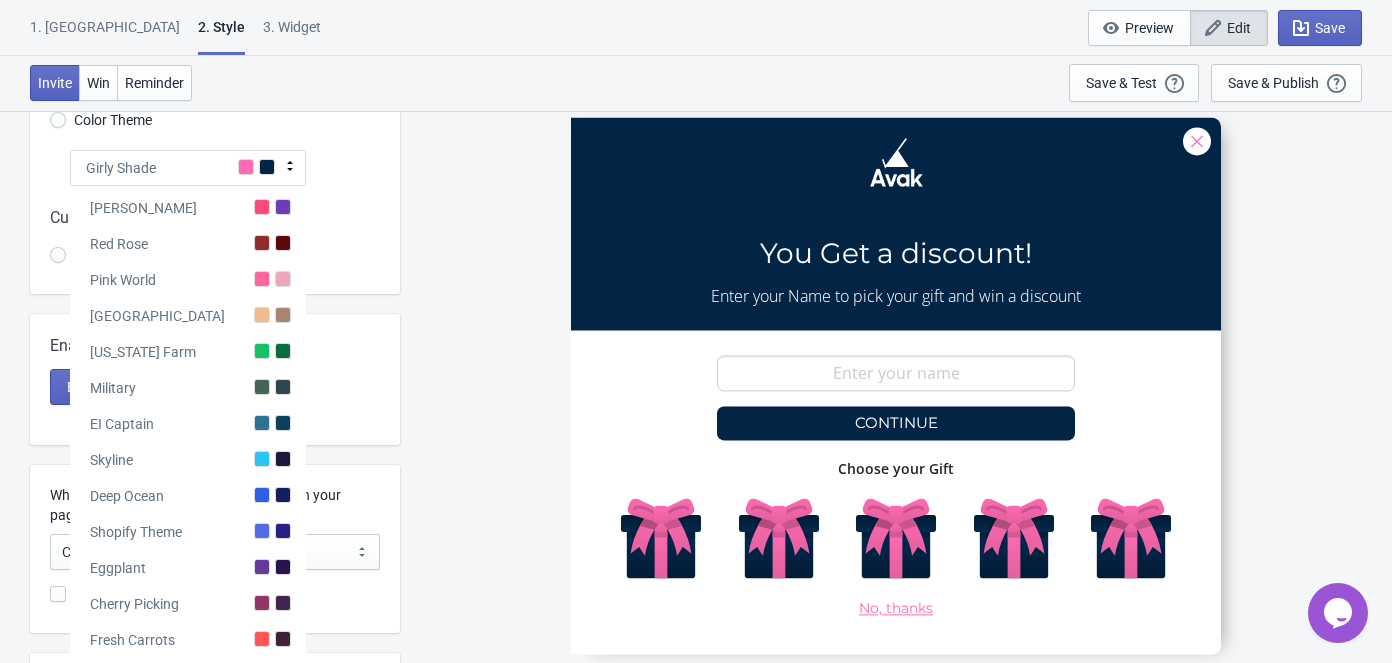 scroll, scrollTop: 219, scrollLeft: 0, axis: vertical 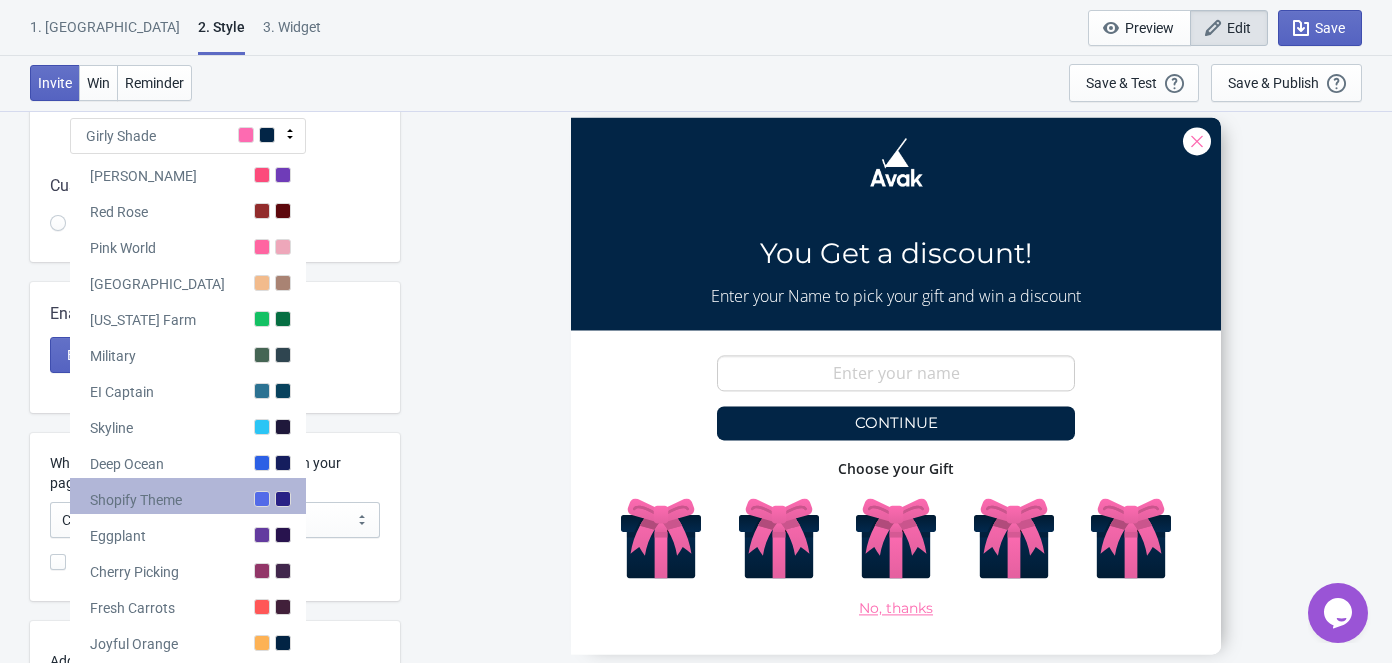 click at bounding box center [262, 499] 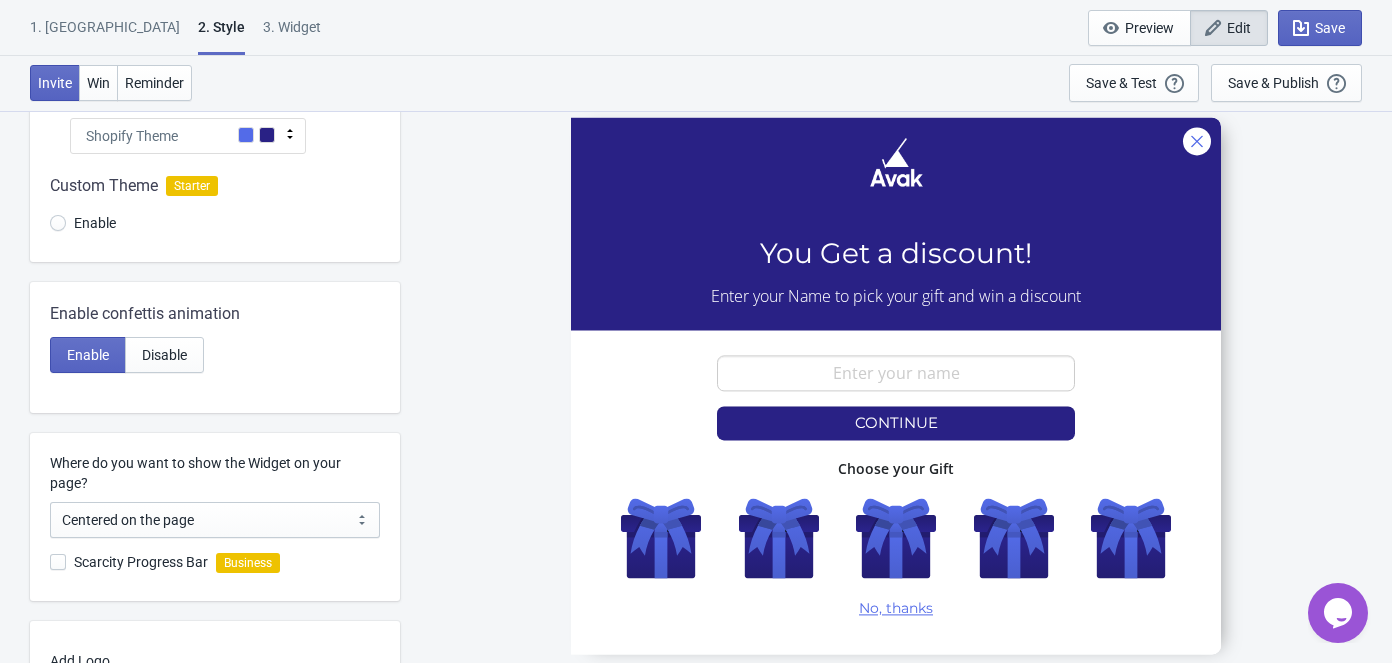 click on "Shopify Theme" at bounding box center [188, 136] 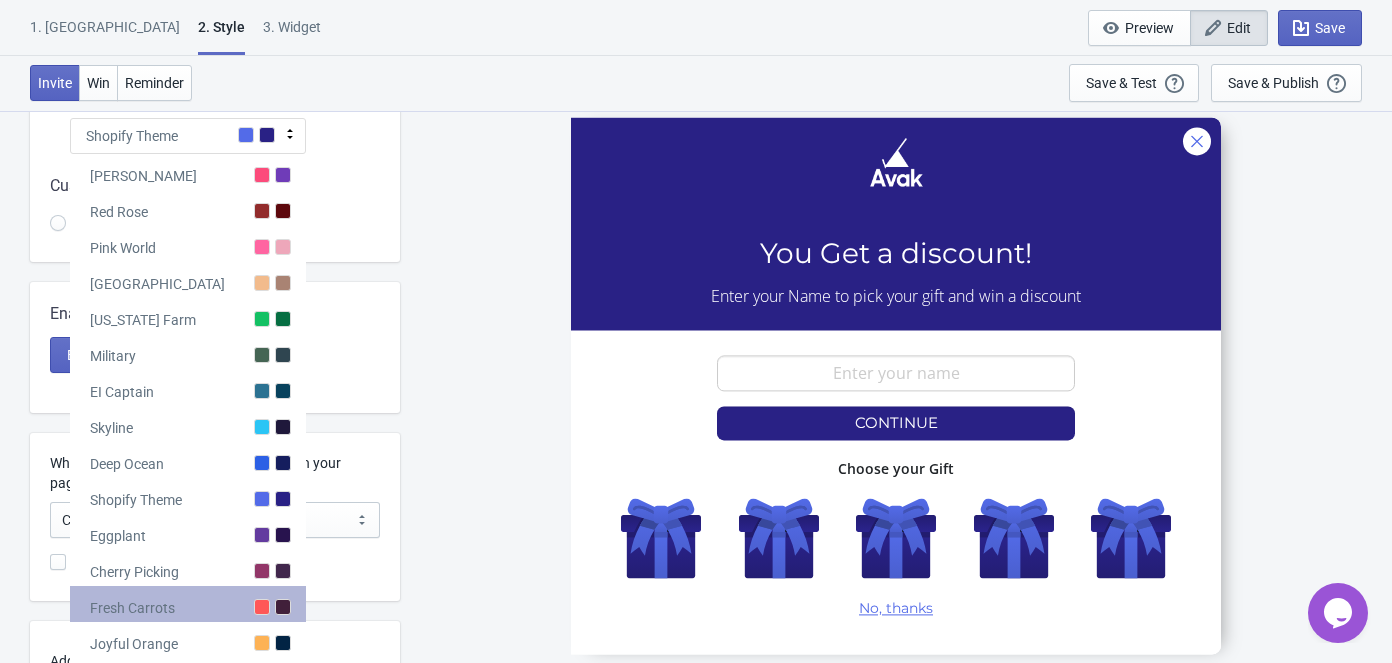 click on "Fresh Carrots" at bounding box center [188, 604] 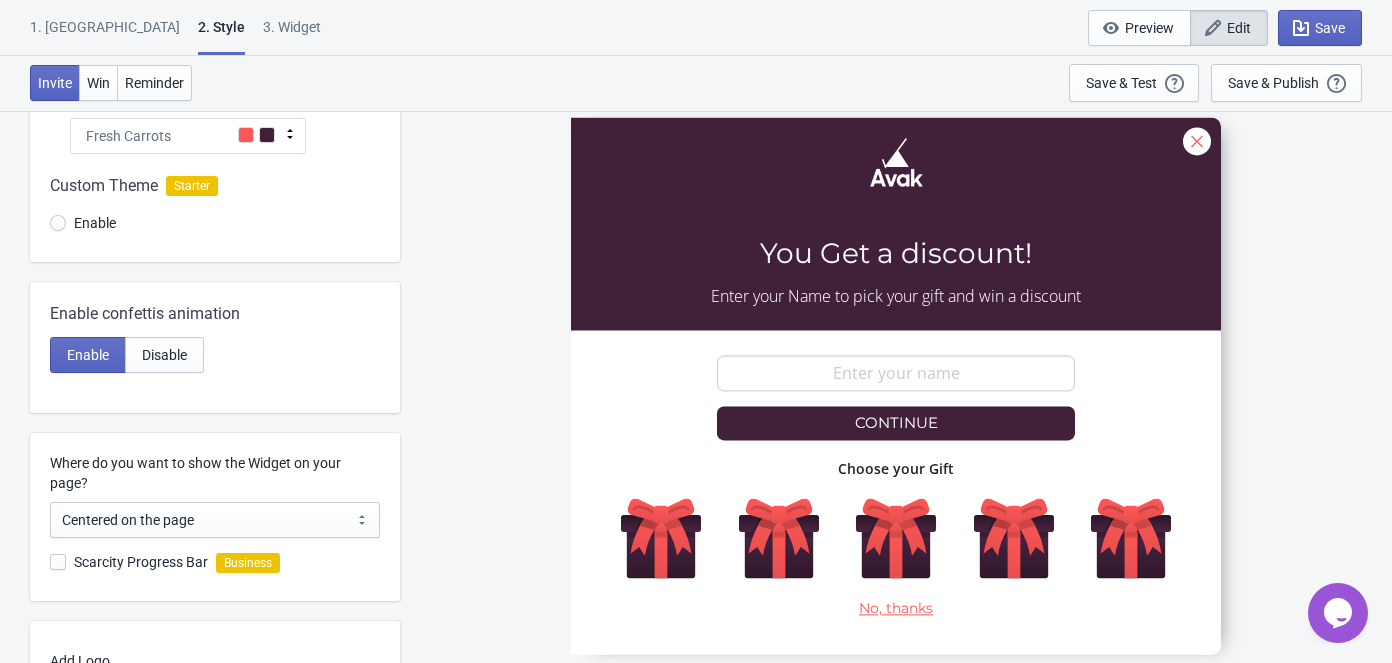 click on "Fresh Carrots" at bounding box center (188, 136) 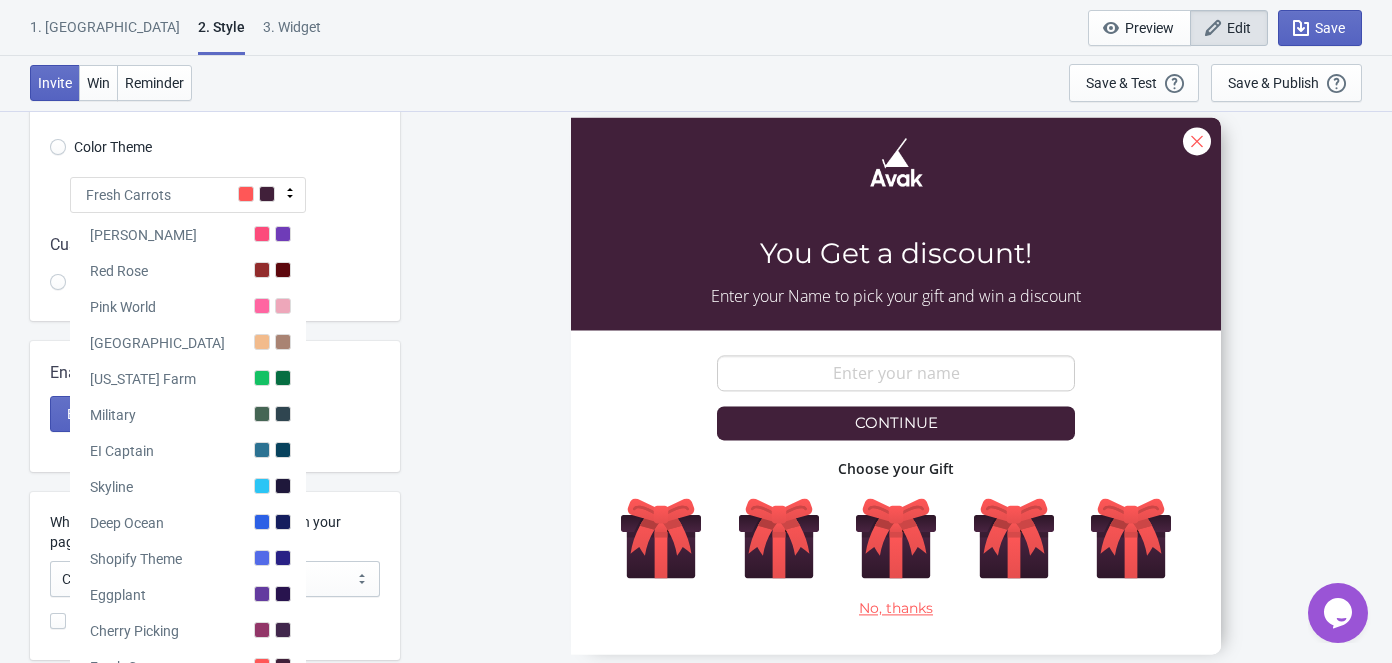 scroll, scrollTop: 128, scrollLeft: 0, axis: vertical 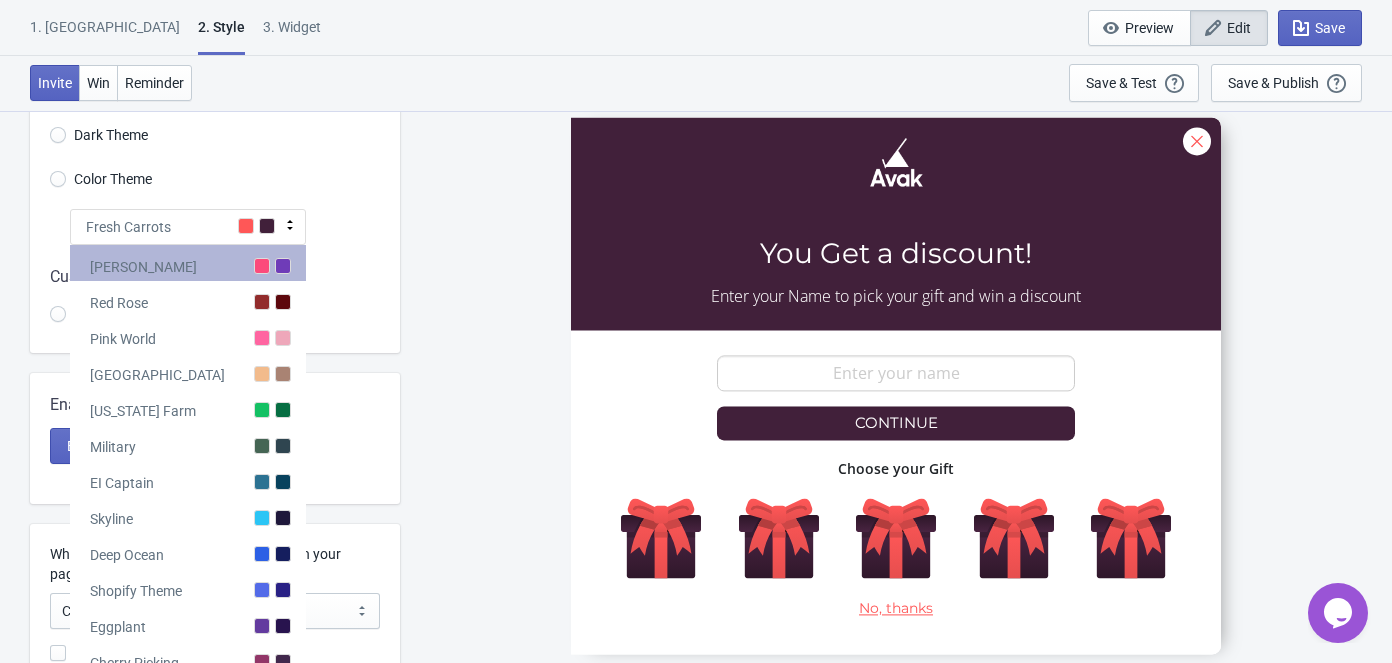 click on "[PERSON_NAME]" at bounding box center [188, 263] 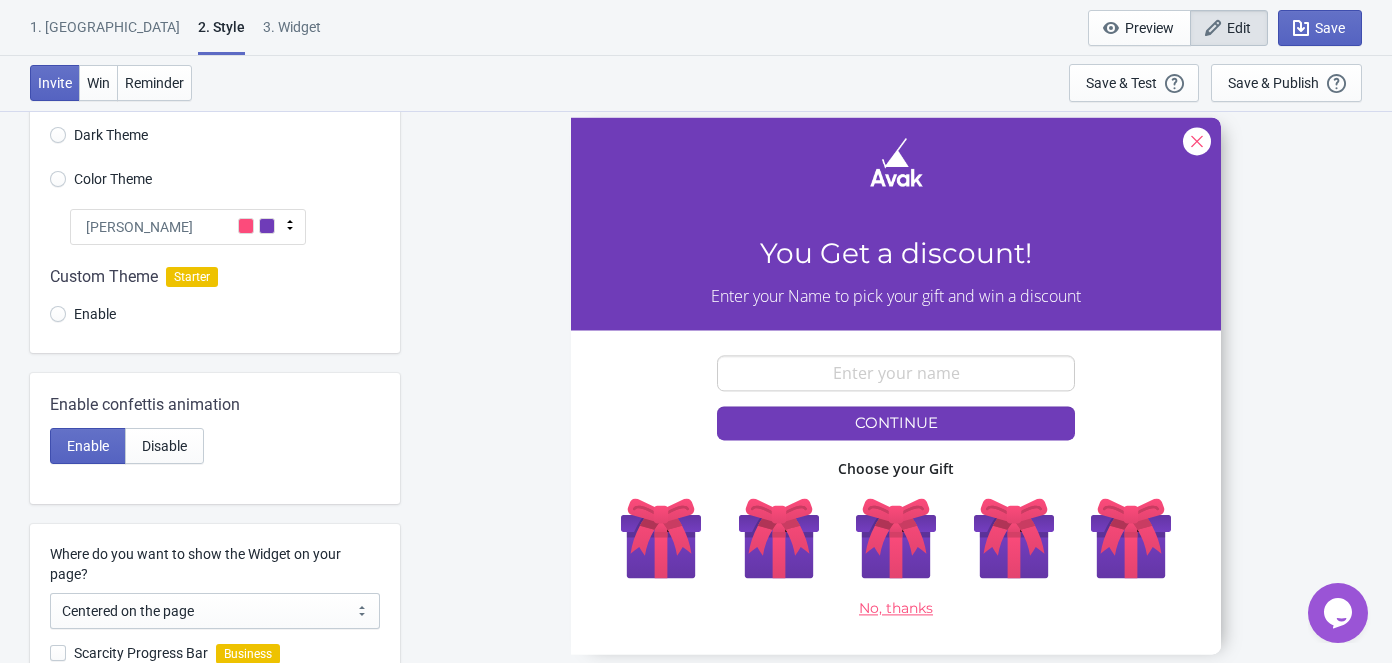 click on "[PERSON_NAME]" at bounding box center (188, 227) 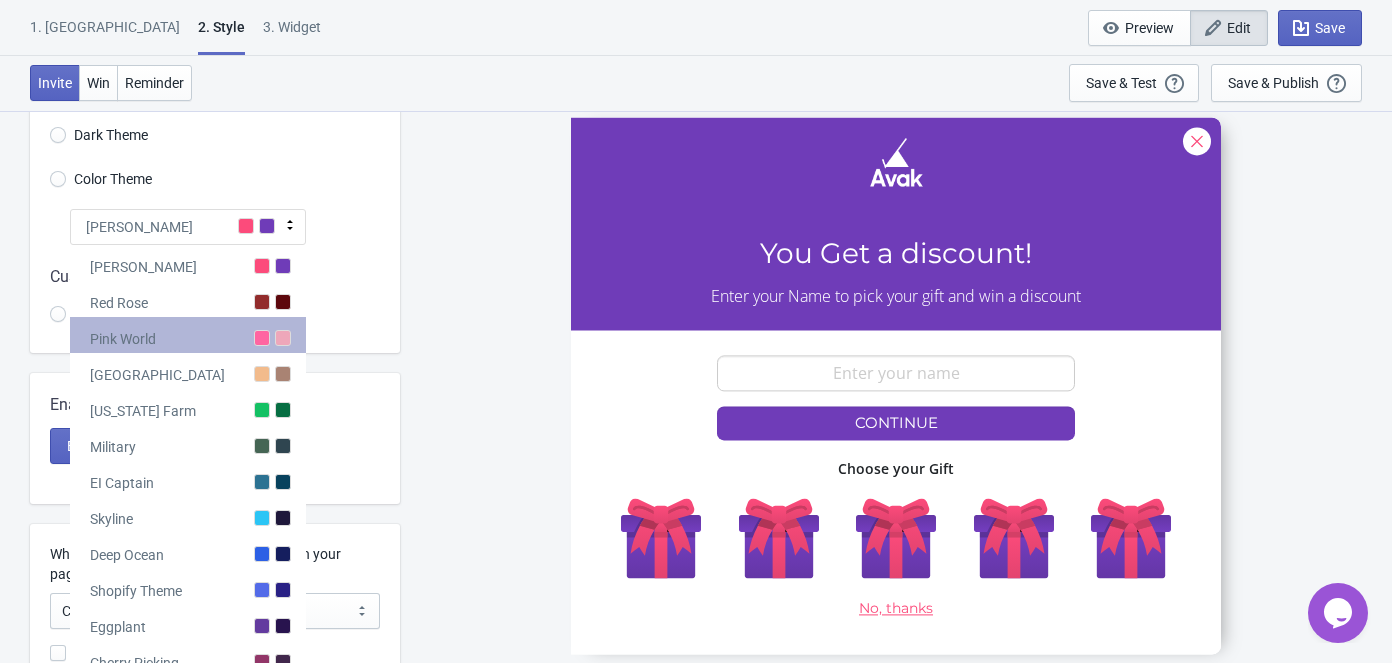 click at bounding box center (262, 338) 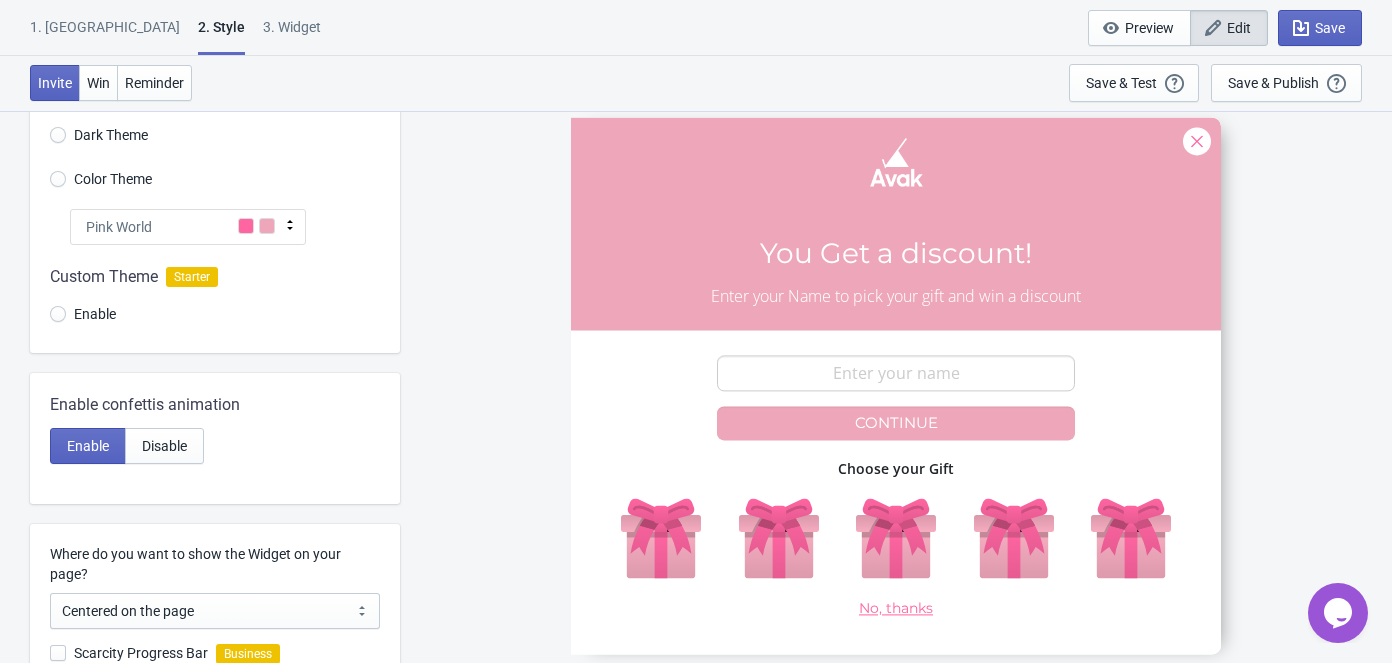 click on "Pink World" at bounding box center (188, 227) 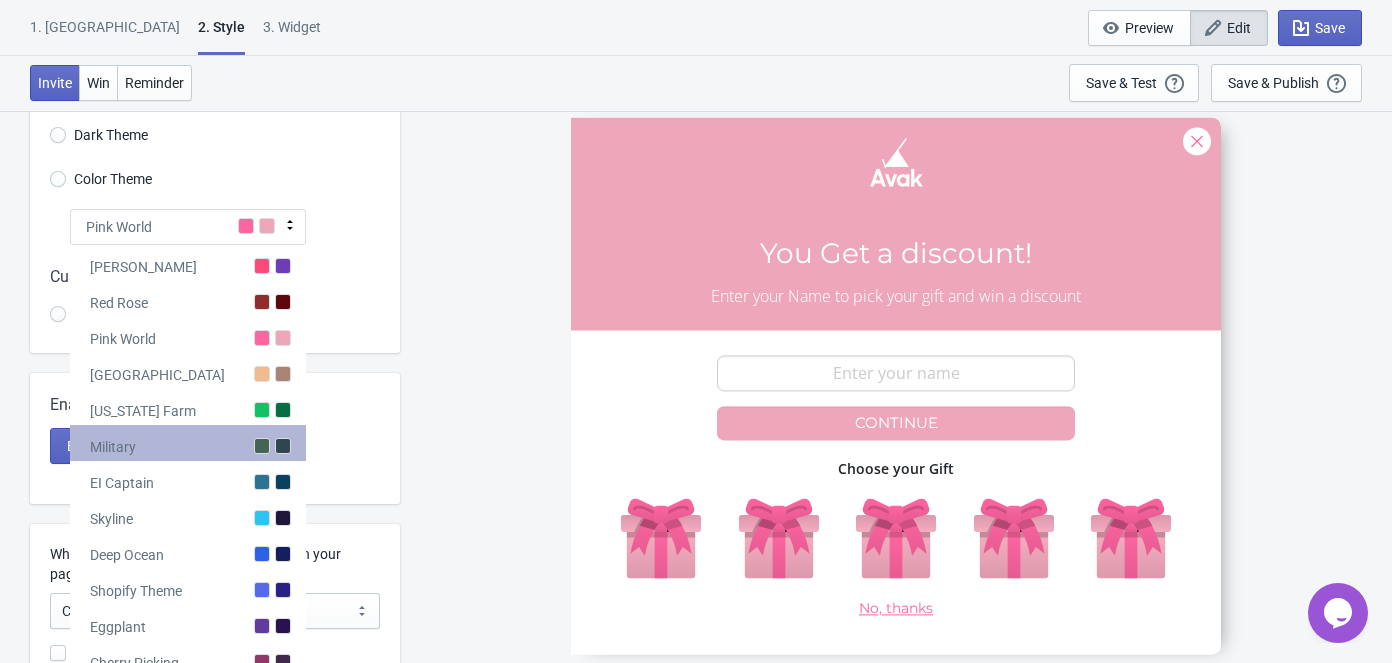 click at bounding box center [262, 446] 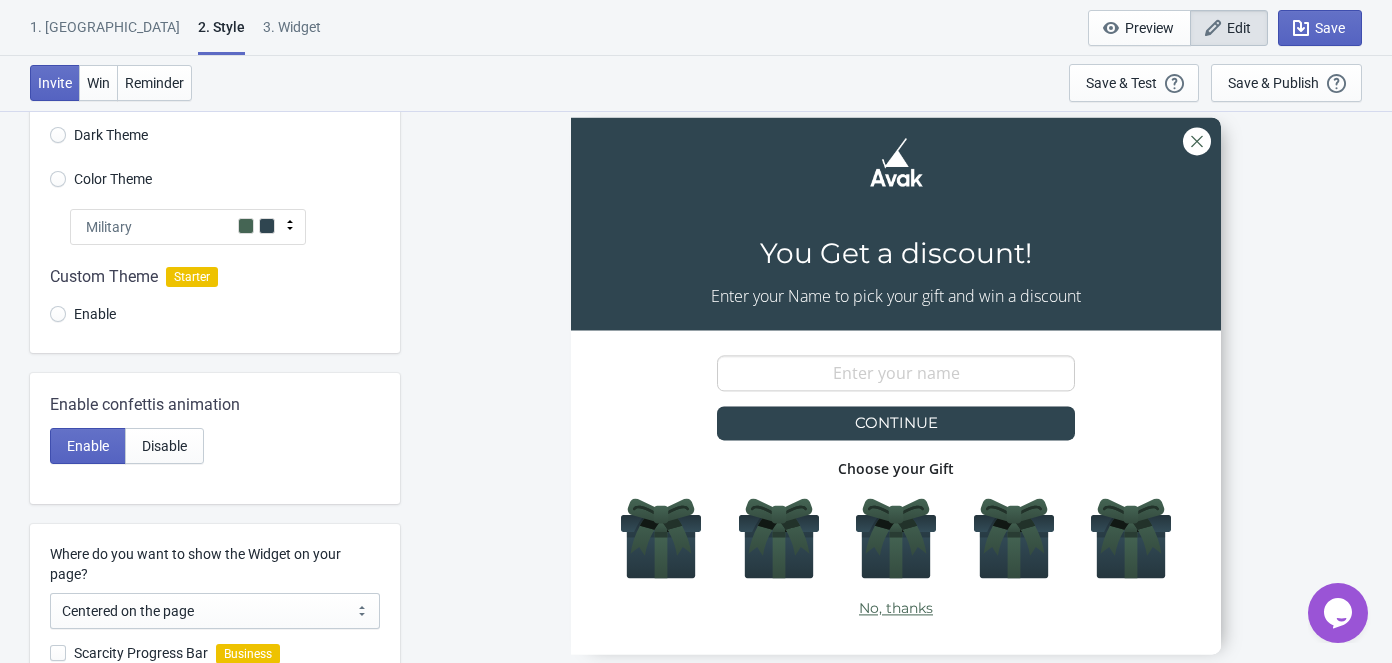 click on "Military" at bounding box center [188, 227] 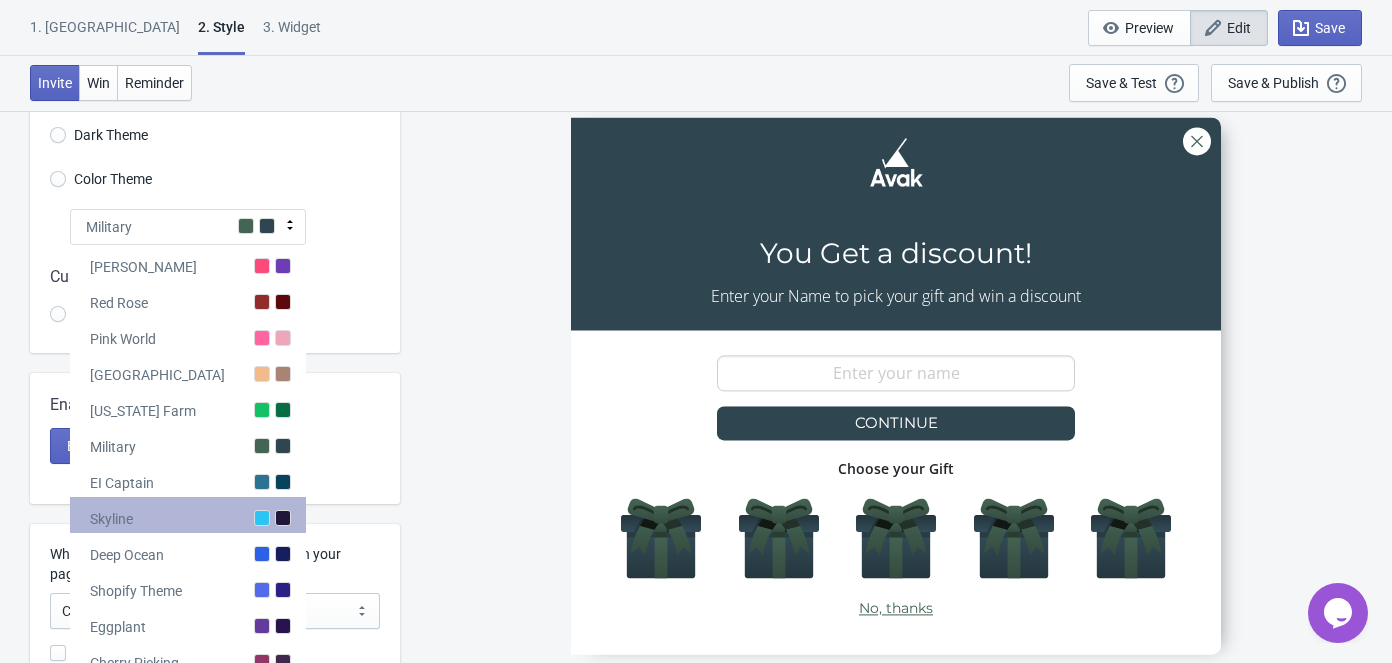 click on "Skyline" at bounding box center (188, 515) 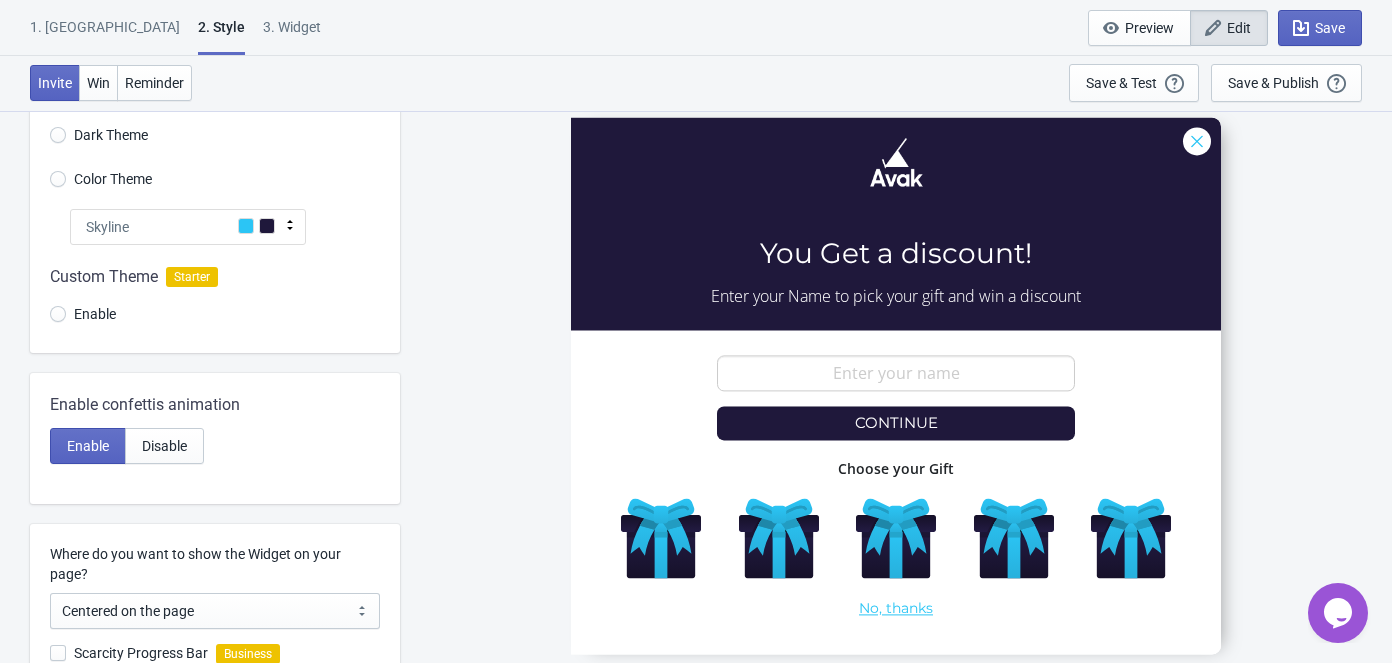 click on "Skyline" at bounding box center [188, 227] 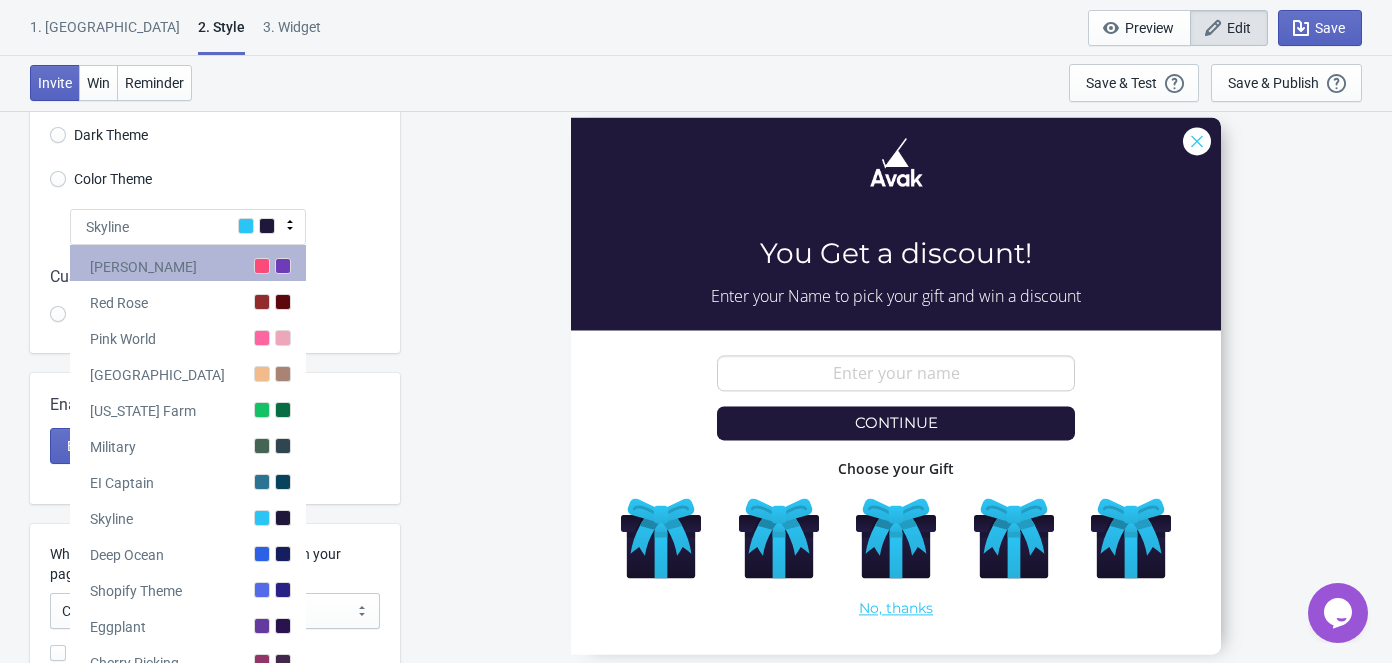 click on "[PERSON_NAME]" at bounding box center [188, 263] 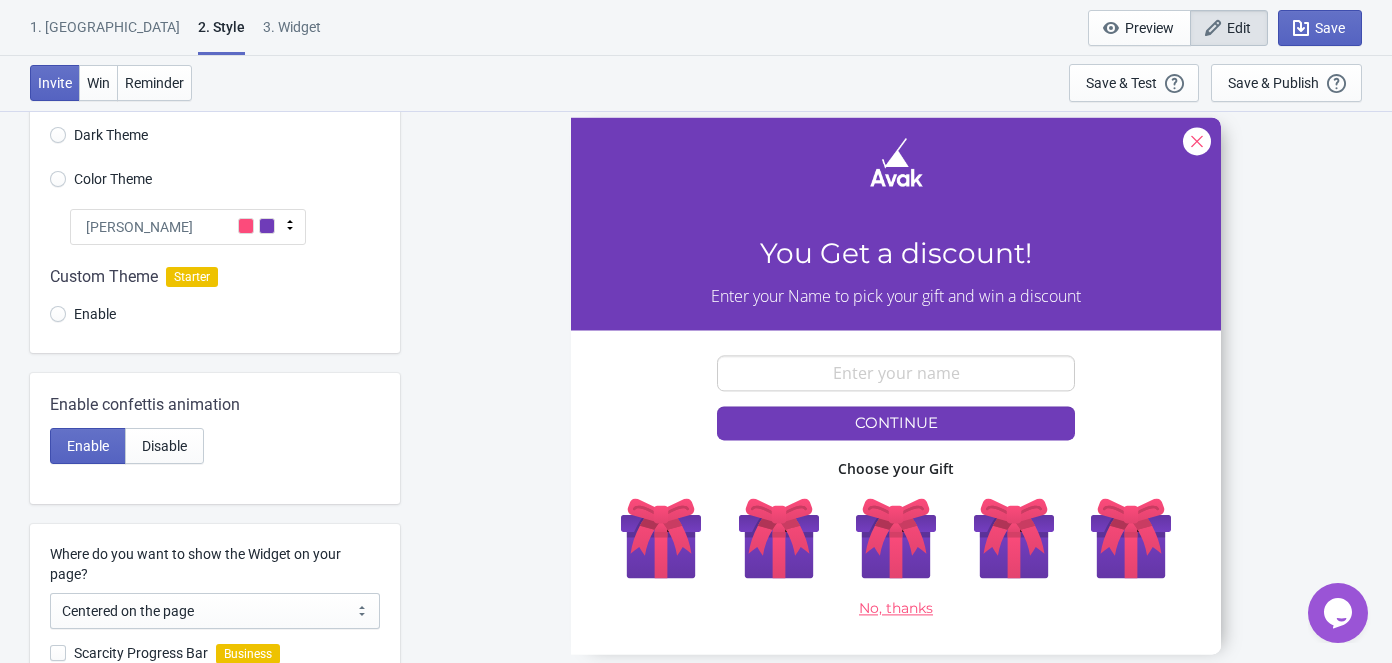 click on "[PERSON_NAME]" at bounding box center [188, 227] 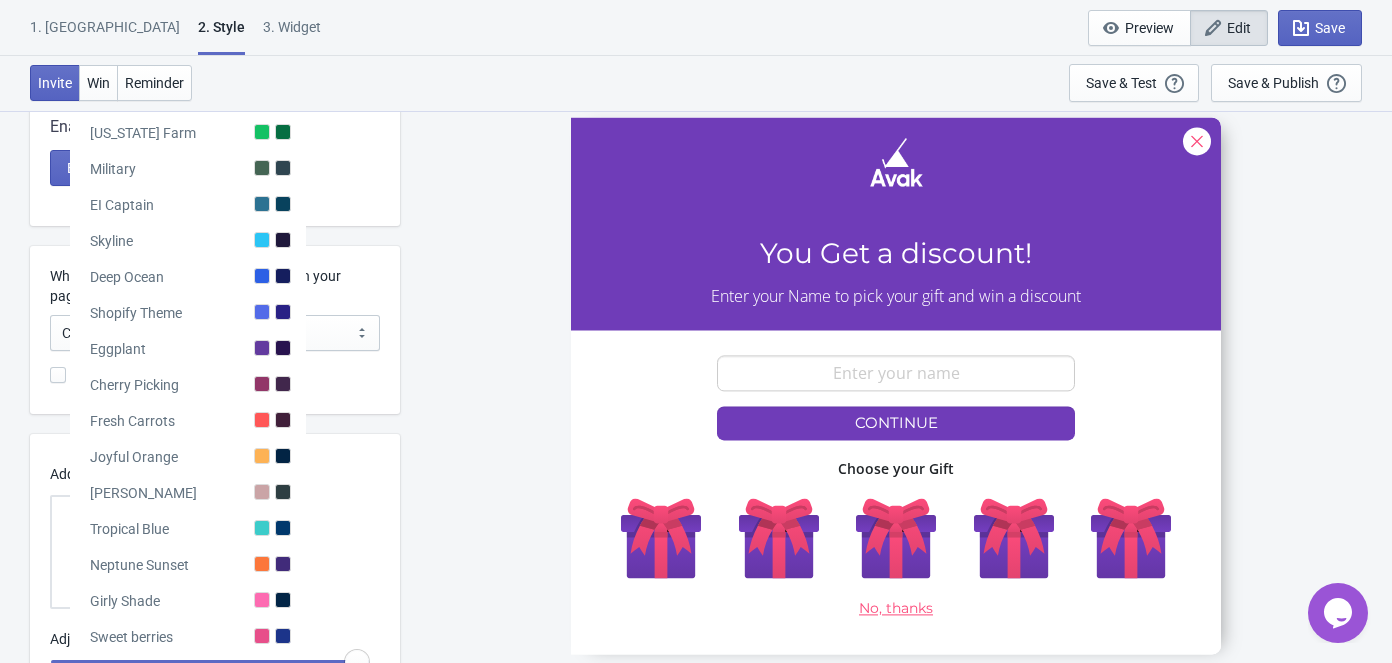 scroll, scrollTop: 492, scrollLeft: 0, axis: vertical 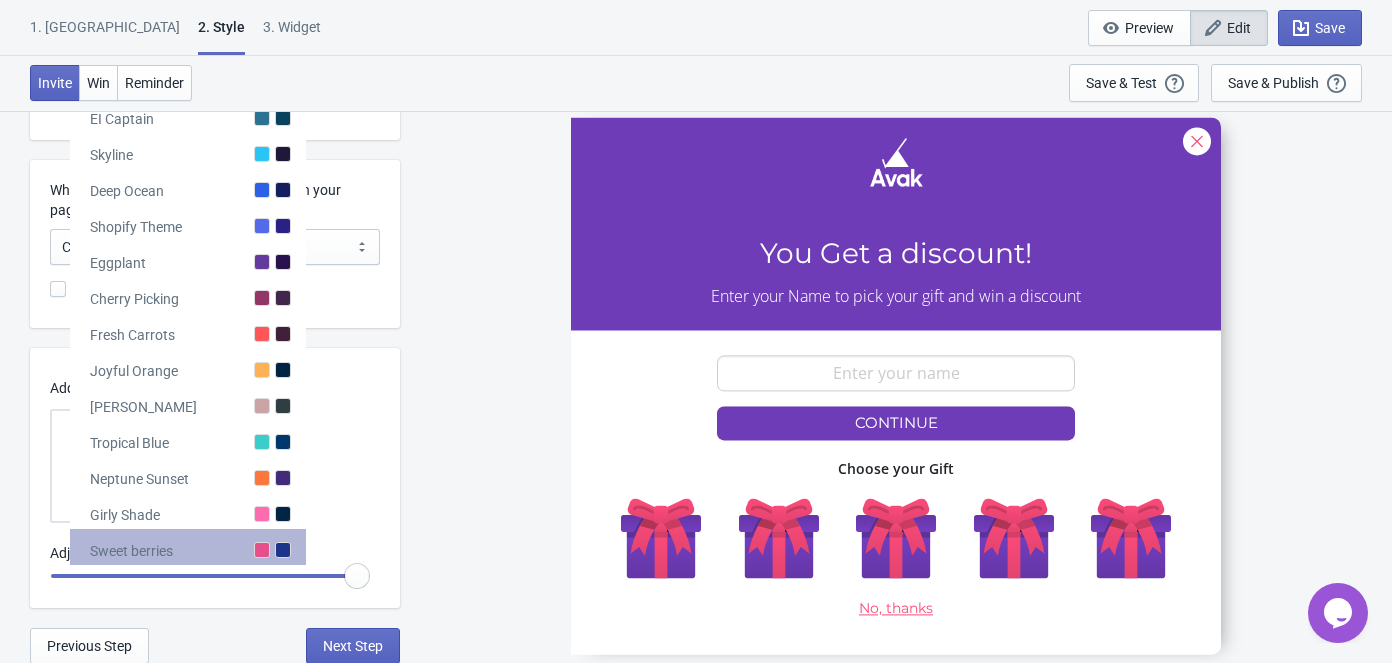 click at bounding box center (283, 550) 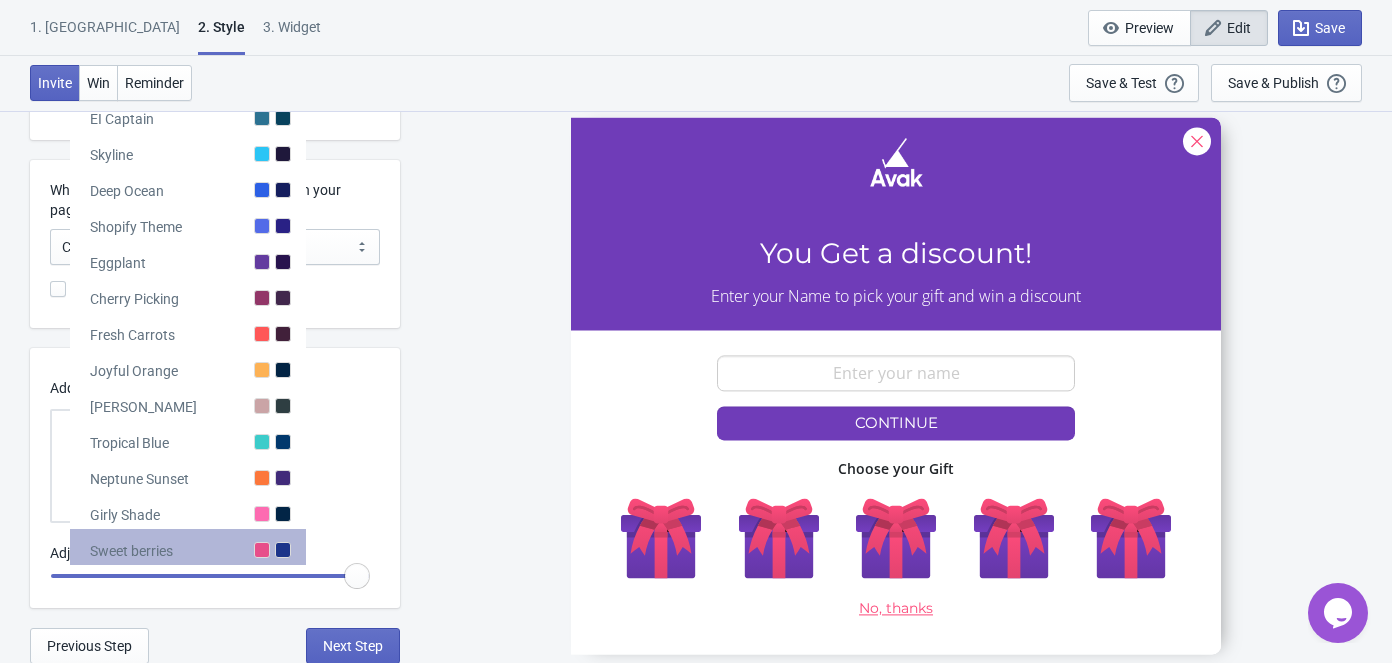 radio on "true" 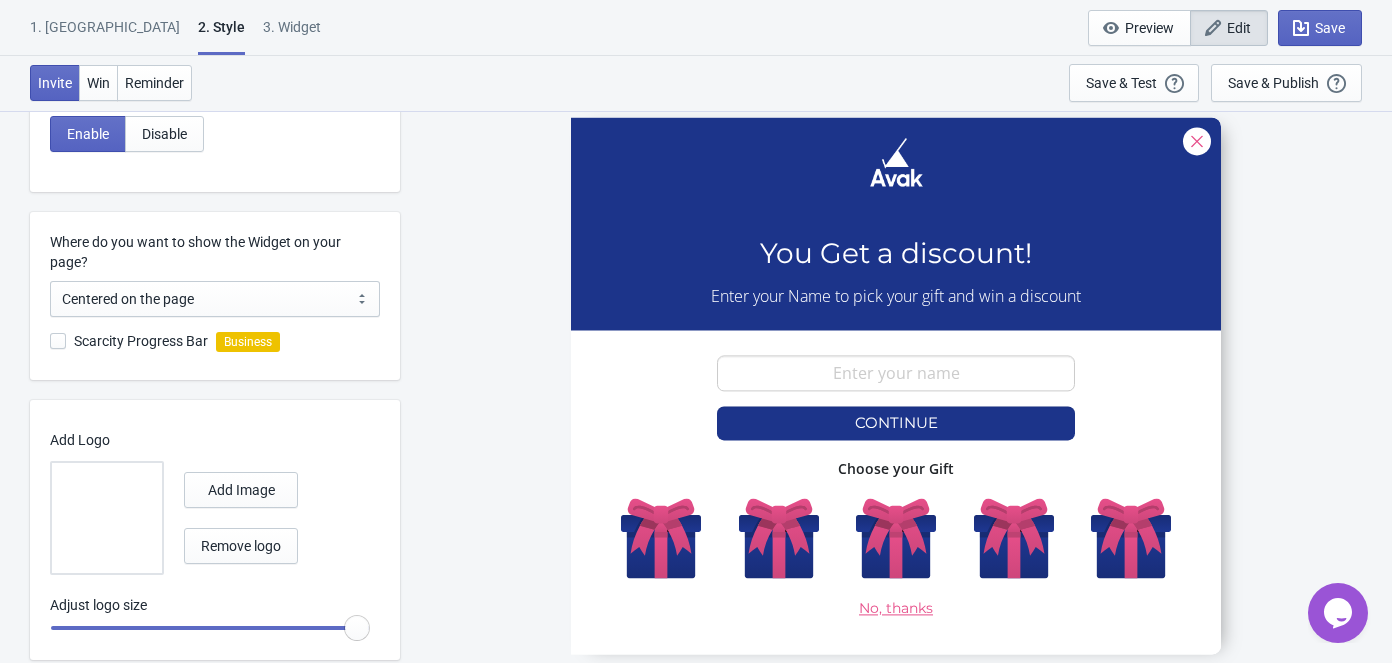 scroll, scrollTop: 492, scrollLeft: 0, axis: vertical 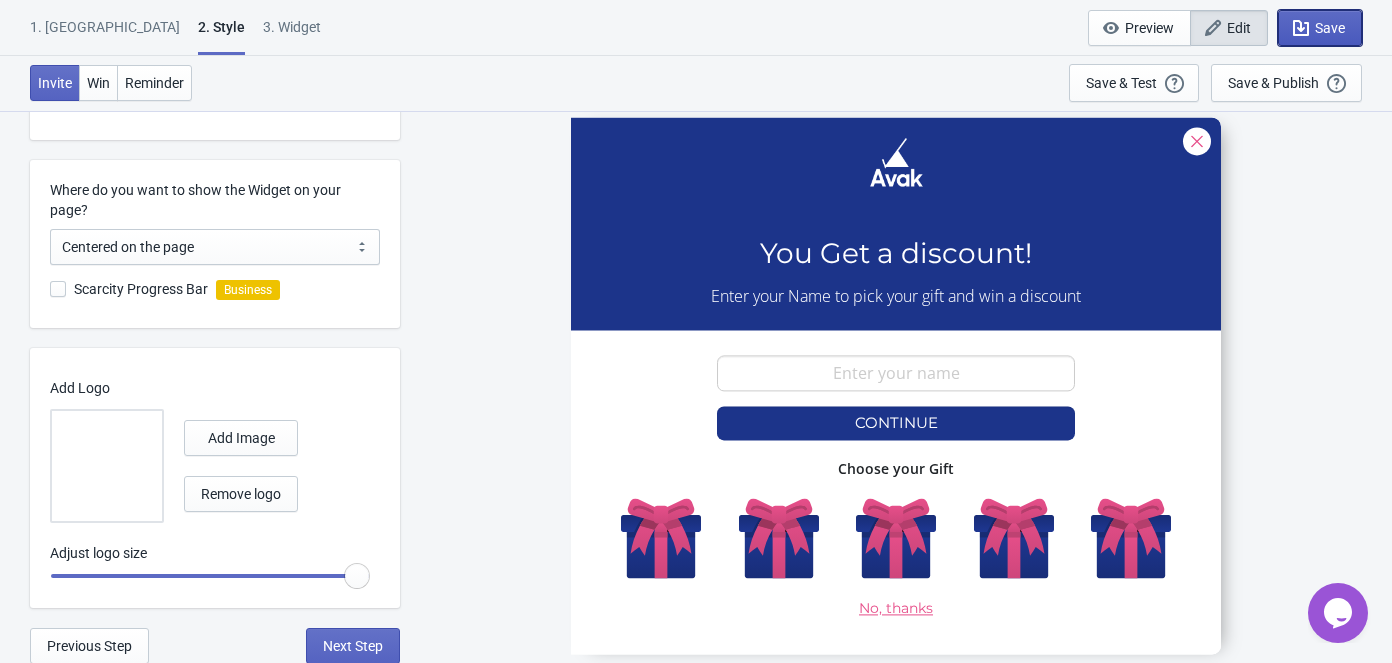 click 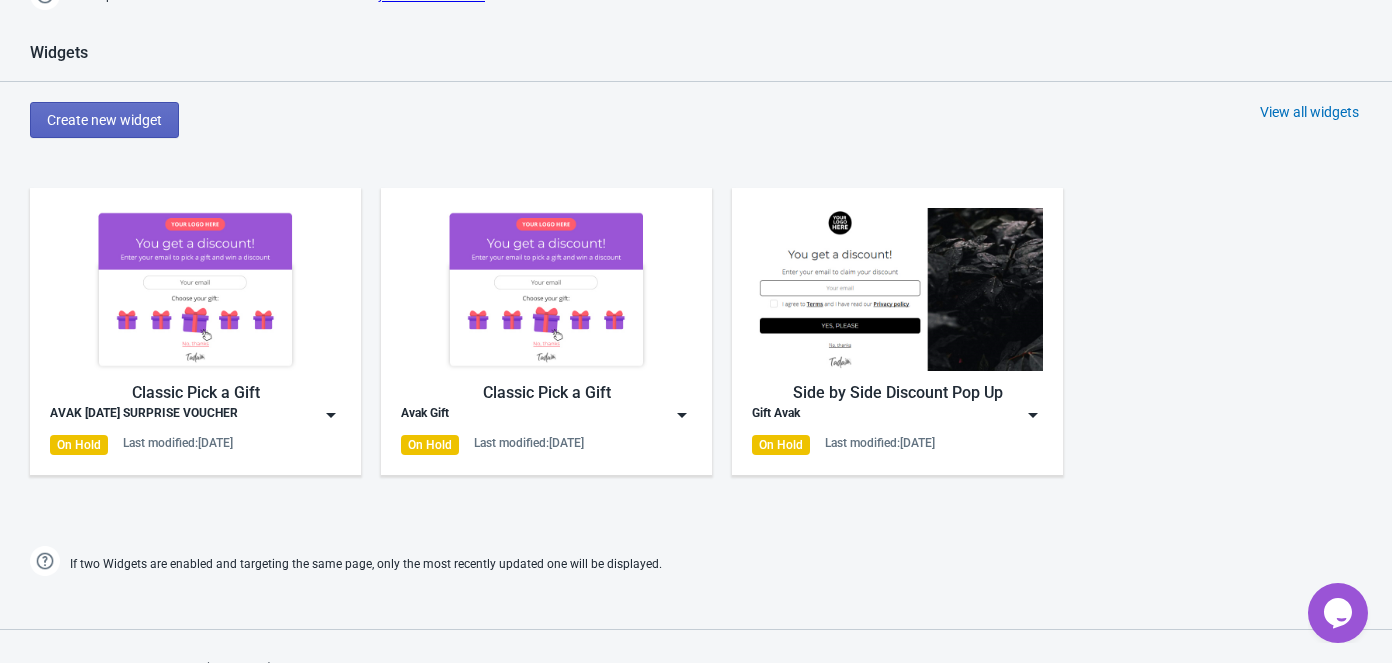 scroll, scrollTop: 962, scrollLeft: 0, axis: vertical 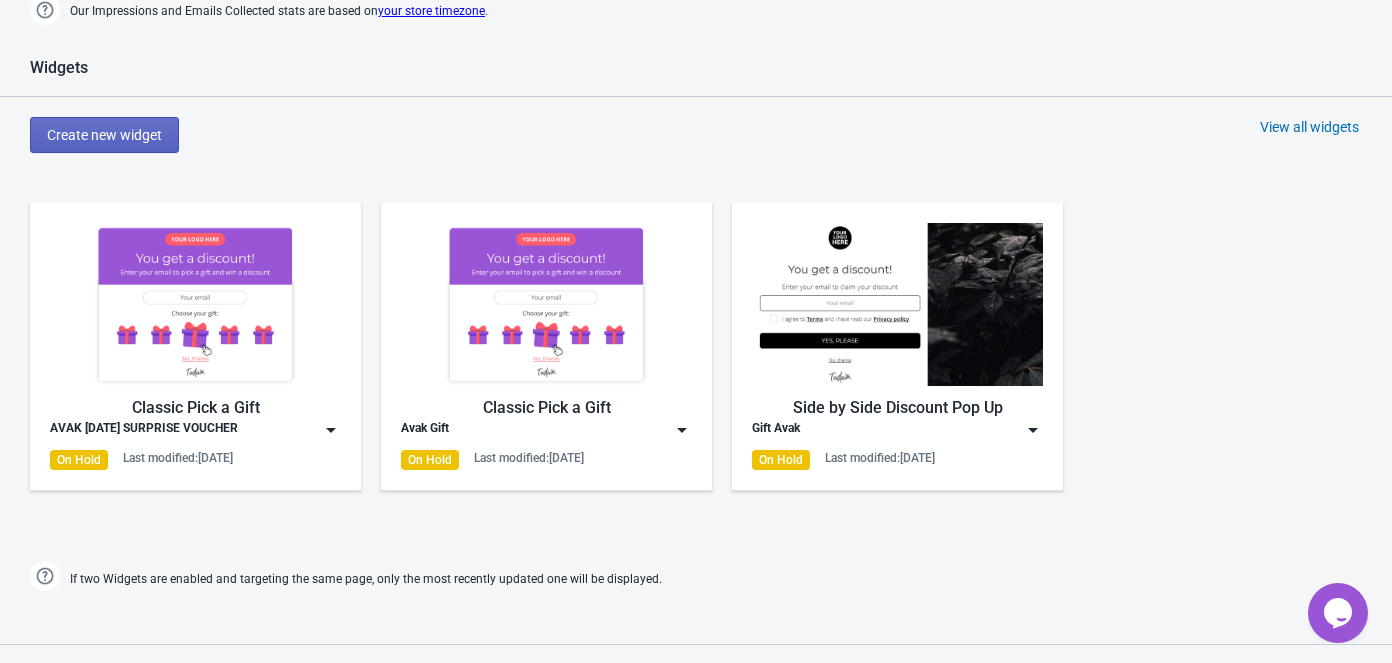 click at bounding box center [331, 430] 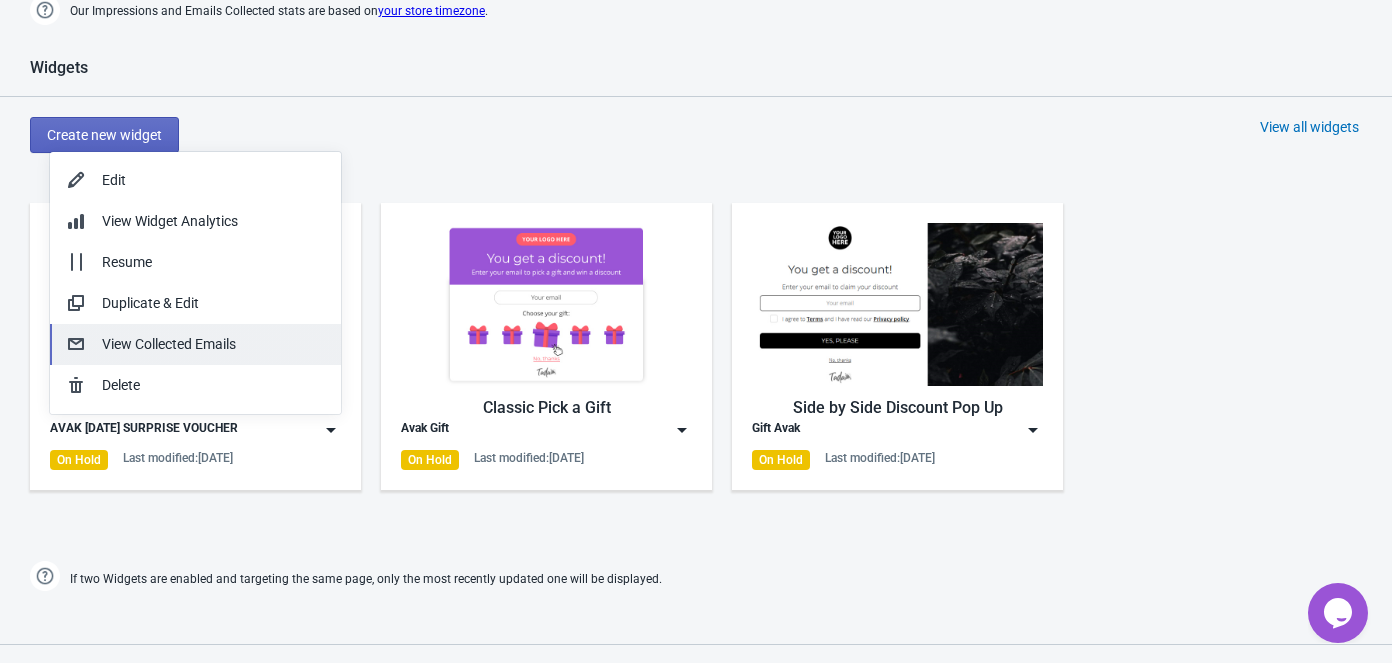 click on "View Collected Emails" at bounding box center [195, 344] 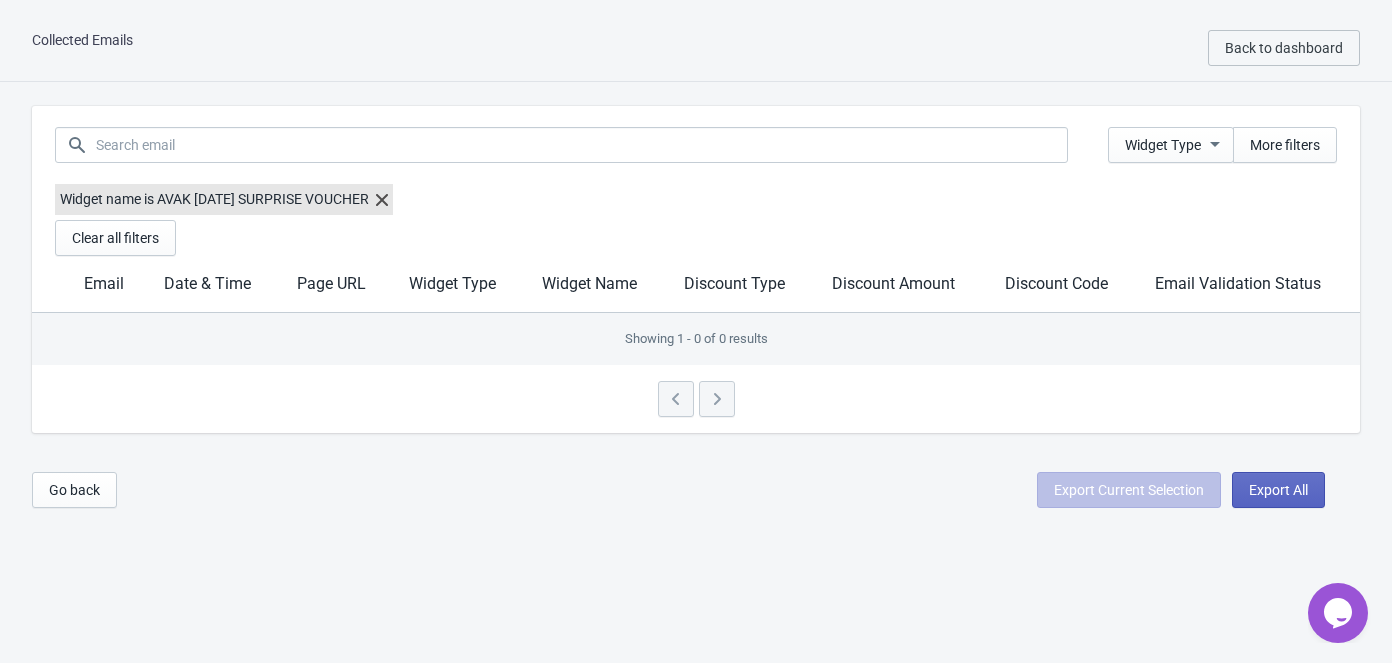 scroll, scrollTop: 0, scrollLeft: 0, axis: both 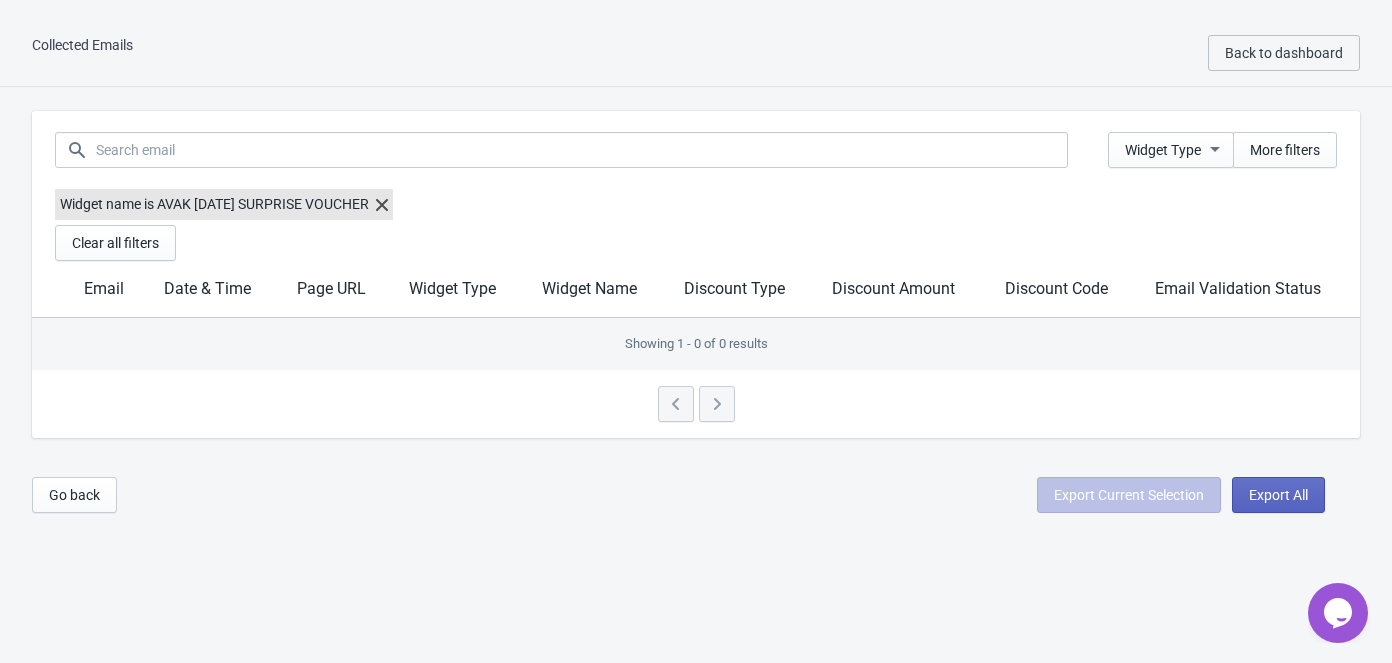 click 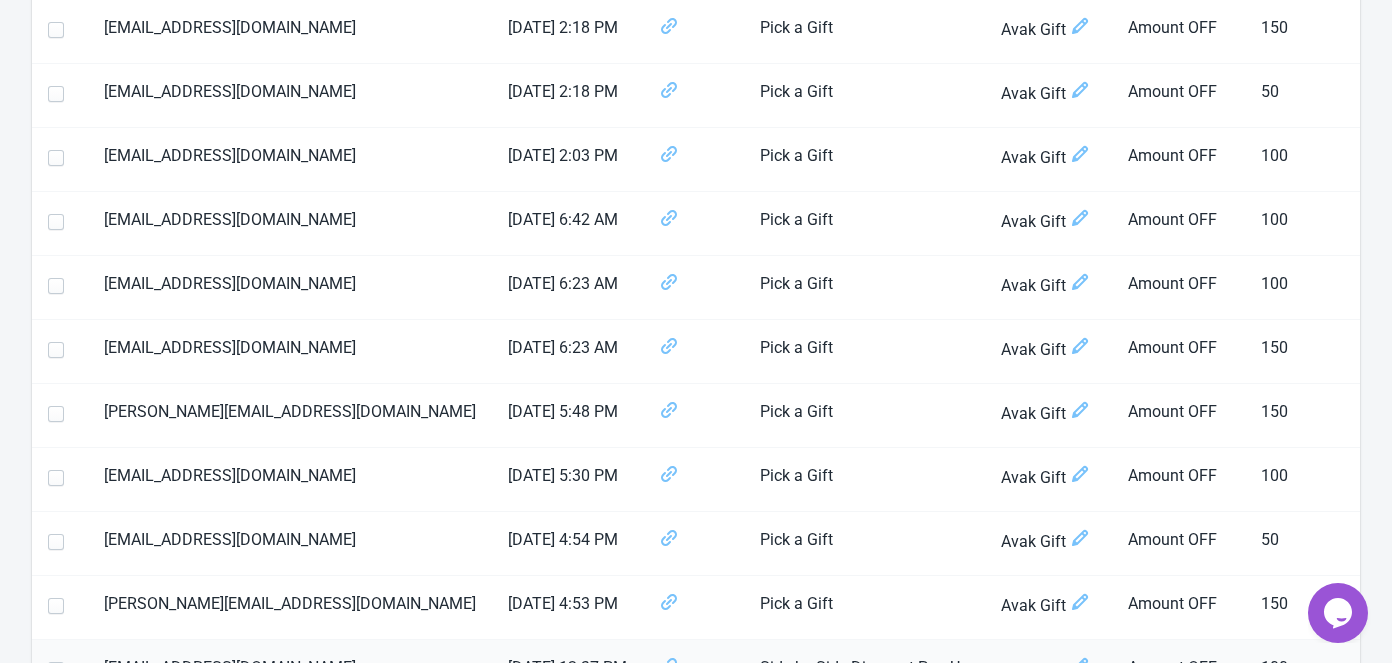 scroll, scrollTop: 0, scrollLeft: 0, axis: both 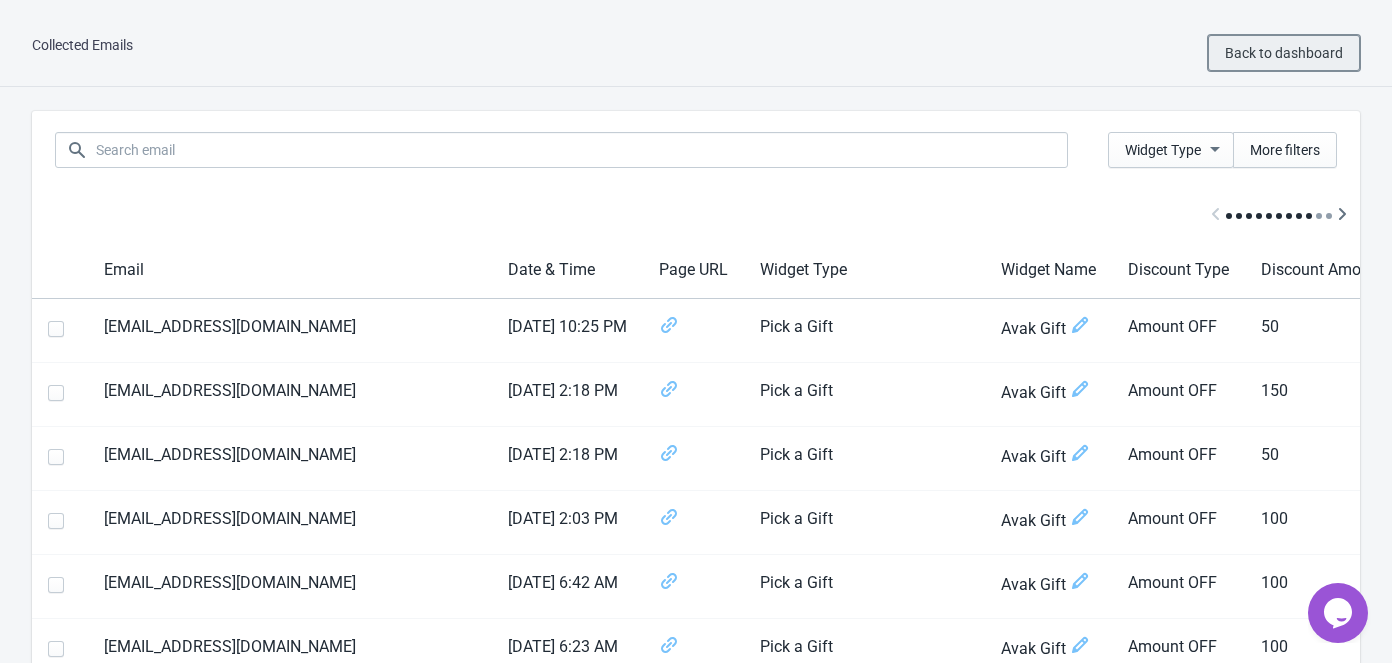 click on "Back to dashboard" at bounding box center (1284, 53) 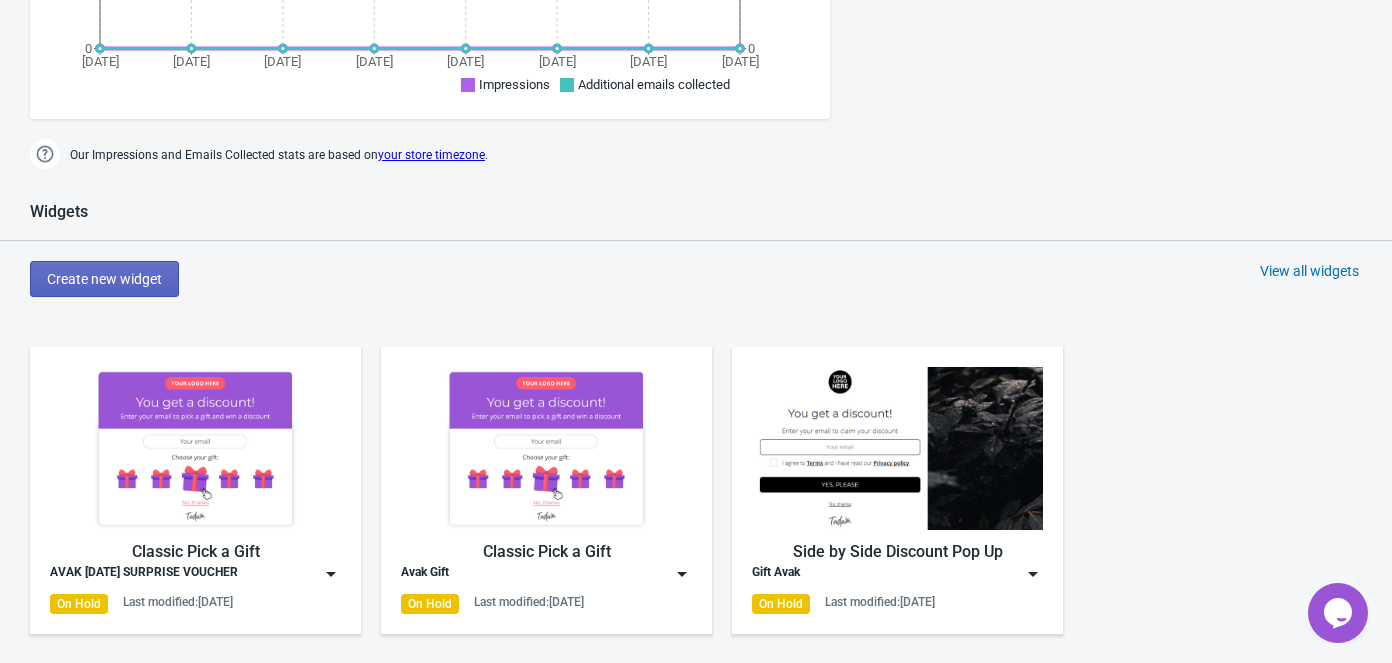 scroll, scrollTop: 909, scrollLeft: 0, axis: vertical 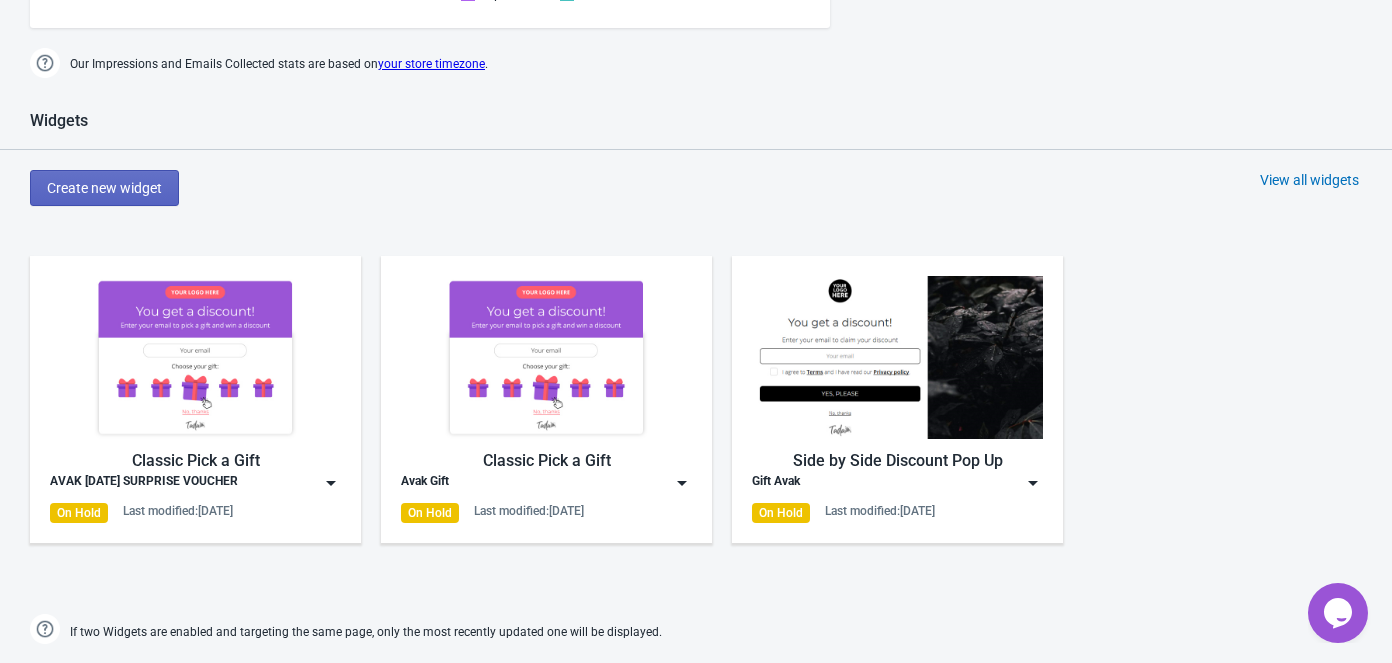 click at bounding box center [195, 357] 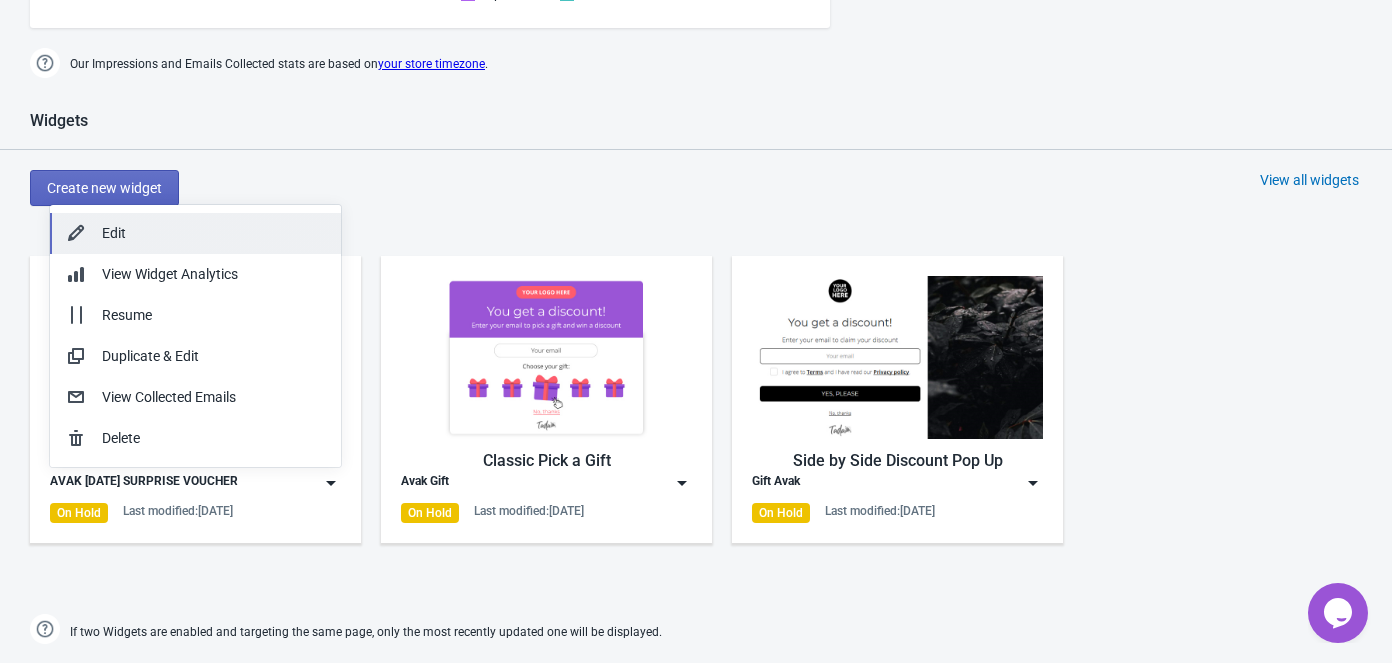 click on "Edit" at bounding box center (213, 233) 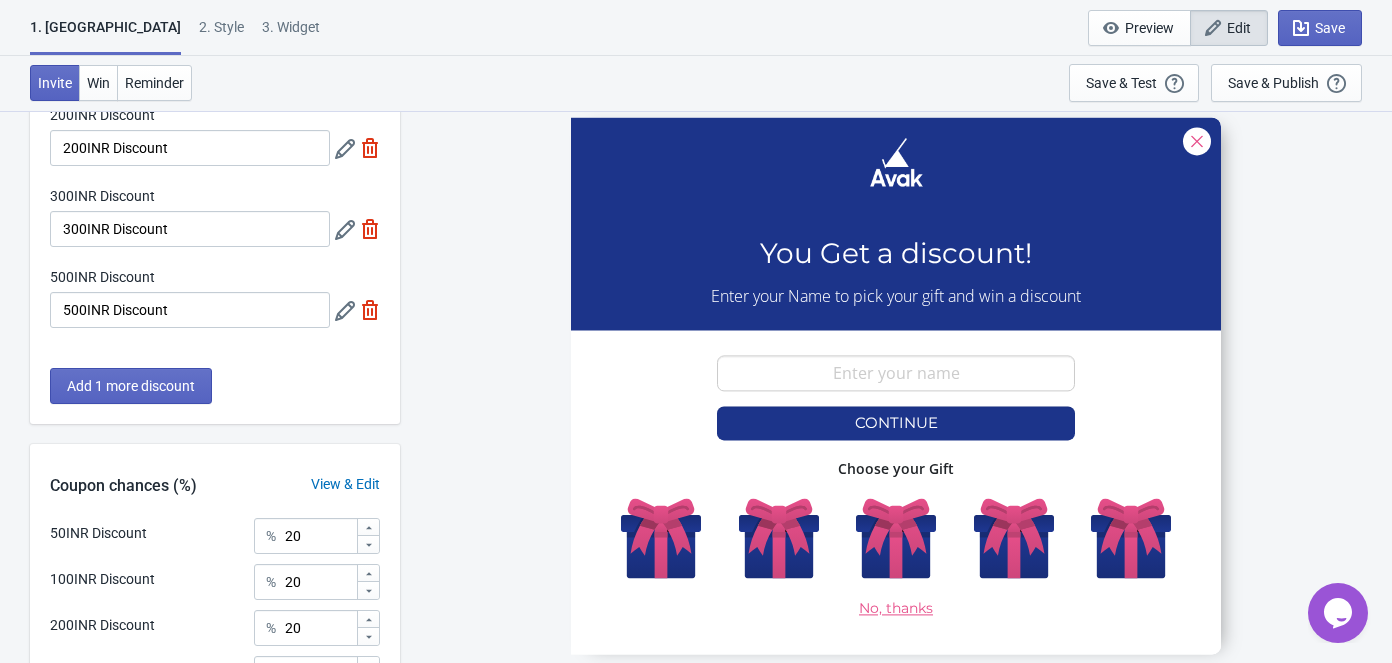 scroll, scrollTop: 257, scrollLeft: 0, axis: vertical 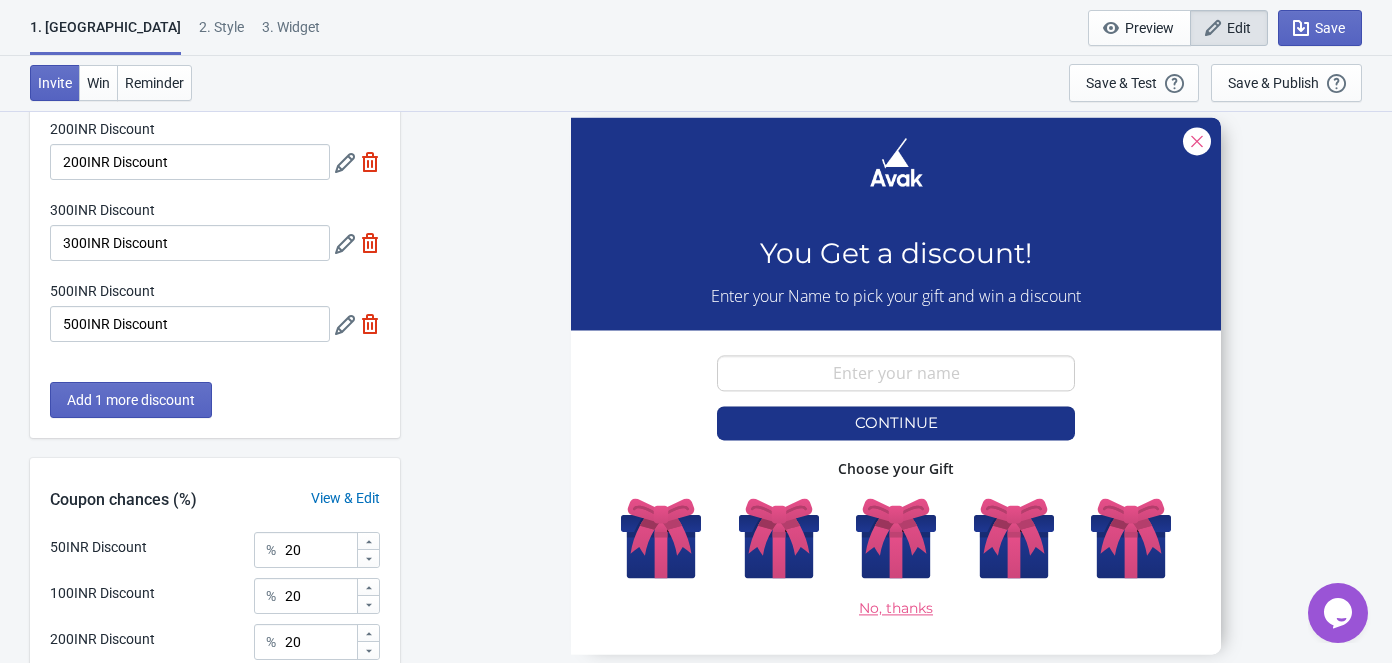 click 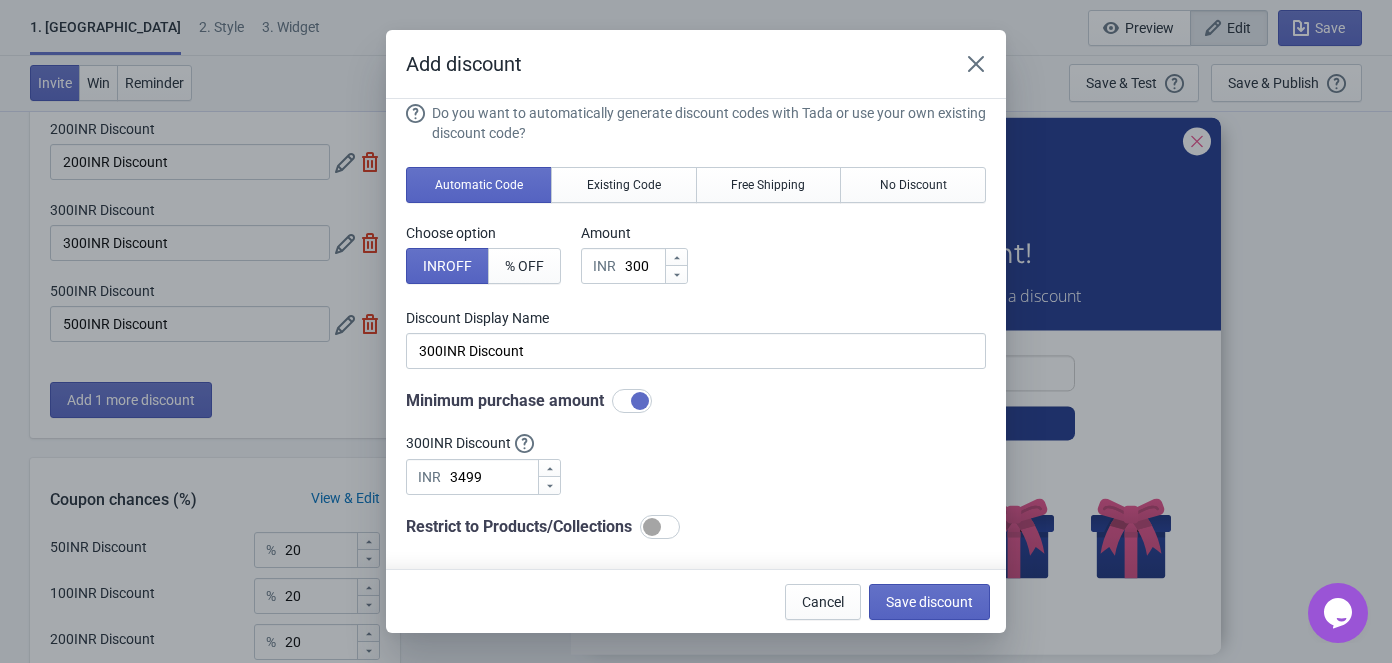 scroll, scrollTop: 0, scrollLeft: 0, axis: both 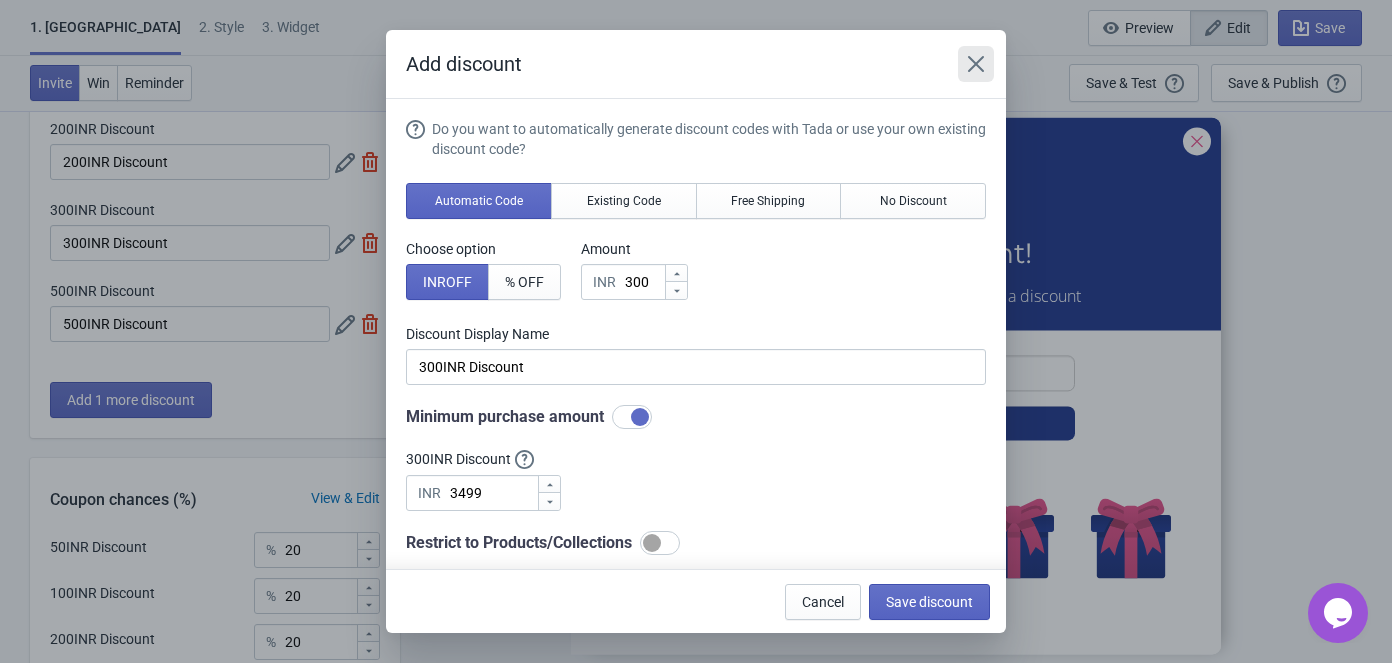 click 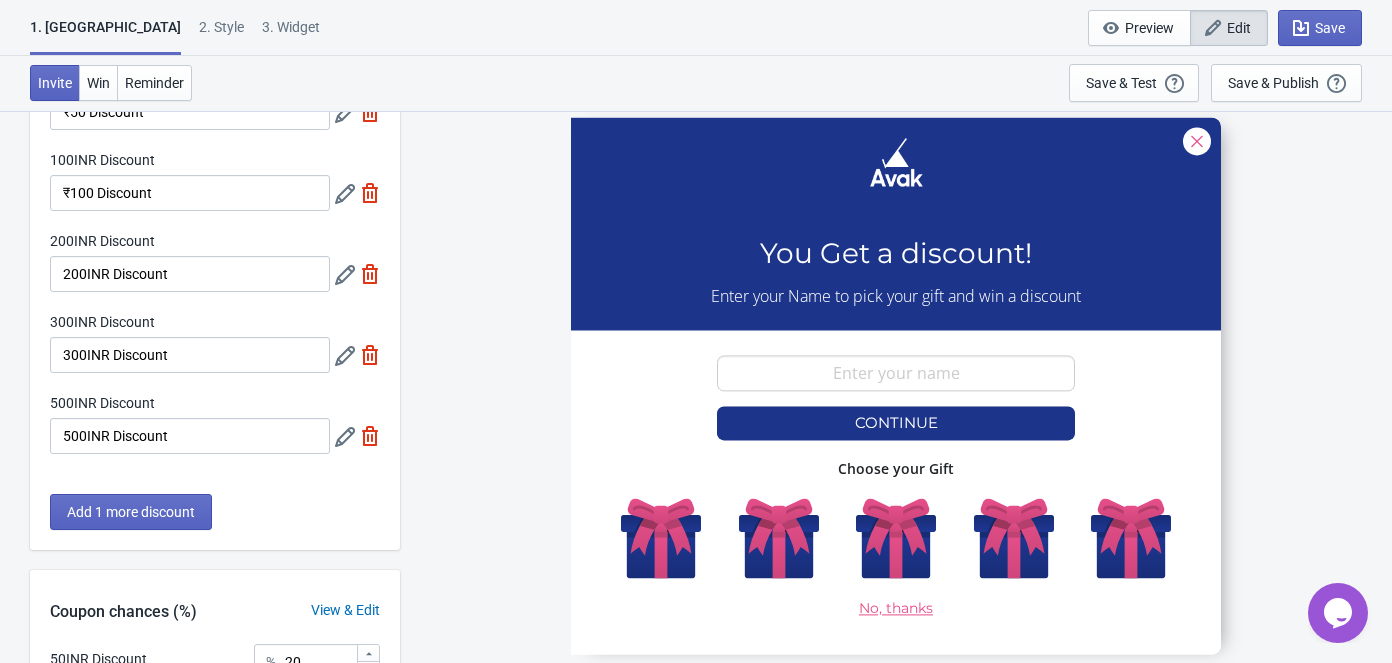 scroll, scrollTop: 181, scrollLeft: 0, axis: vertical 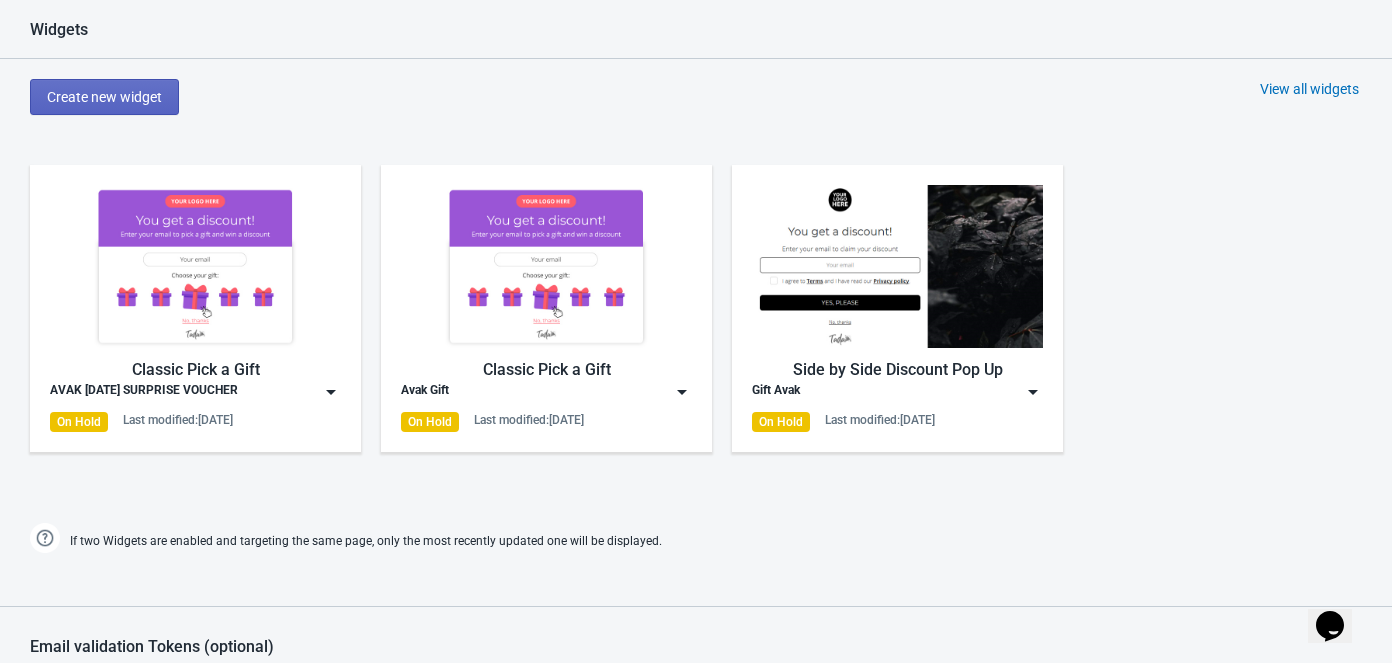 click at bounding box center [682, 392] 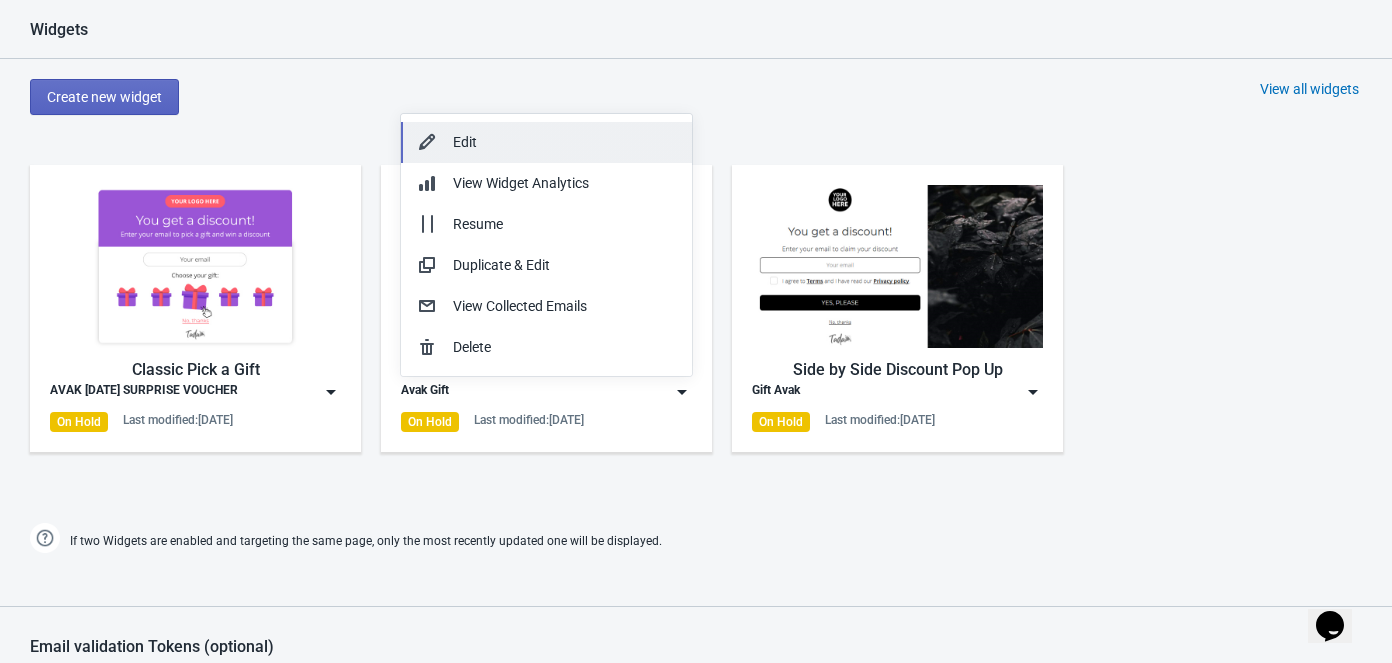 click on "Edit" at bounding box center (564, 142) 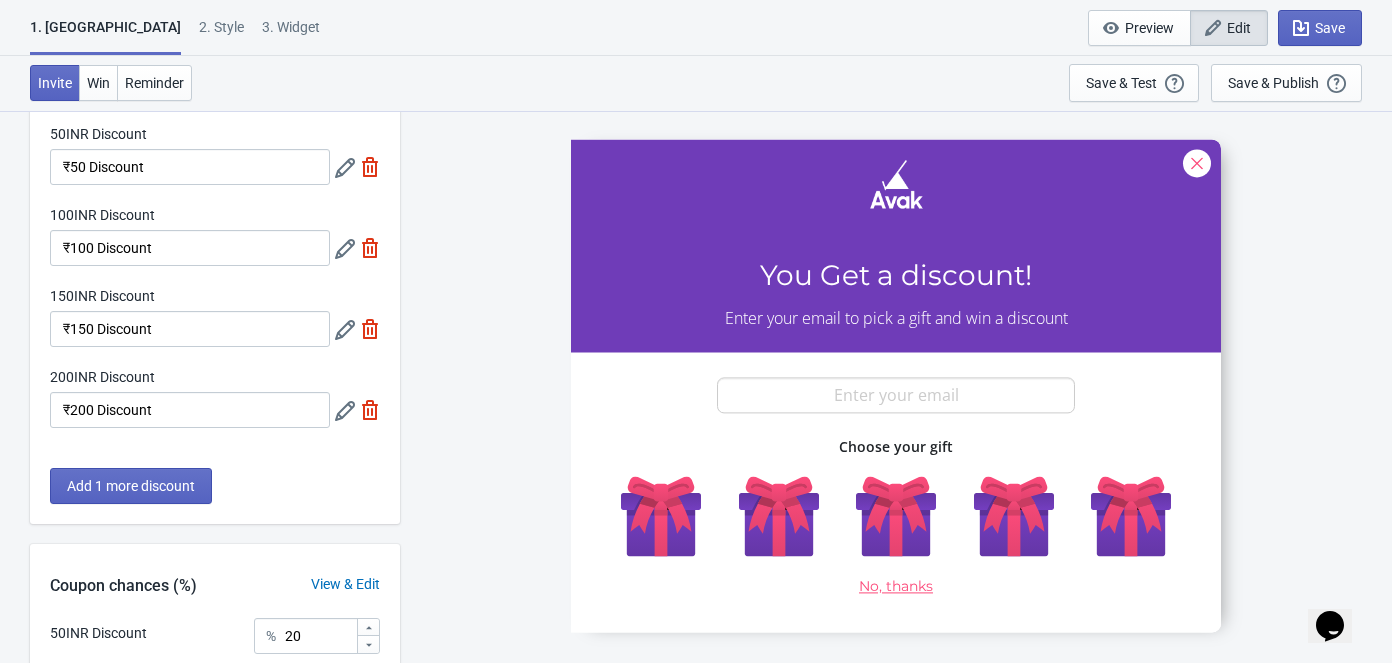 scroll, scrollTop: 181, scrollLeft: 0, axis: vertical 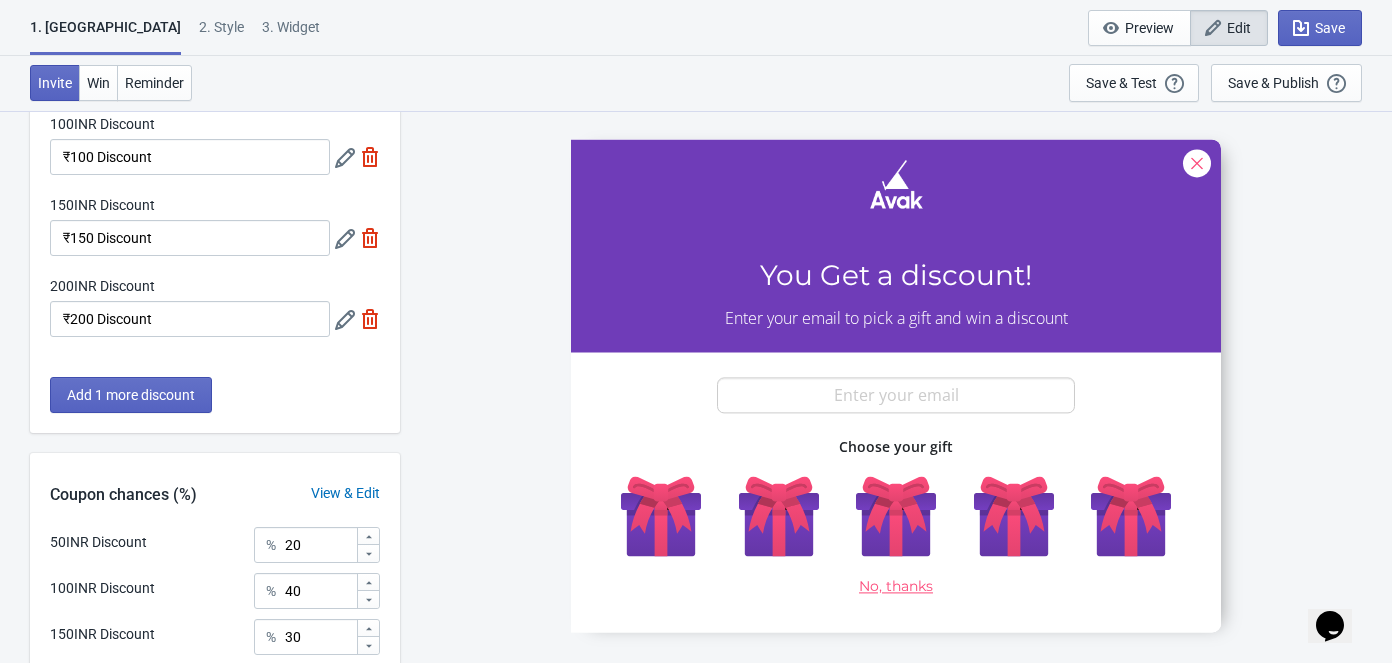 drag, startPoint x: 725, startPoint y: 317, endPoint x: 1132, endPoint y: 313, distance: 407.01965 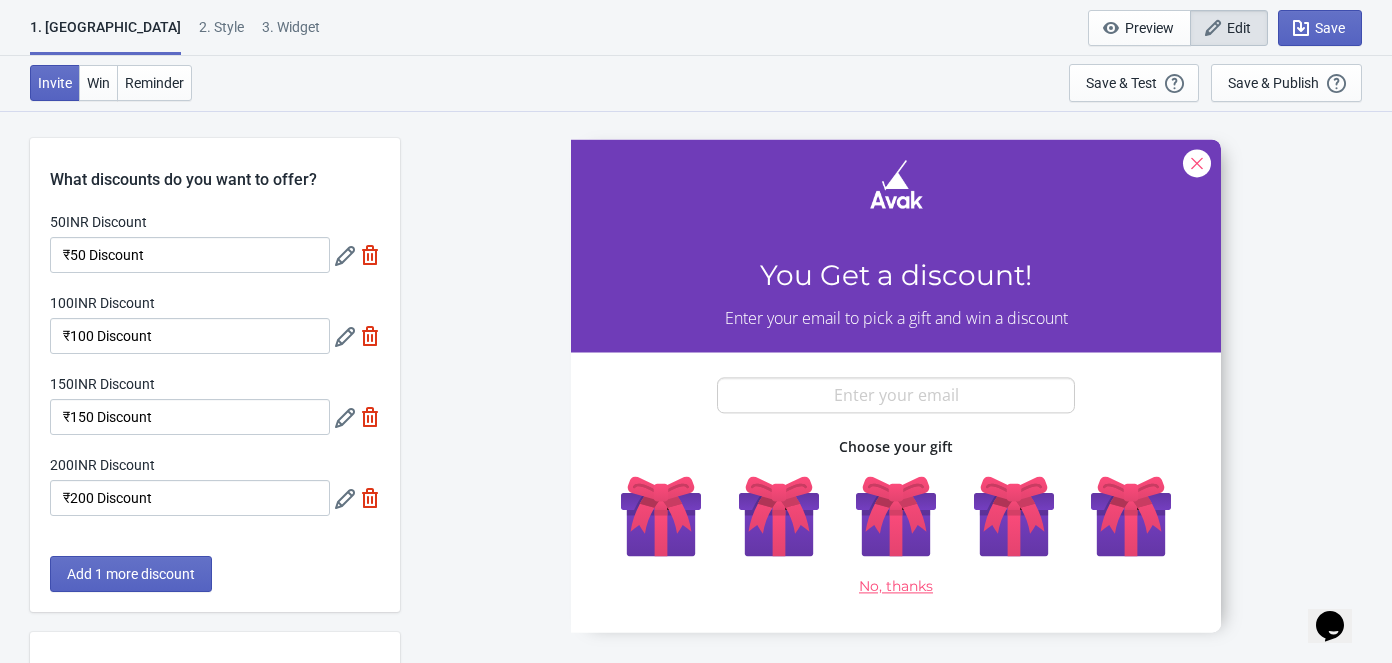 scroll, scrollTop: 0, scrollLeft: 0, axis: both 